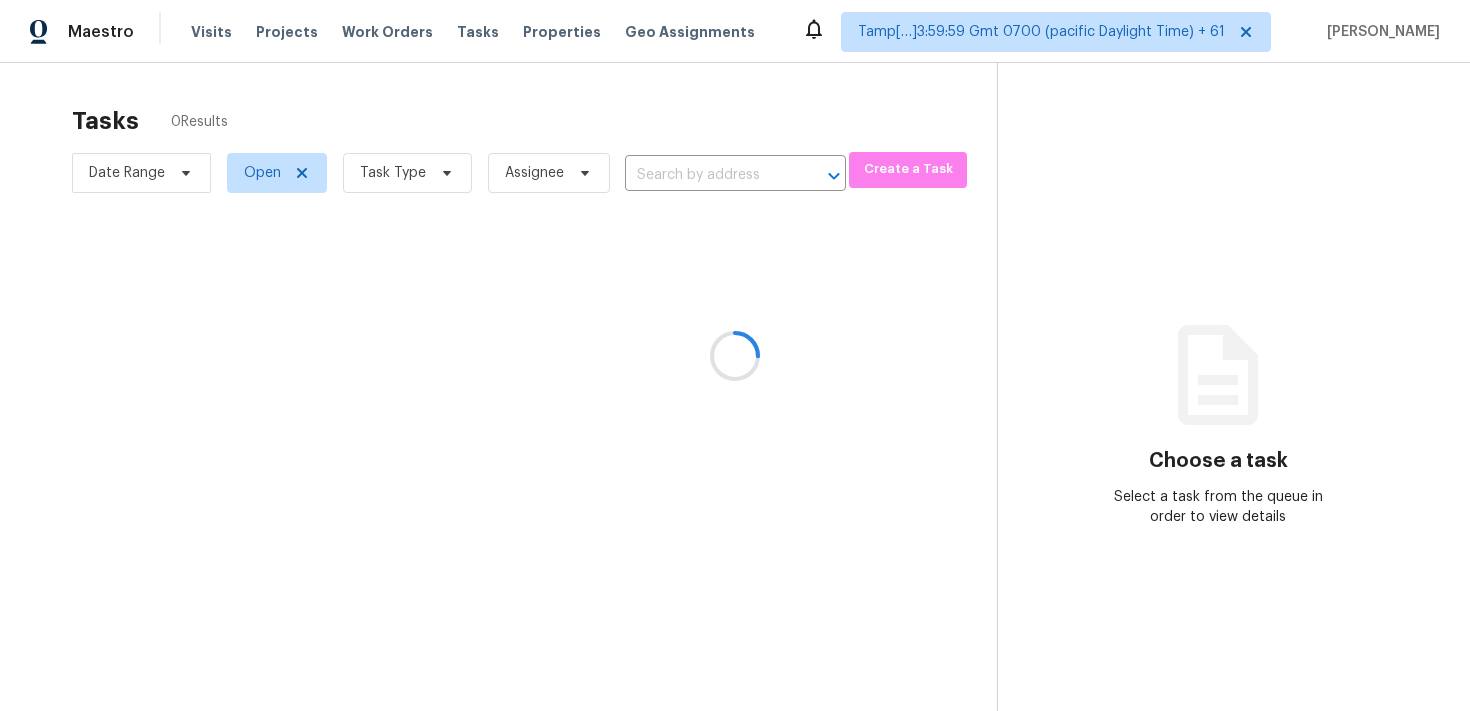 scroll, scrollTop: 0, scrollLeft: 0, axis: both 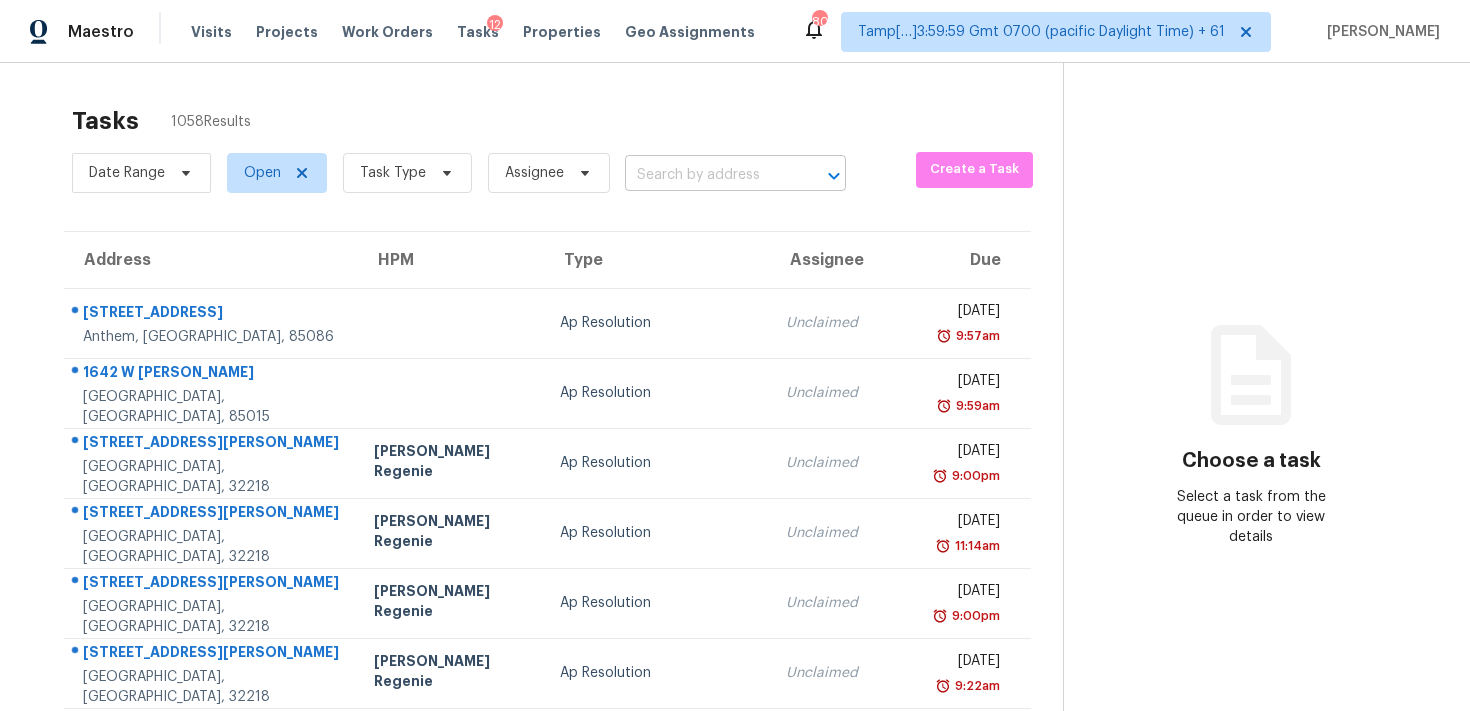 click at bounding box center (707, 175) 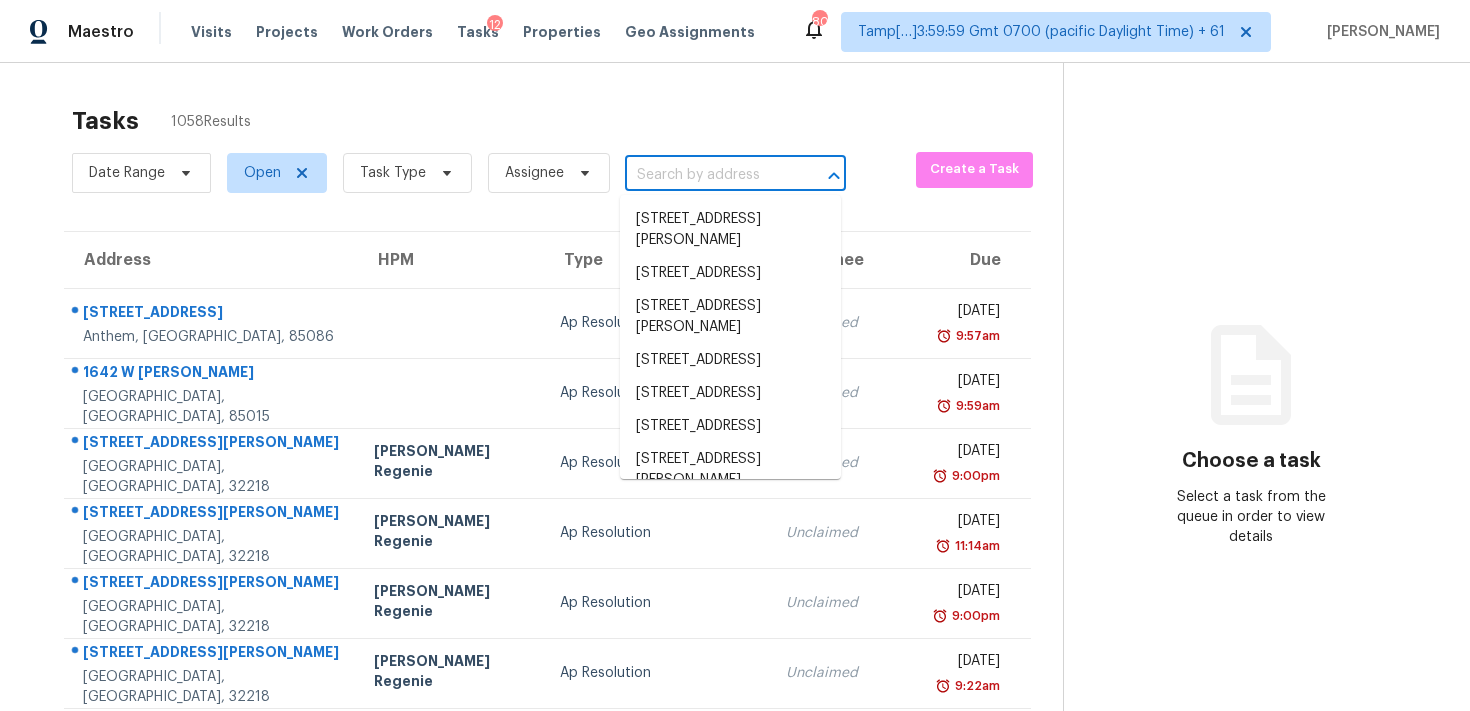 paste on "[STREET_ADDRESS][PERSON_NAME]" 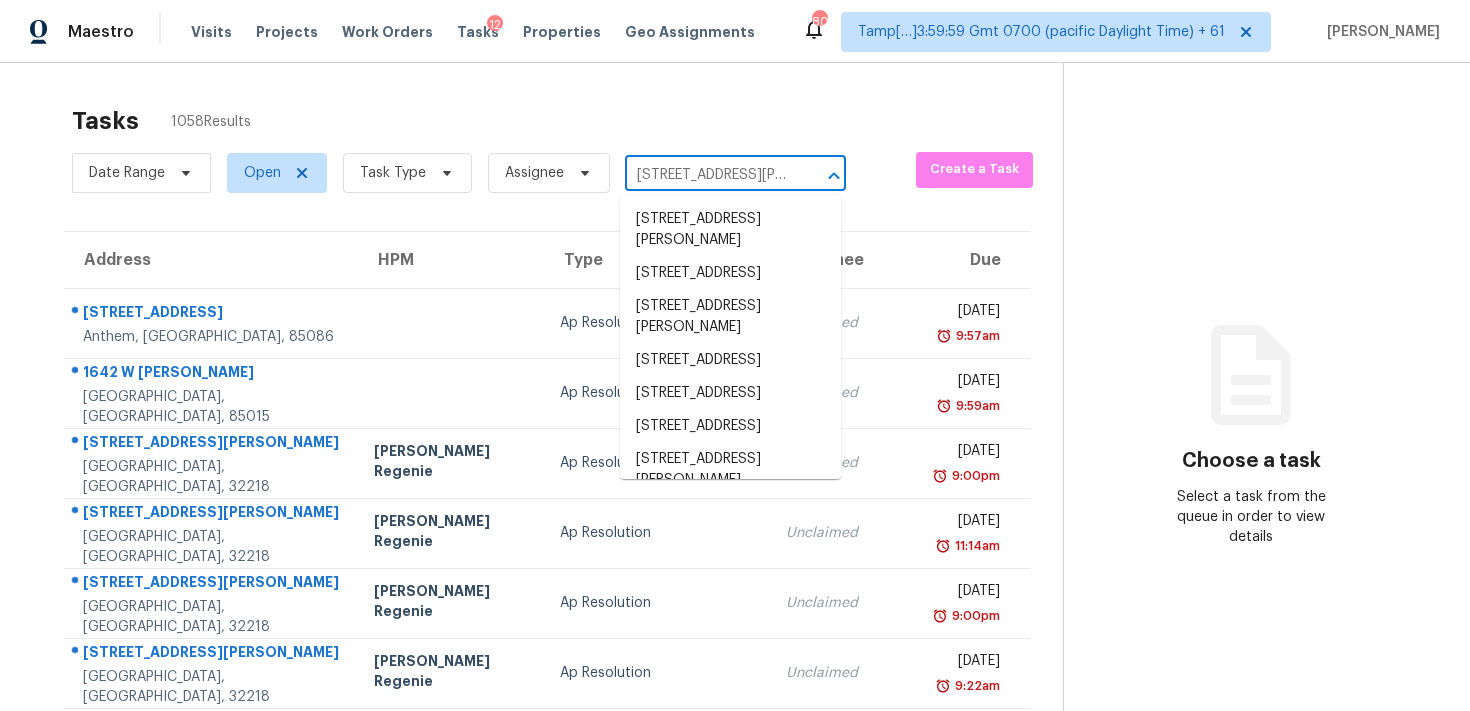 scroll, scrollTop: 0, scrollLeft: 145, axis: horizontal 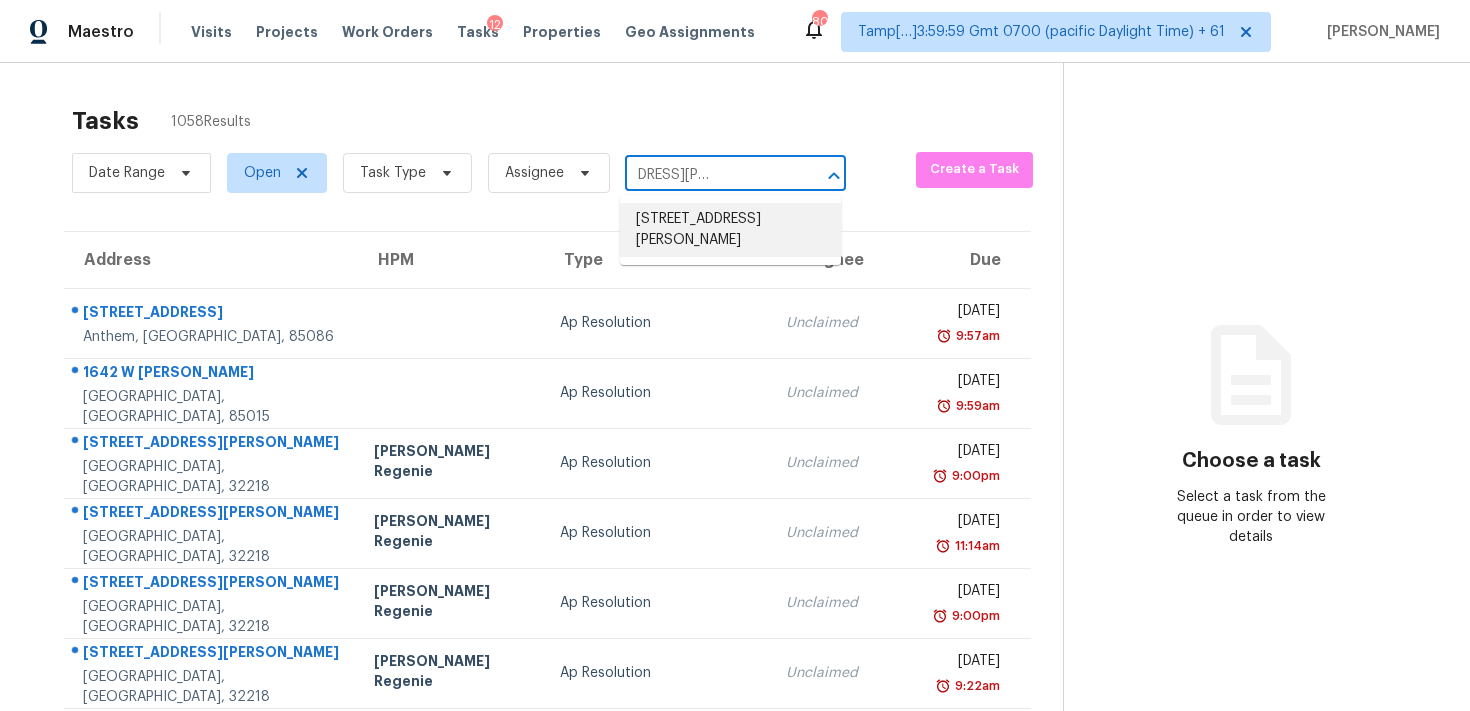click on "[STREET_ADDRESS][PERSON_NAME]" at bounding box center (730, 230) 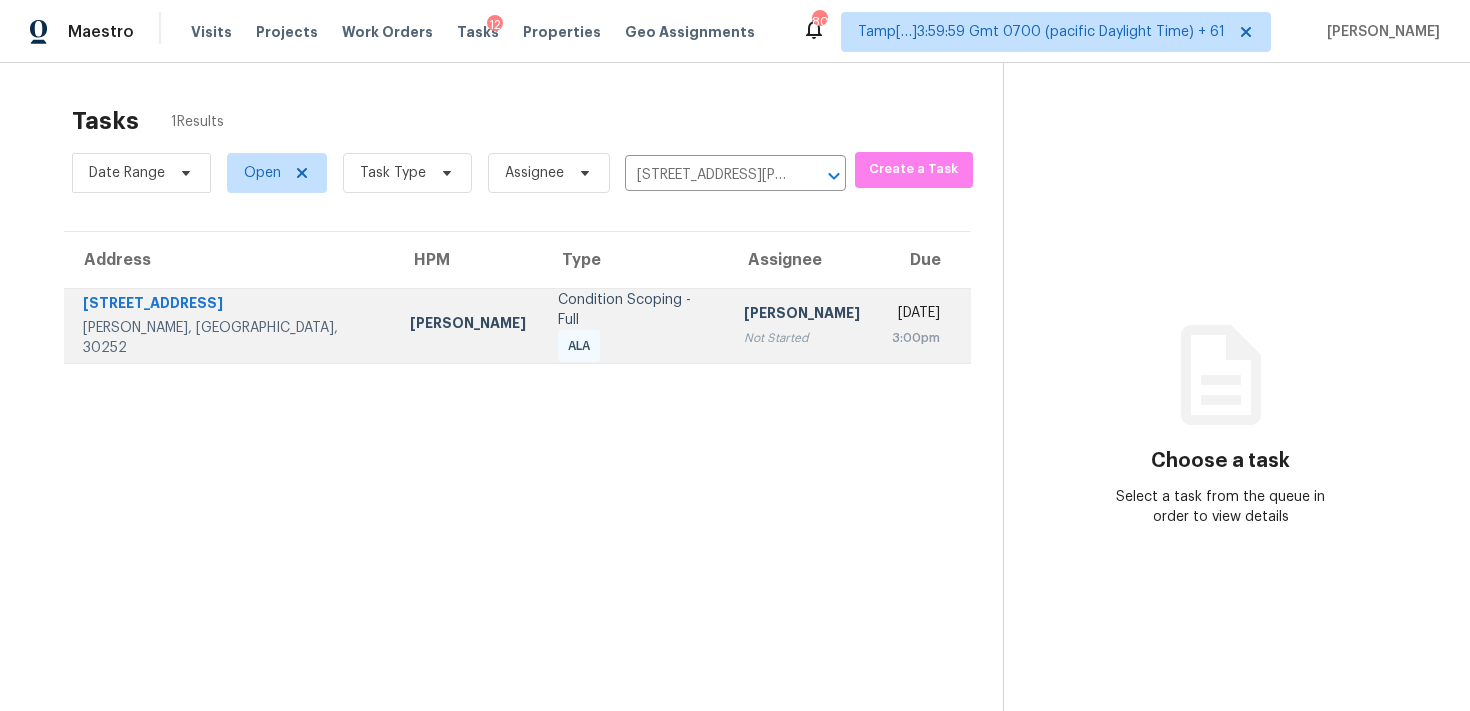 click on "Not Started" at bounding box center (802, 338) 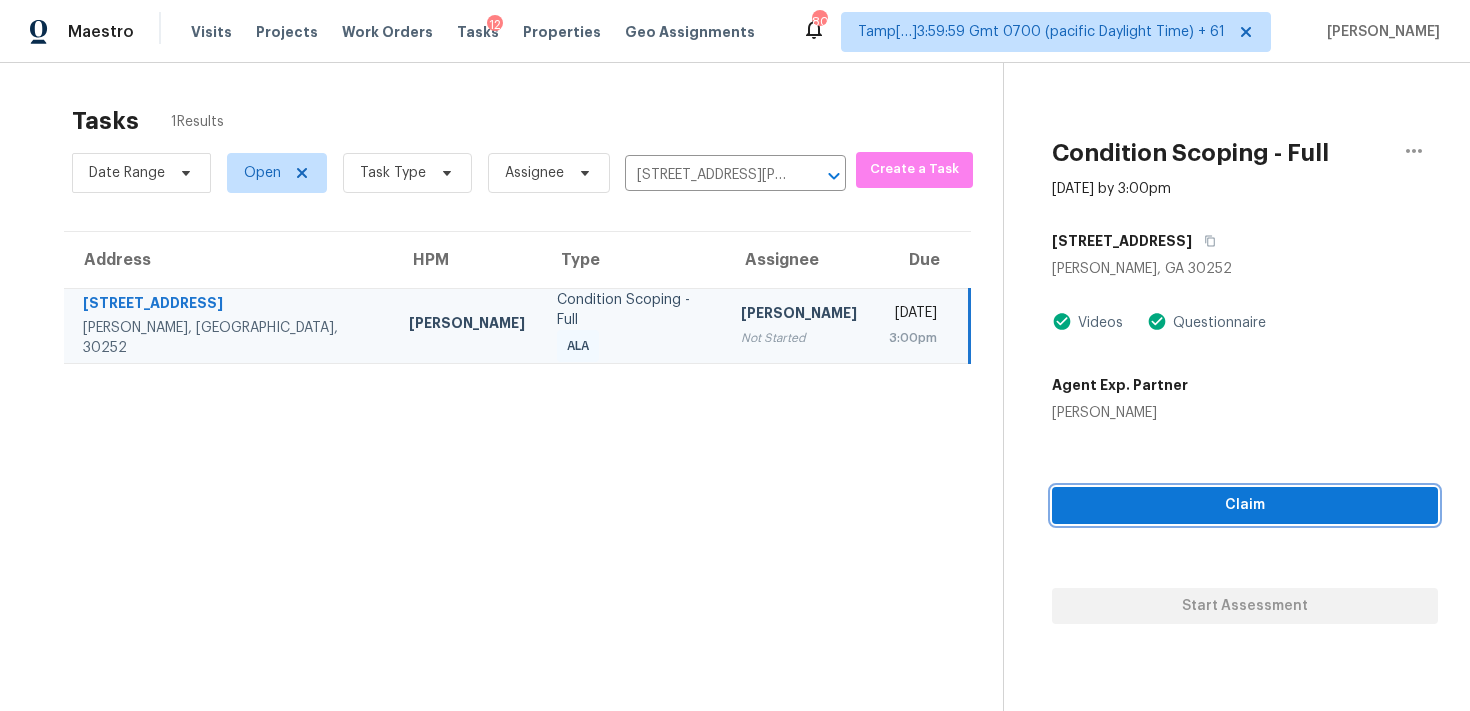 click on "Claim" at bounding box center [1245, 505] 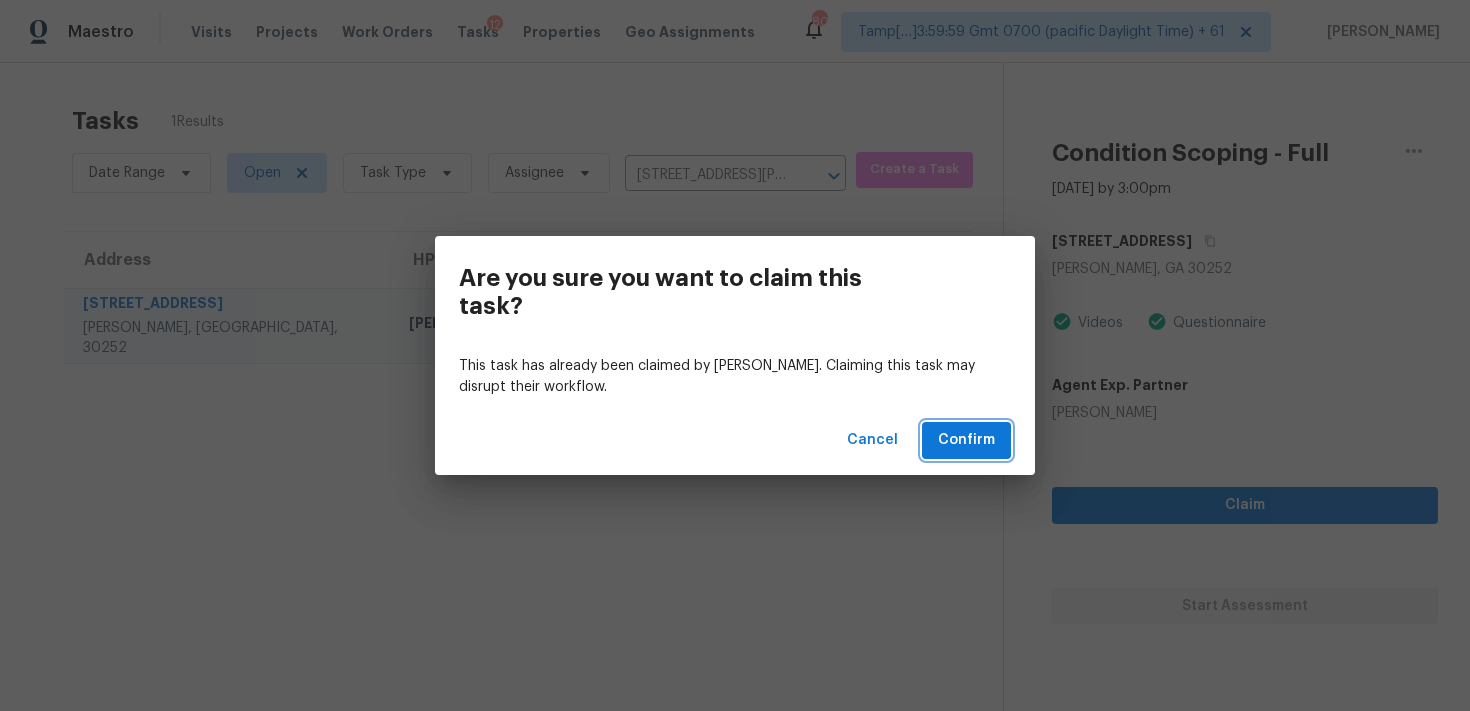 click on "Confirm" at bounding box center (966, 440) 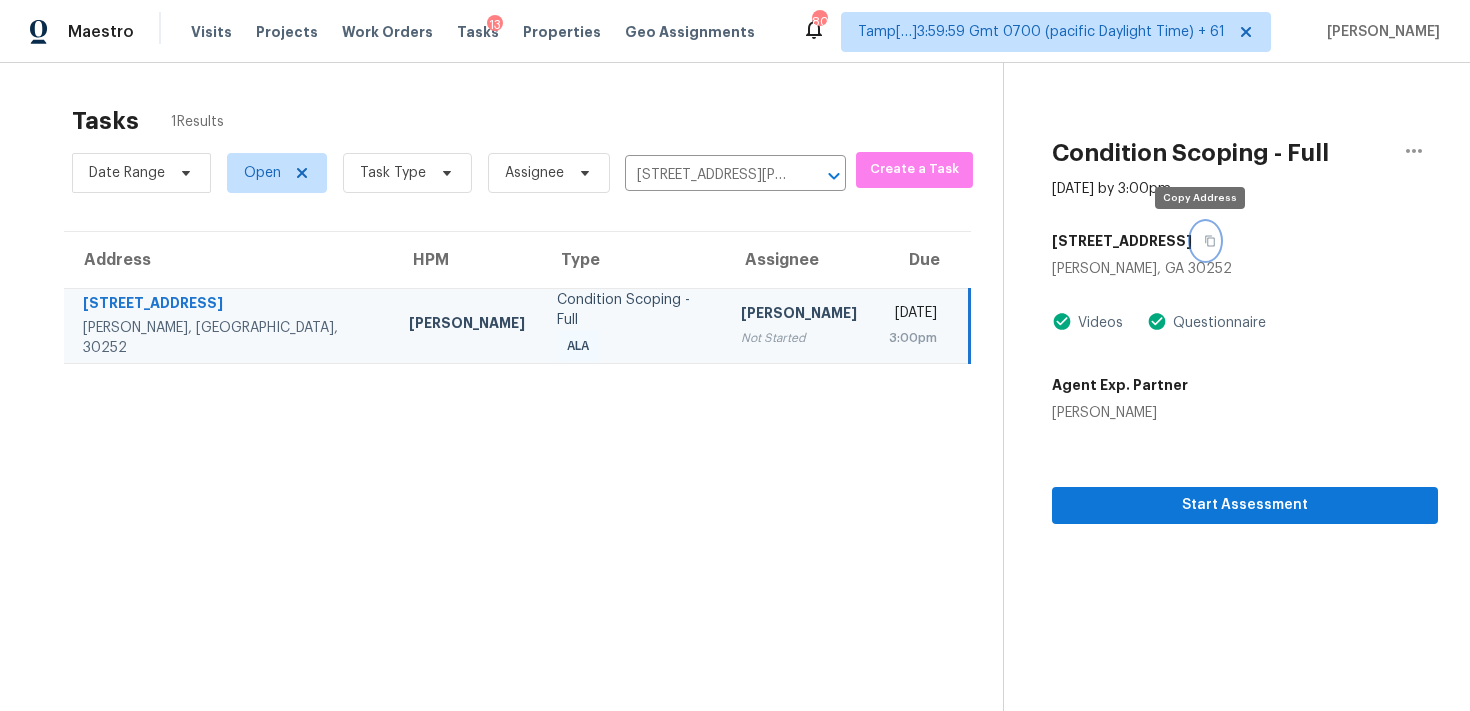 click 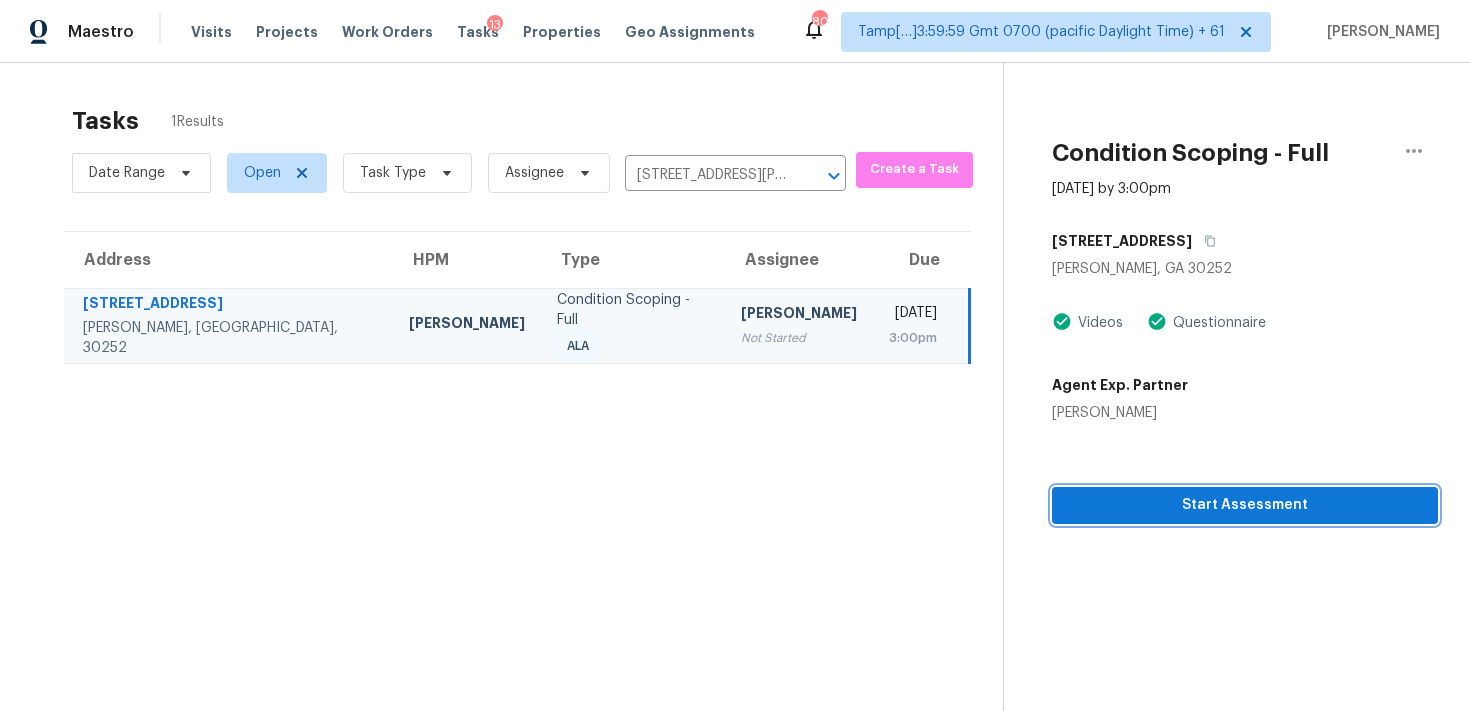 click on "Start Assessment" at bounding box center (1245, 505) 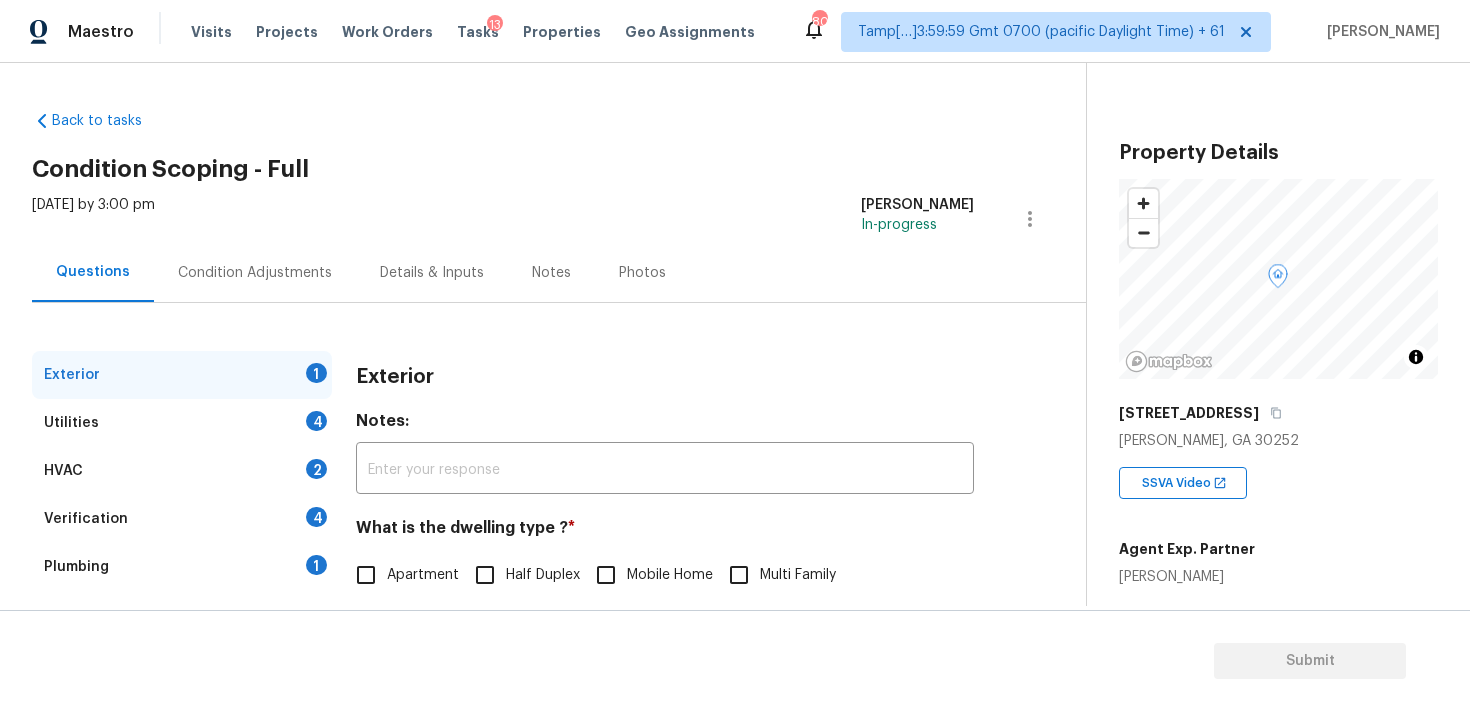 click on "Back to tasks Condition Scoping - Full [DATE] by 3:00 pm   [PERSON_NAME] B In-progress Questions Condition Adjustments Details & Inputs Notes Photos Exterior 1 Utilities 4 HVAC 2 Verification 4 Plumbing 1 Roof Gated Community 1 Pricing 5 Add Area Exterior Notes: ​ What is the dwelling type ?  * Apartment Half Duplex Mobile Home Multi Family Single Family Townhouse Other Unknown Add optional photos here Photos" at bounding box center (559, 476) 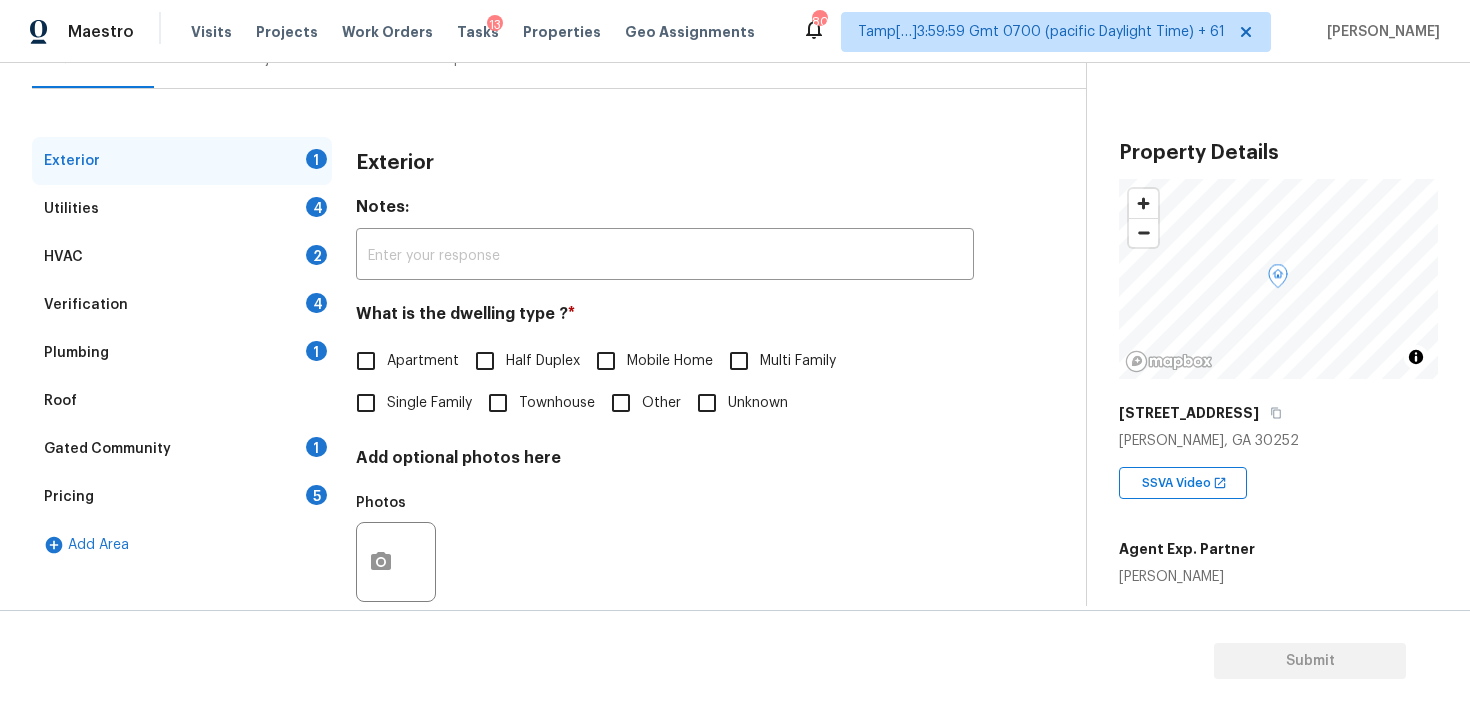 scroll, scrollTop: 223, scrollLeft: 0, axis: vertical 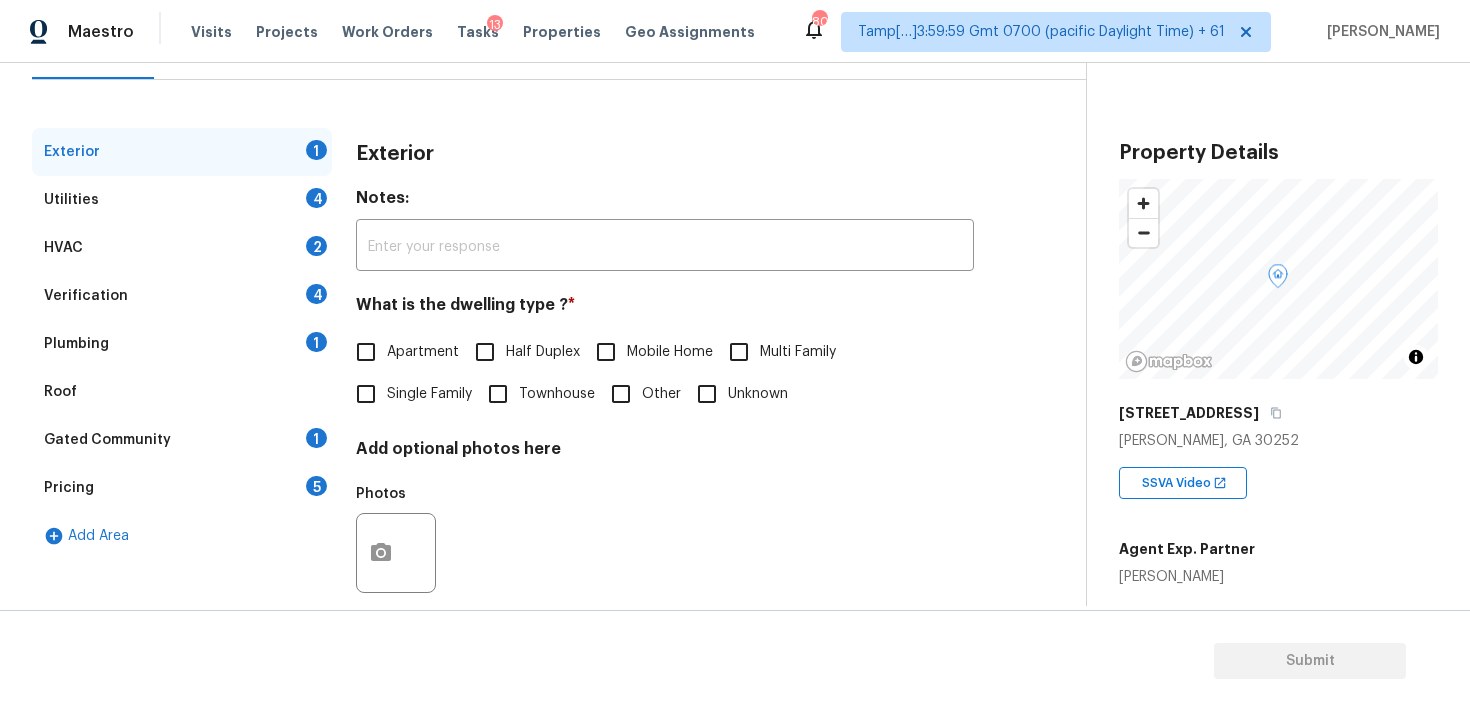click on "Apartment" at bounding box center [402, 352] 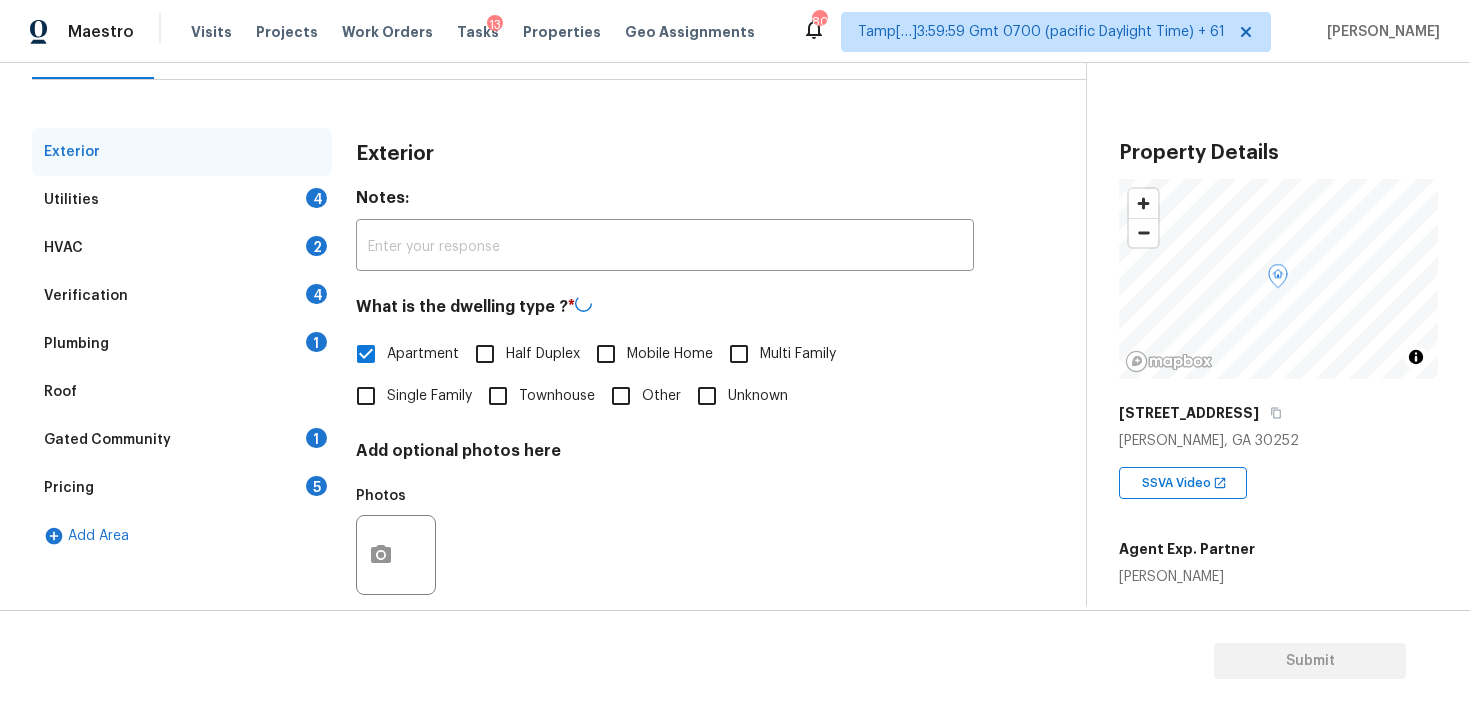 click on "Apartment" at bounding box center (402, 354) 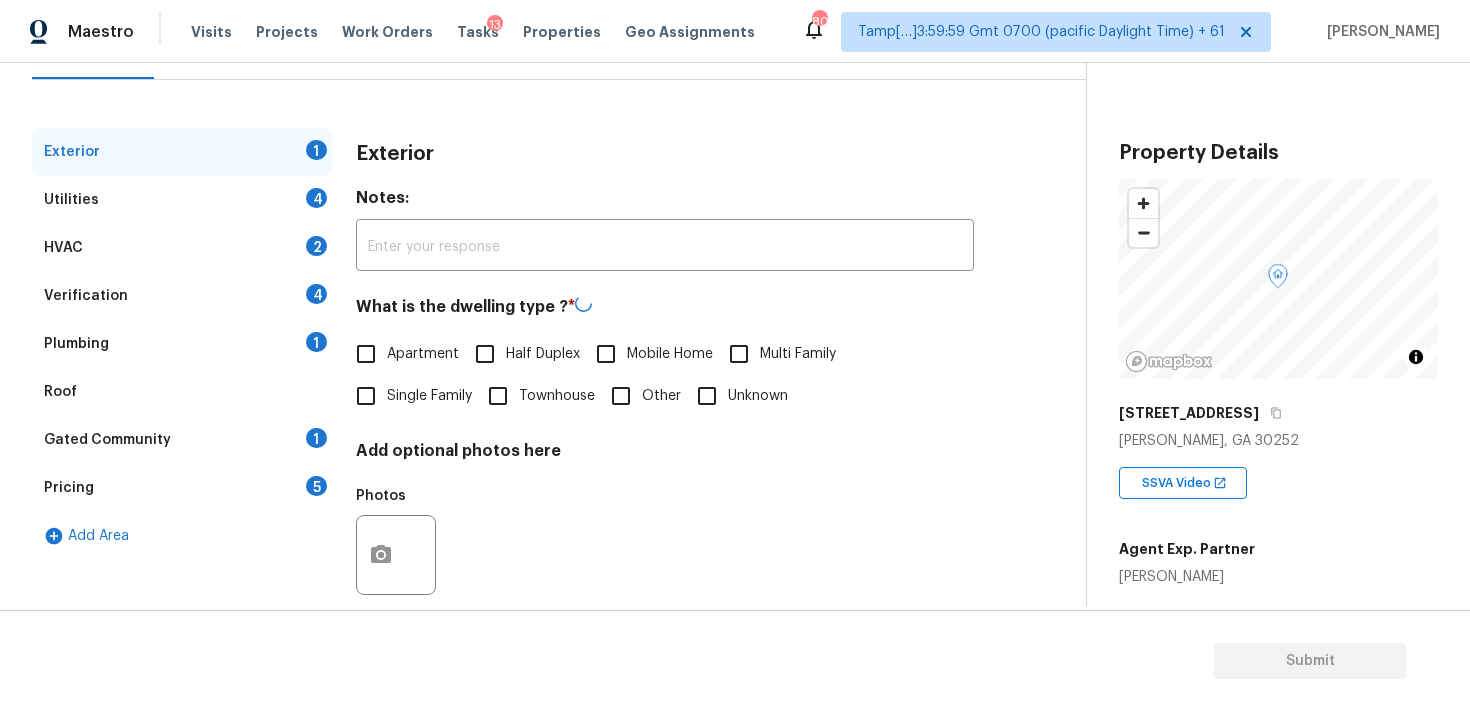 click on "Exterior Notes: ​ What is the dwelling type ?  * Apartment Half Duplex Mobile Home Multi Family Single Family Townhouse Other Unknown Add optional photos here Photos" at bounding box center [665, 379] 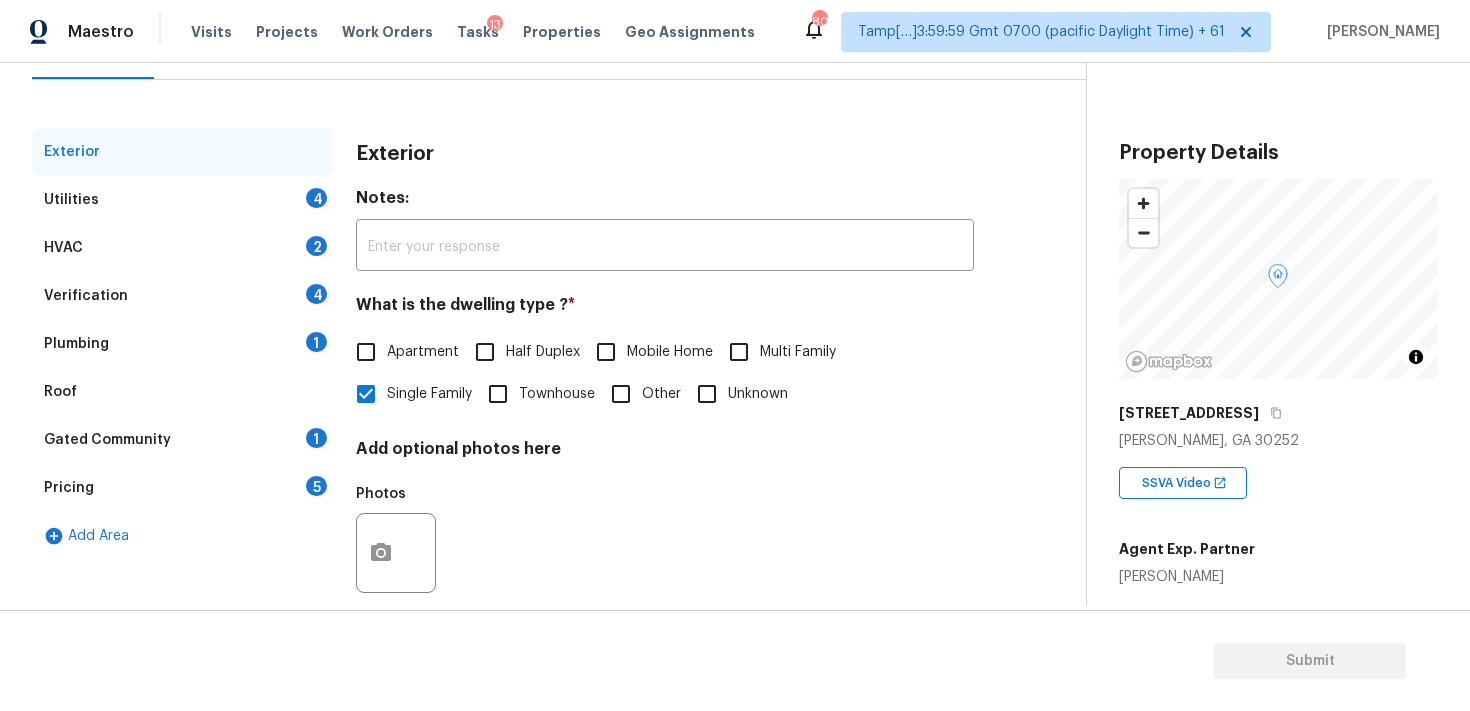 scroll, scrollTop: 32, scrollLeft: 0, axis: vertical 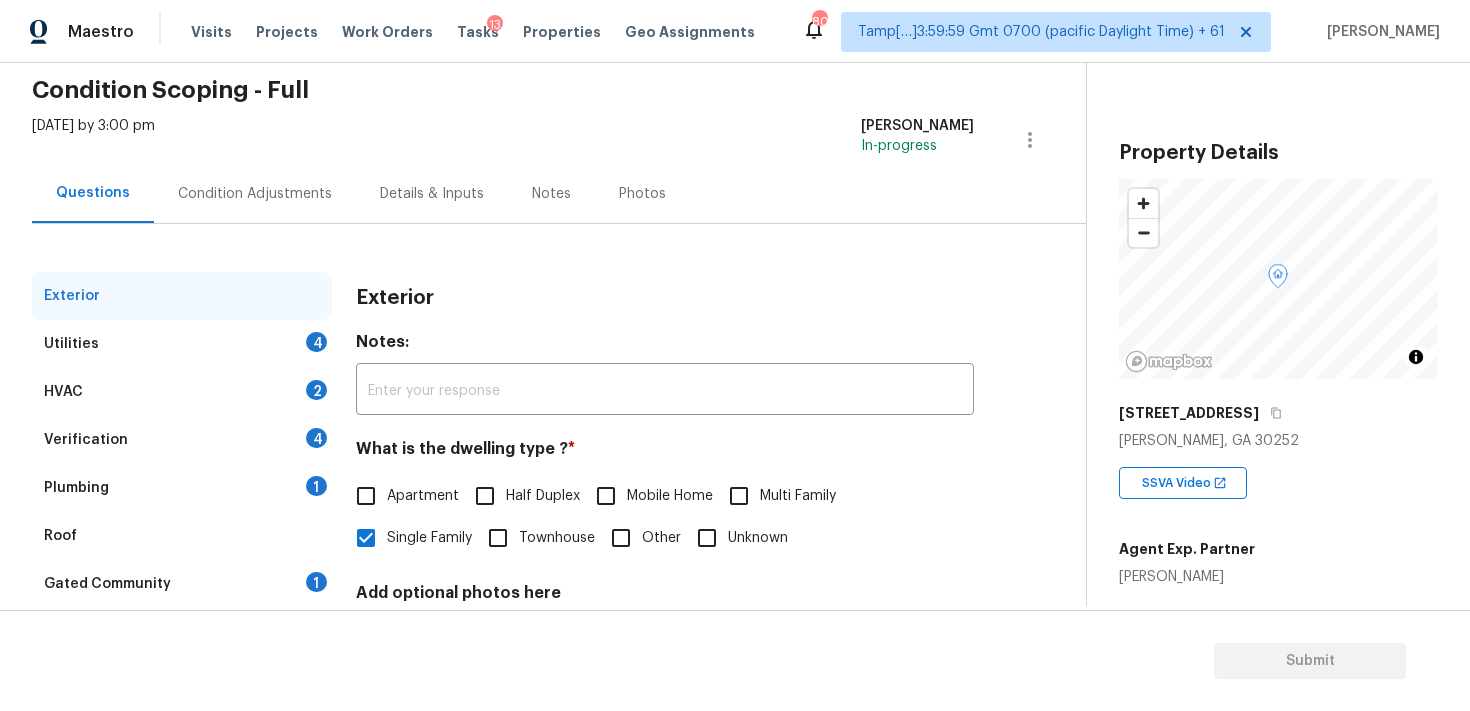 click on "Details & Inputs" at bounding box center [432, 193] 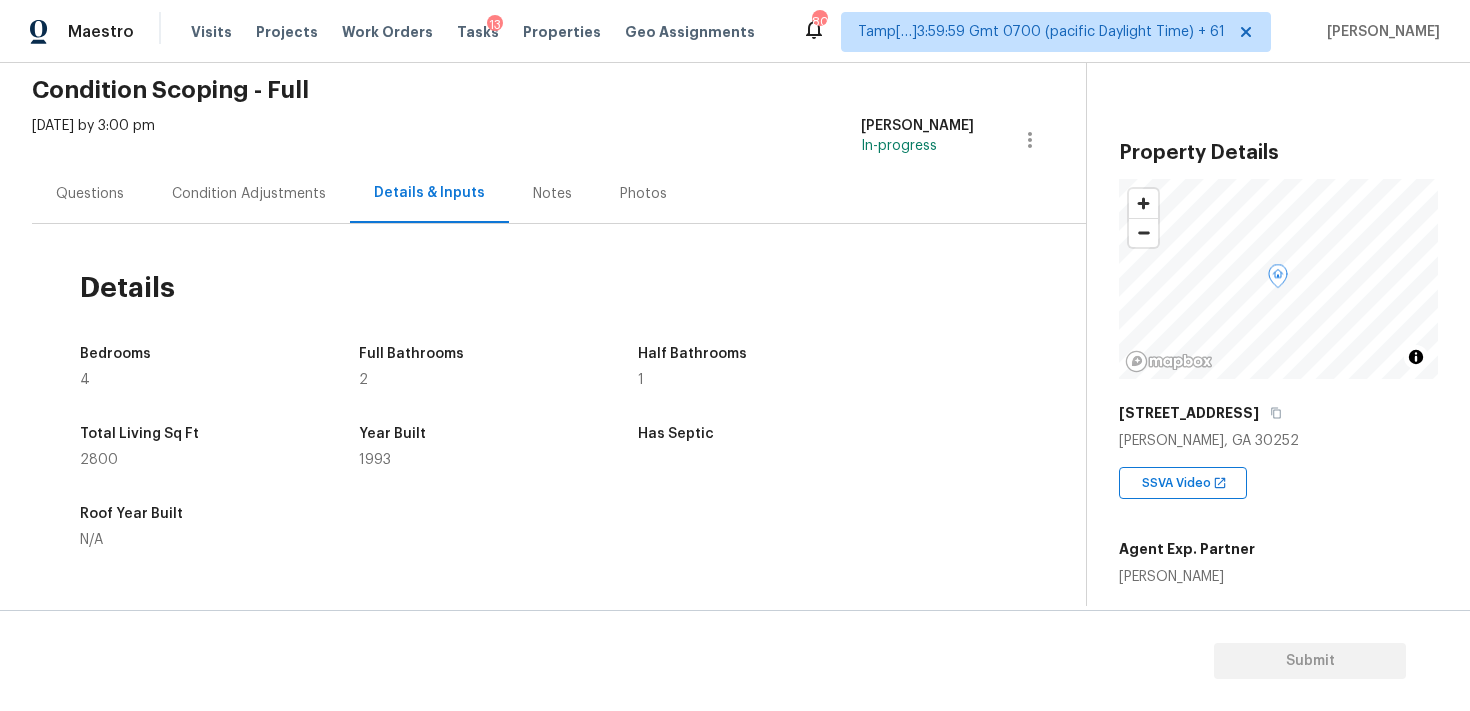 click on "Condition Adjustments" at bounding box center [249, 194] 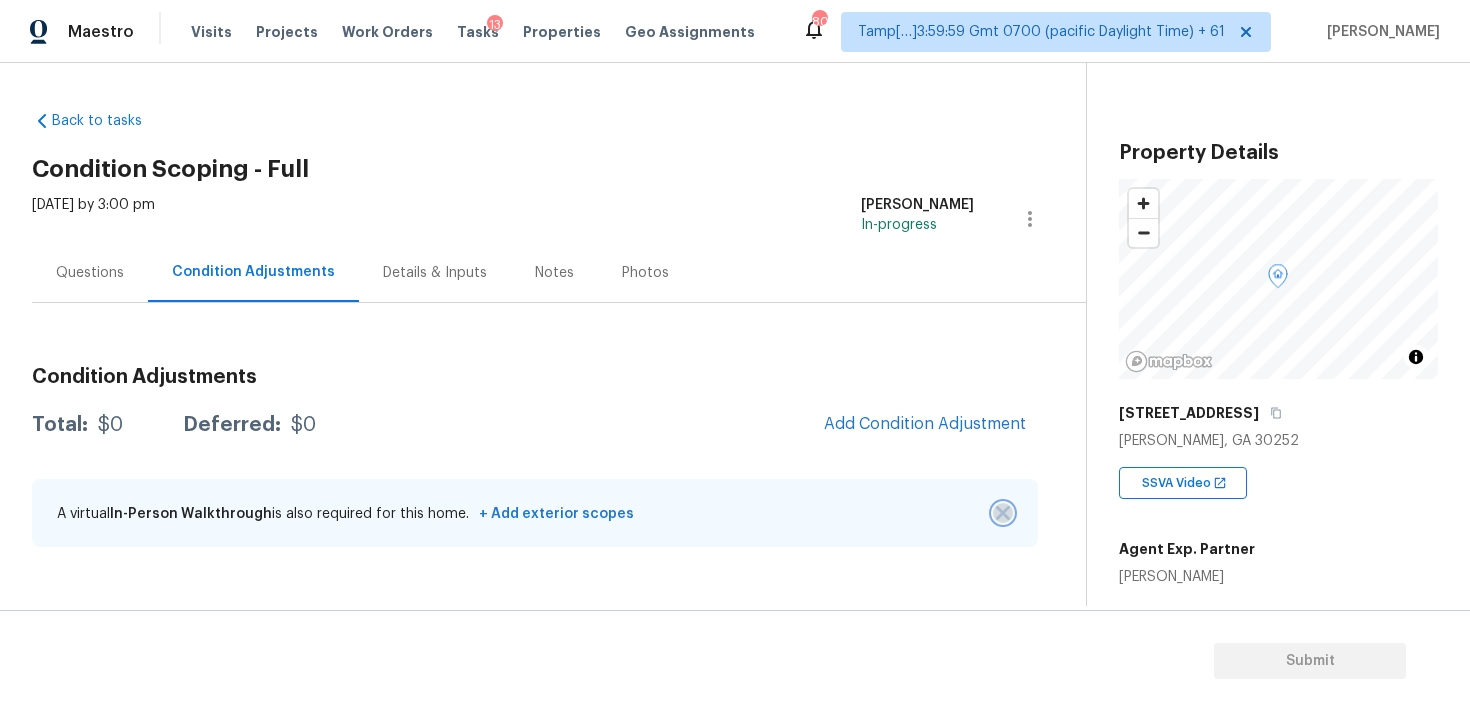 click at bounding box center [1003, 513] 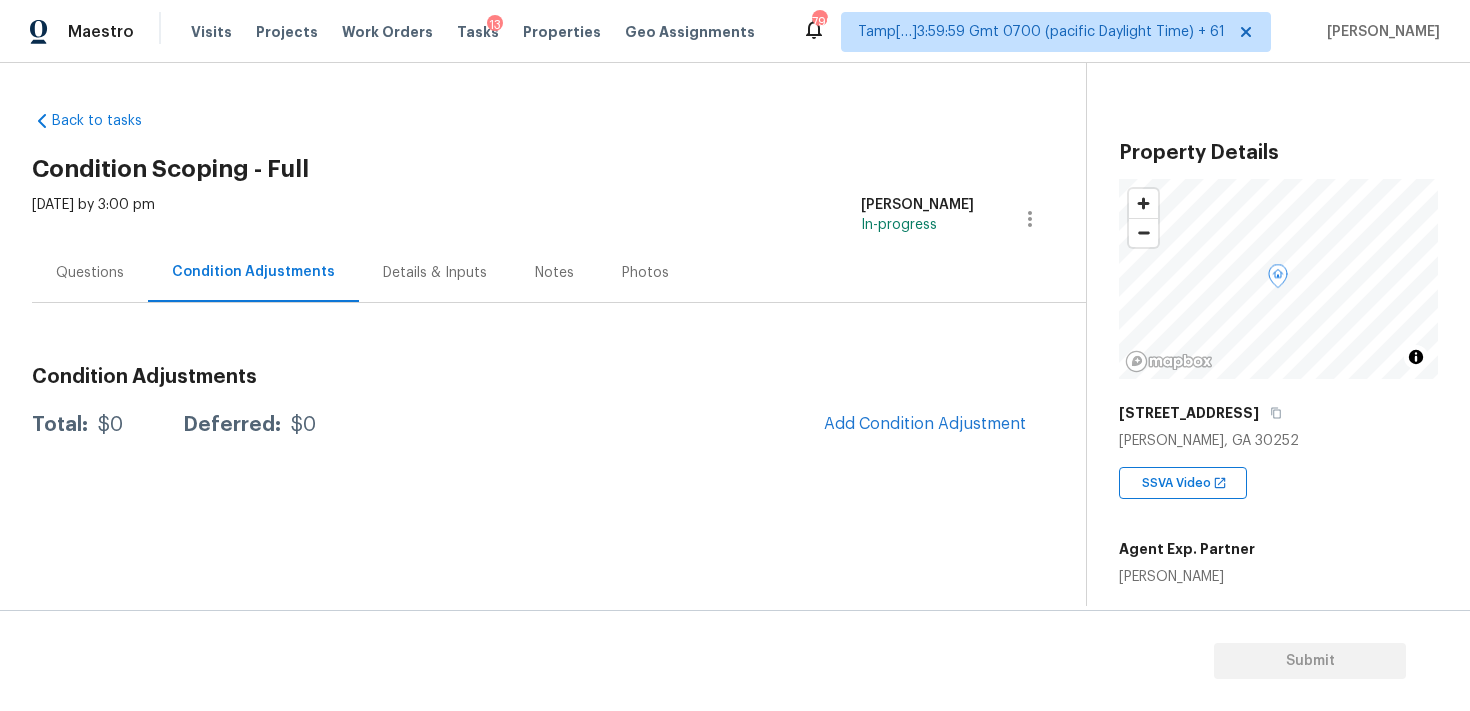 click on "Questions" at bounding box center [90, 273] 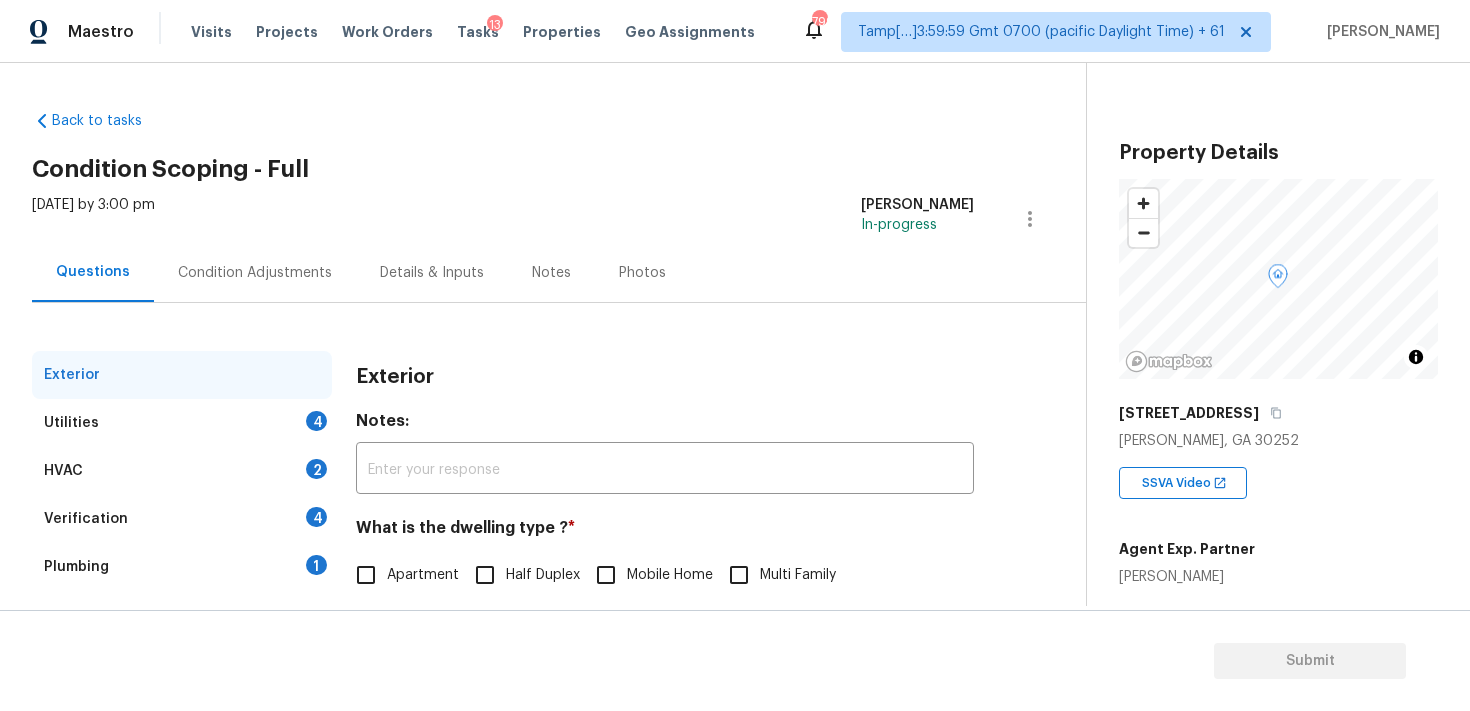 scroll, scrollTop: 252, scrollLeft: 0, axis: vertical 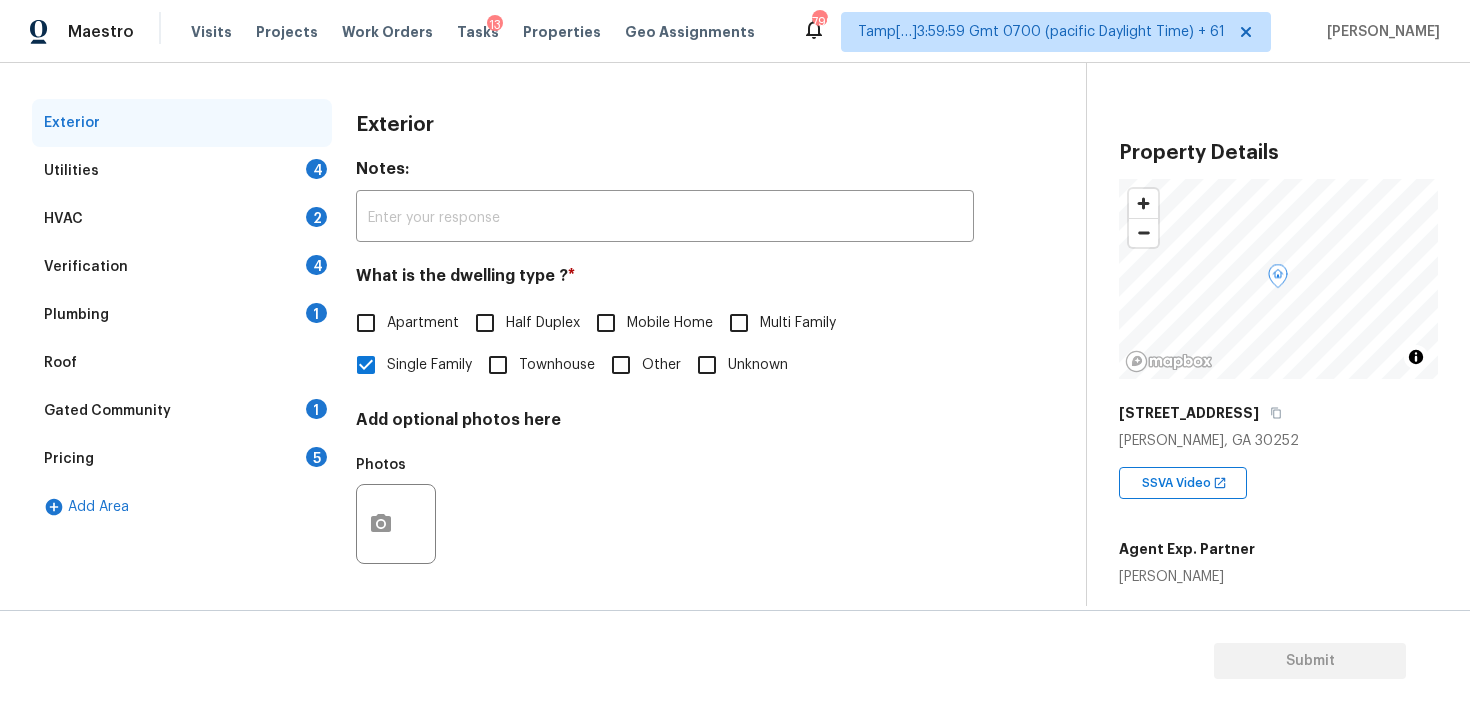 click on "Verification 4" at bounding box center [182, 267] 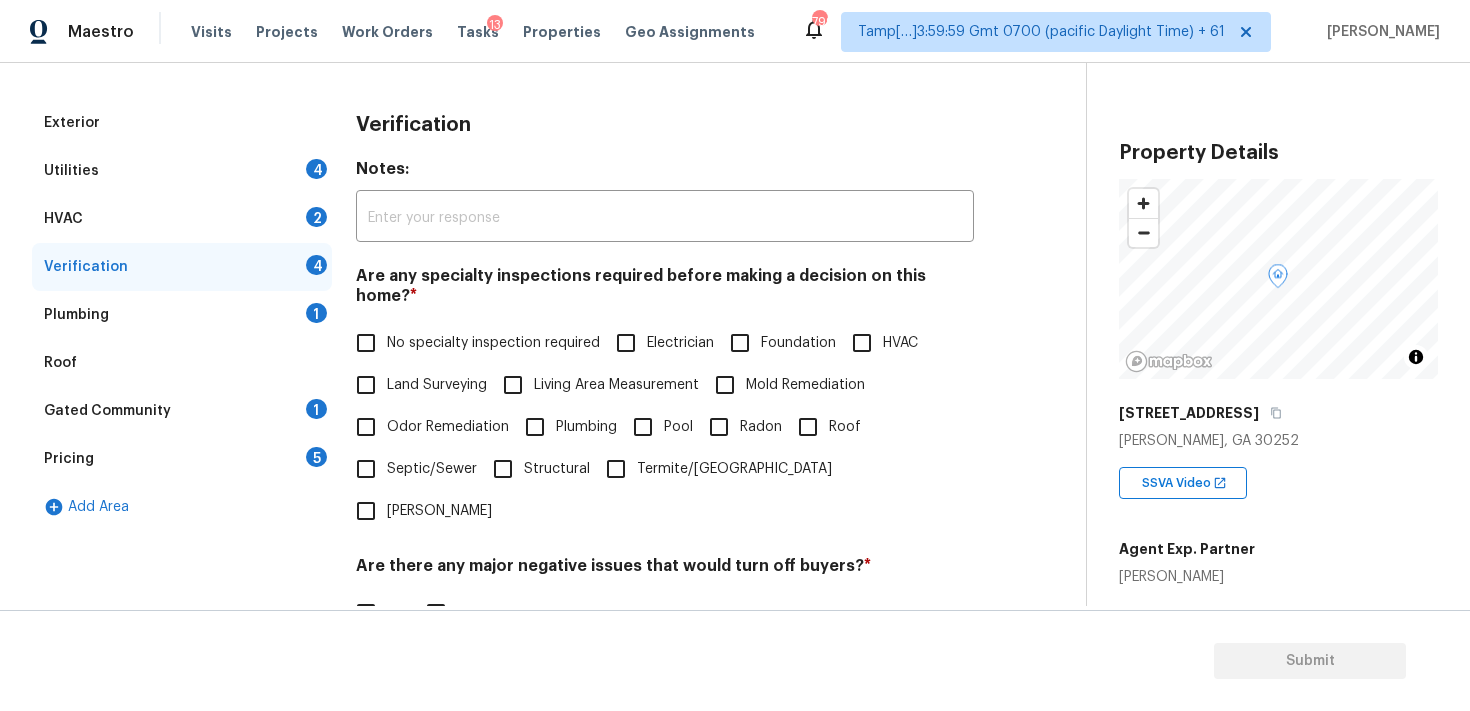 click on "Pricing 5" at bounding box center (182, 459) 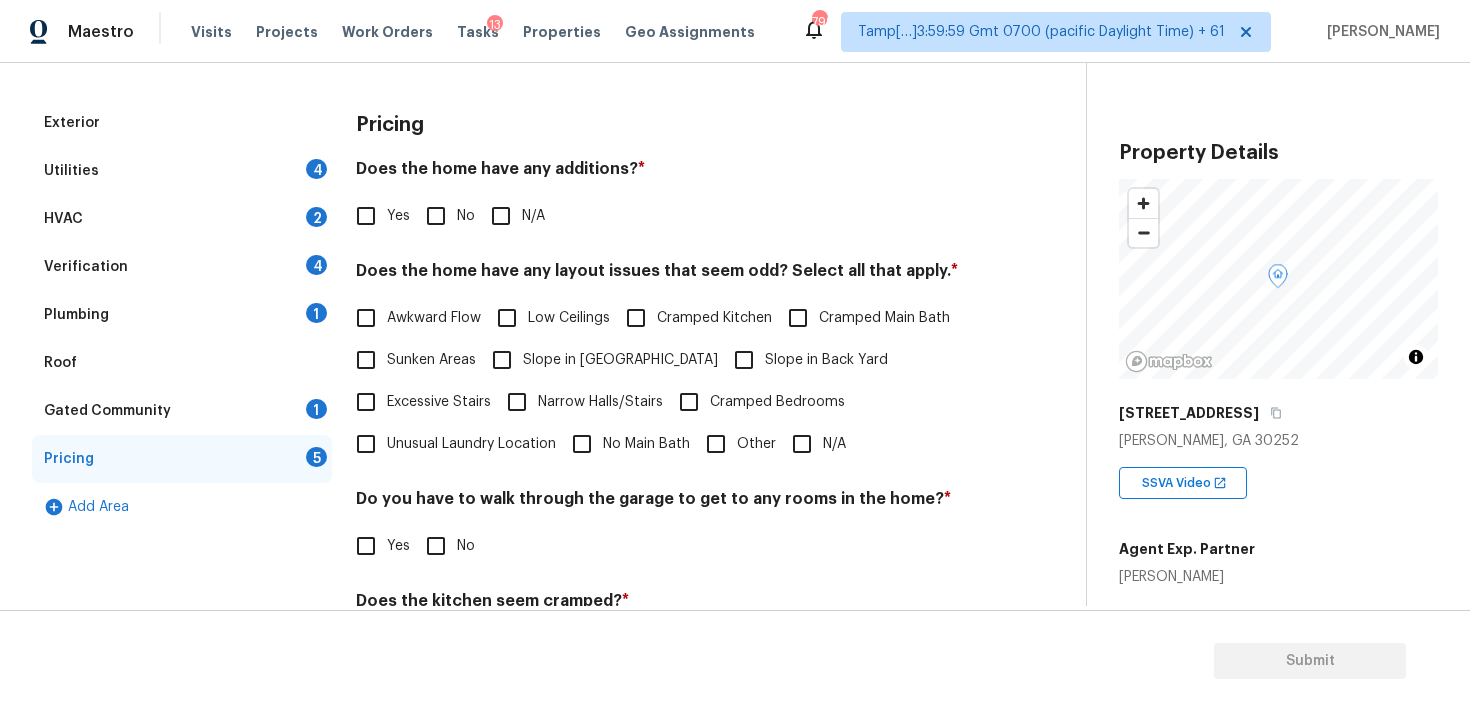 scroll, scrollTop: 447, scrollLeft: 0, axis: vertical 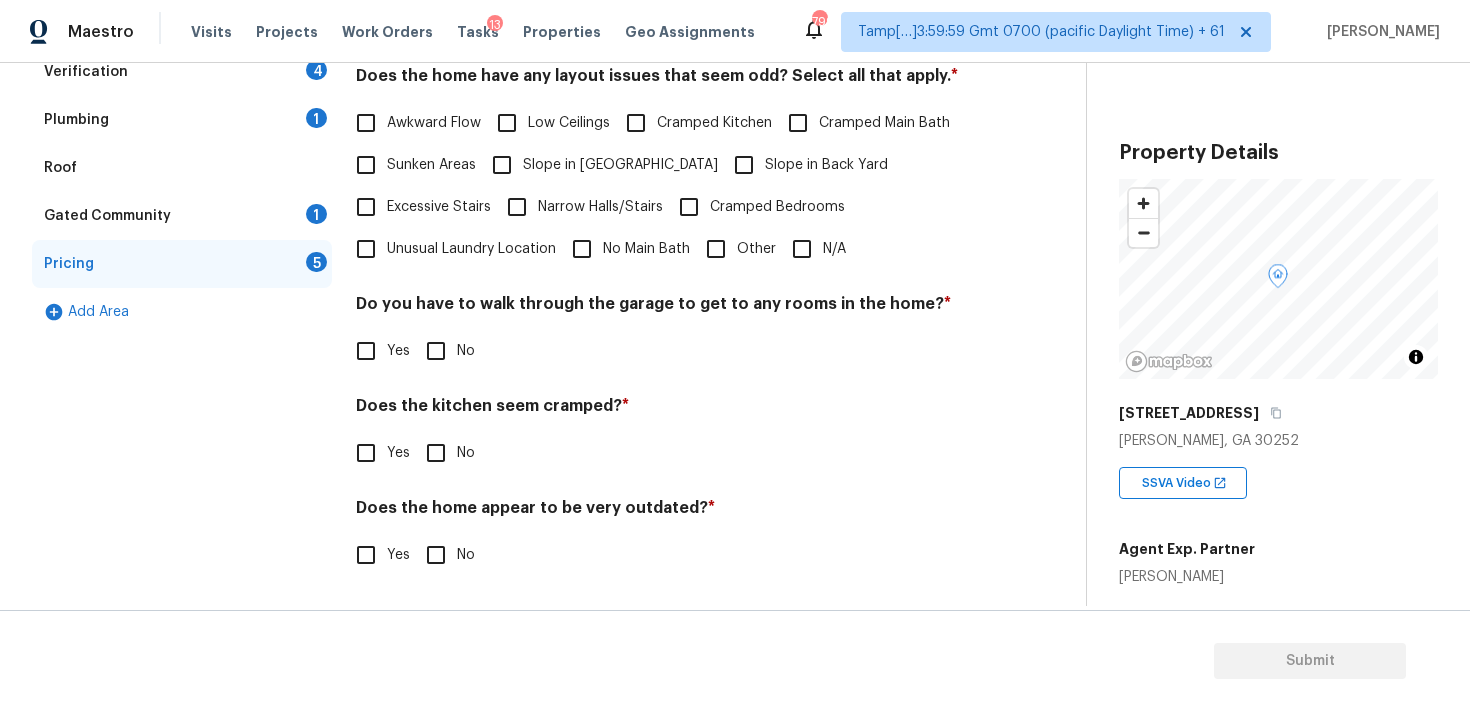 click on "Other" at bounding box center [716, 249] 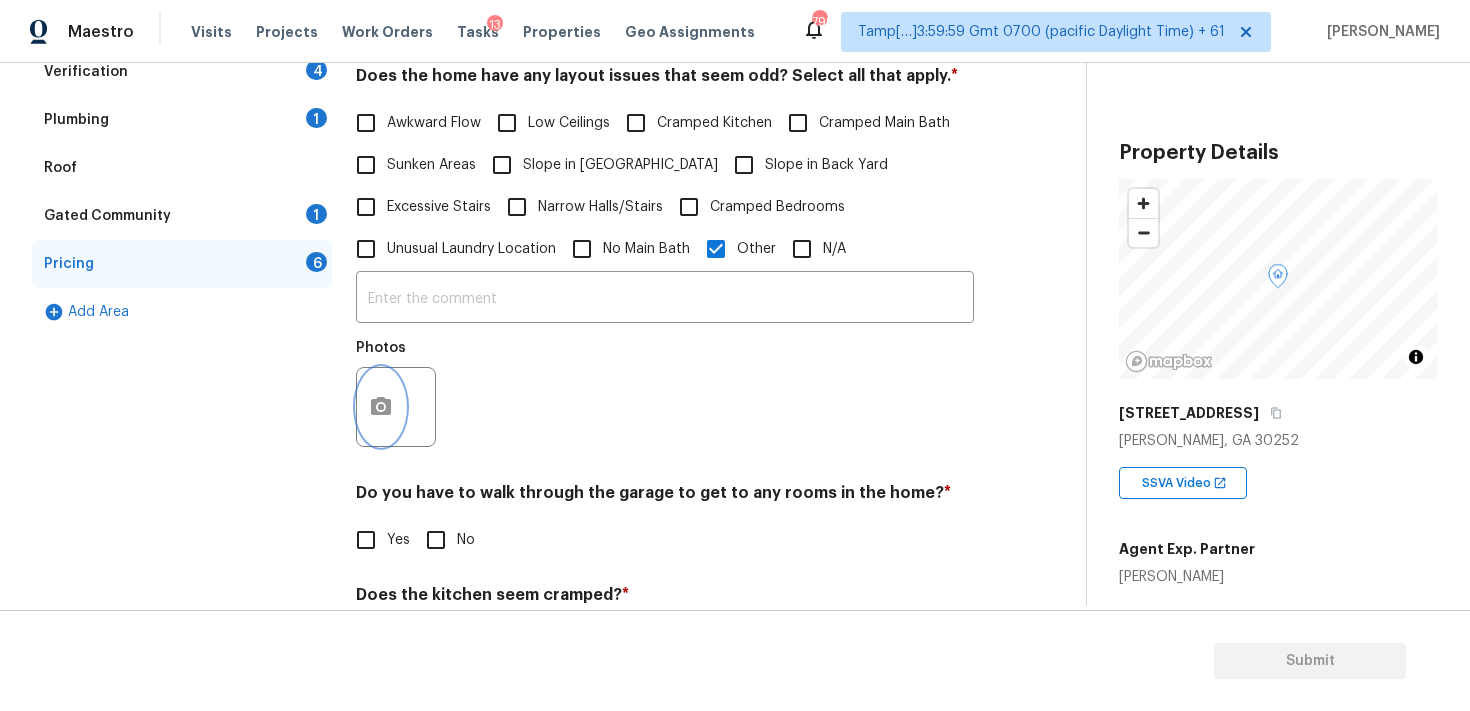 click at bounding box center [381, 407] 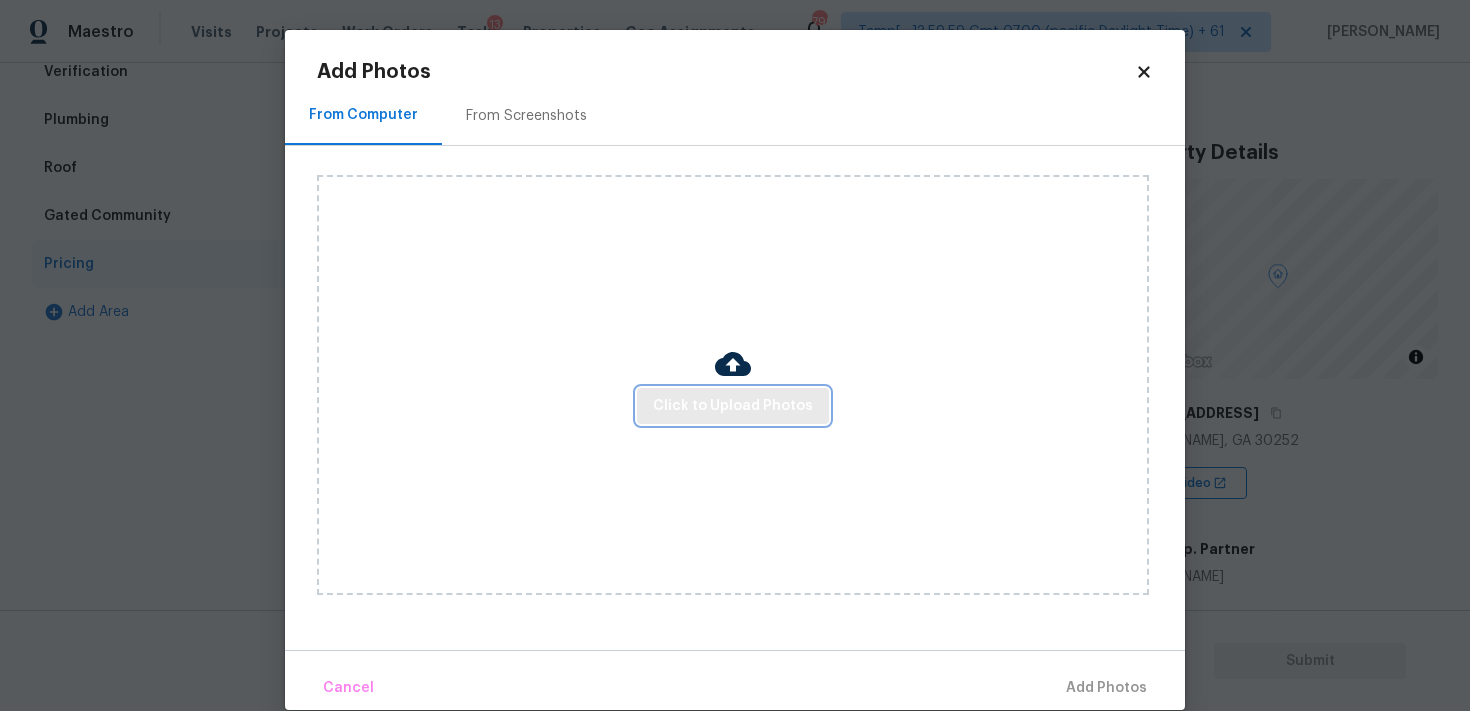 click on "Click to Upload Photos" at bounding box center (733, 406) 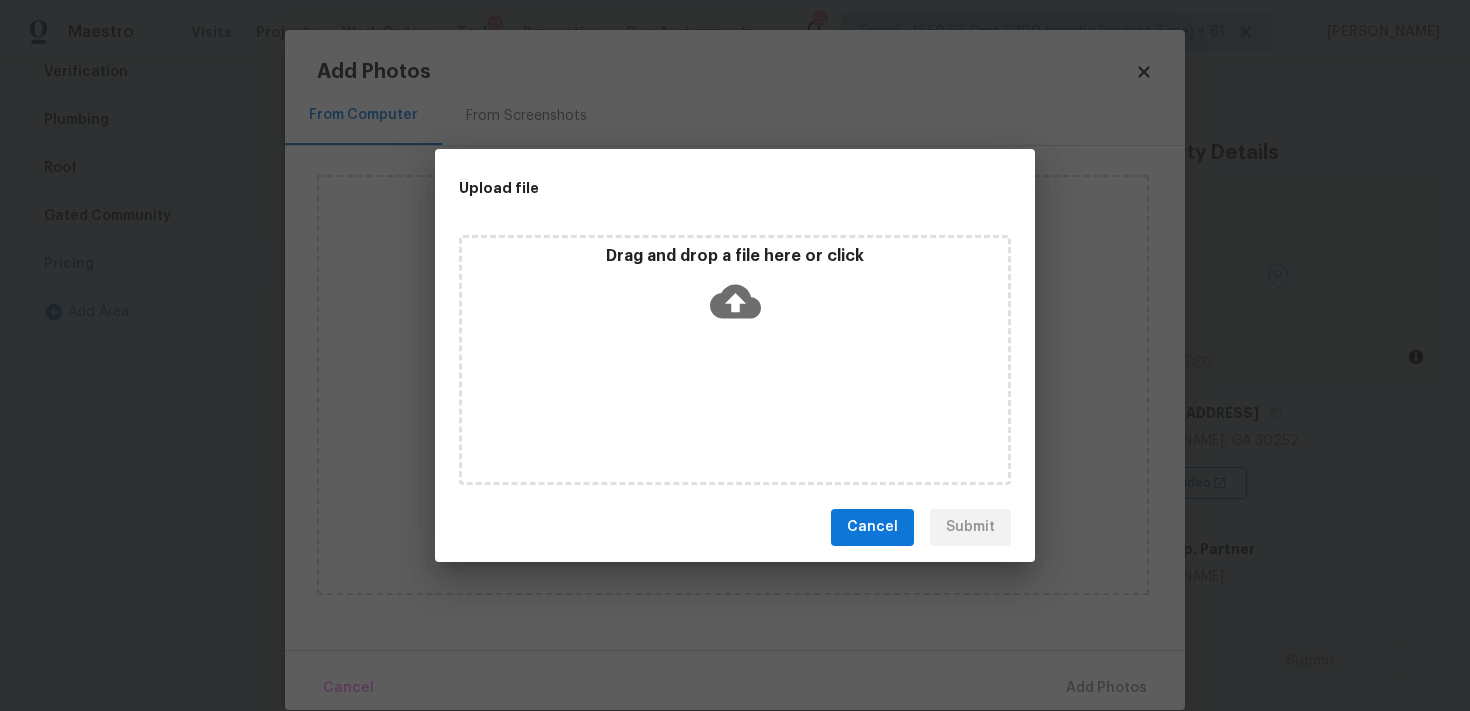 click 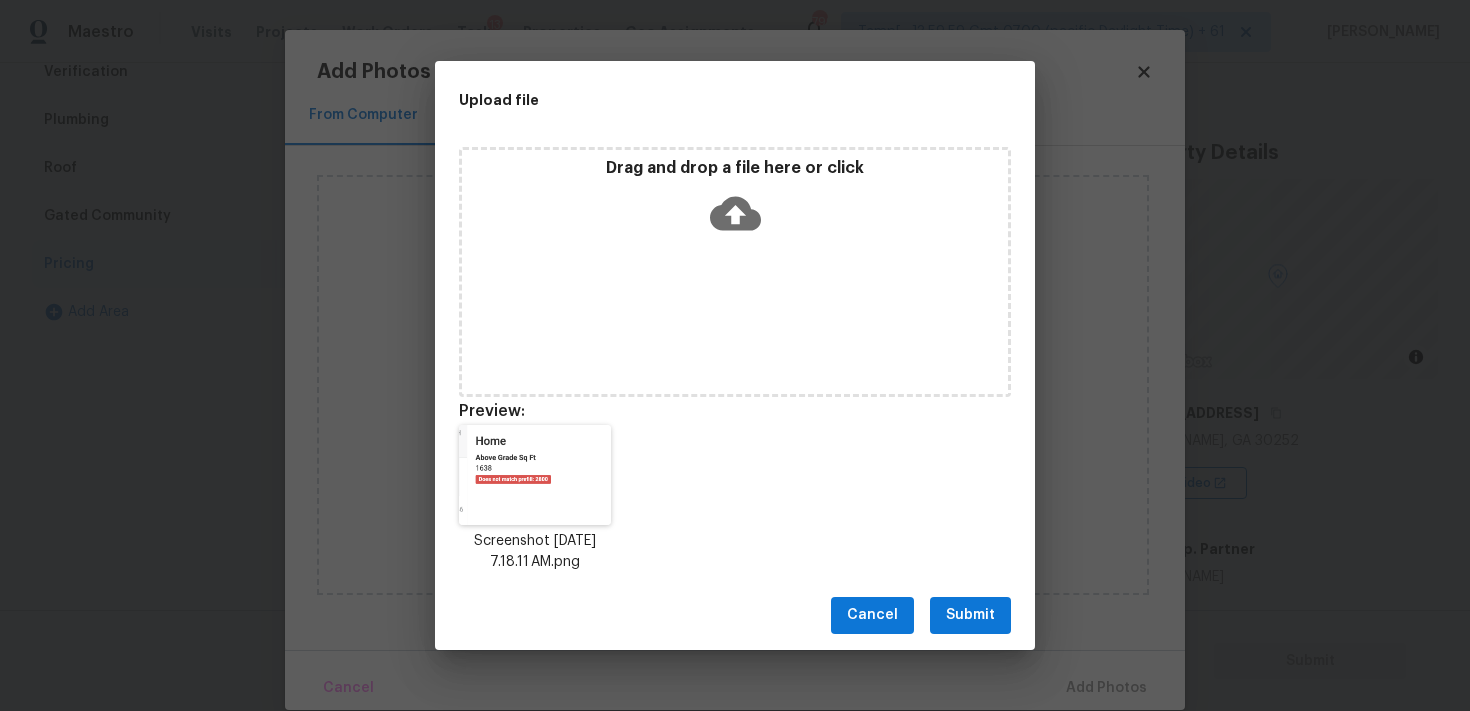 click on "Submit" at bounding box center (970, 615) 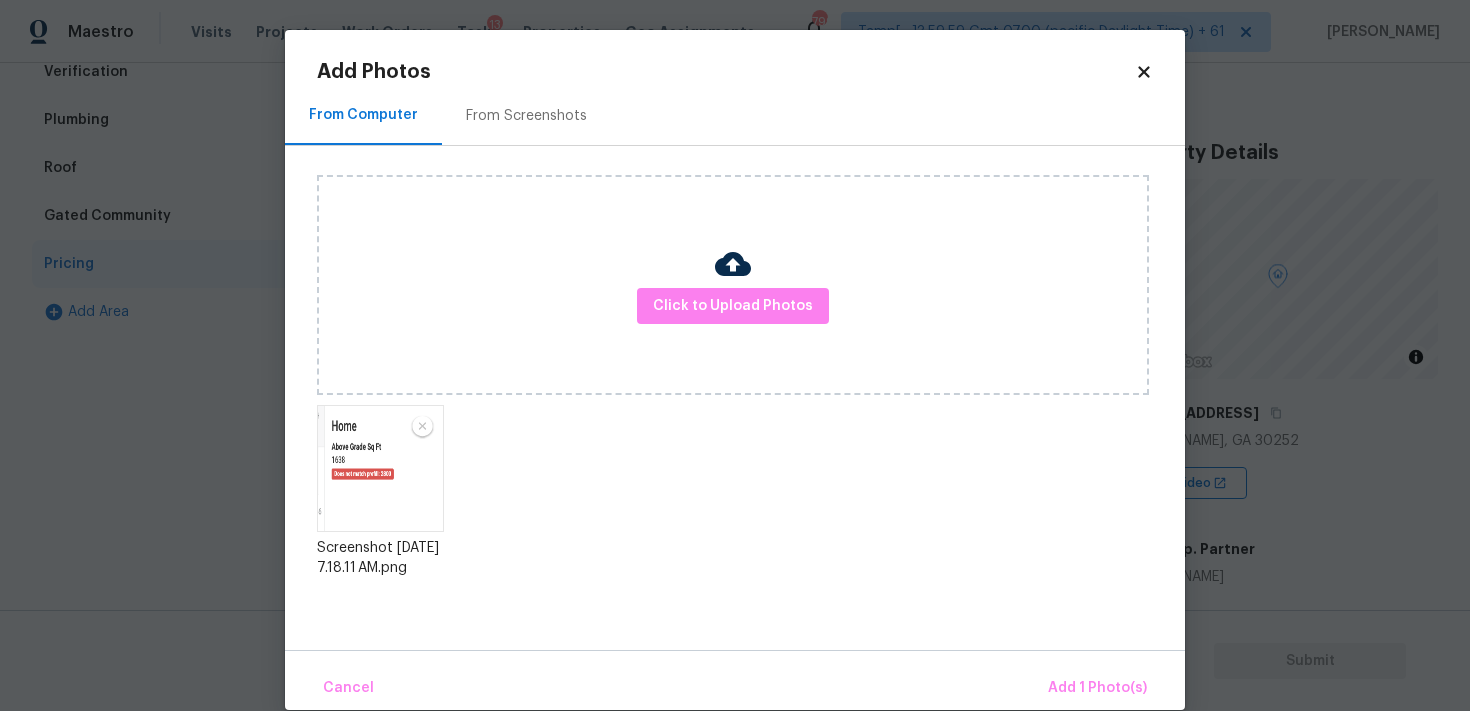 click on "Cancel Add 1 Photo(s)" at bounding box center (735, 680) 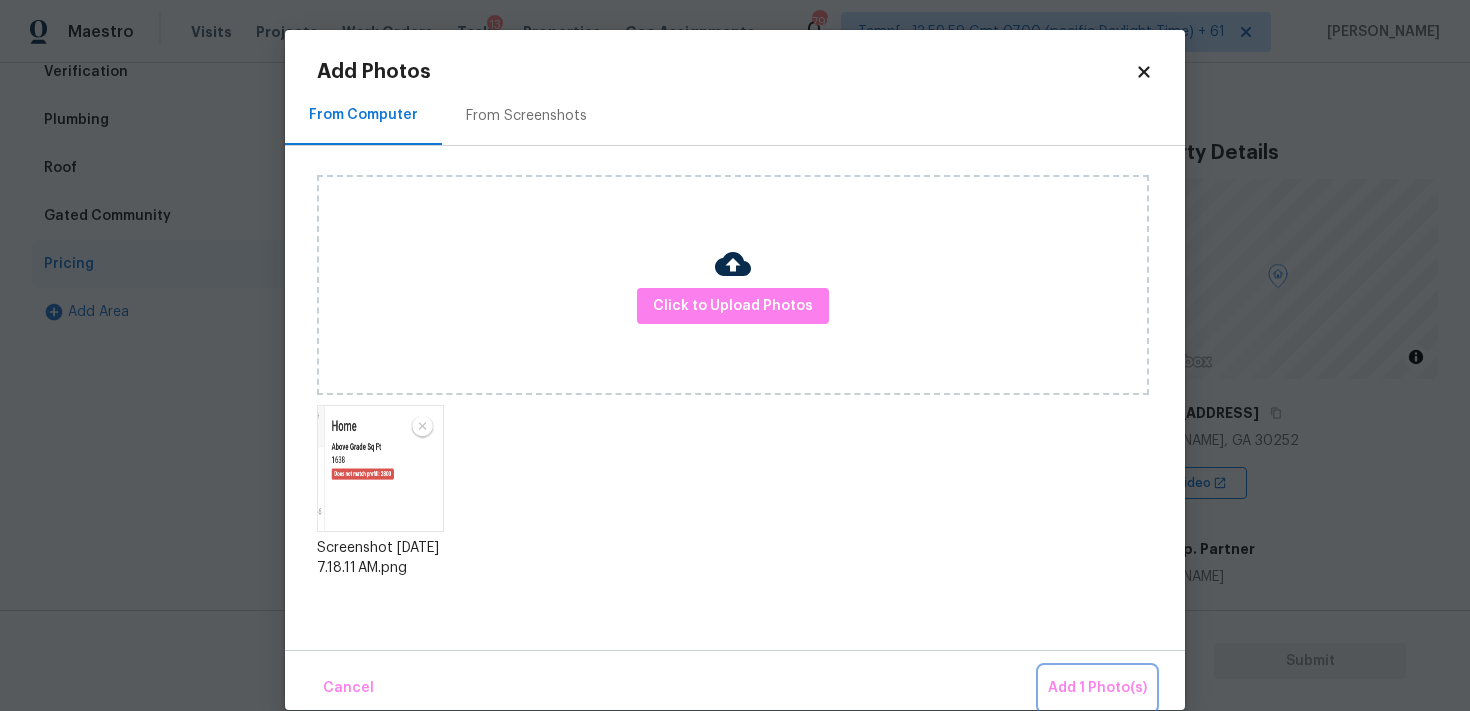 click on "Add 1 Photo(s)" at bounding box center [1097, 688] 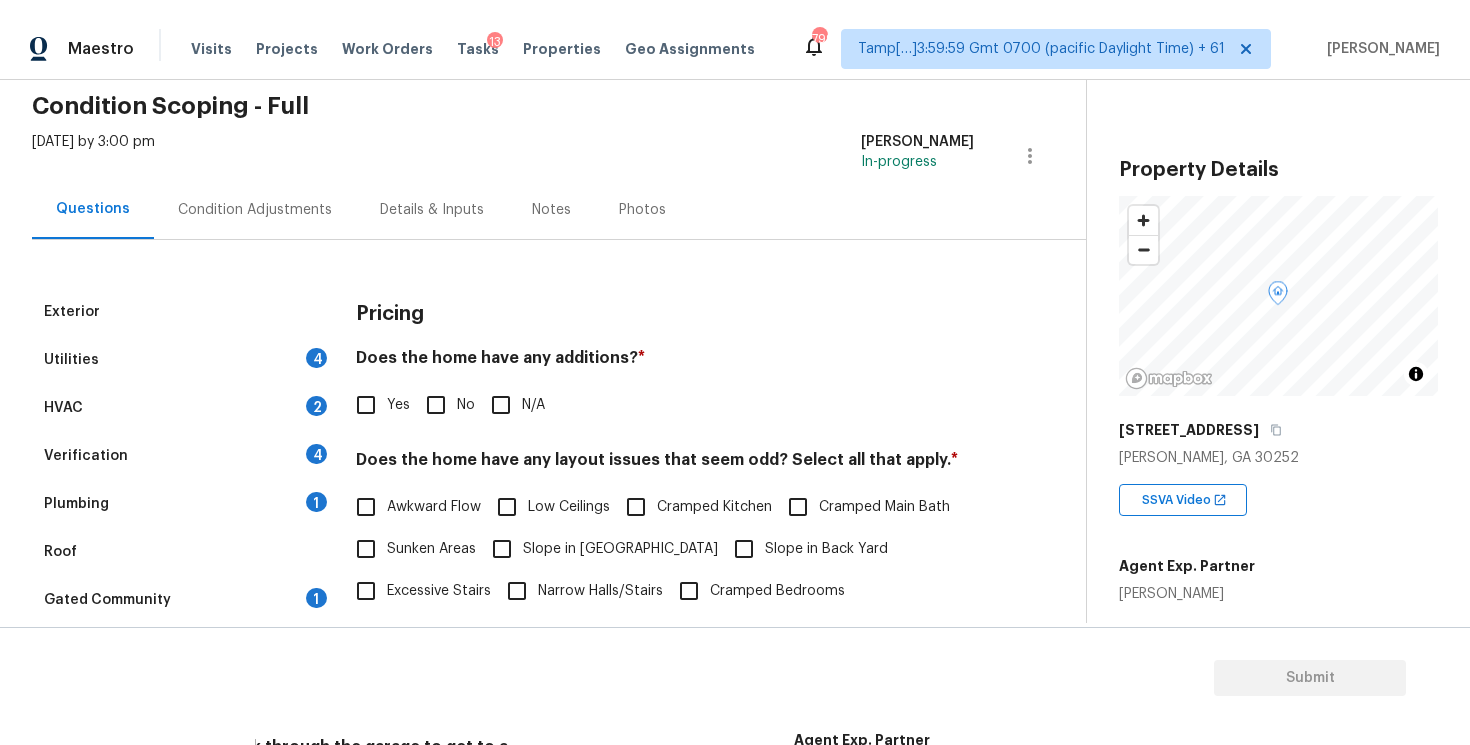 scroll, scrollTop: 31, scrollLeft: 0, axis: vertical 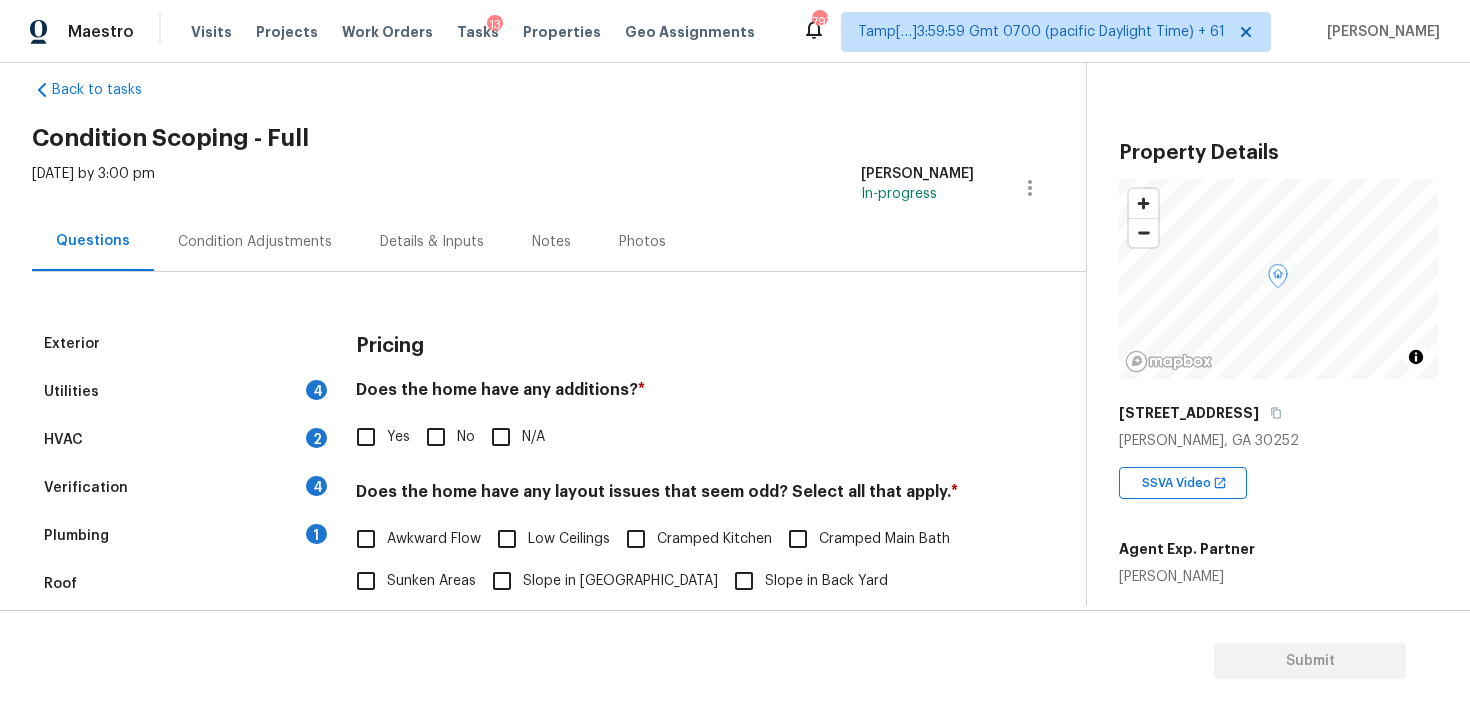 type 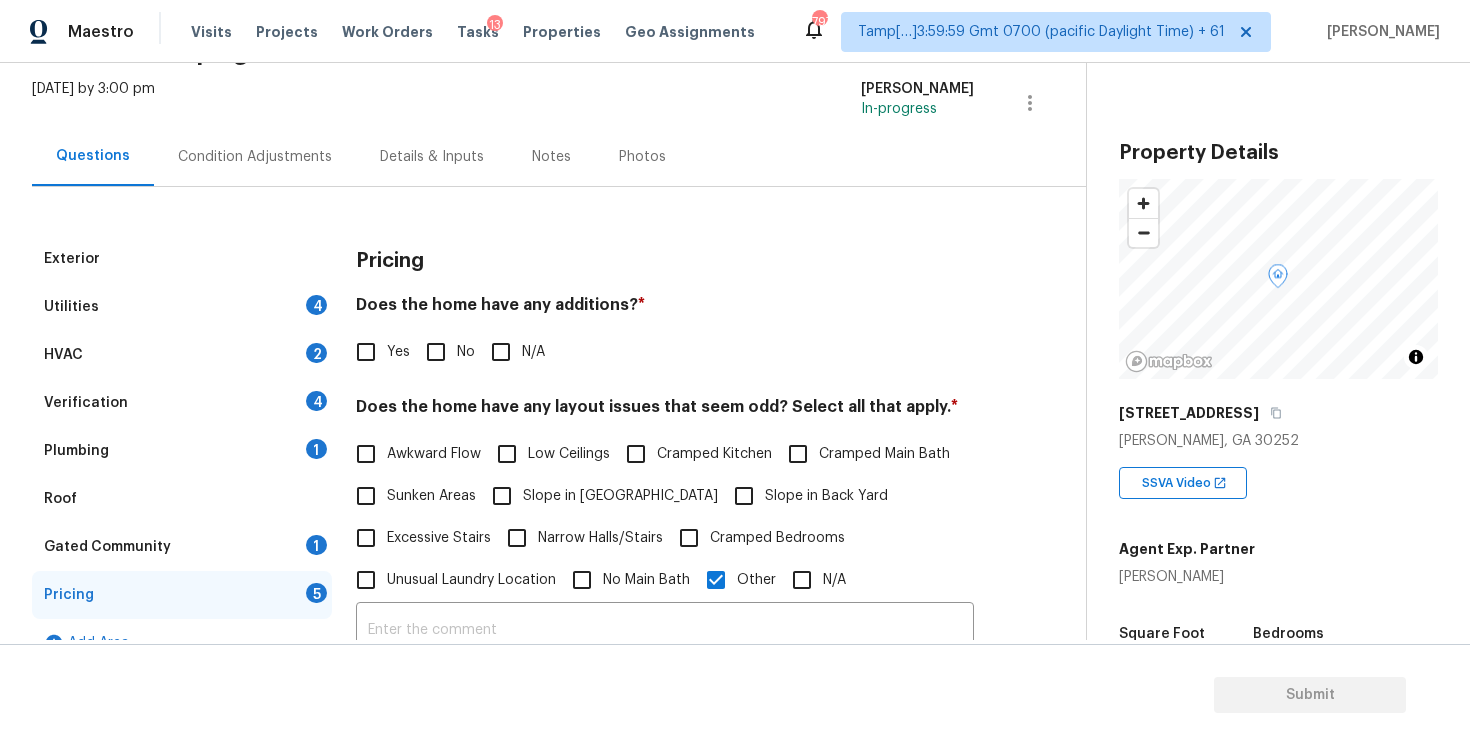 scroll, scrollTop: 130, scrollLeft: 0, axis: vertical 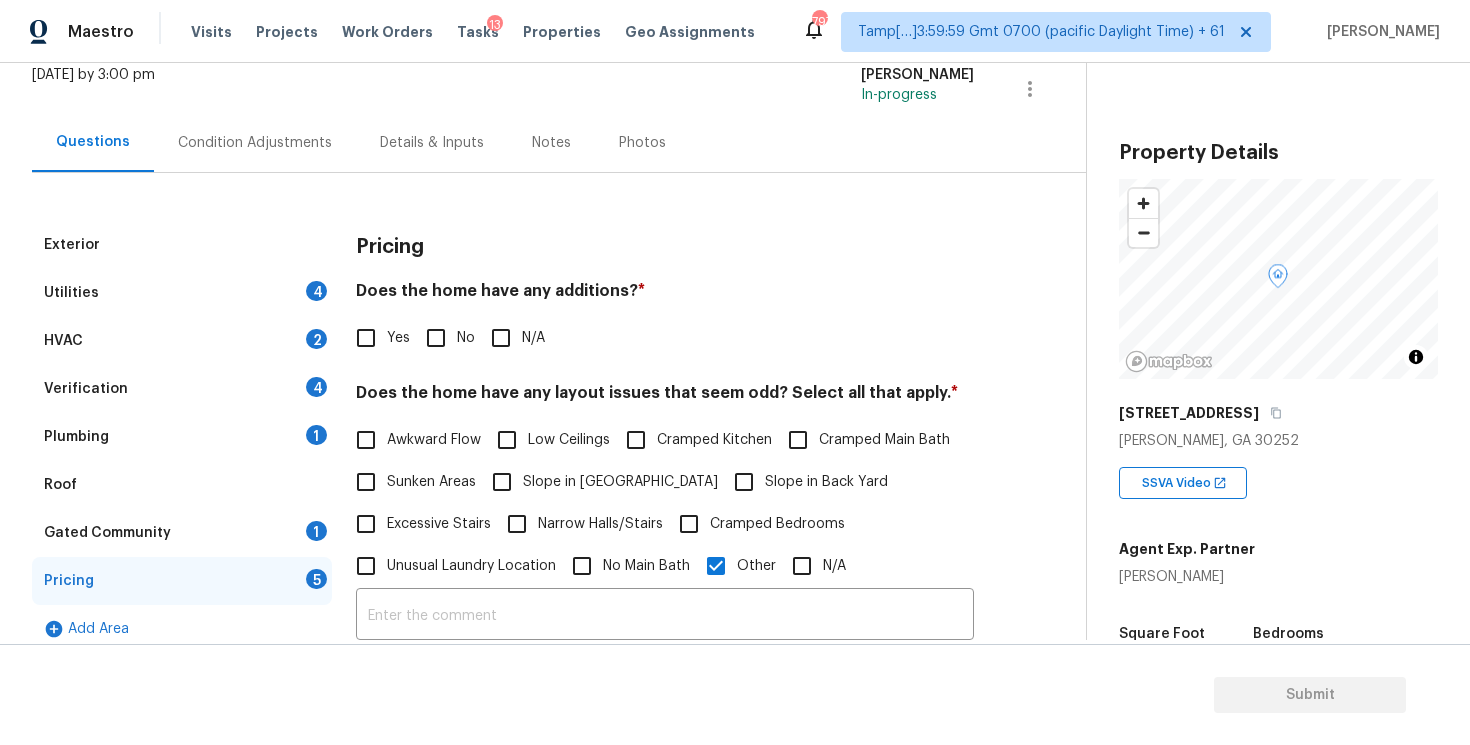 click on "Condition Adjustments" at bounding box center (255, 143) 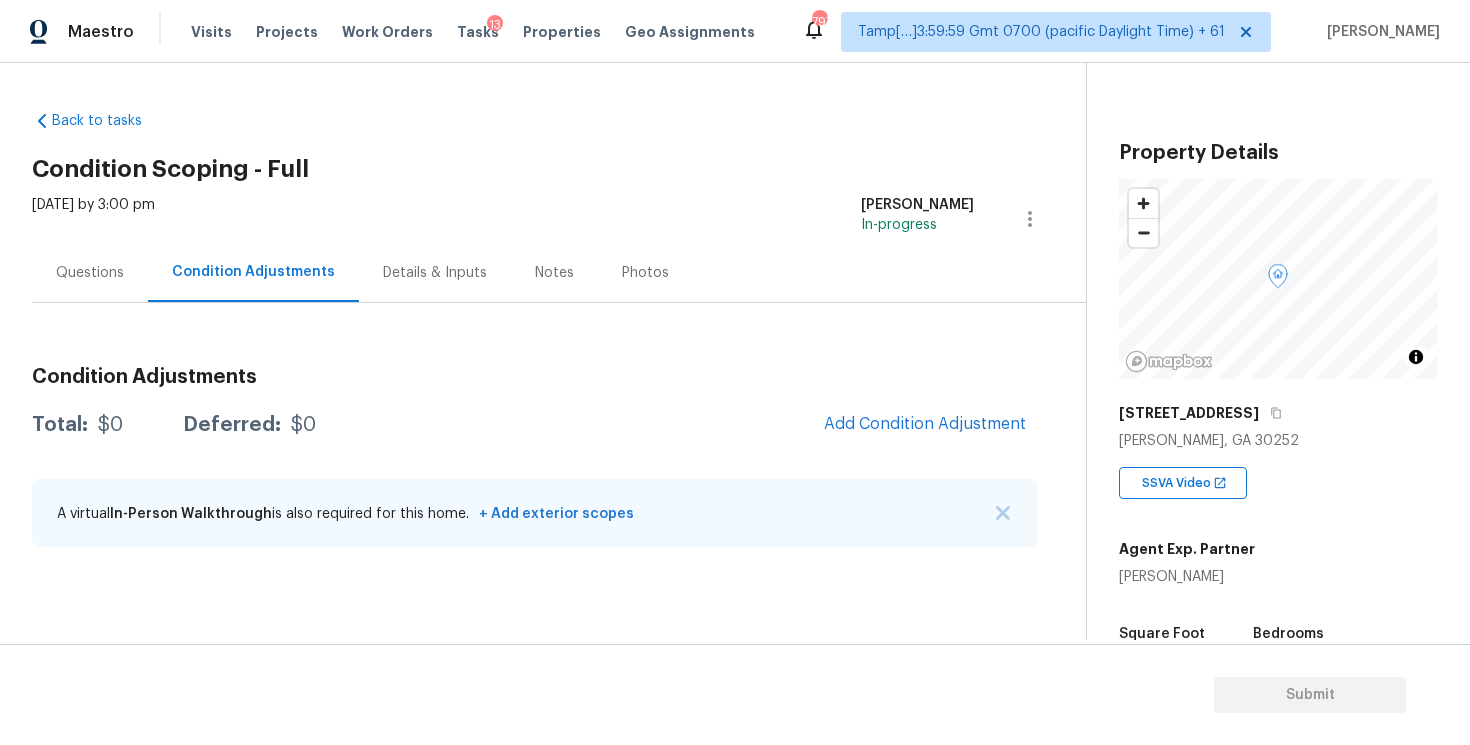 scroll, scrollTop: 0, scrollLeft: 0, axis: both 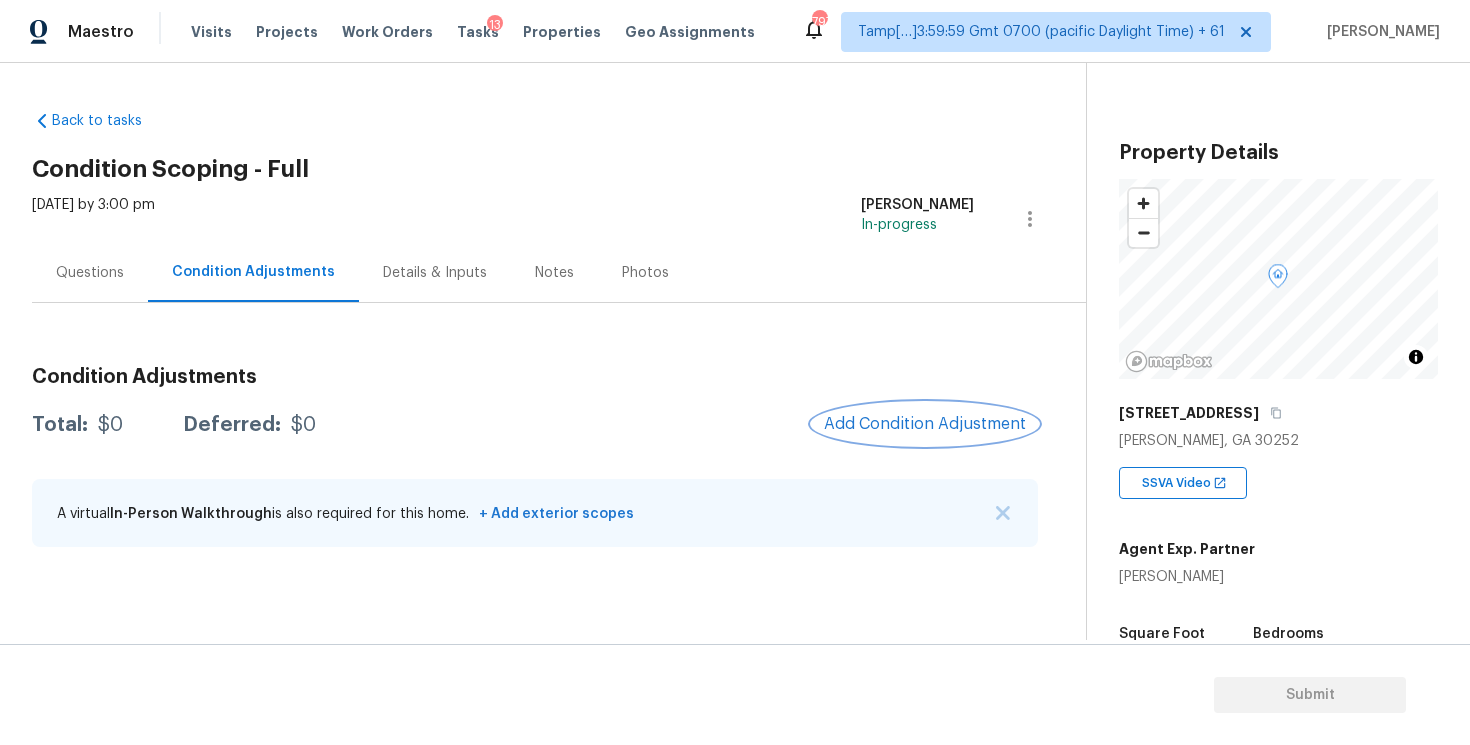 click on "Add Condition Adjustment" at bounding box center [925, 424] 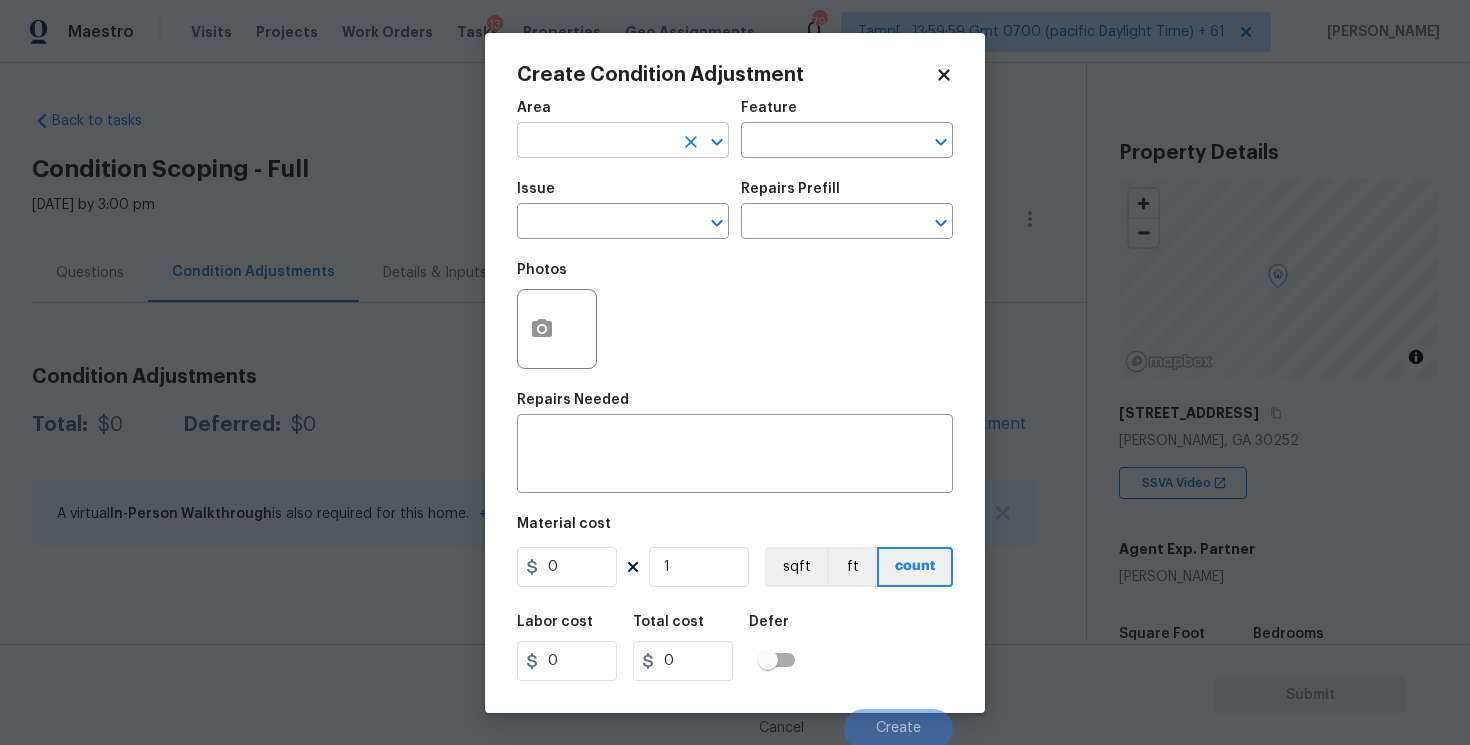 click at bounding box center (595, 142) 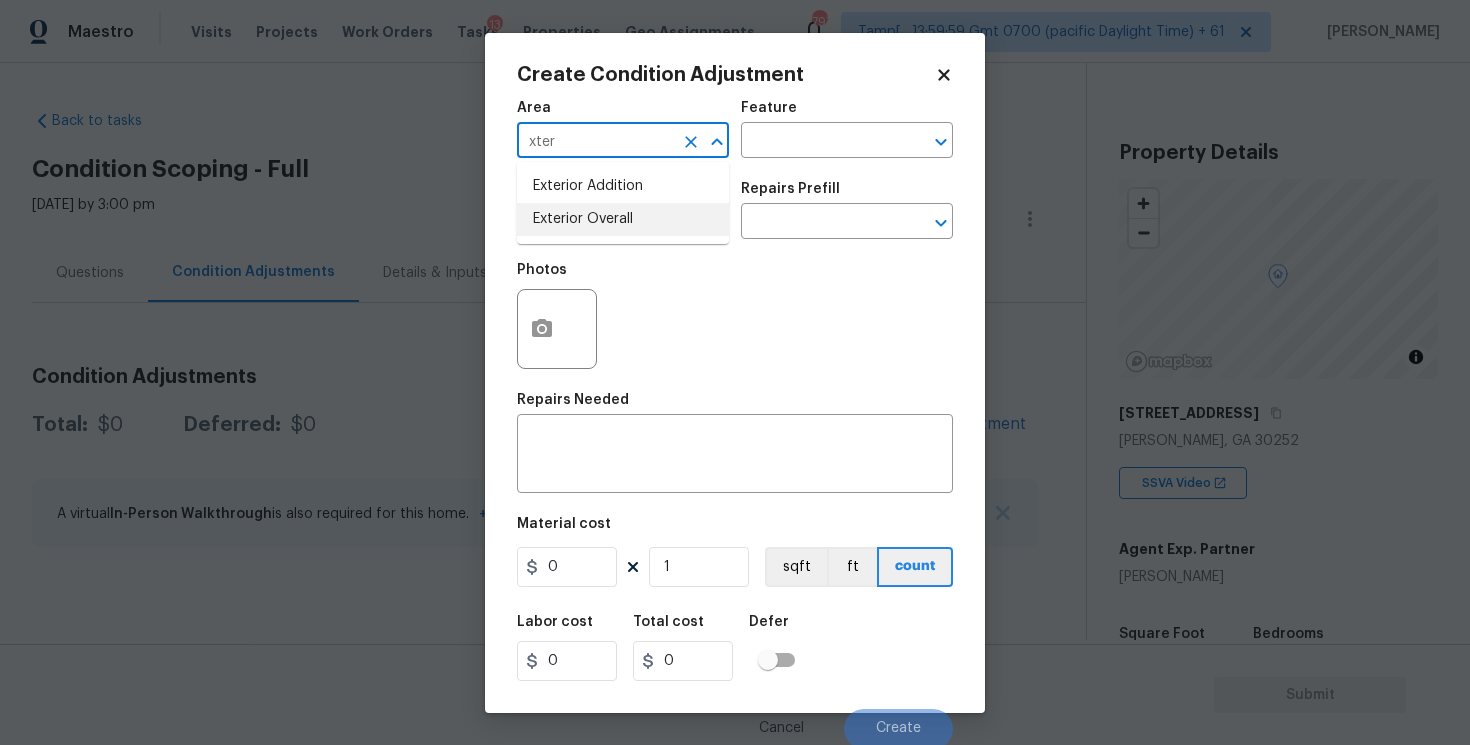 click on "Exterior Overall" at bounding box center [623, 219] 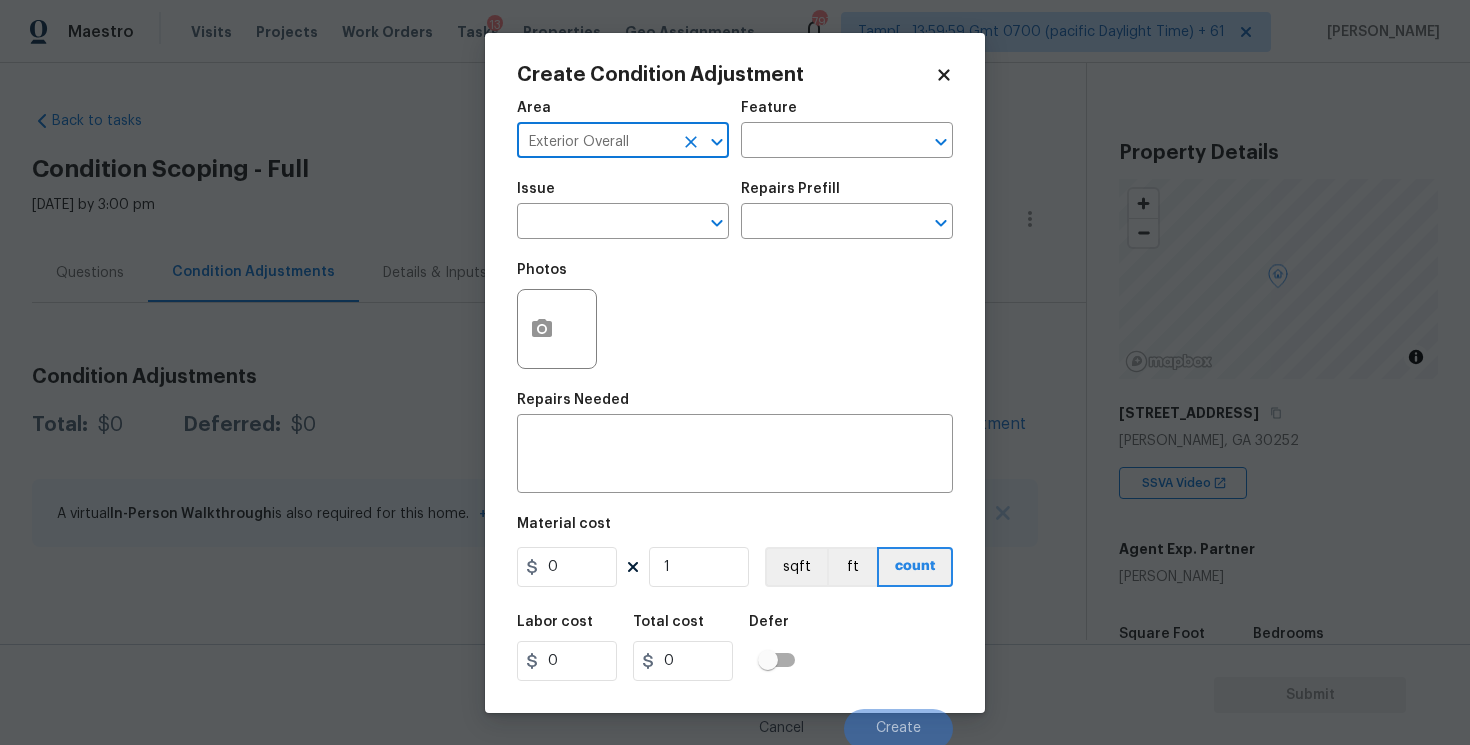type on "Exterior Overall" 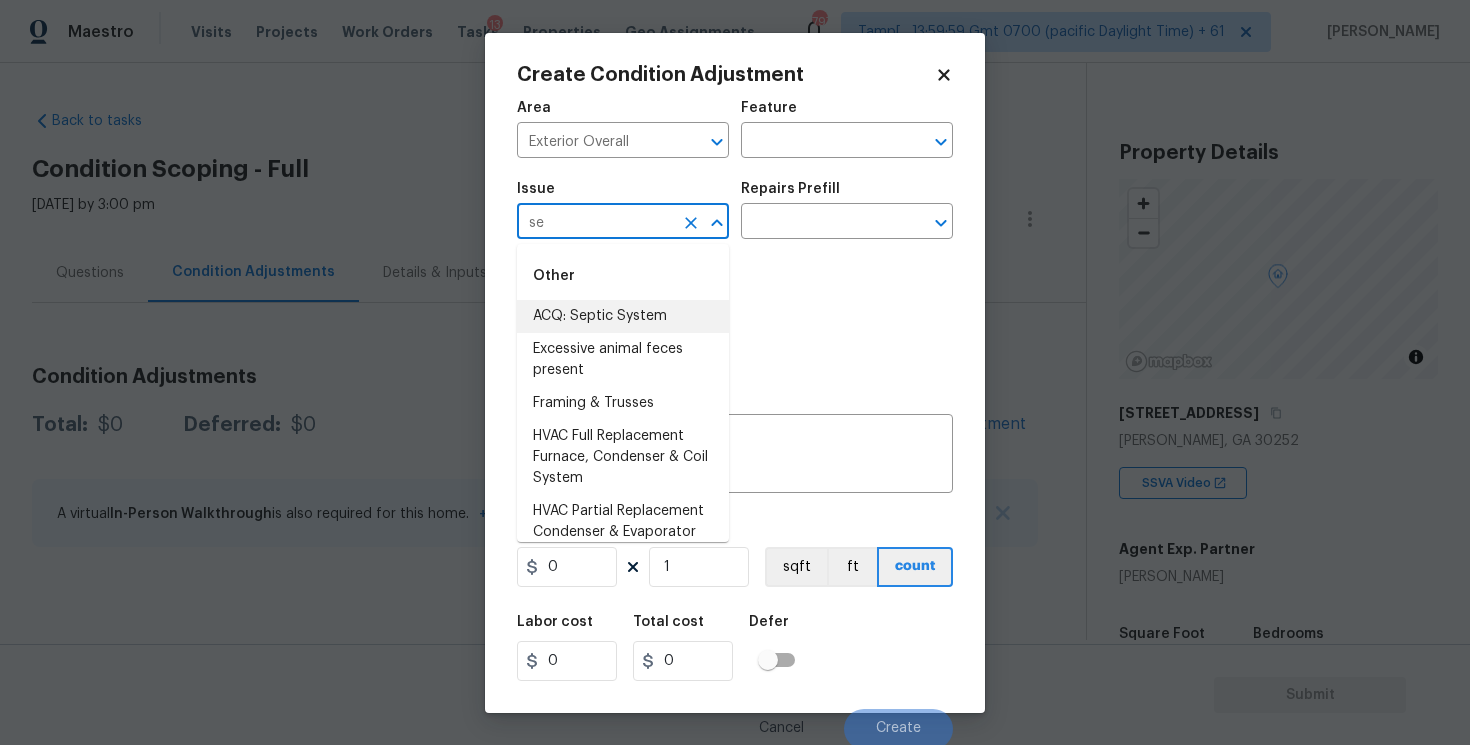 click on "ACQ: Septic System" at bounding box center [623, 316] 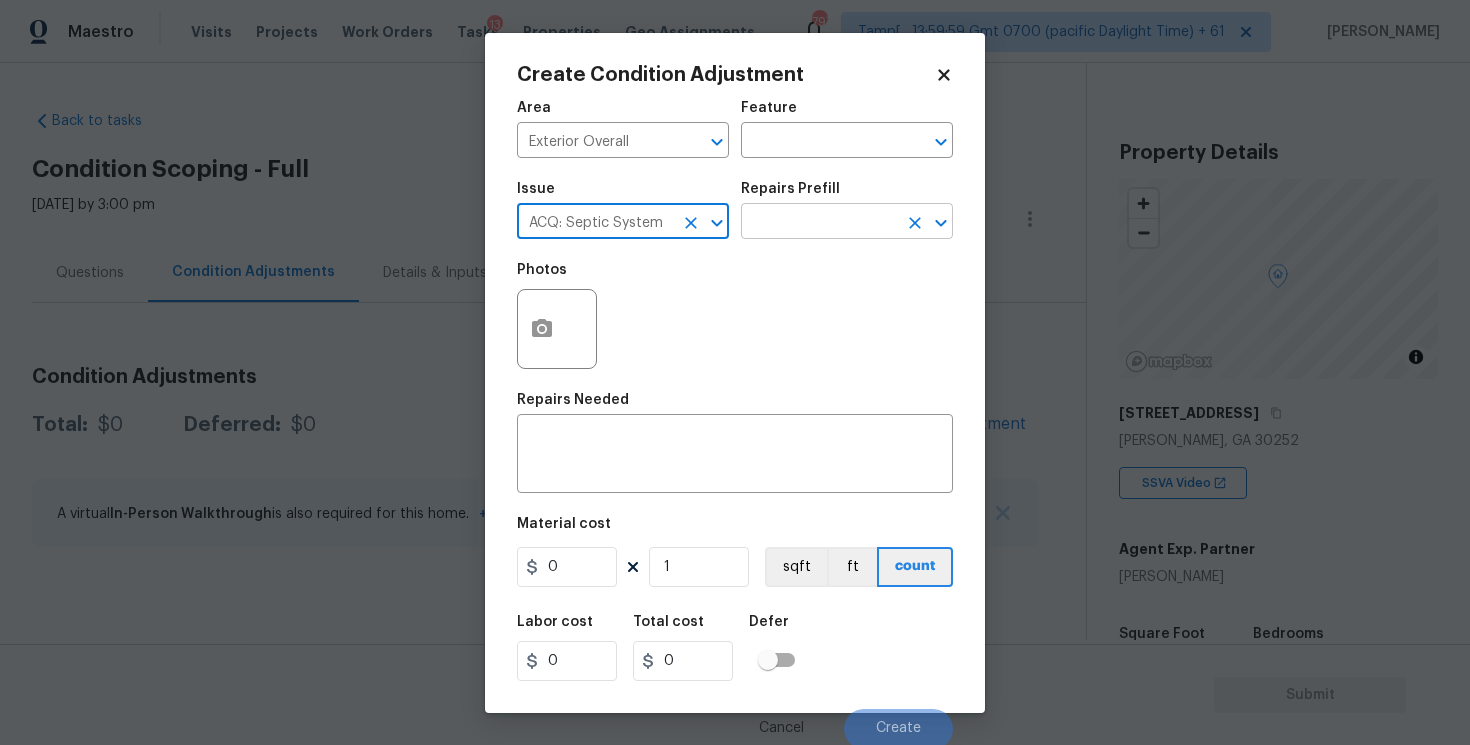 type on "ACQ: Septic System" 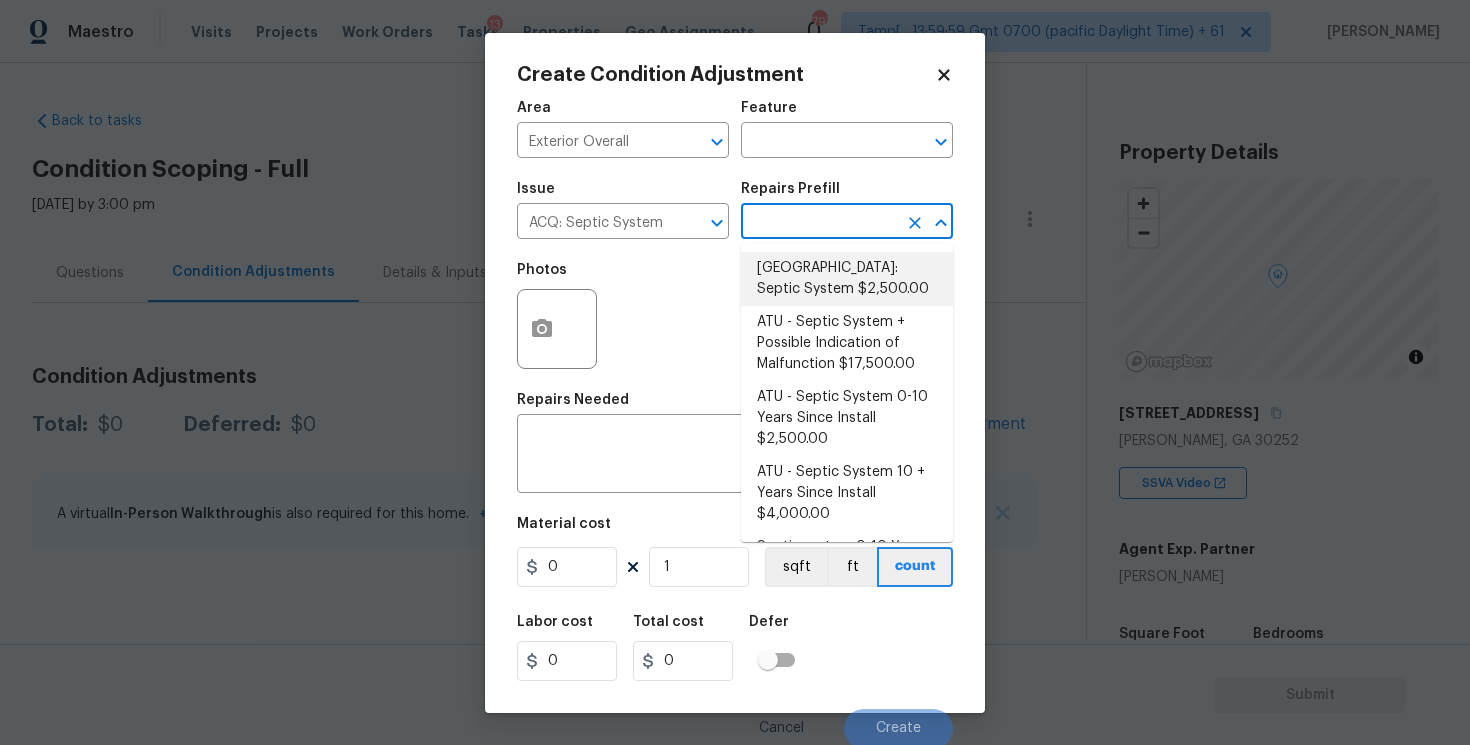 click on "[GEOGRAPHIC_DATA]: Septic System $2,500.00" at bounding box center [847, 279] 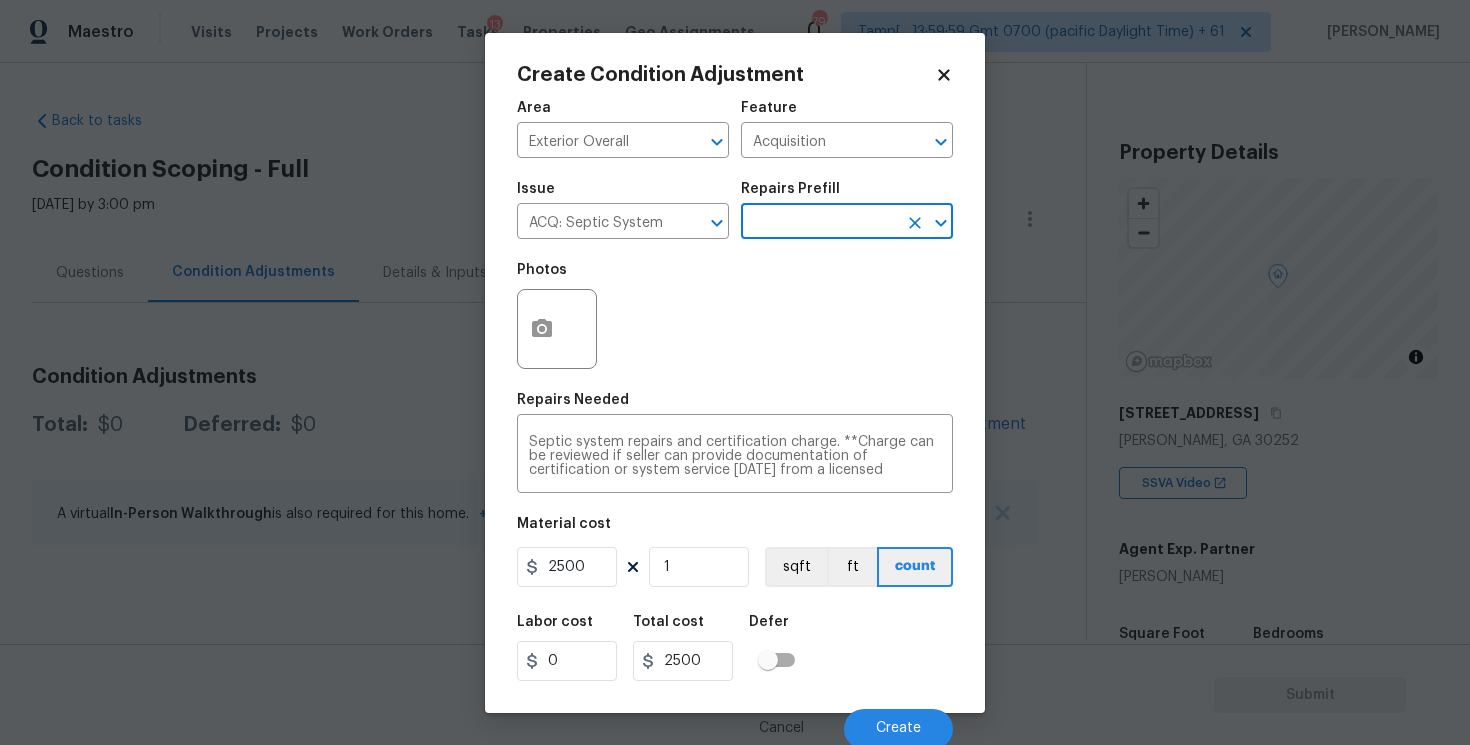 scroll, scrollTop: 4, scrollLeft: 0, axis: vertical 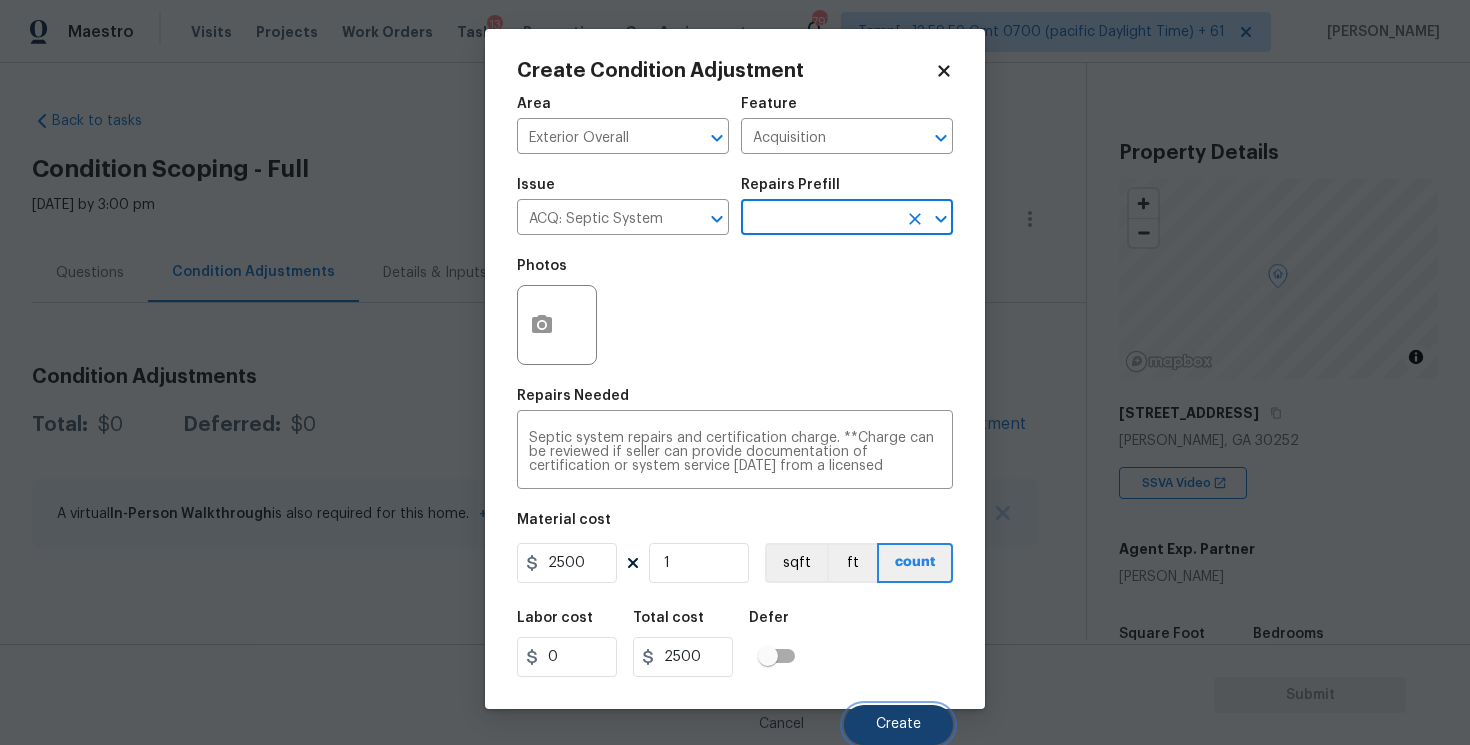 click on "Create" at bounding box center [898, 725] 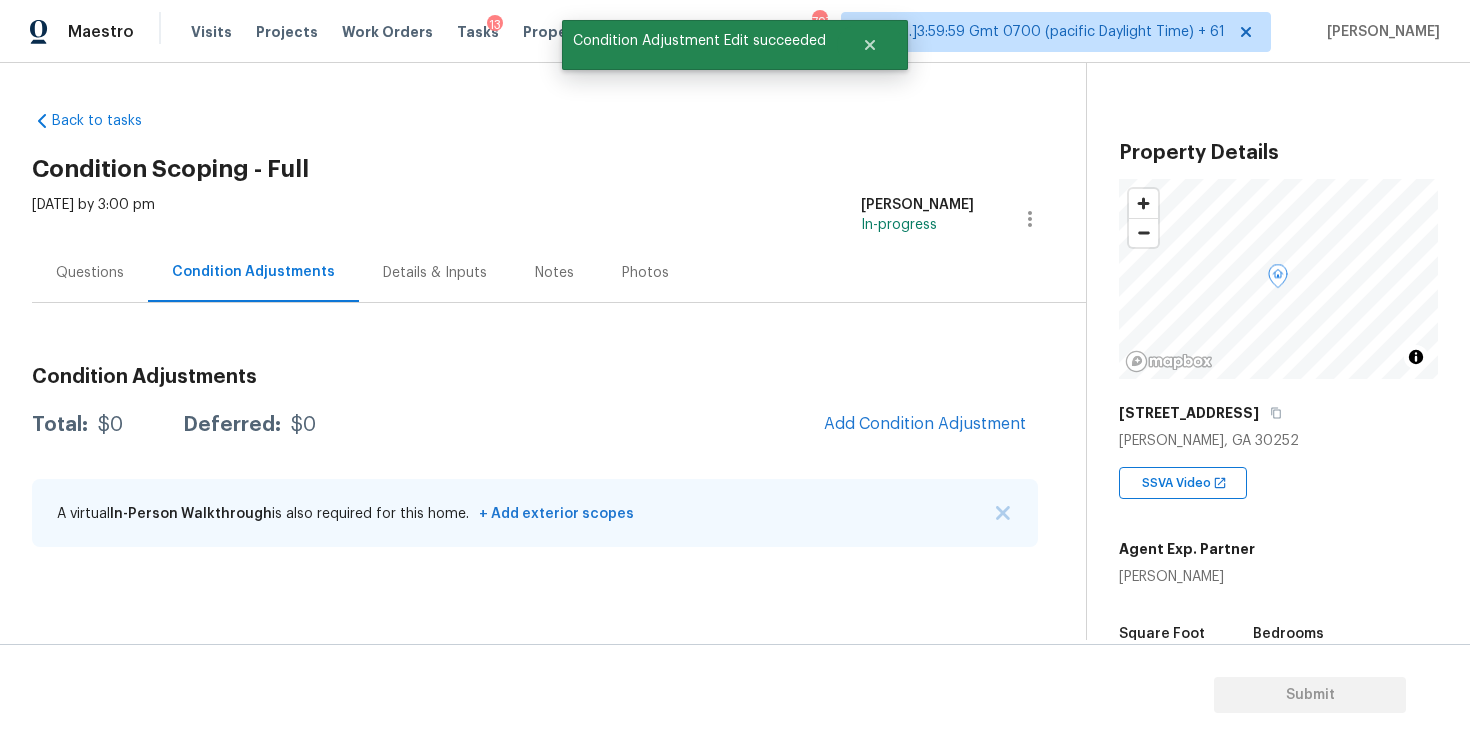 scroll, scrollTop: 0, scrollLeft: 0, axis: both 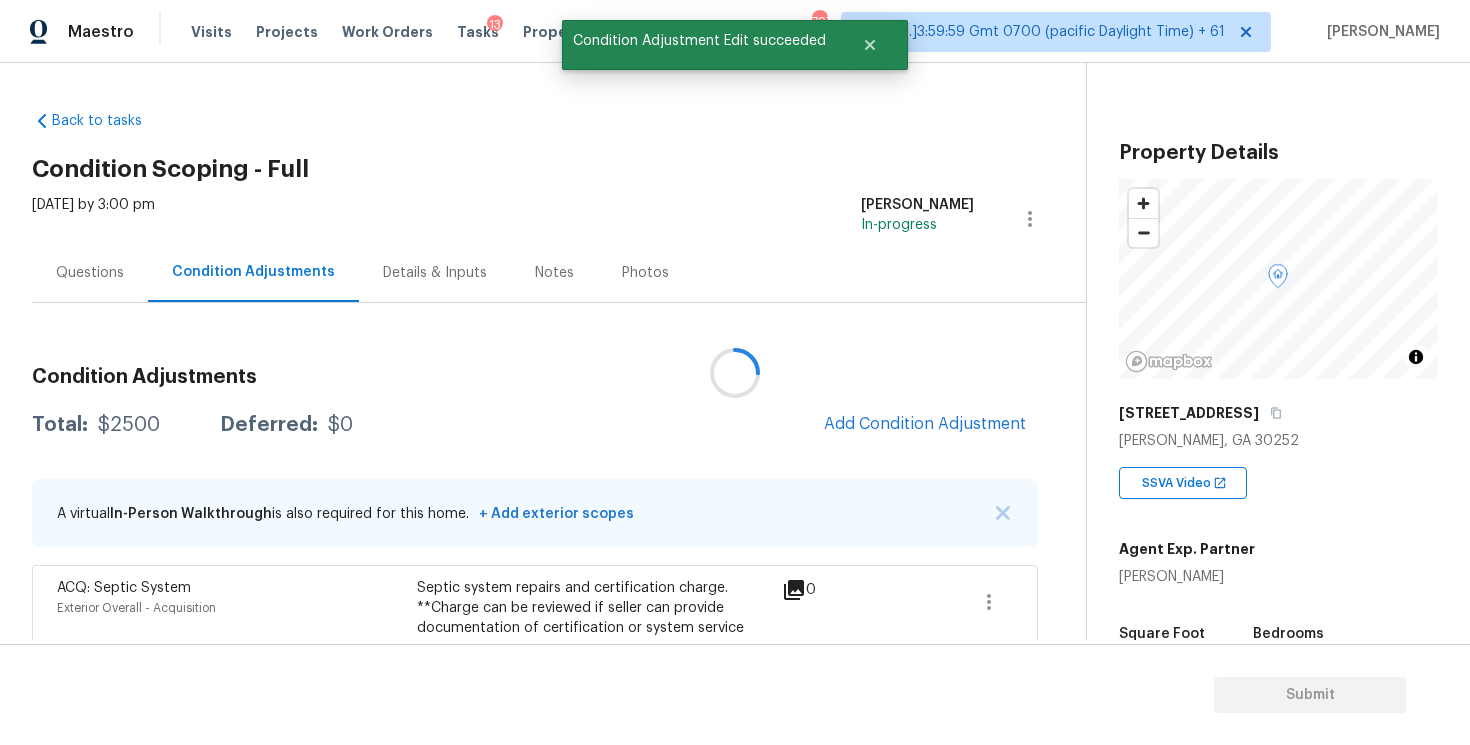 click at bounding box center (735, 372) 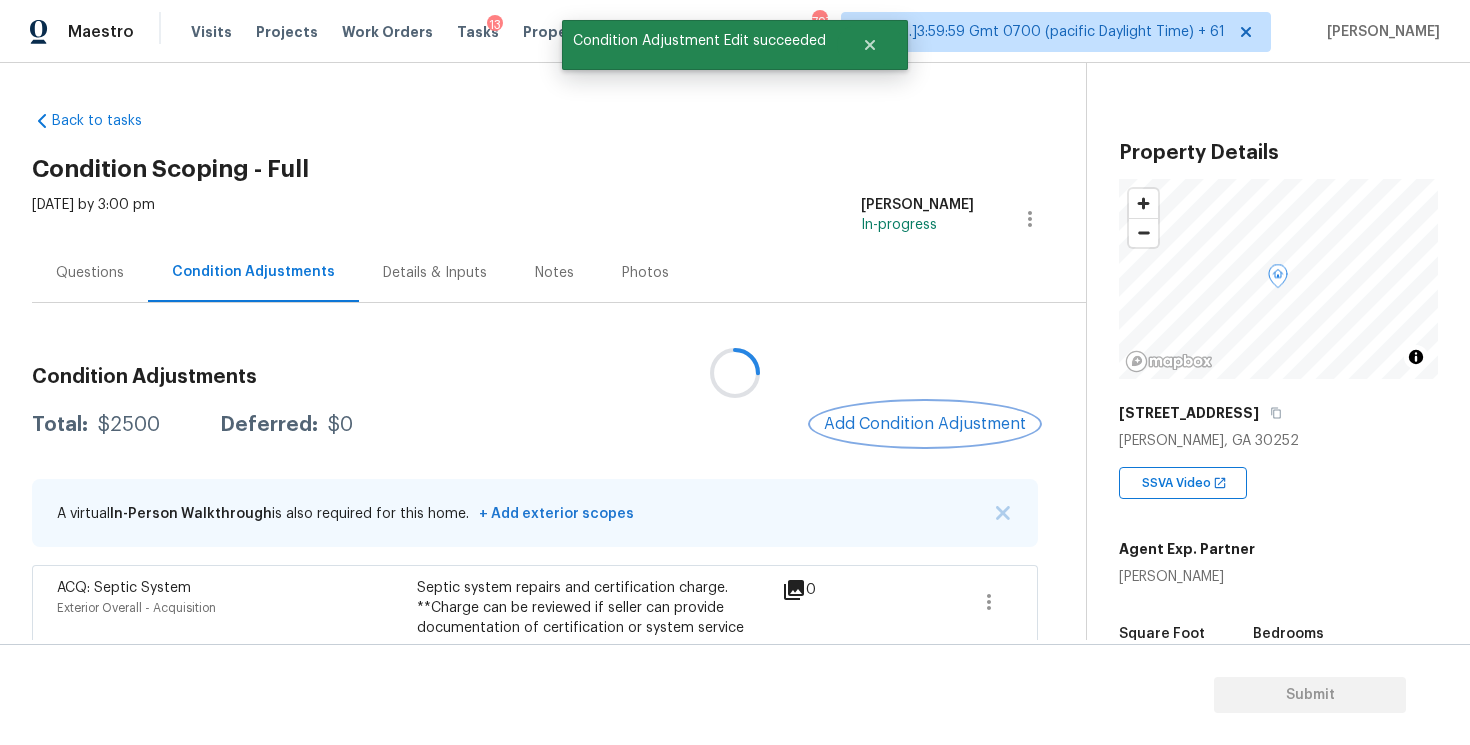 click on "Add Condition Adjustment" at bounding box center (925, 424) 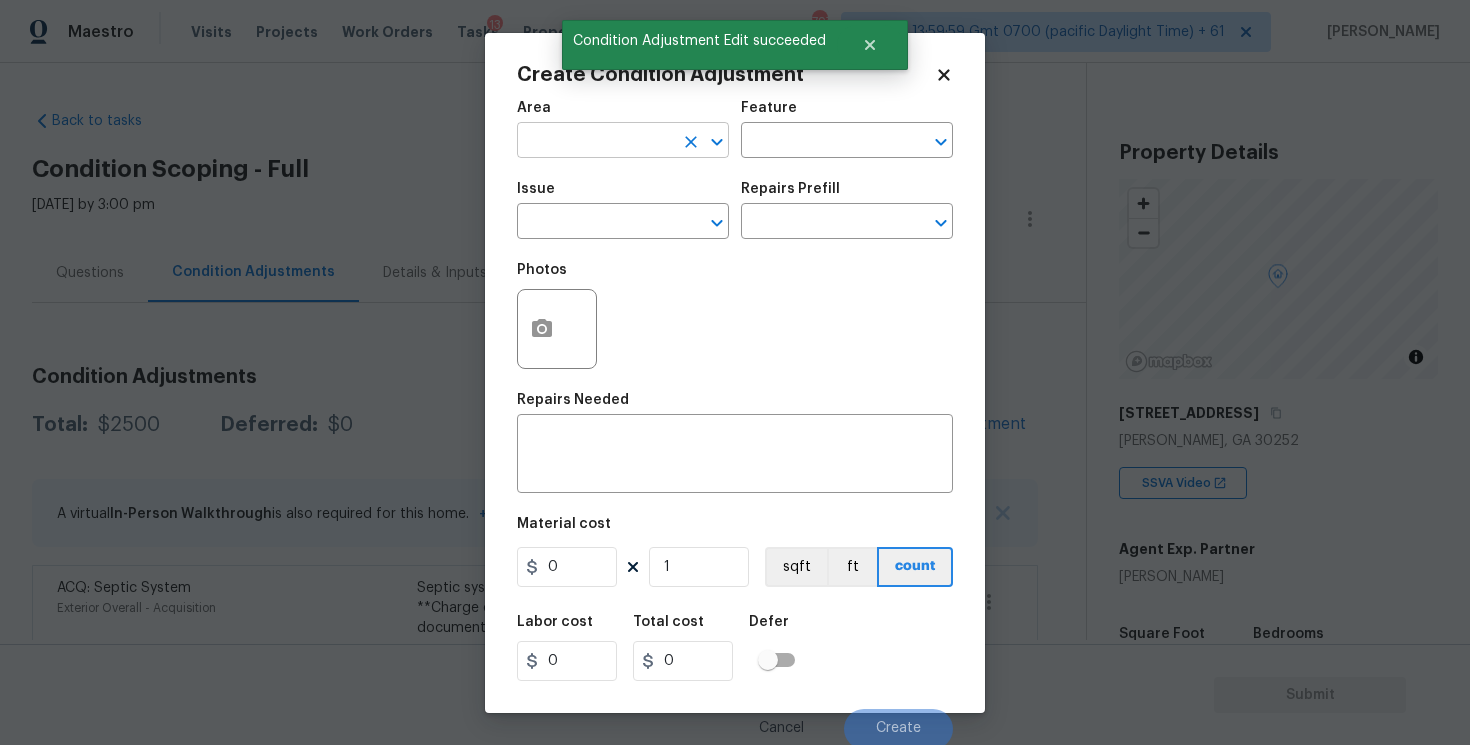 click at bounding box center (595, 142) 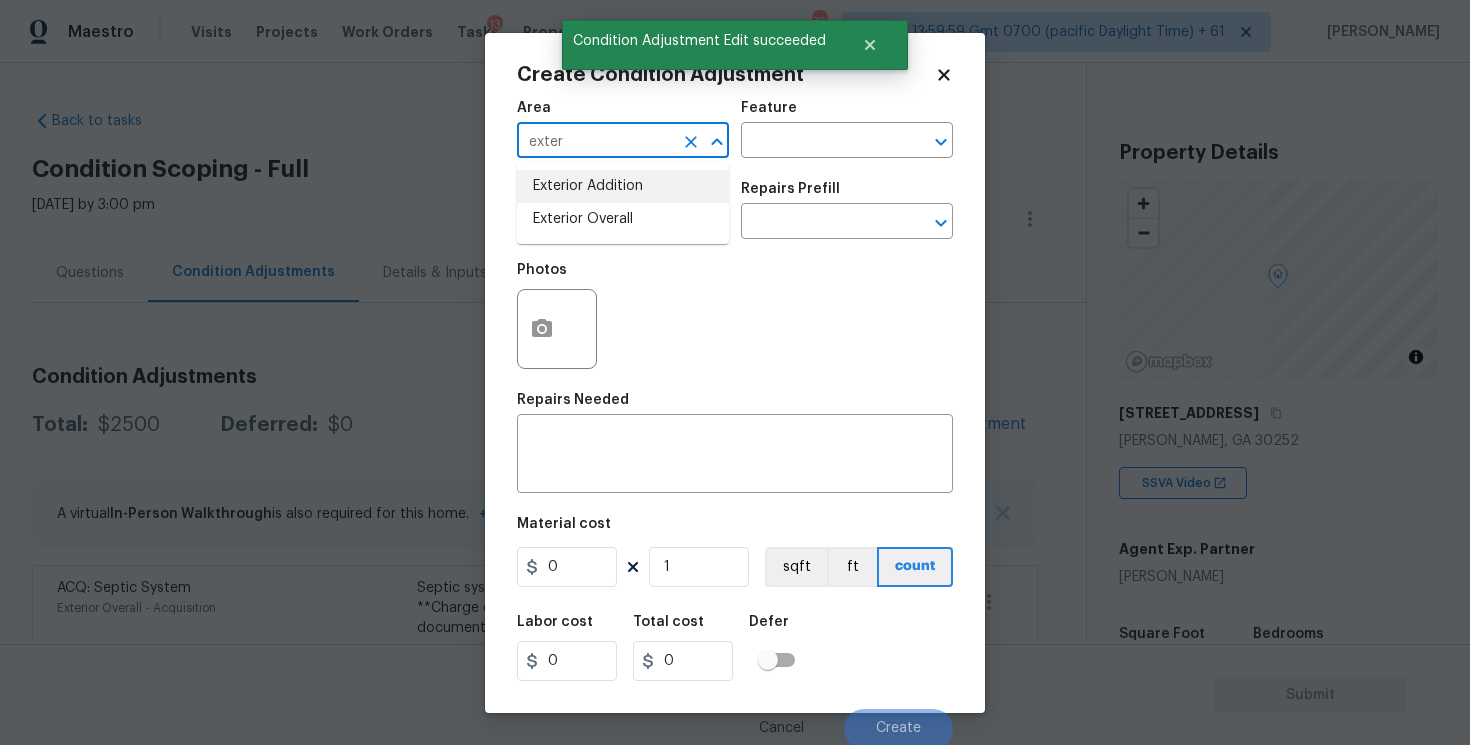 click on "Exterior Addition" at bounding box center (623, 186) 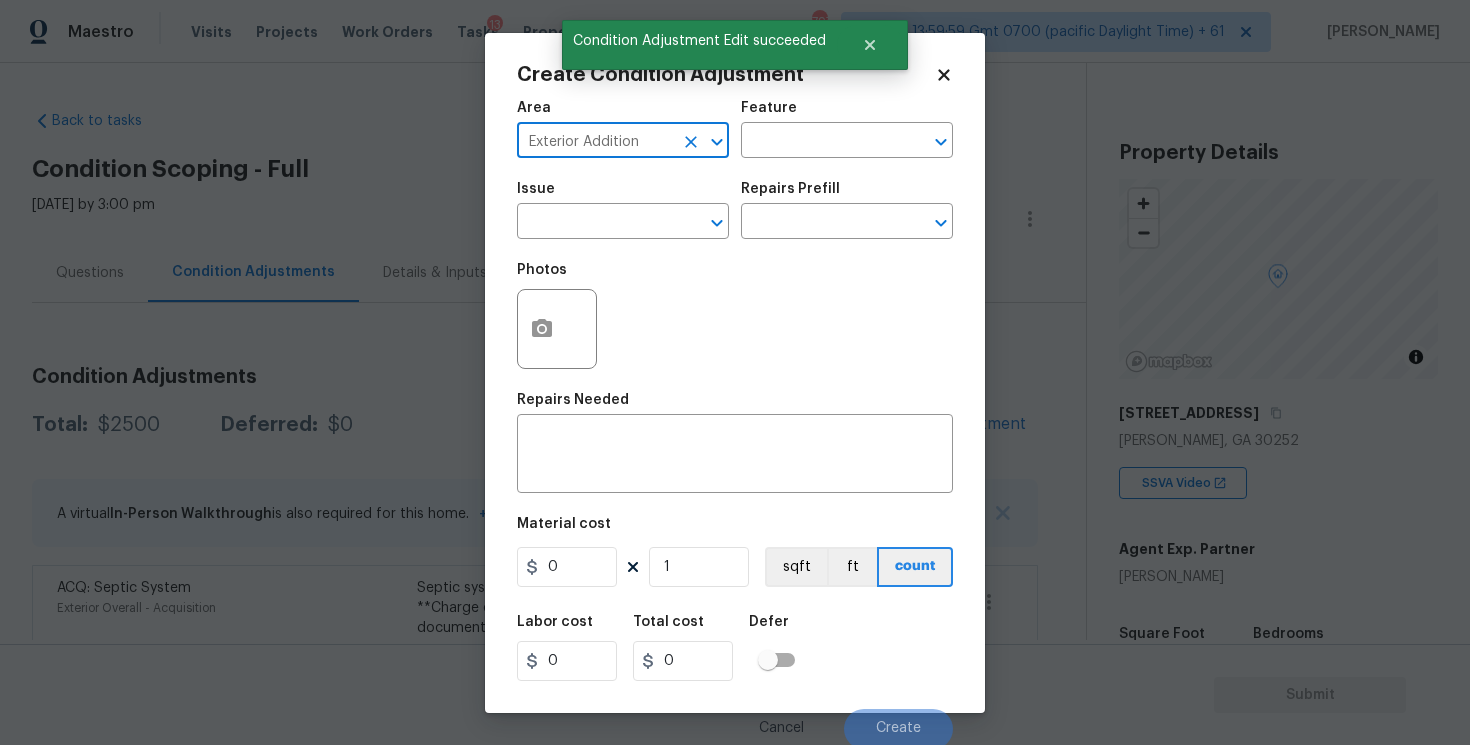 click 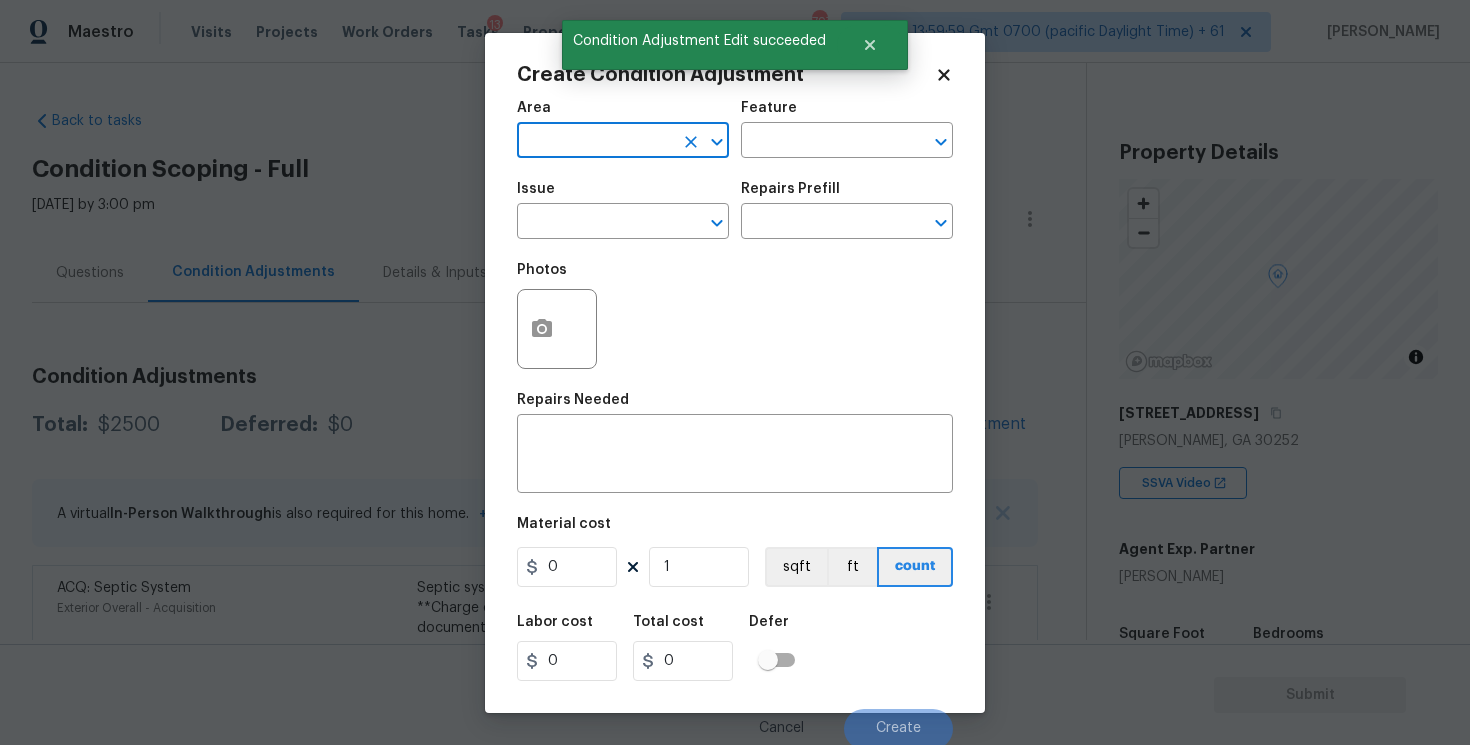 click at bounding box center [595, 142] 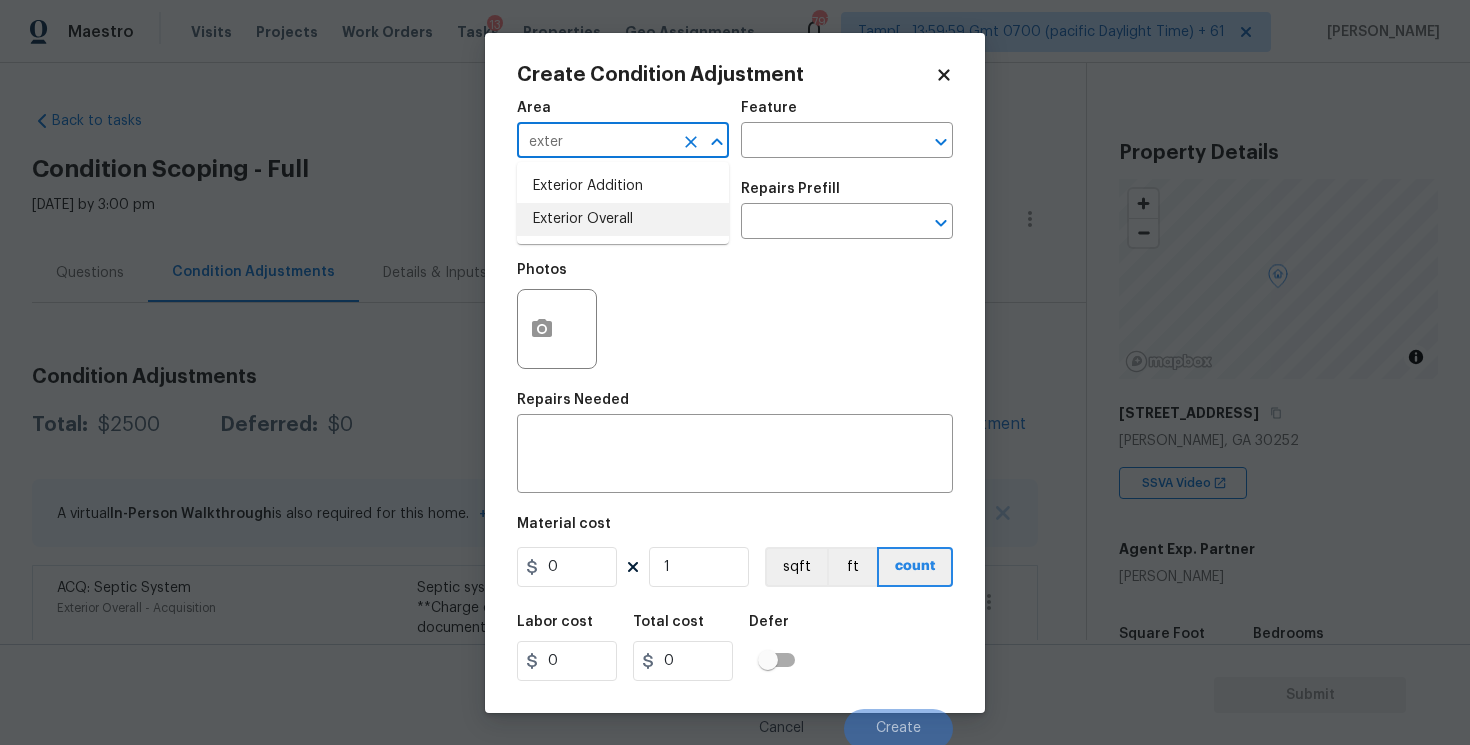 click on "Exterior Overall" at bounding box center (623, 219) 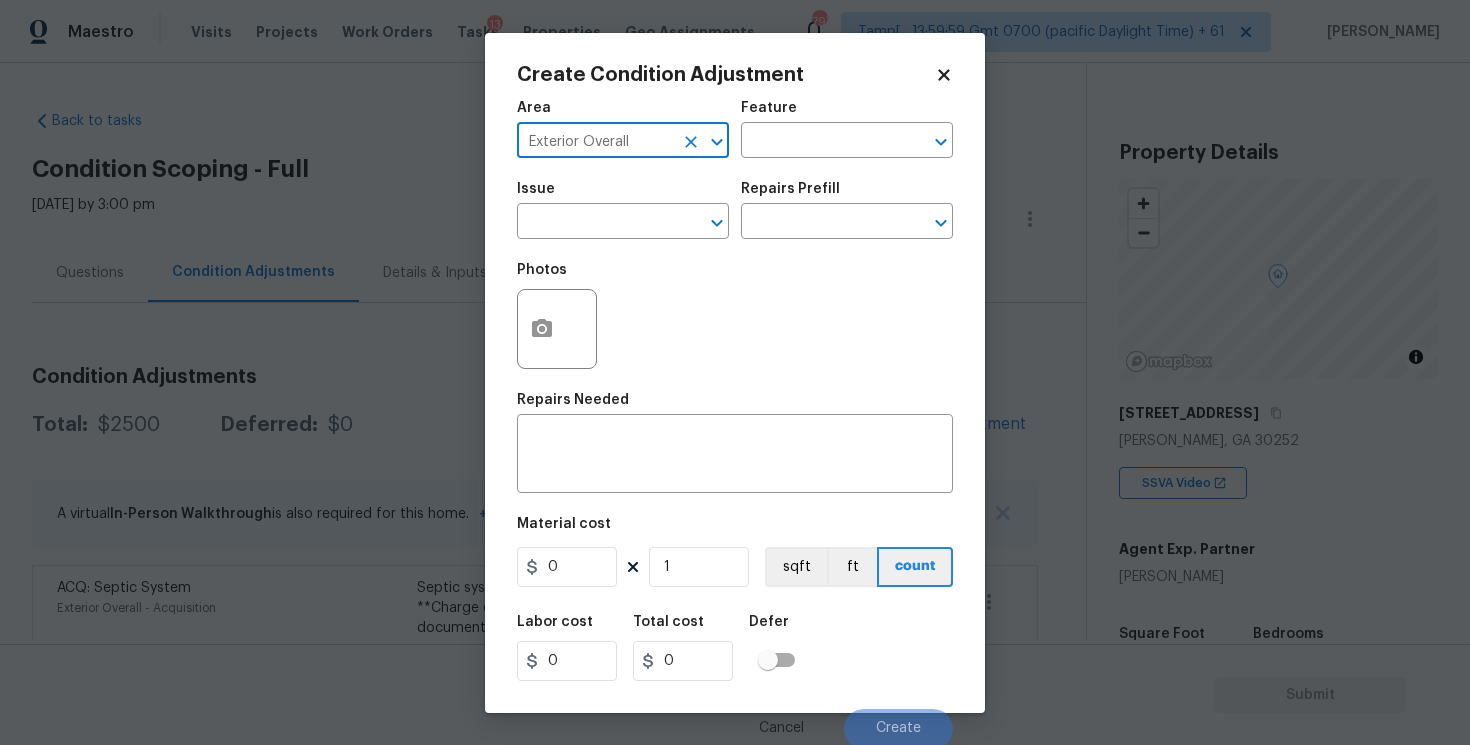 type on "Exterior Overall" 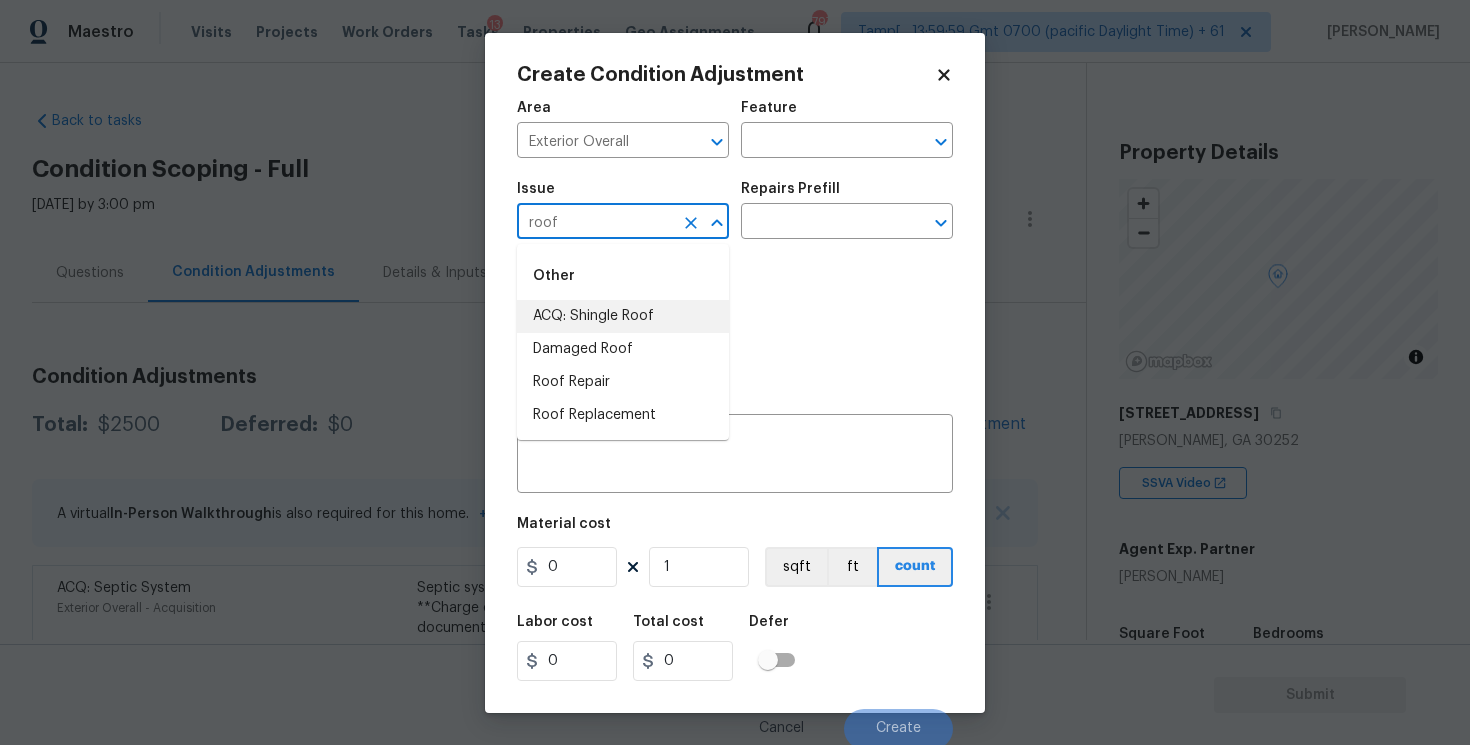 click on "ACQ: Shingle Roof" at bounding box center [623, 316] 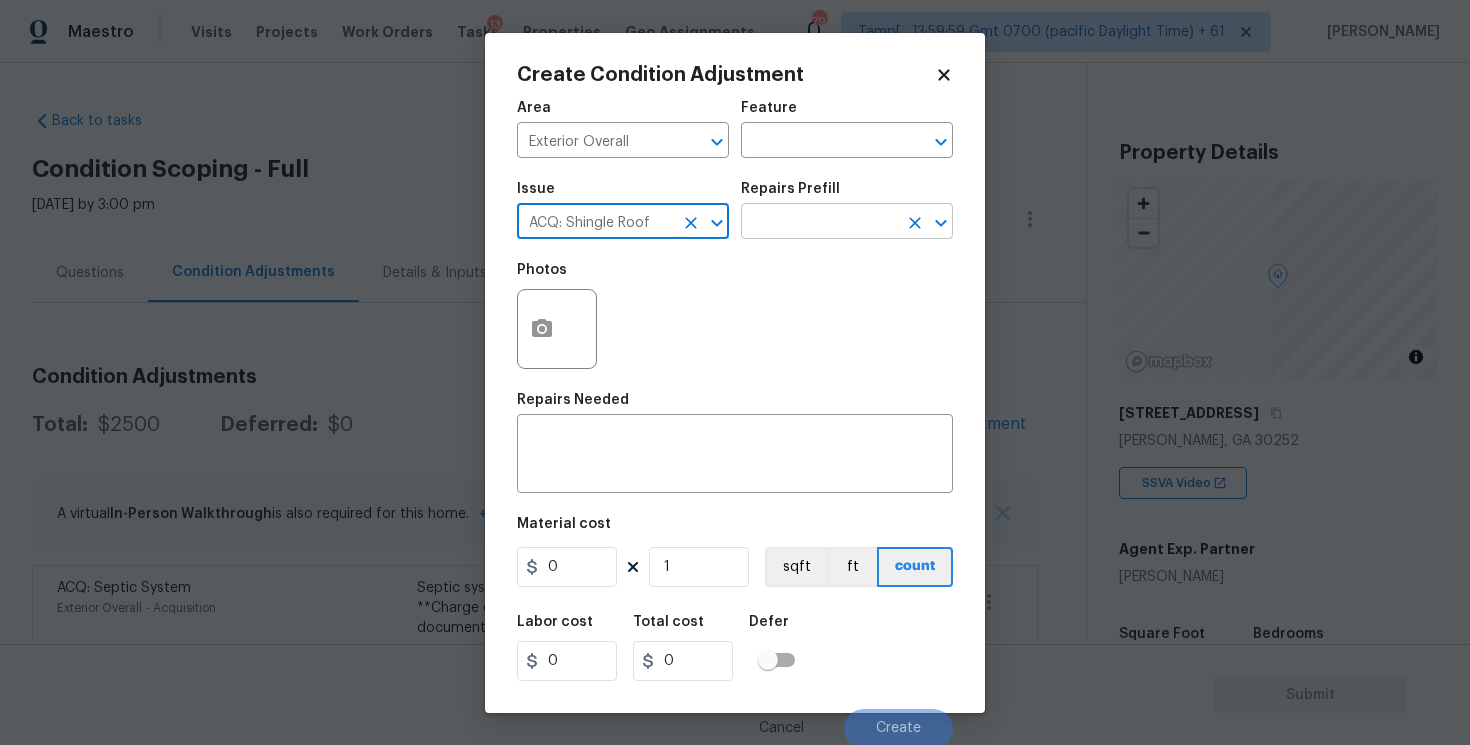 type on "ACQ: Shingle Roof" 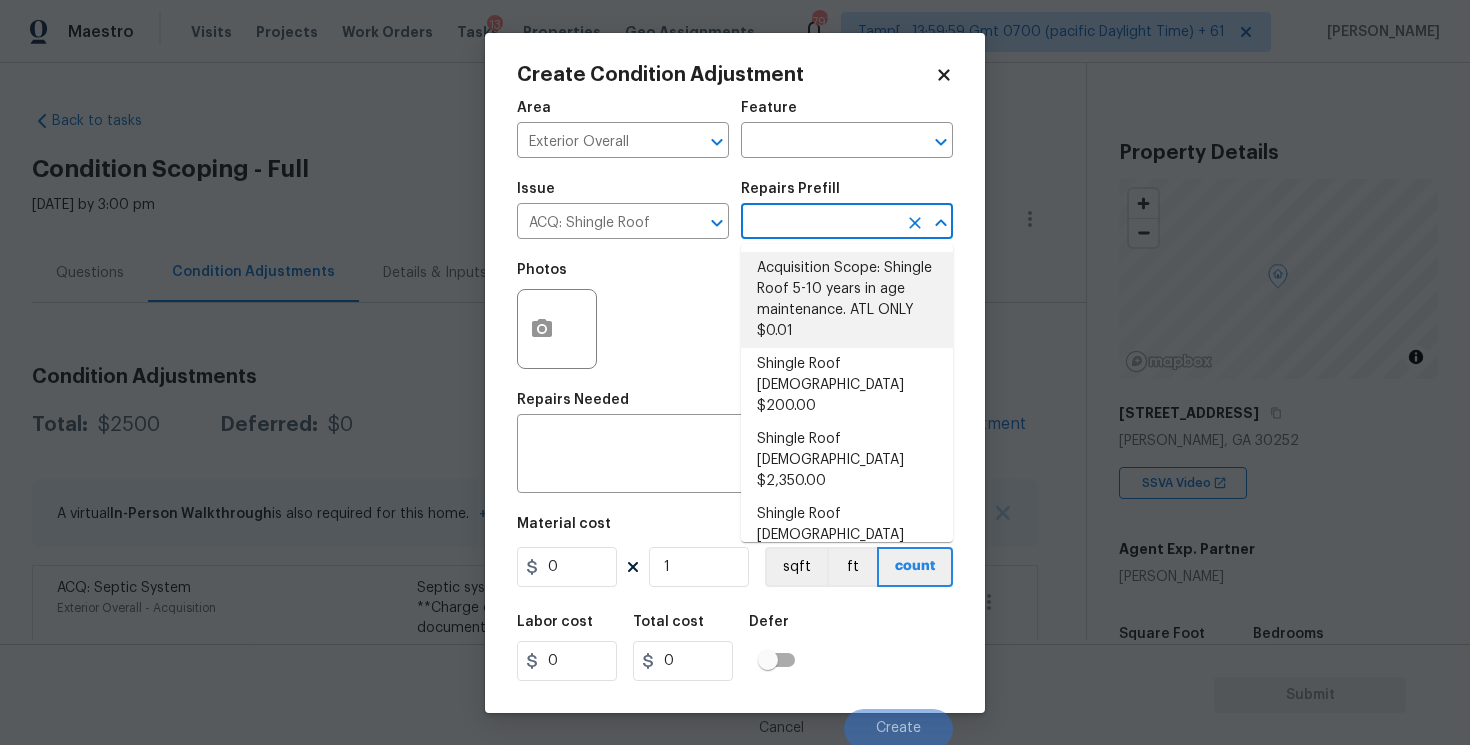 click on "Acquisition Scope: Shingle Roof 5-10 years in age maintenance. ATL ONLY $0.01" at bounding box center (847, 300) 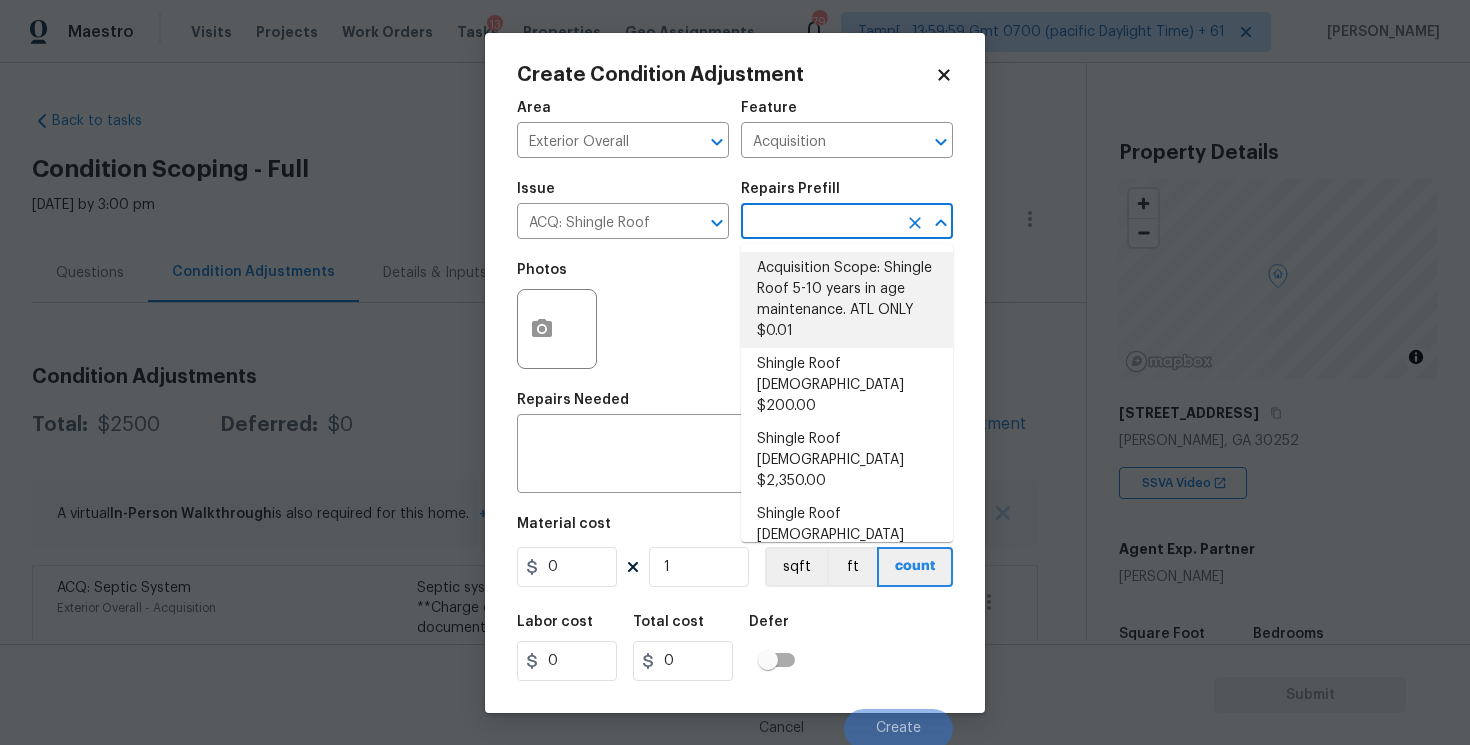 type on "Acquisition Scope: Shingle Roof 5-10 years in age maintenance. ATL ONLY" 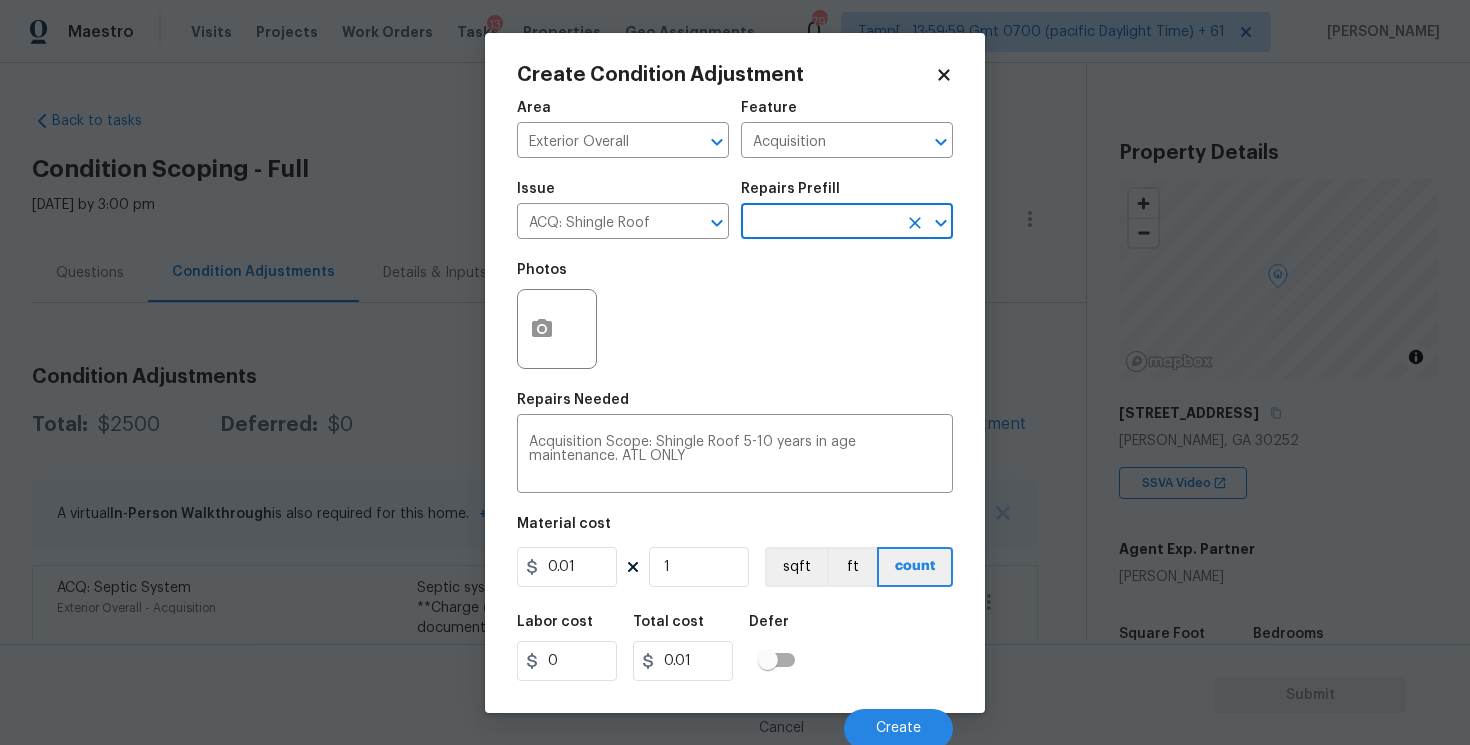 click at bounding box center [819, 223] 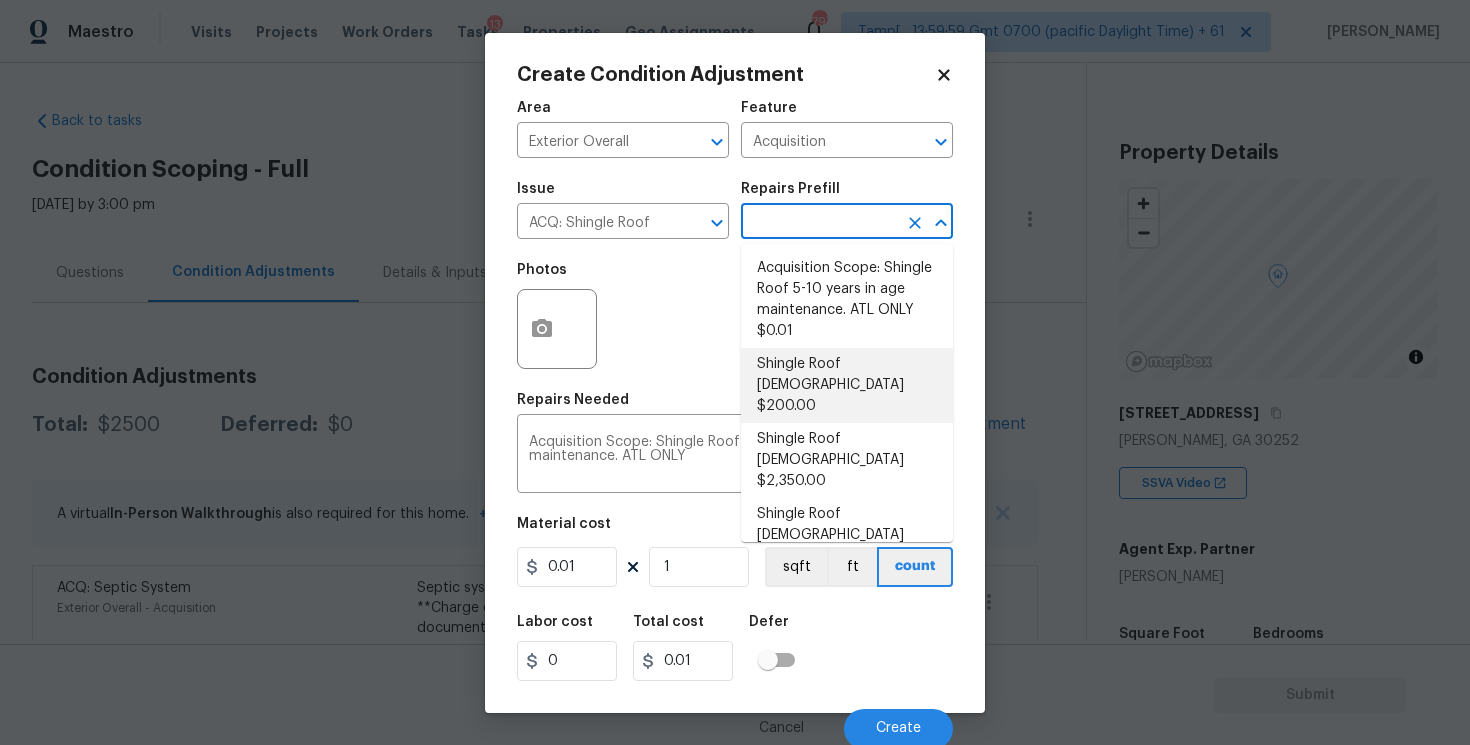 click on "Shingle Roof [DEMOGRAPHIC_DATA] $200.00" at bounding box center [847, 385] 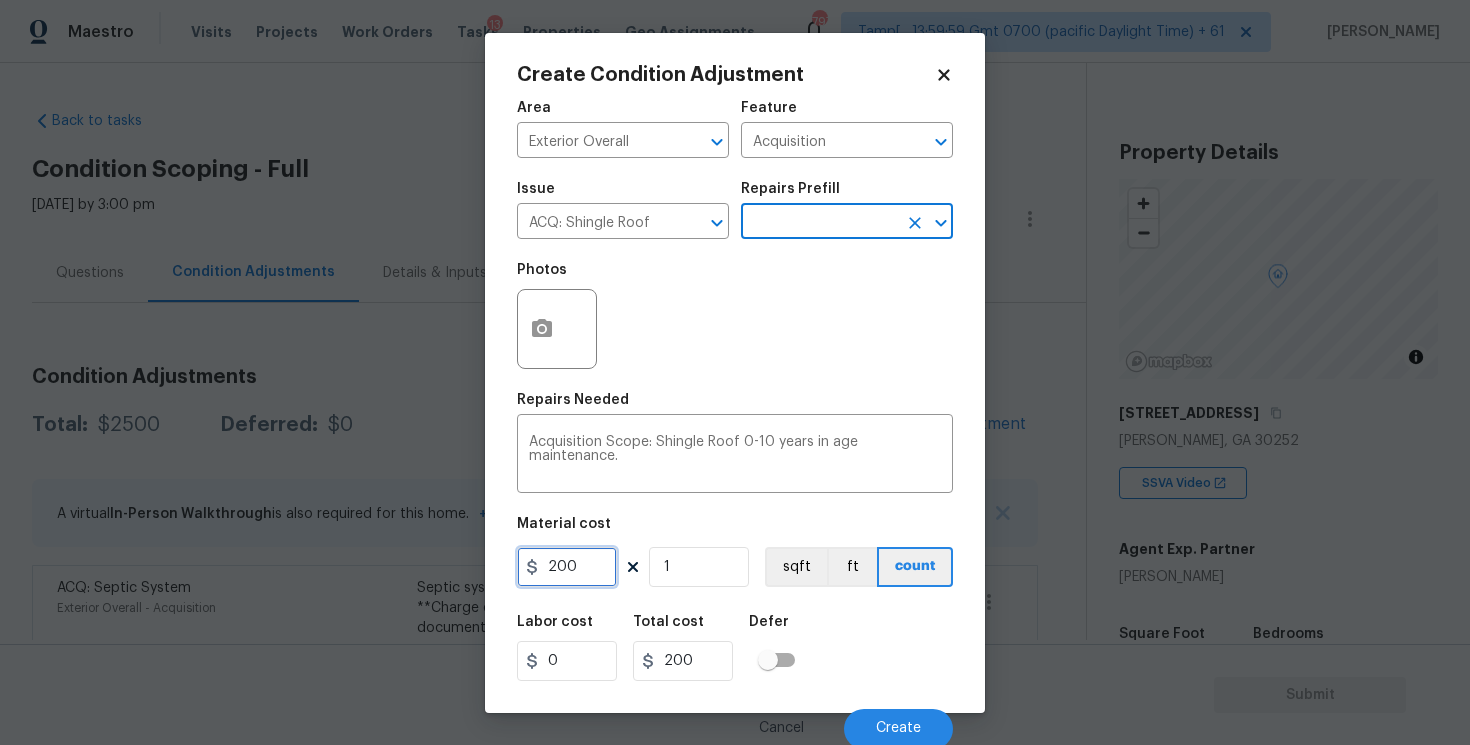 click on "200" at bounding box center (567, 567) 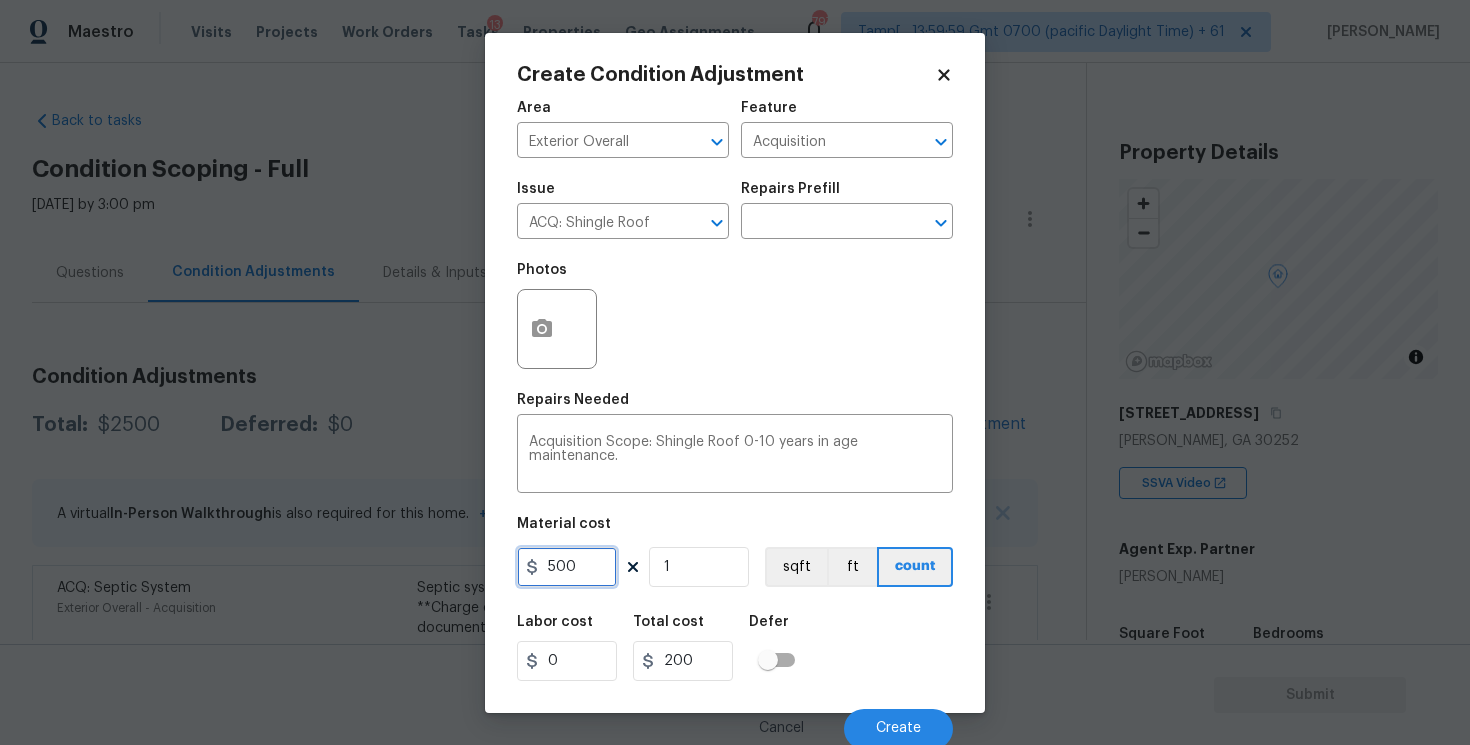 type on "500" 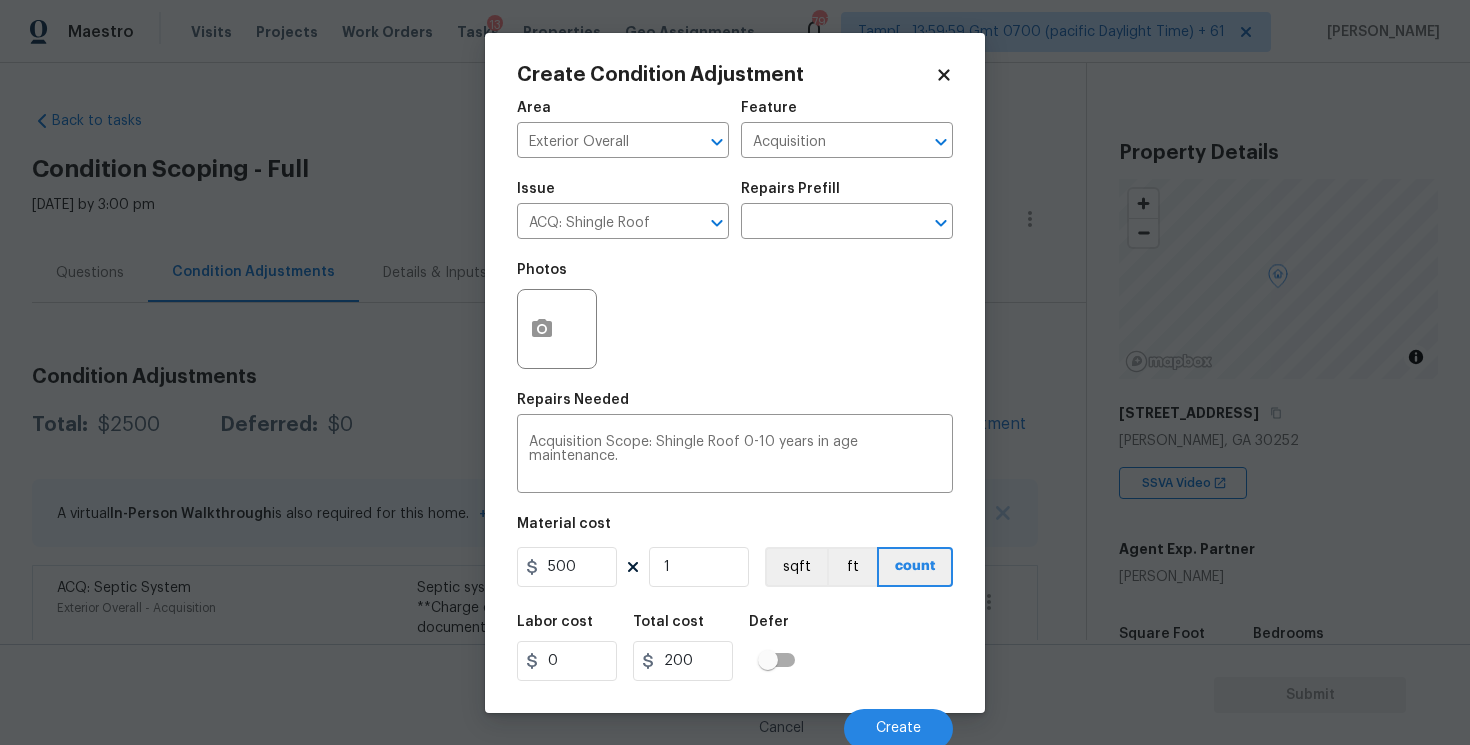 click on "Labor cost 0 Total cost 200 Defer" at bounding box center (735, 648) 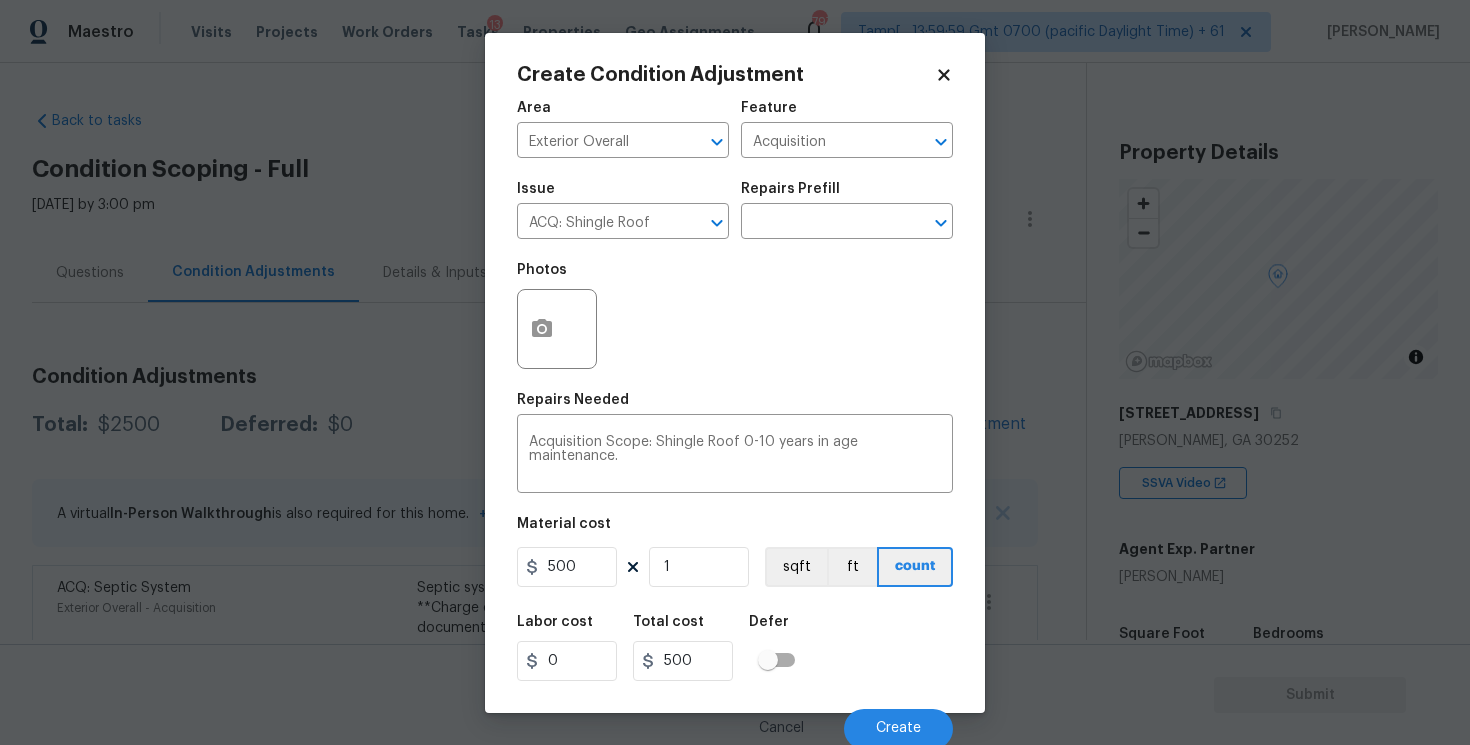 scroll, scrollTop: 4, scrollLeft: 0, axis: vertical 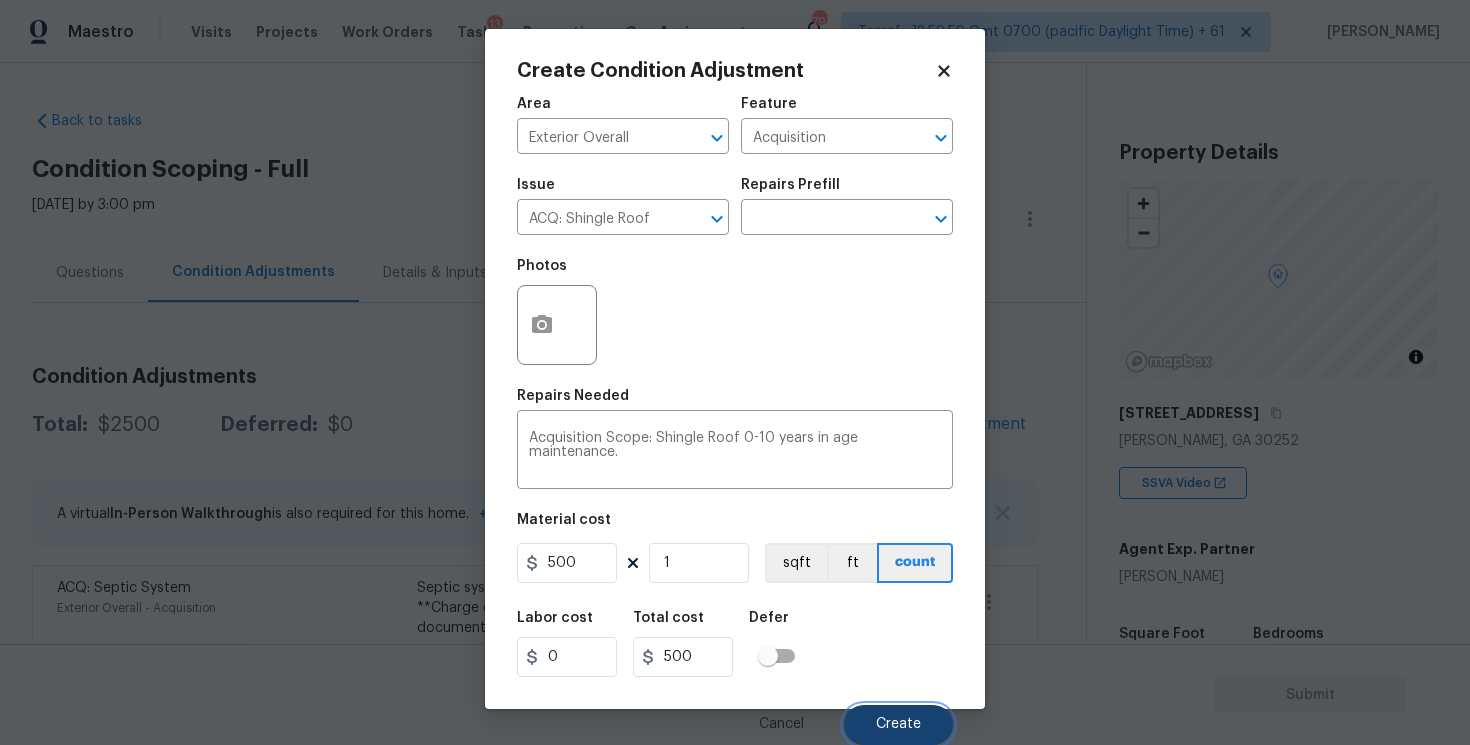 click on "Create" at bounding box center (898, 725) 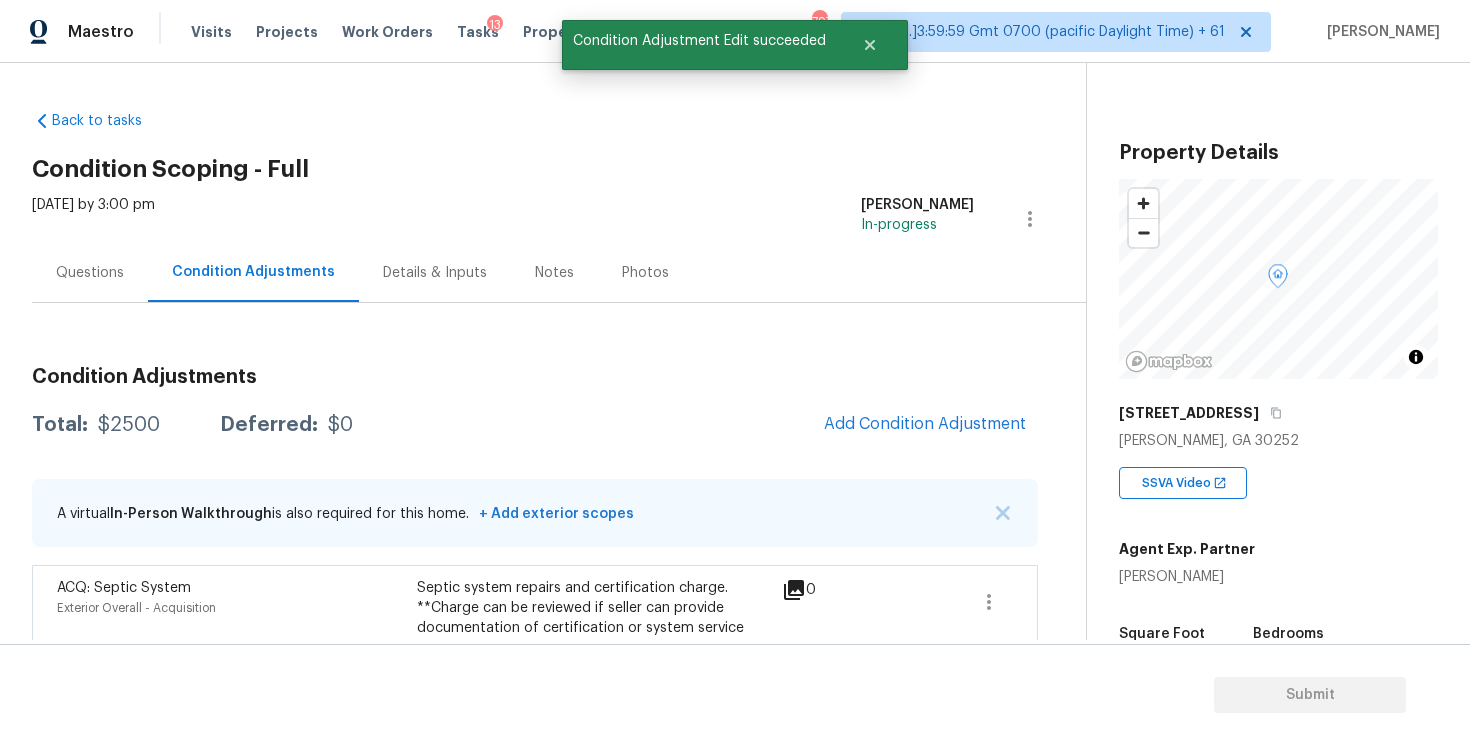 scroll, scrollTop: 0, scrollLeft: 0, axis: both 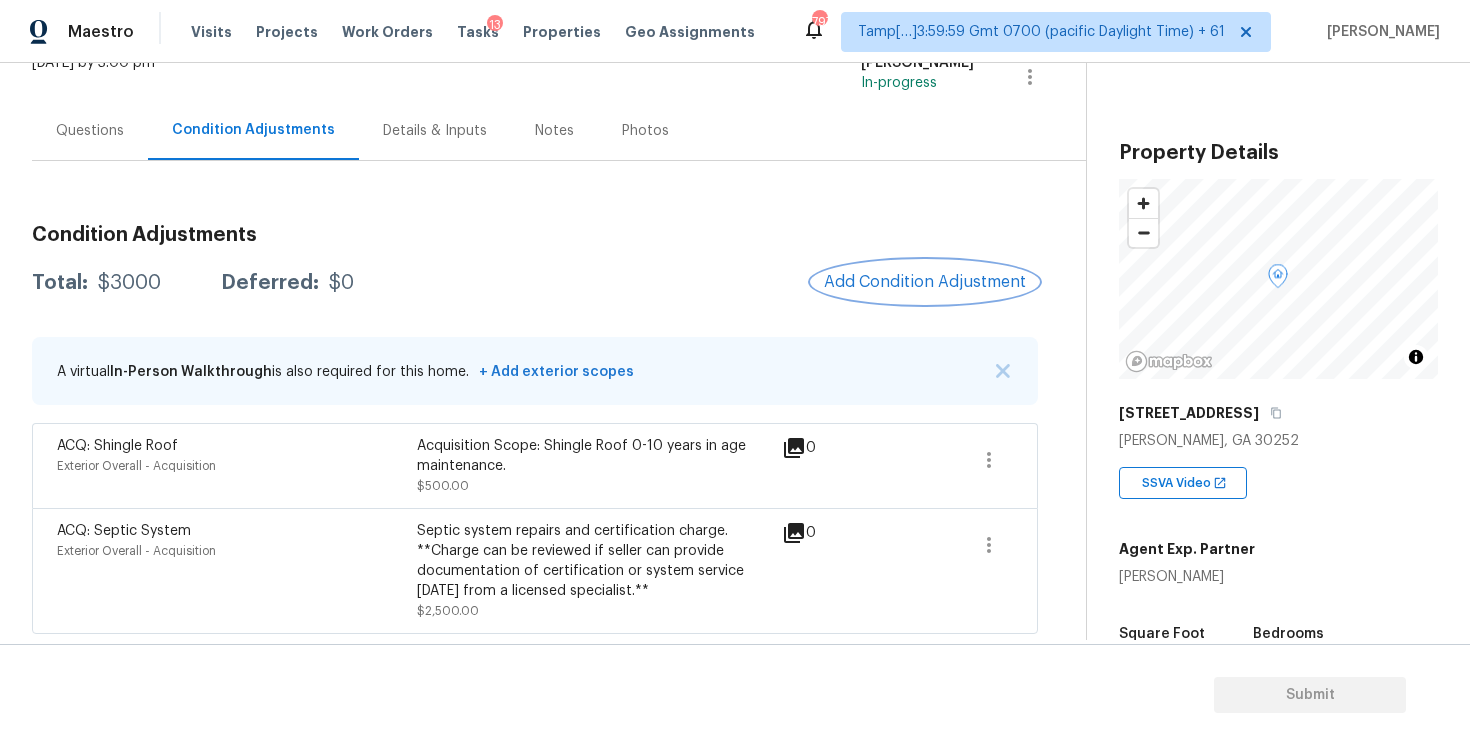 click on "Add Condition Adjustment" at bounding box center (925, 282) 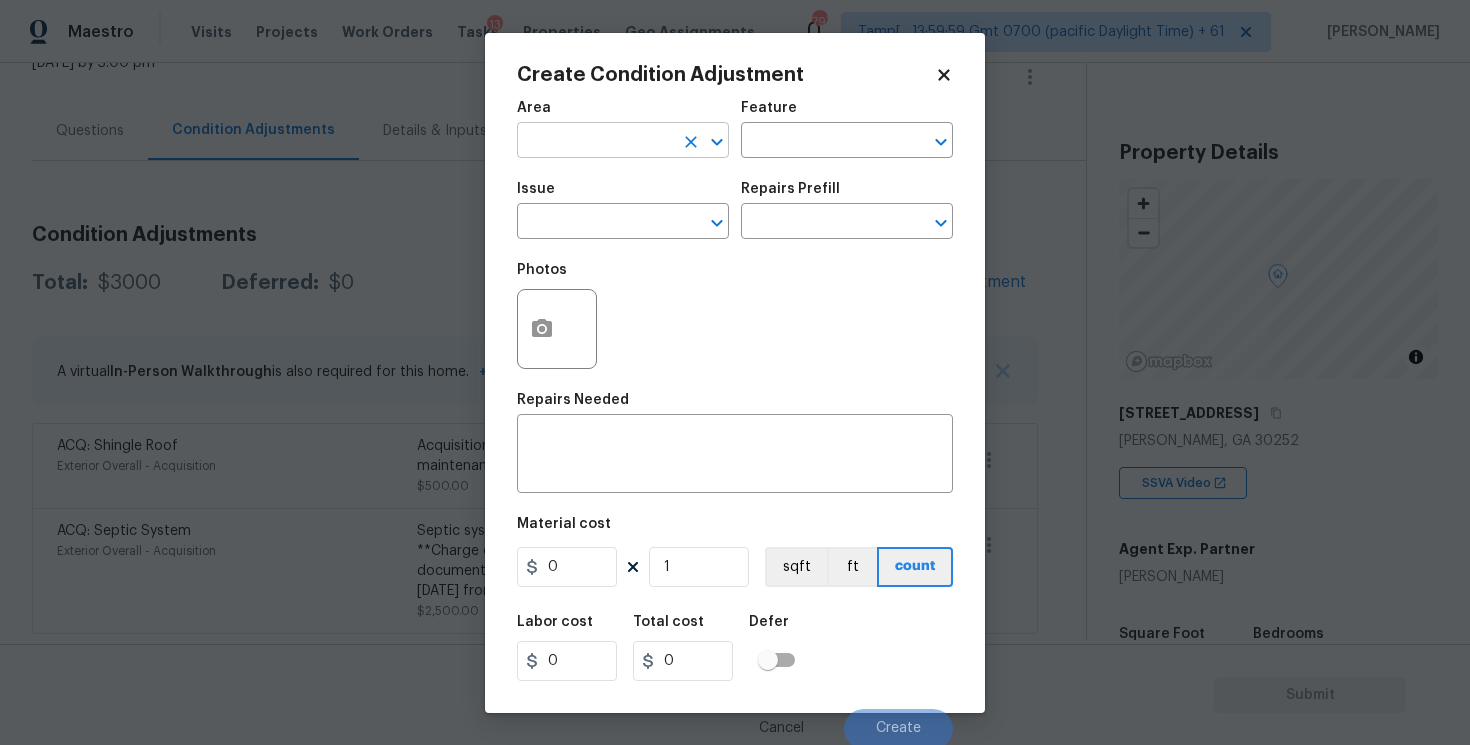 click at bounding box center [595, 142] 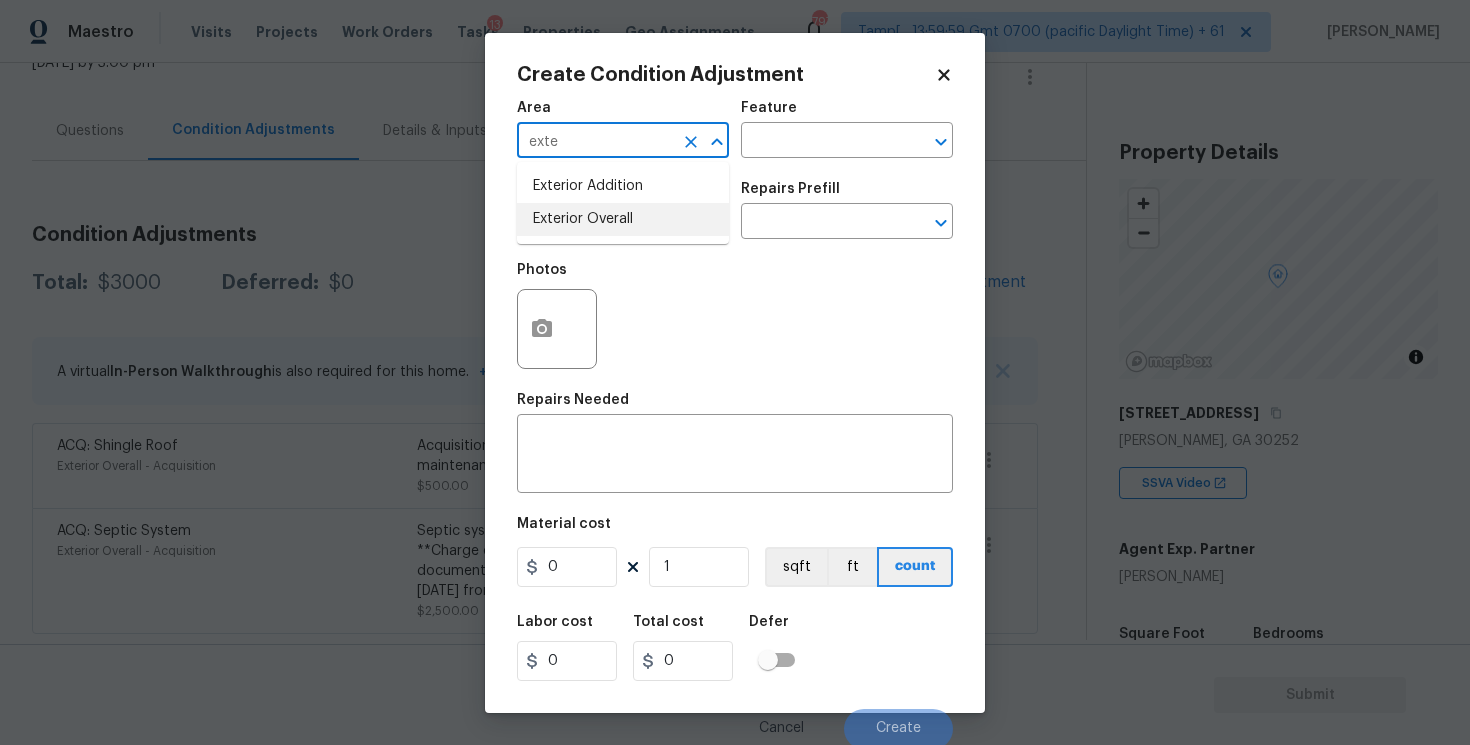 click on "Exterior Overall" at bounding box center (623, 219) 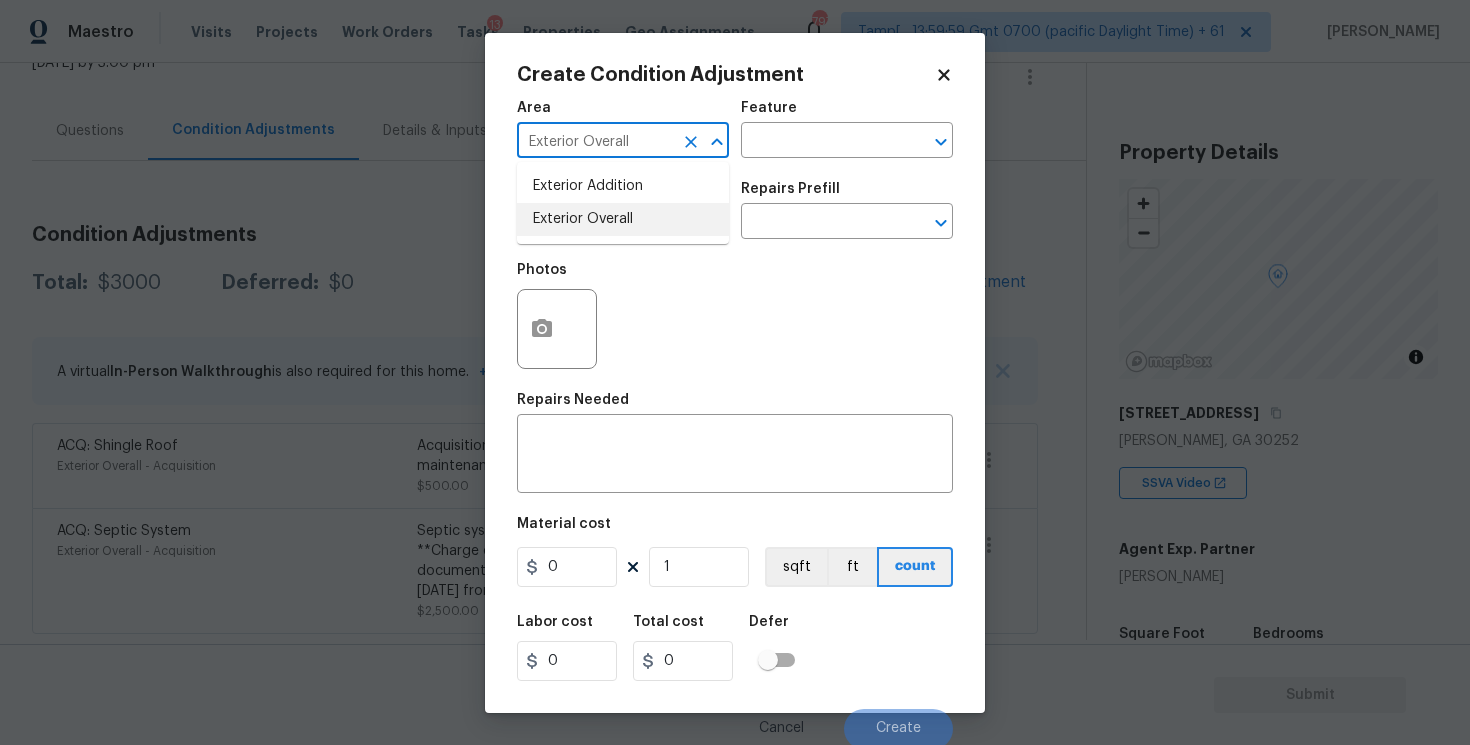 type on "Exterior Overall" 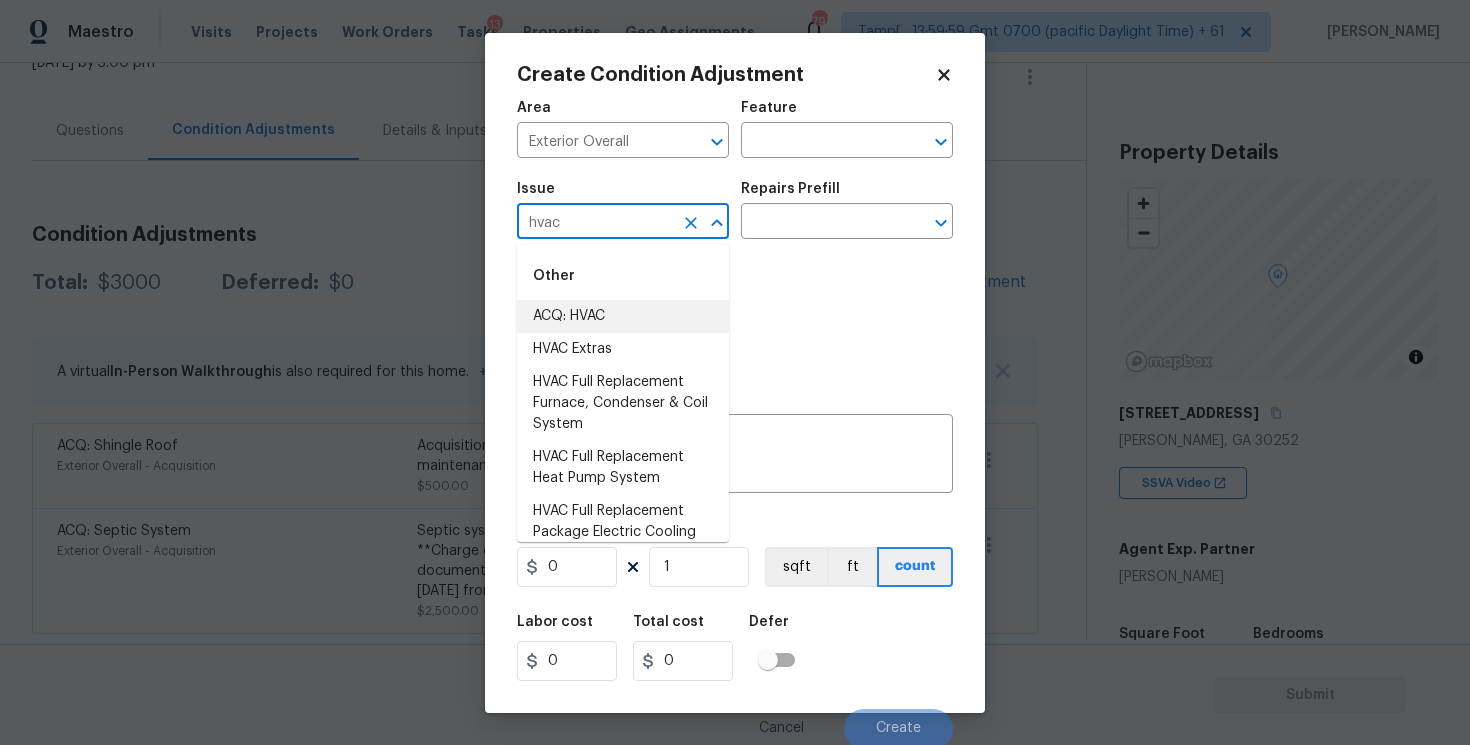 click on "ACQ: HVAC" at bounding box center [623, 316] 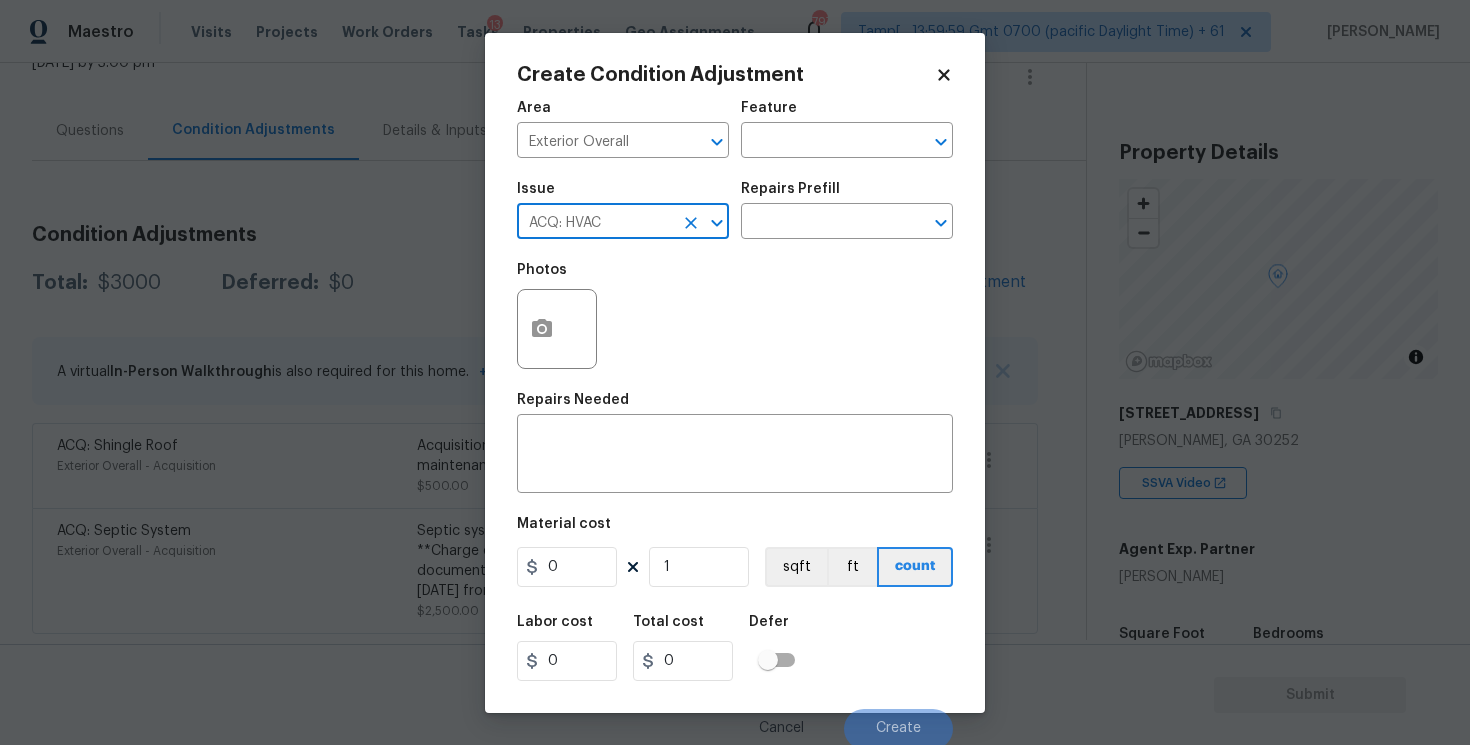 type on "ACQ: HVAC" 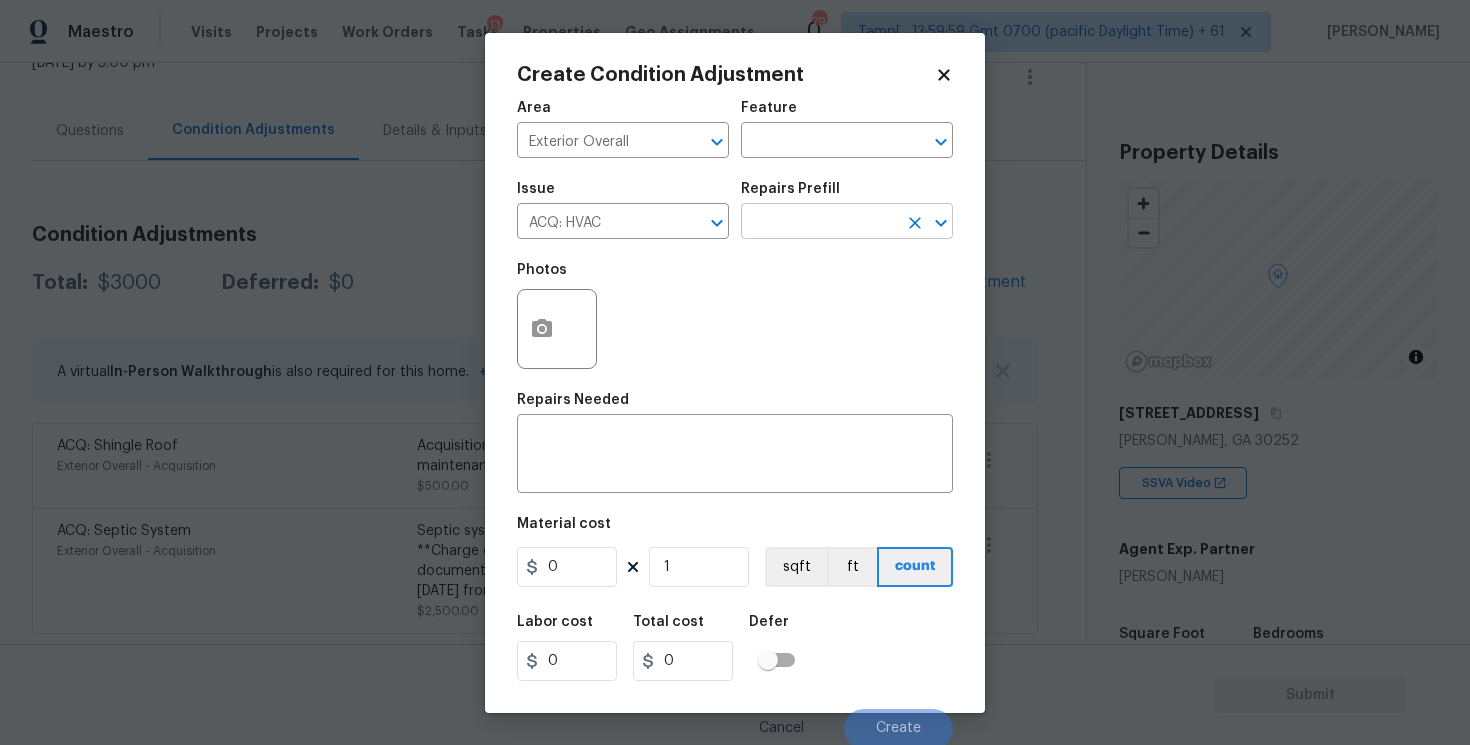 click at bounding box center [819, 223] 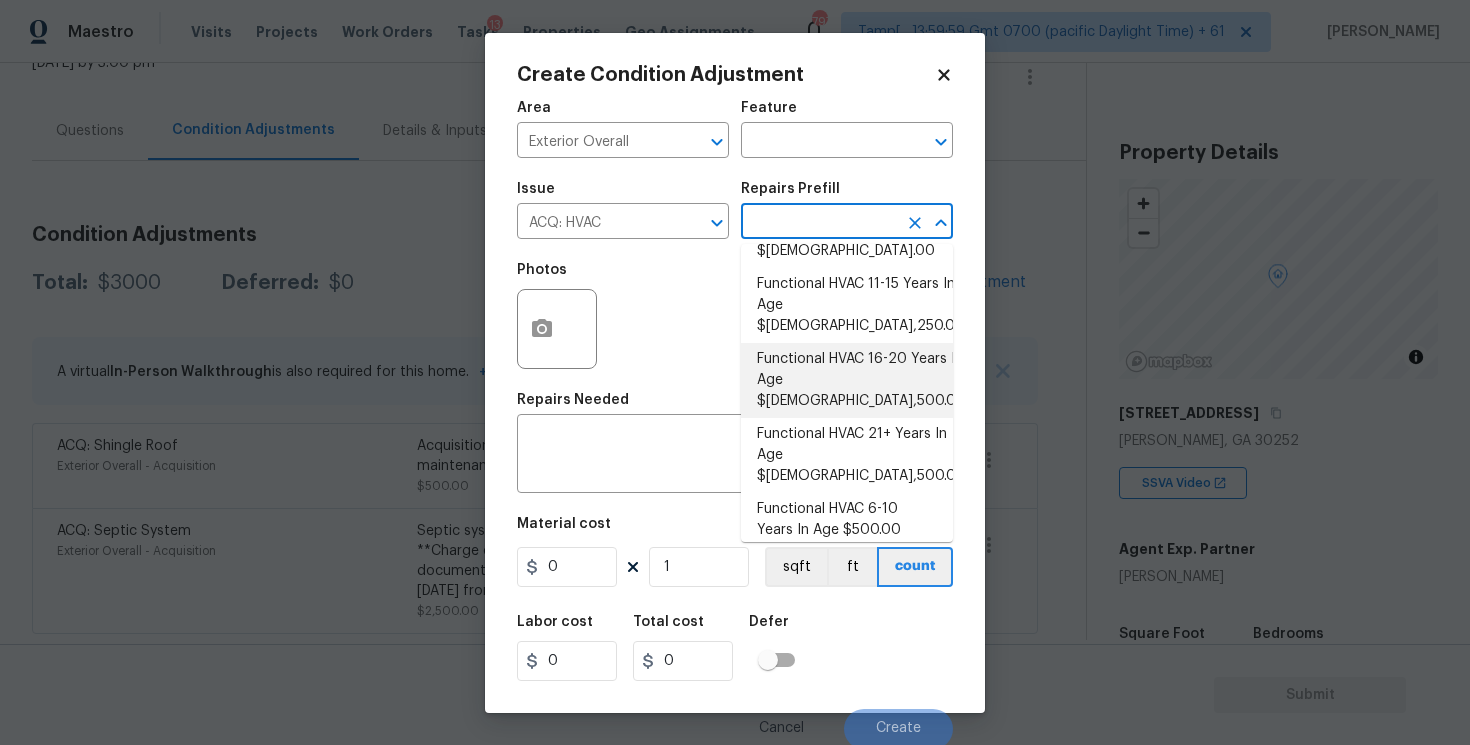scroll, scrollTop: 63, scrollLeft: 0, axis: vertical 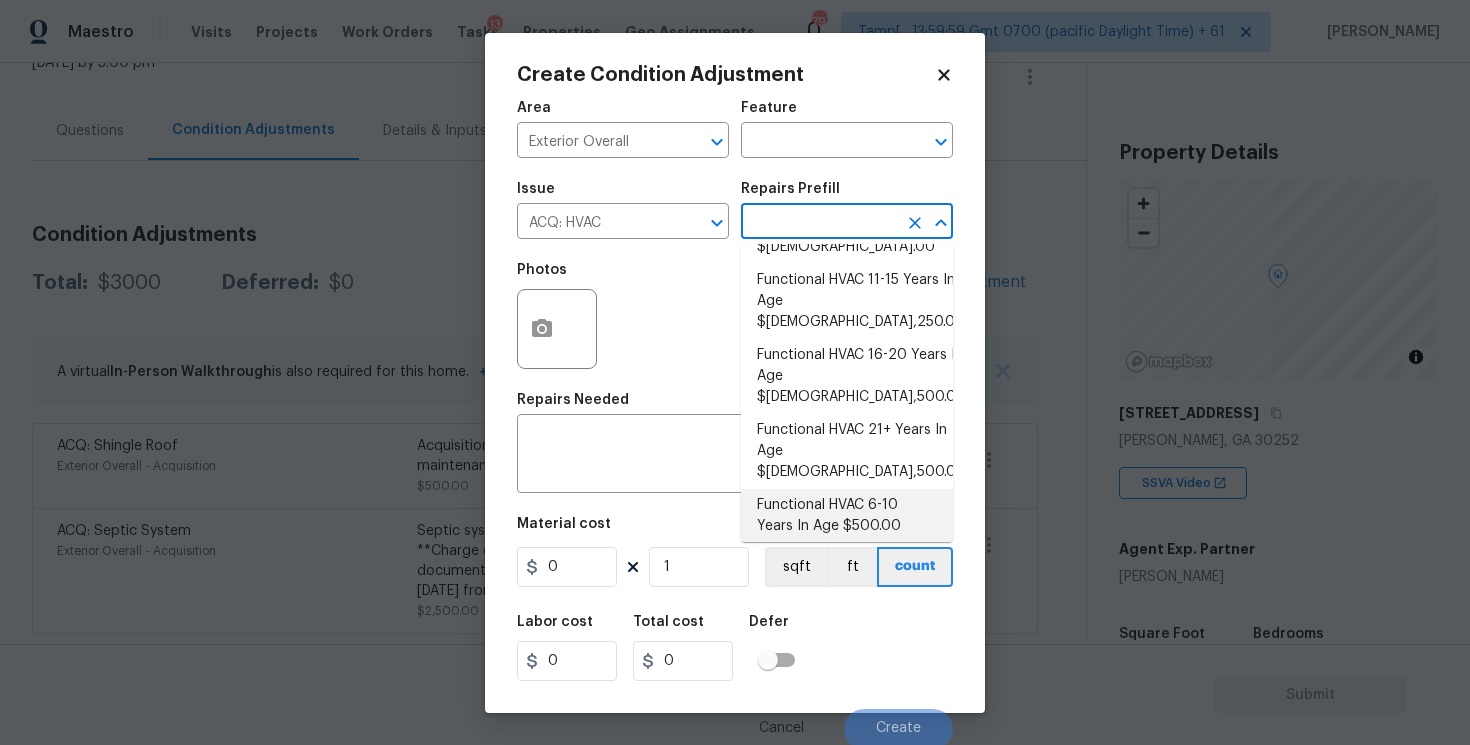 click on "Functional HVAC 6-10 Years In Age $500.00" at bounding box center [847, 516] 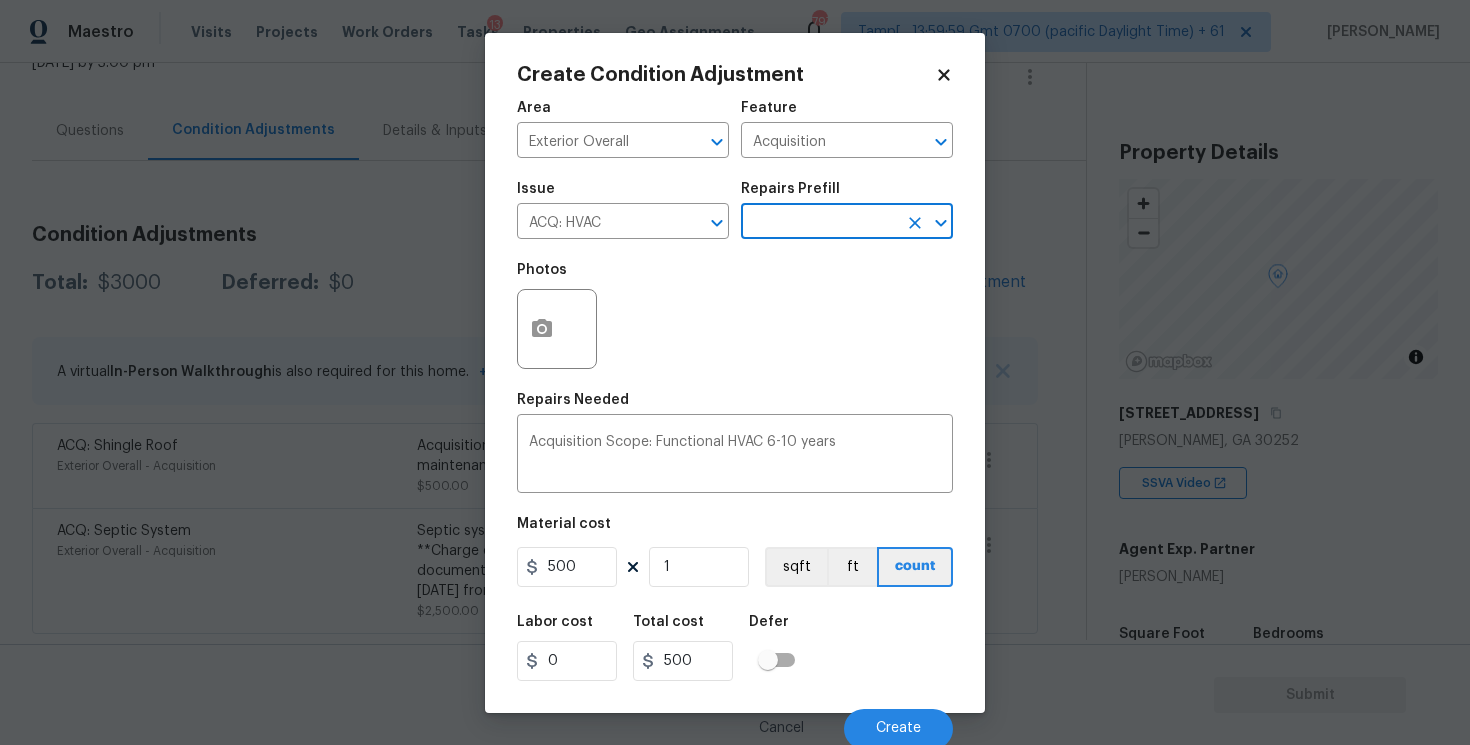 scroll, scrollTop: 4, scrollLeft: 0, axis: vertical 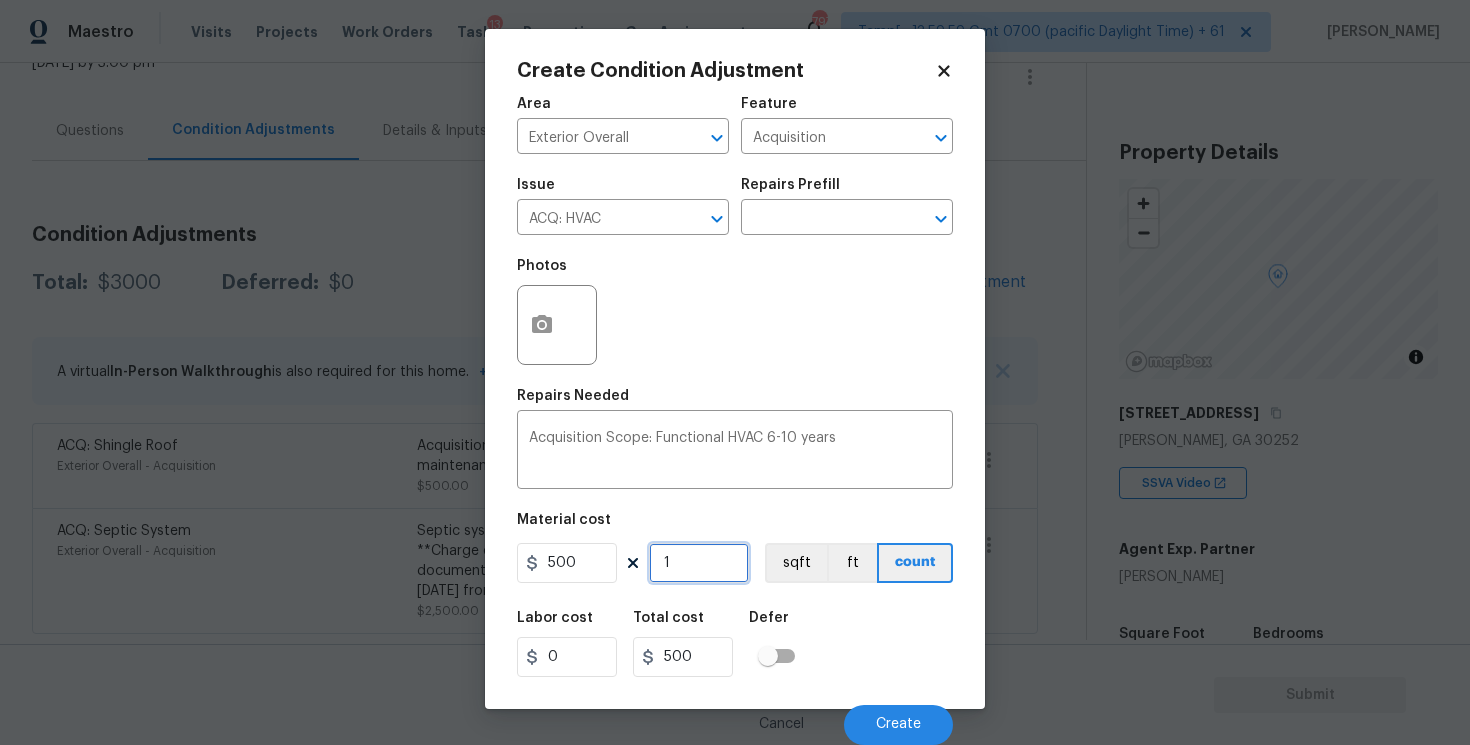 click on "1" at bounding box center [699, 563] 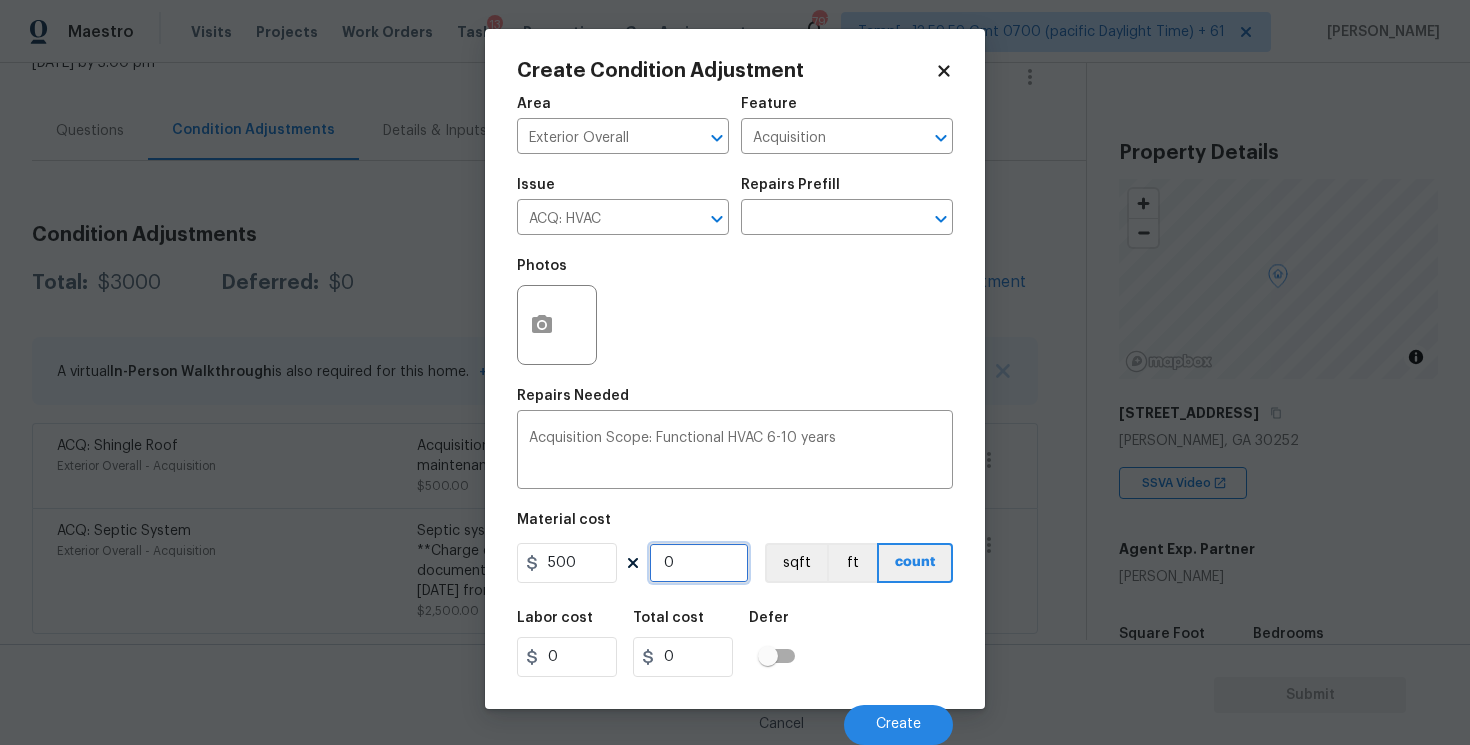 type on "2" 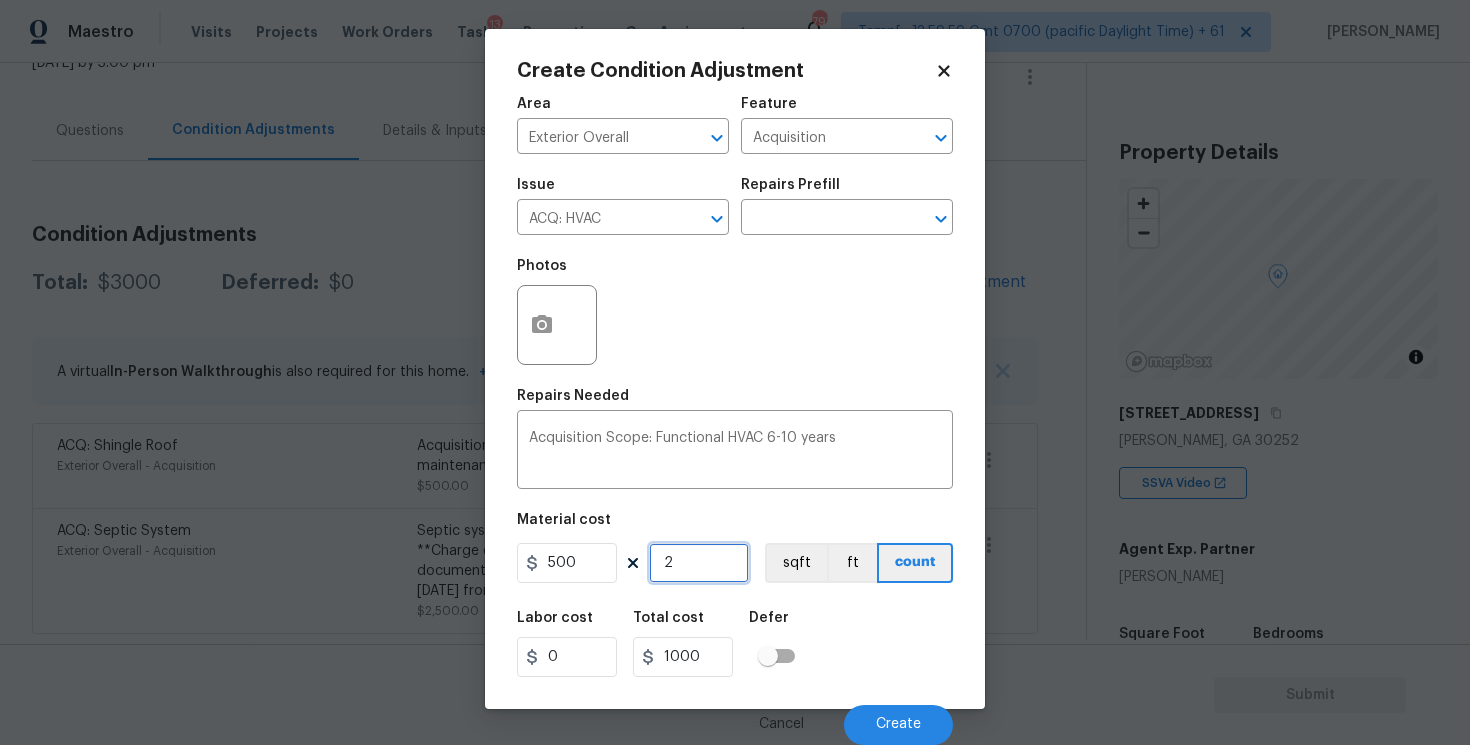 type on "2" 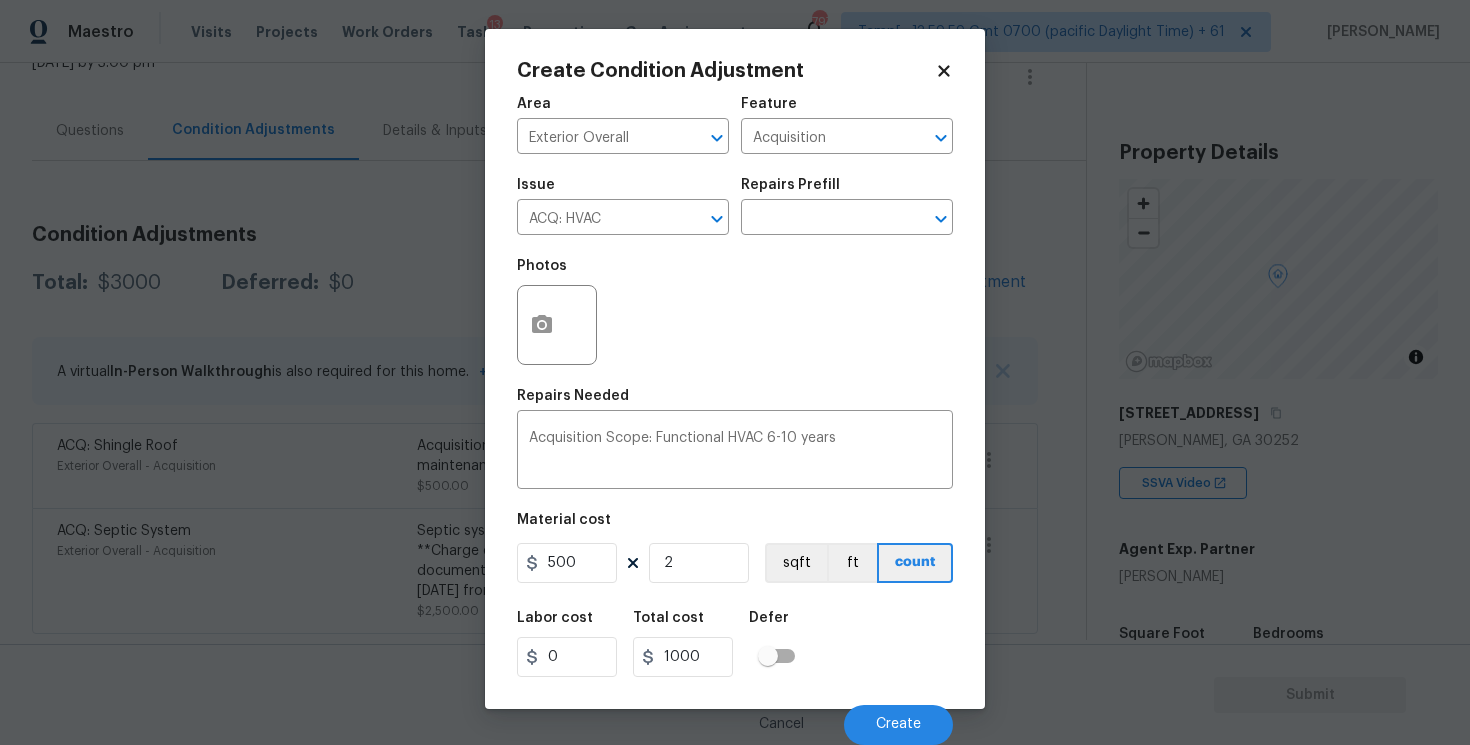 click on "Labor cost 0 Total cost 1000 Defer" at bounding box center [735, 644] 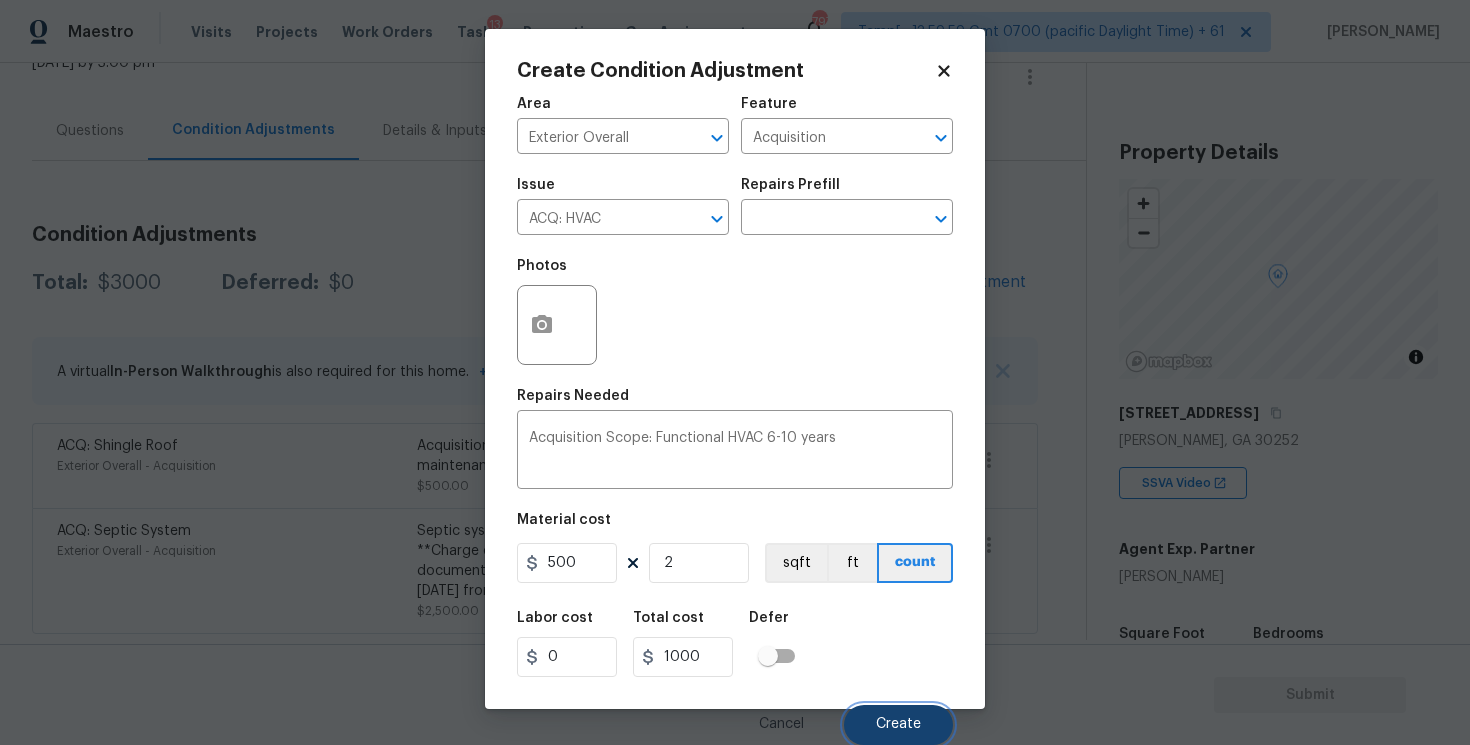 click on "Create" at bounding box center [898, 724] 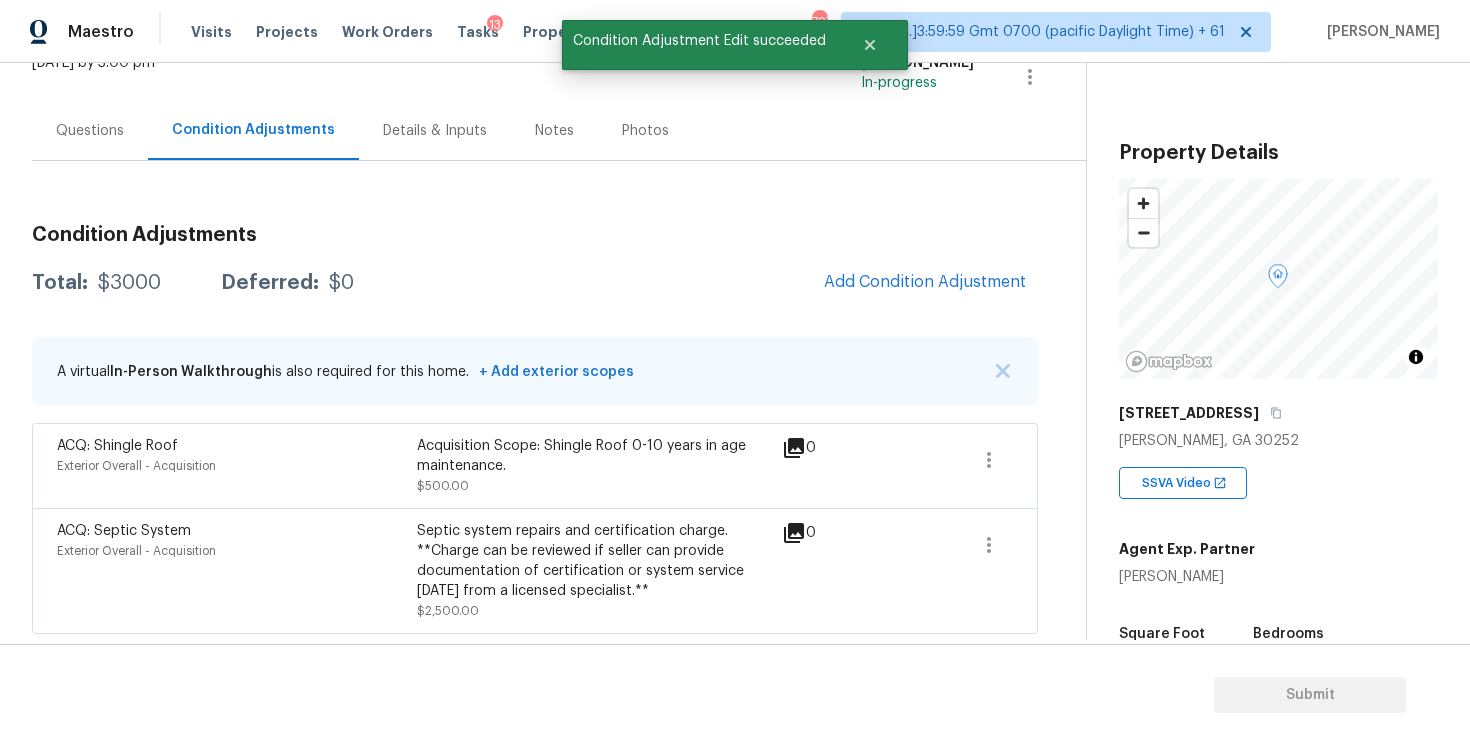 scroll, scrollTop: 0, scrollLeft: 0, axis: both 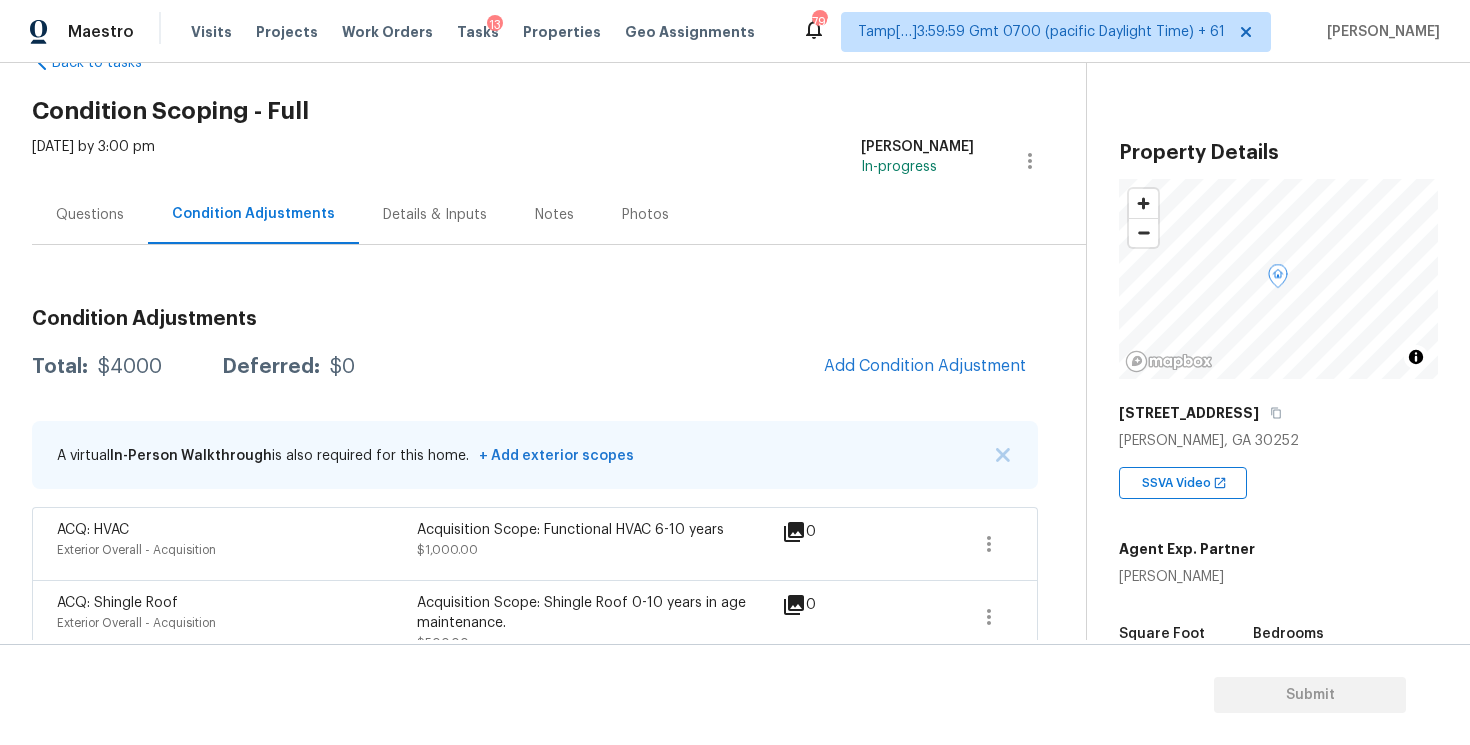 click on "Questions" at bounding box center (90, 214) 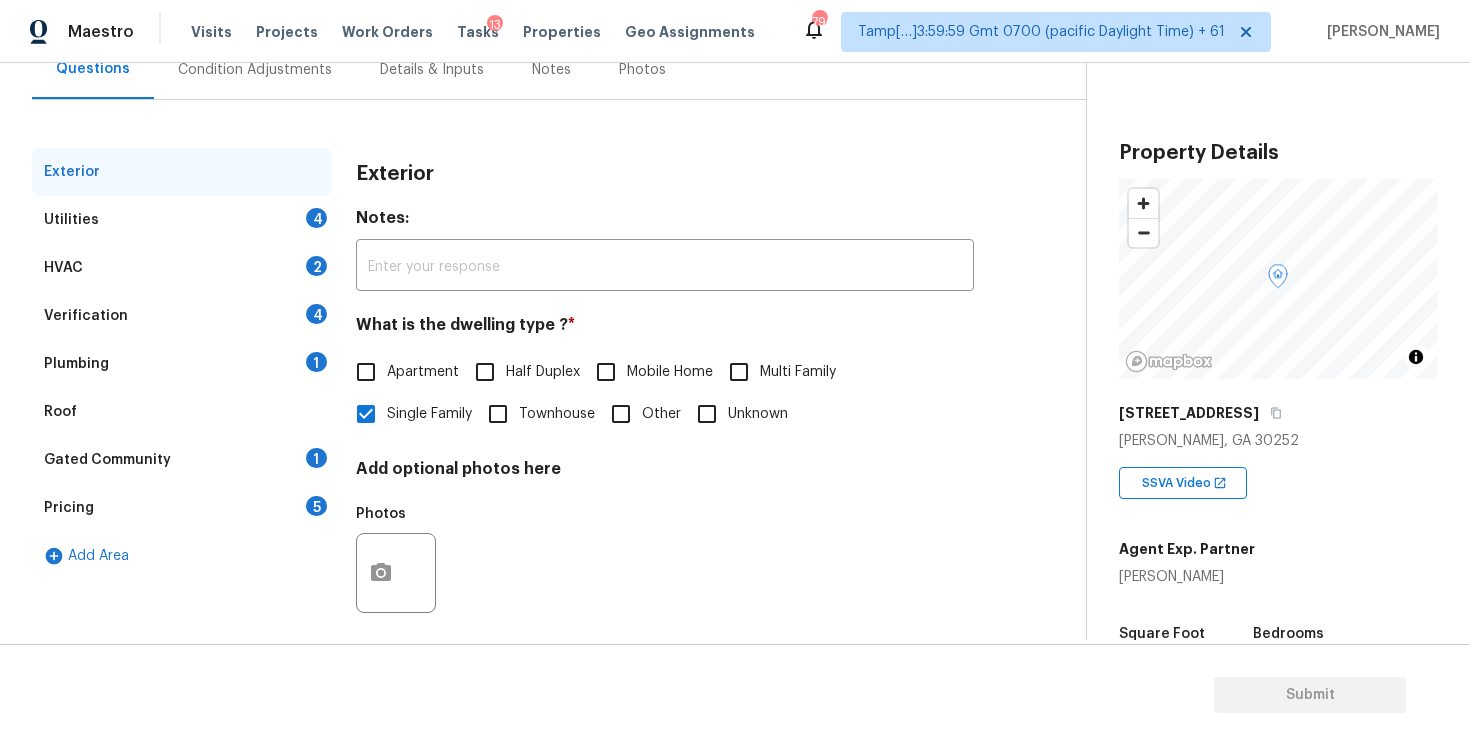 click on "Verification 4" at bounding box center [182, 316] 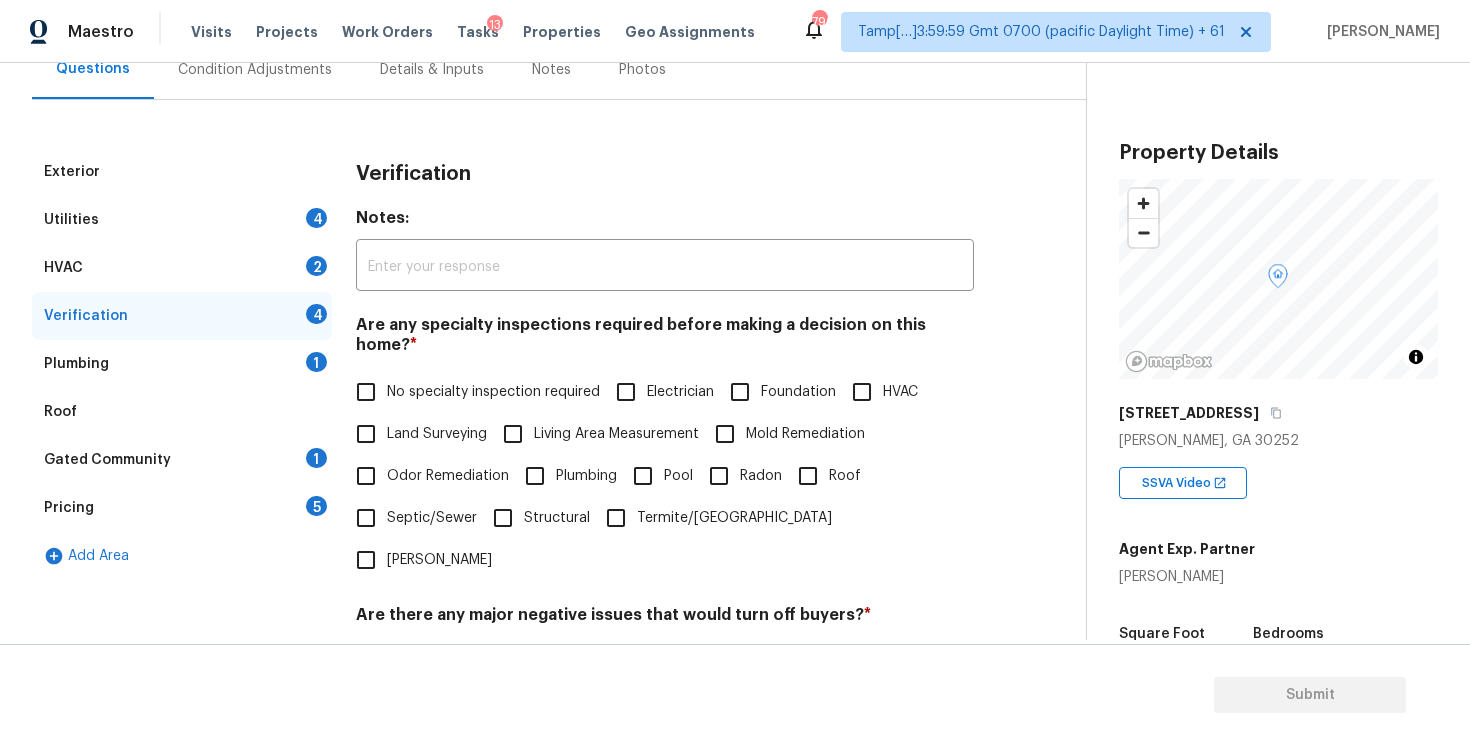 scroll, scrollTop: 438, scrollLeft: 0, axis: vertical 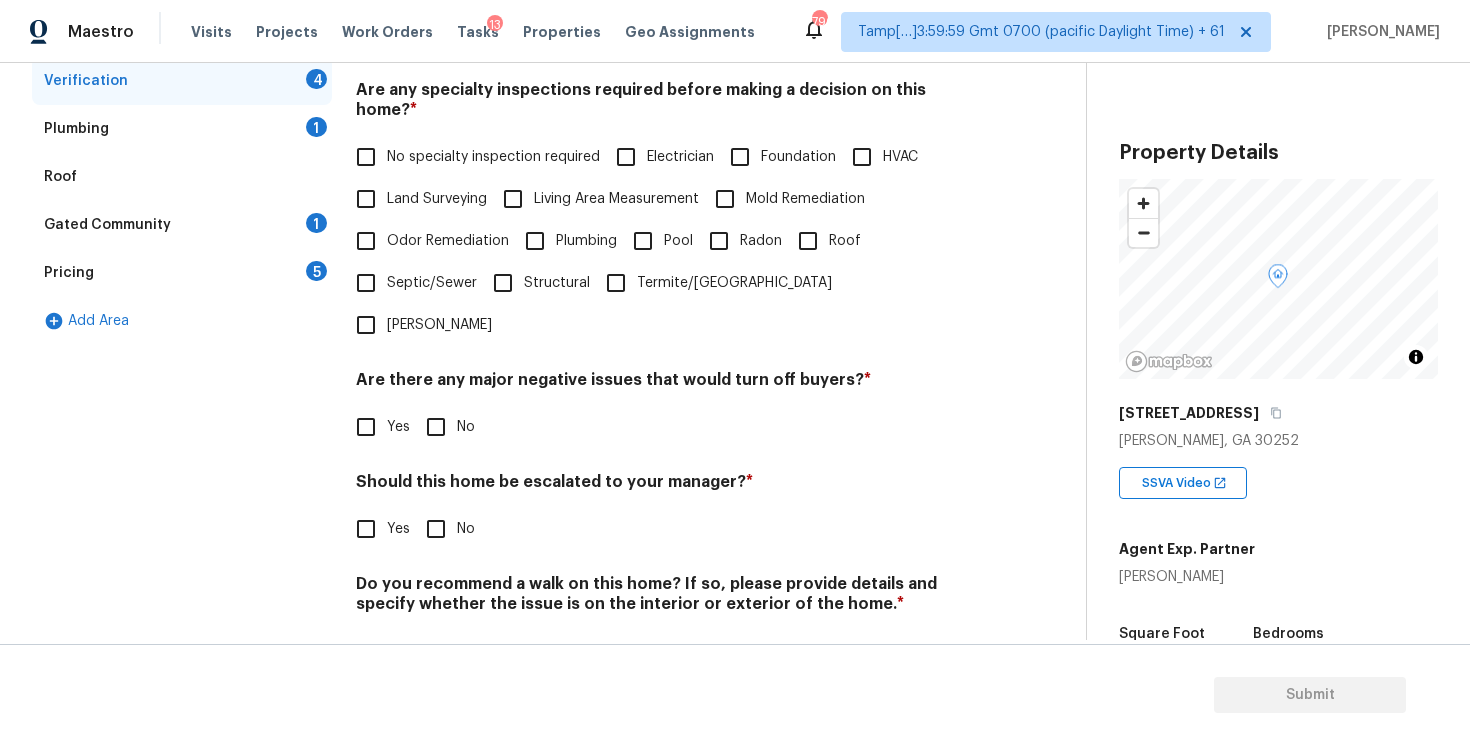 click on "Yes" at bounding box center (366, 529) 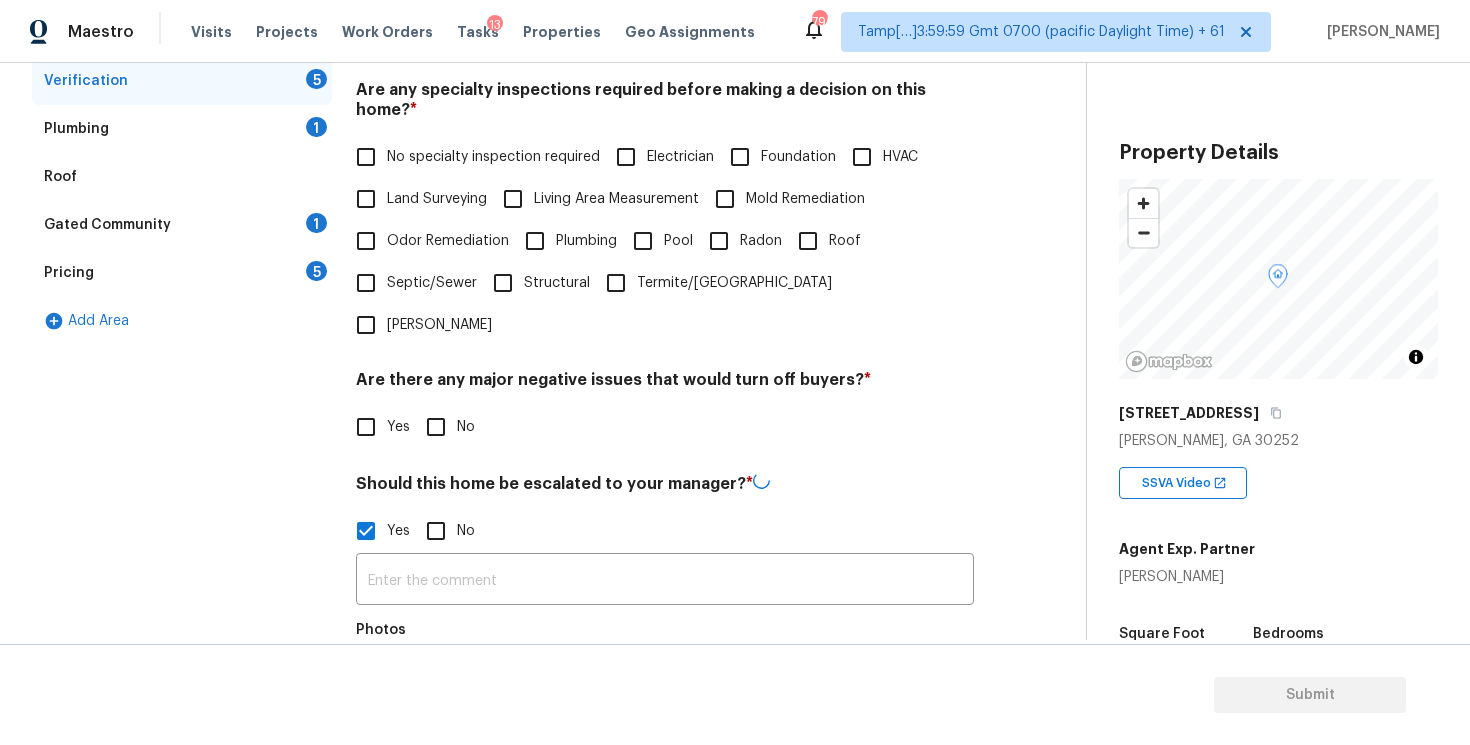 click at bounding box center (381, 689) 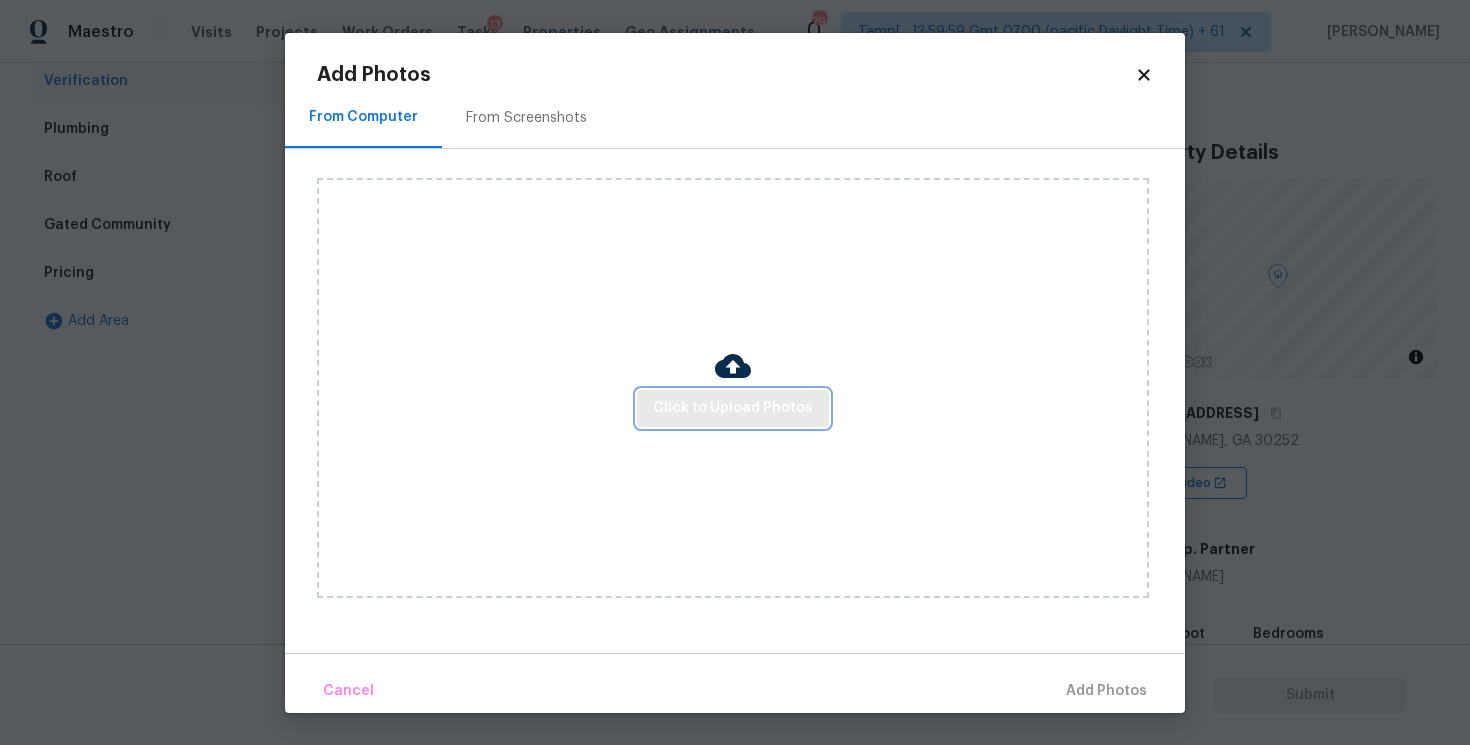 click on "Click to Upload Photos" at bounding box center [733, 408] 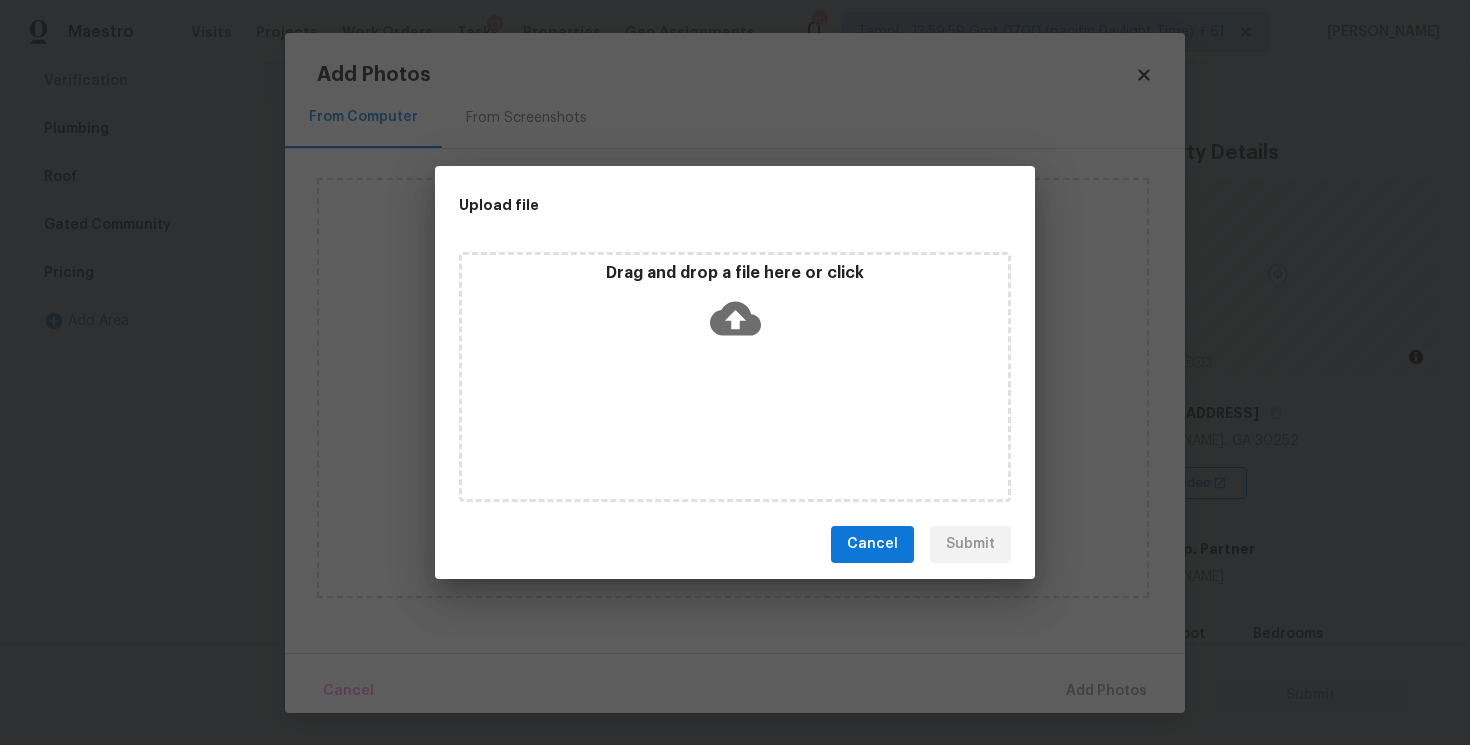 click on "Drag and drop a file here or click" at bounding box center (735, 306) 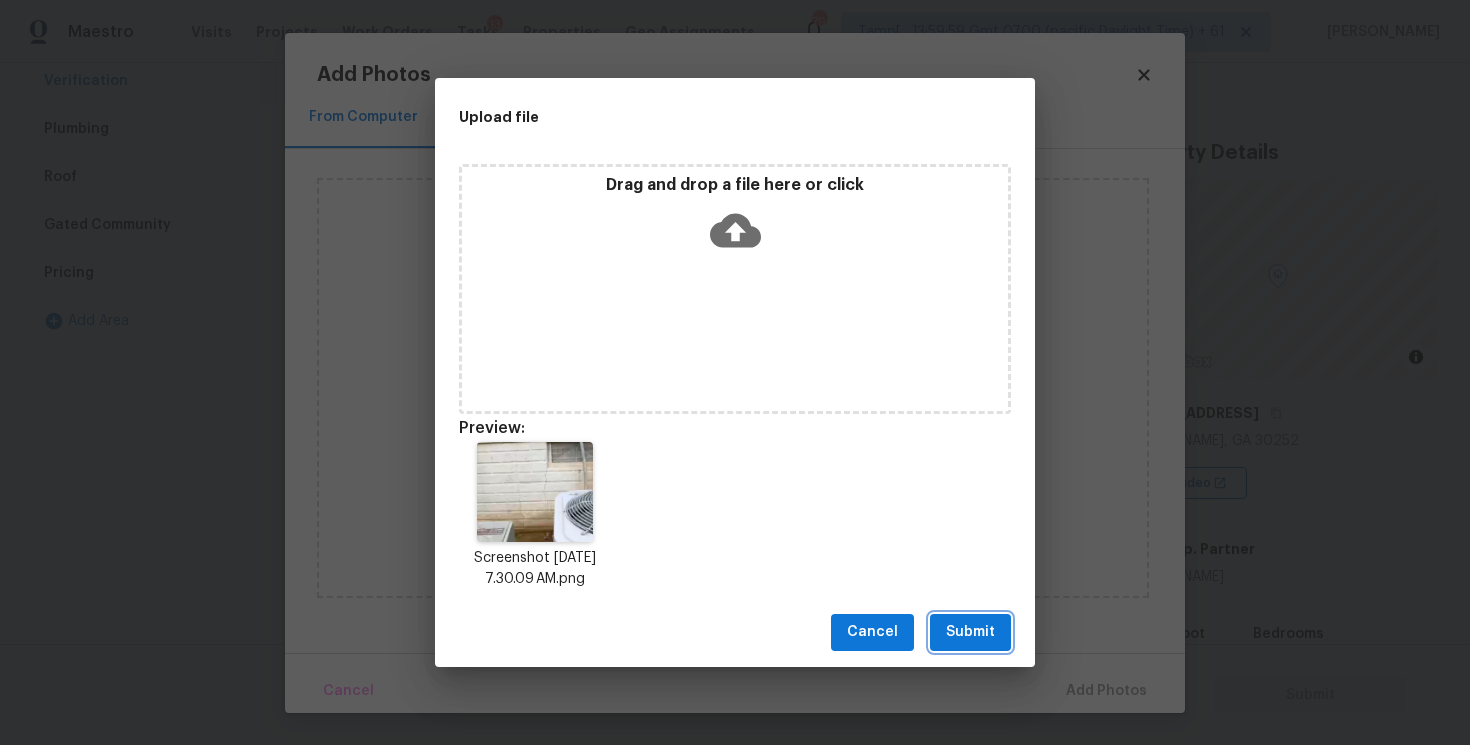 click on "Submit" at bounding box center [970, 632] 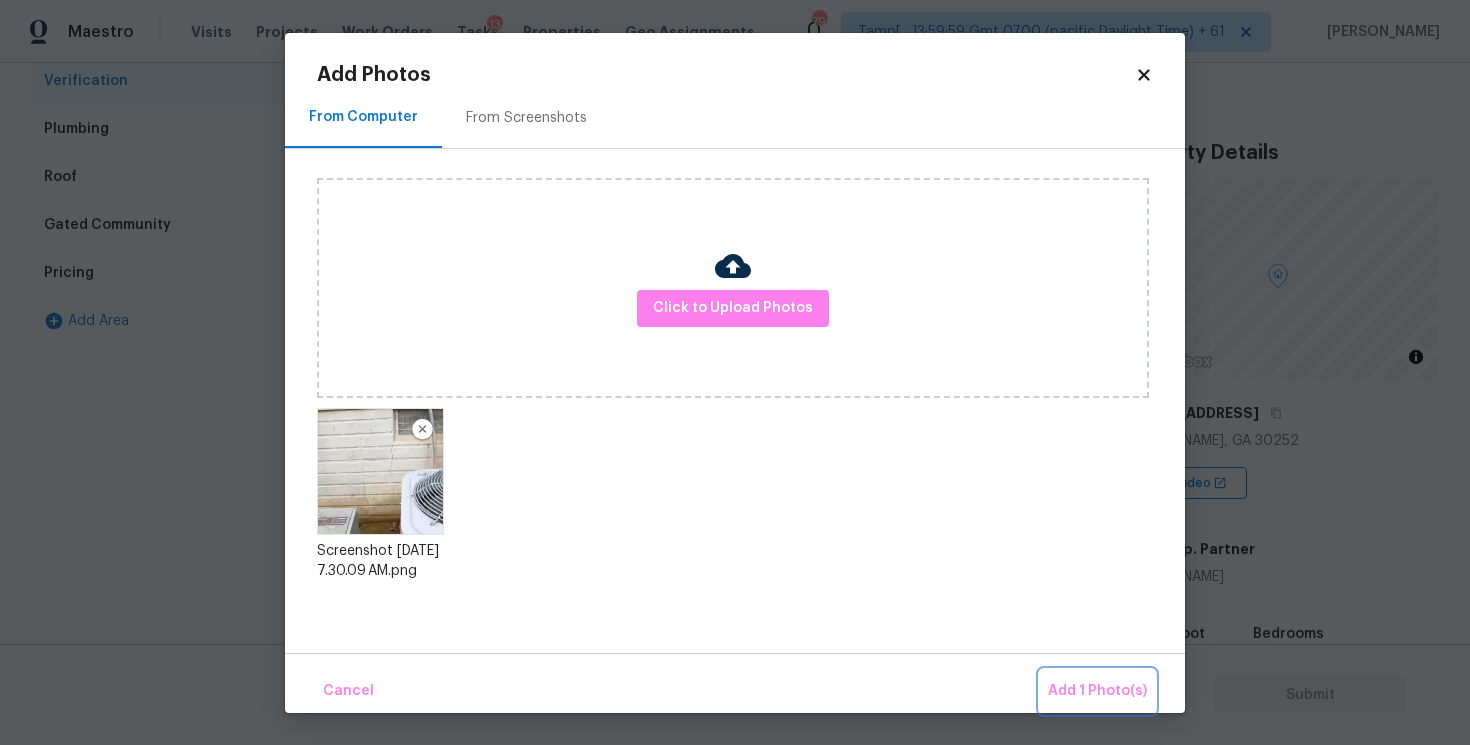 click on "Add 1 Photo(s)" at bounding box center (1097, 691) 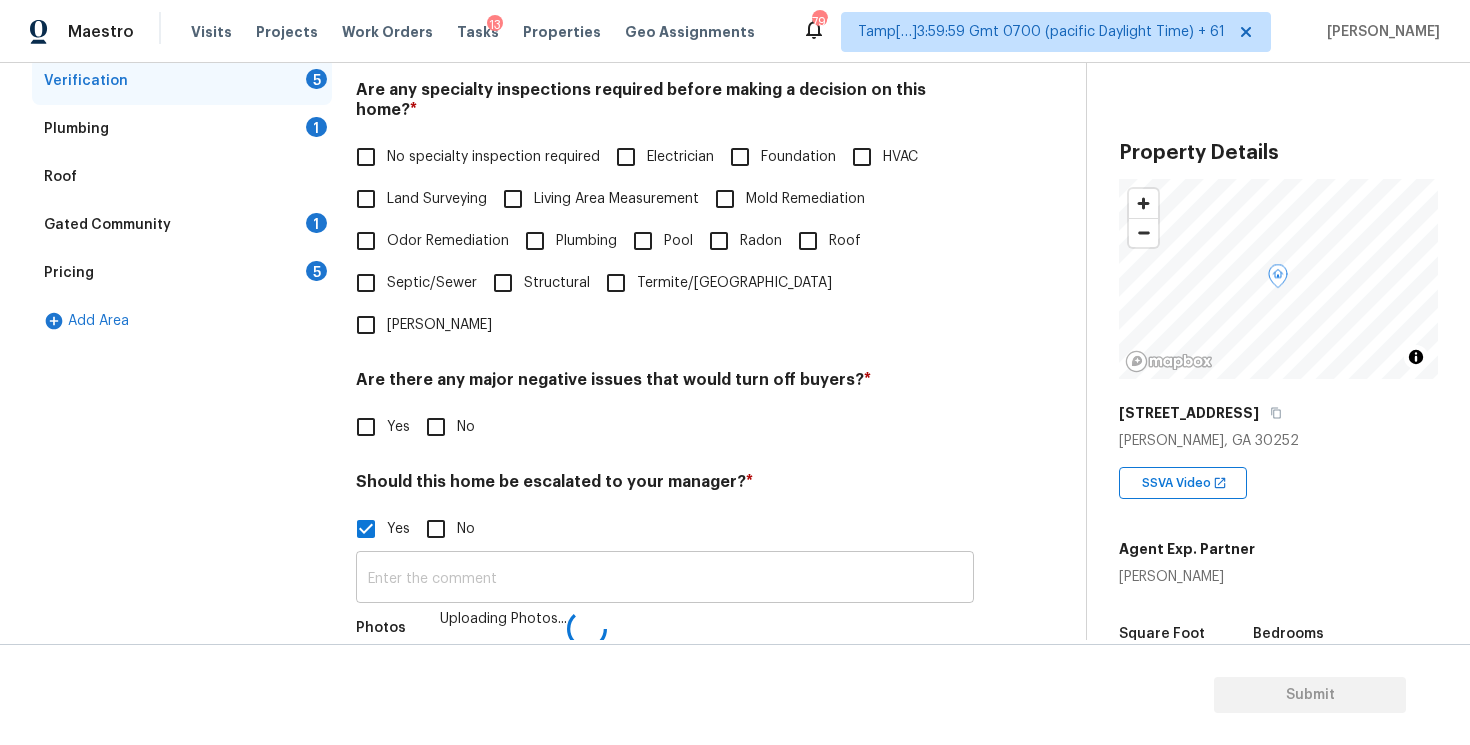 scroll, scrollTop: 463, scrollLeft: 0, axis: vertical 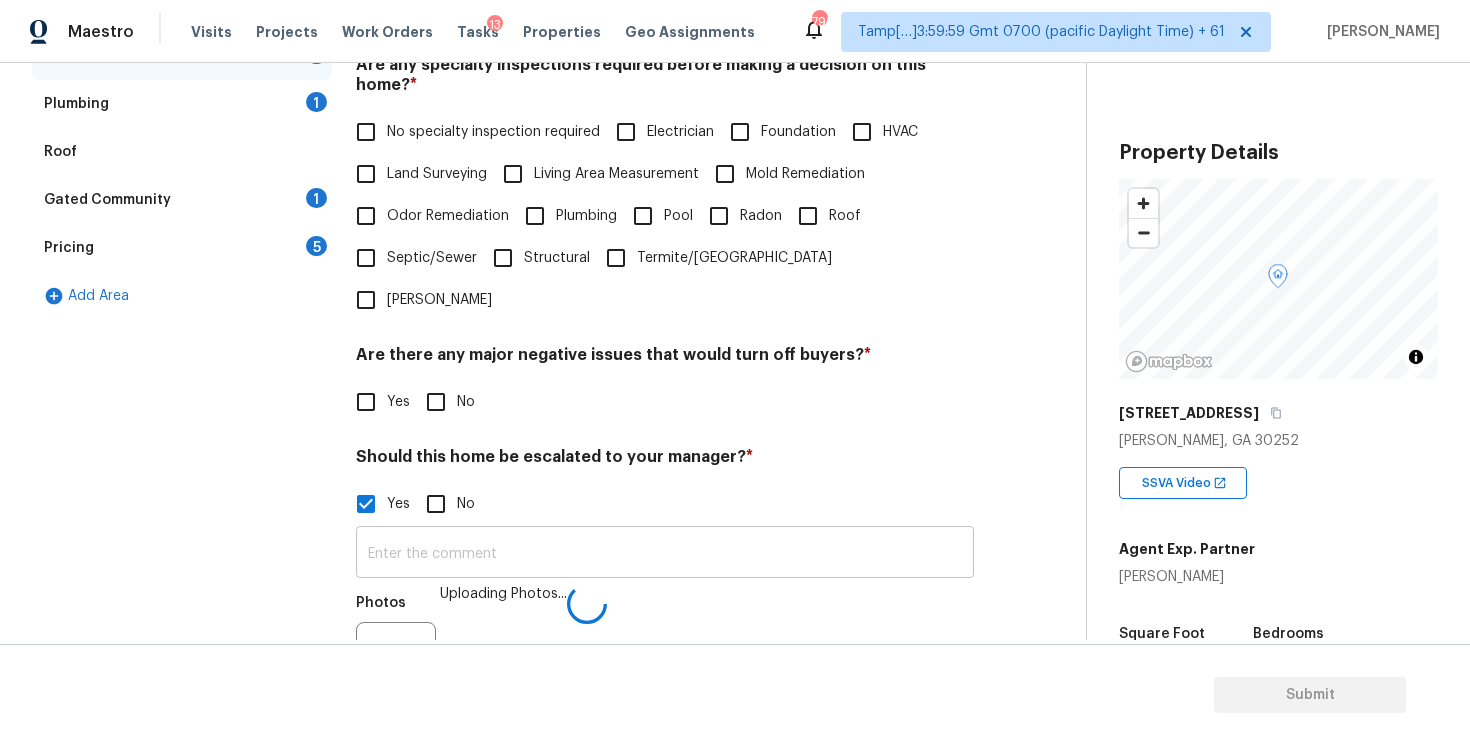 click at bounding box center (665, 554) 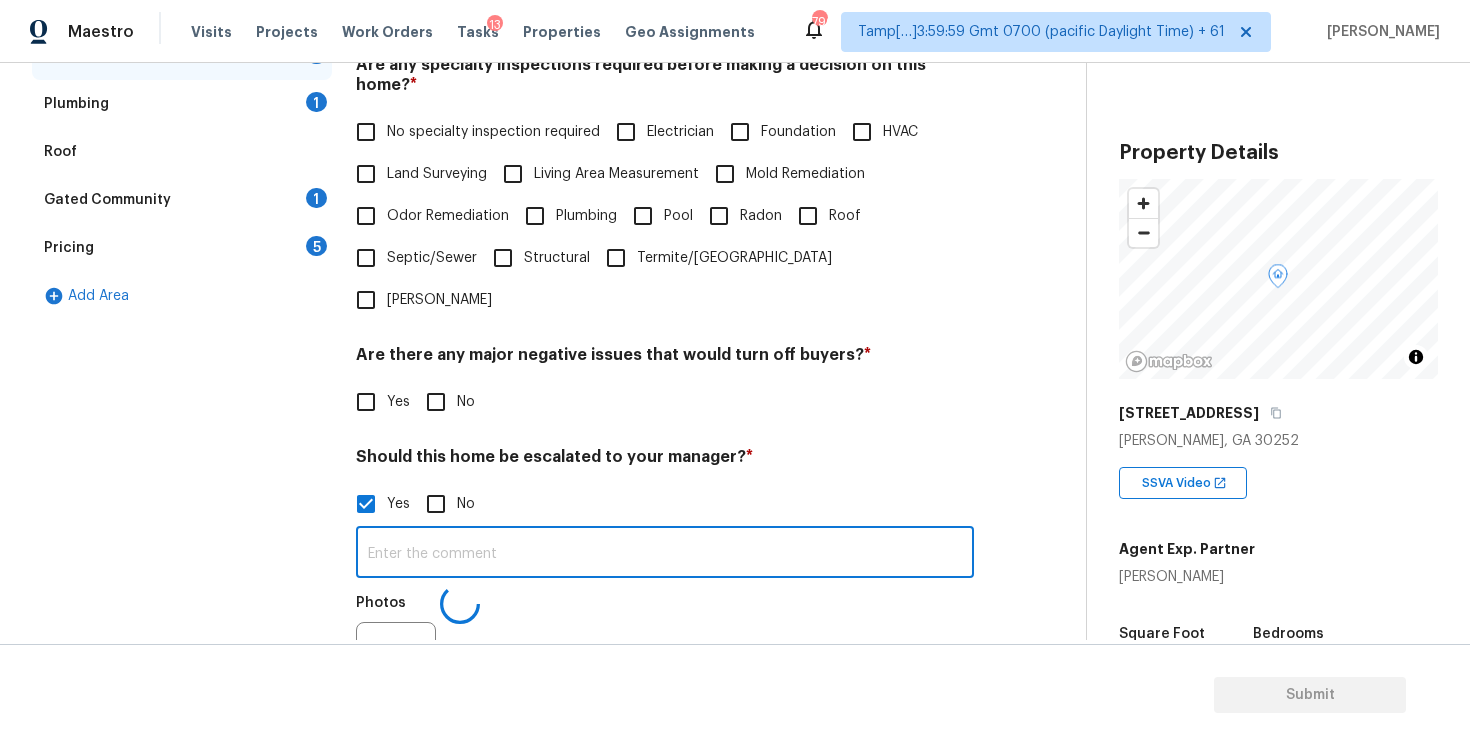 click at bounding box center (665, 554) 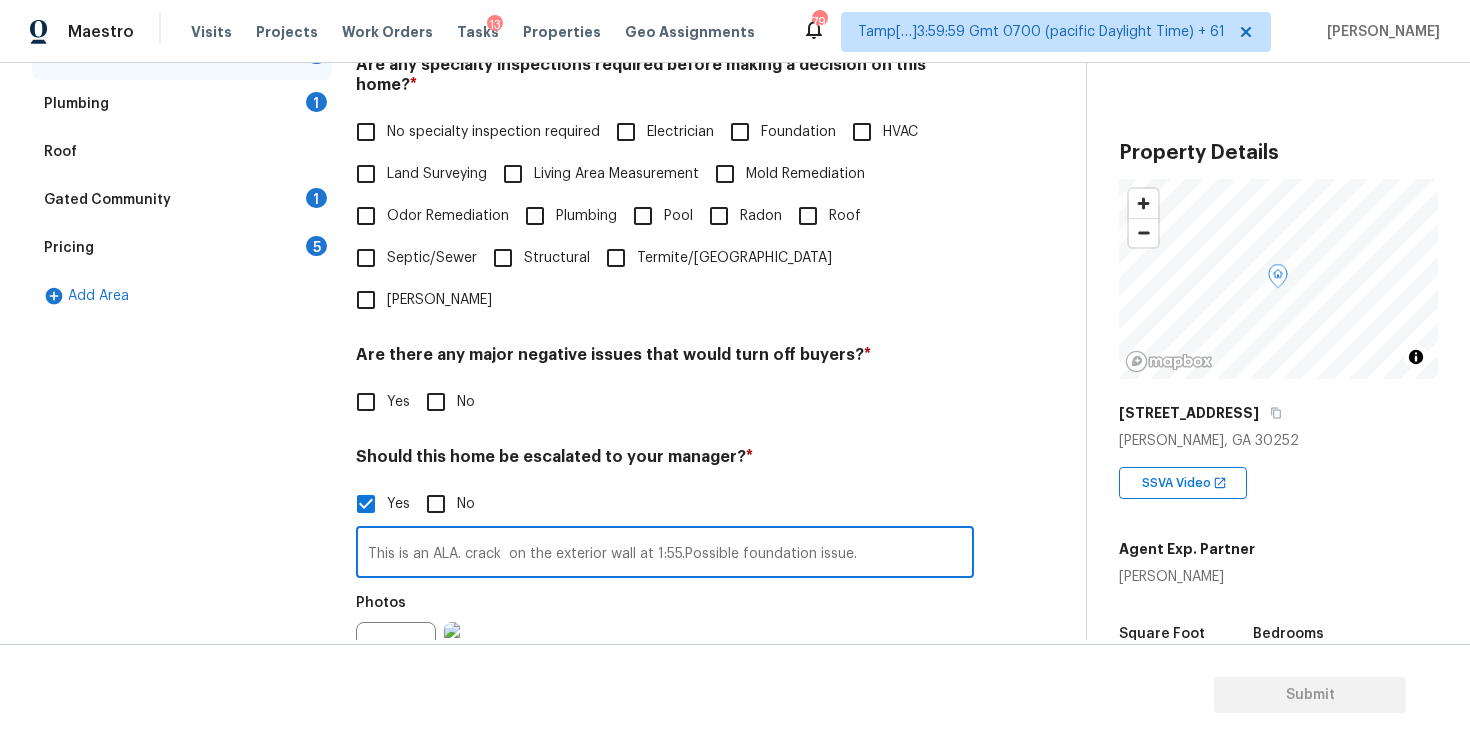 type on "This is an ALA. crack  on the exterior wall at 1:55.Possible foundation issue." 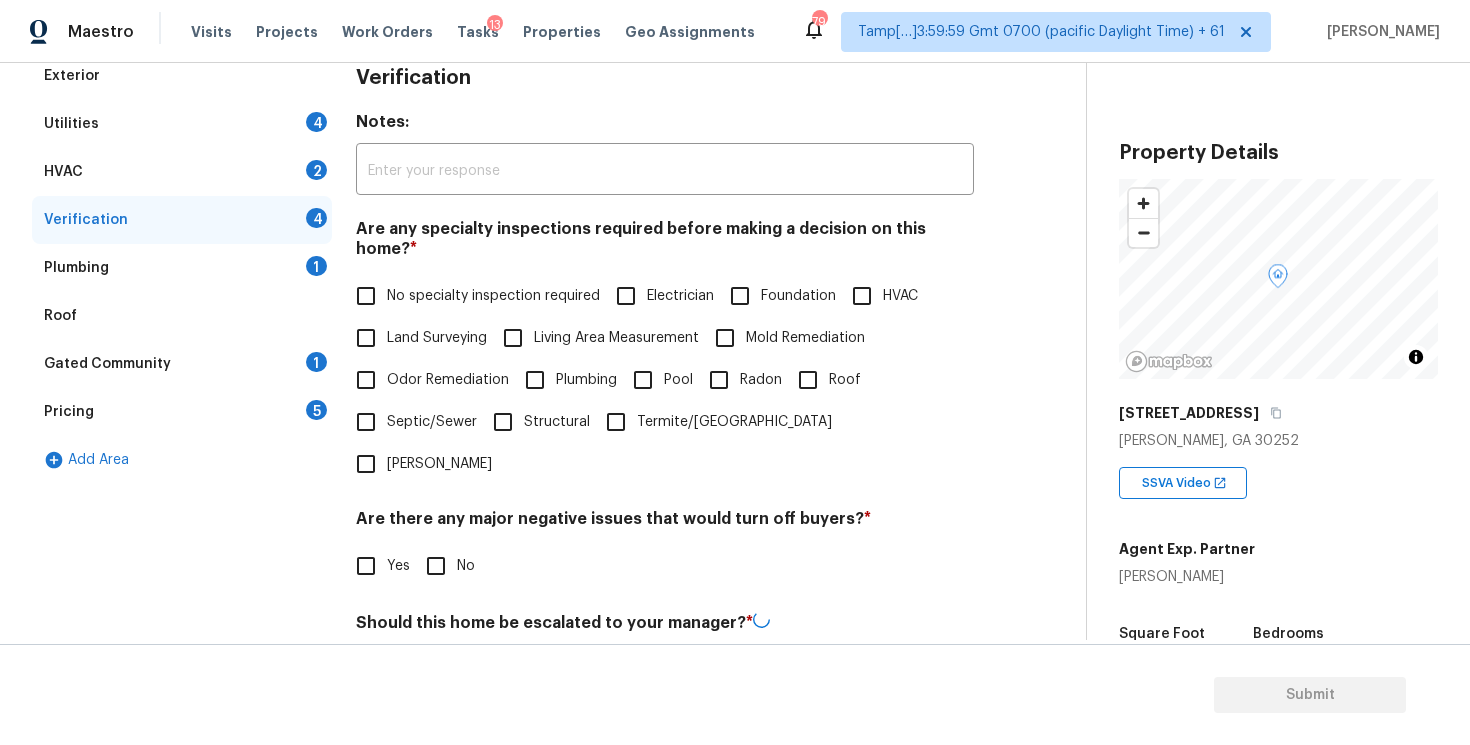 scroll, scrollTop: 0, scrollLeft: 0, axis: both 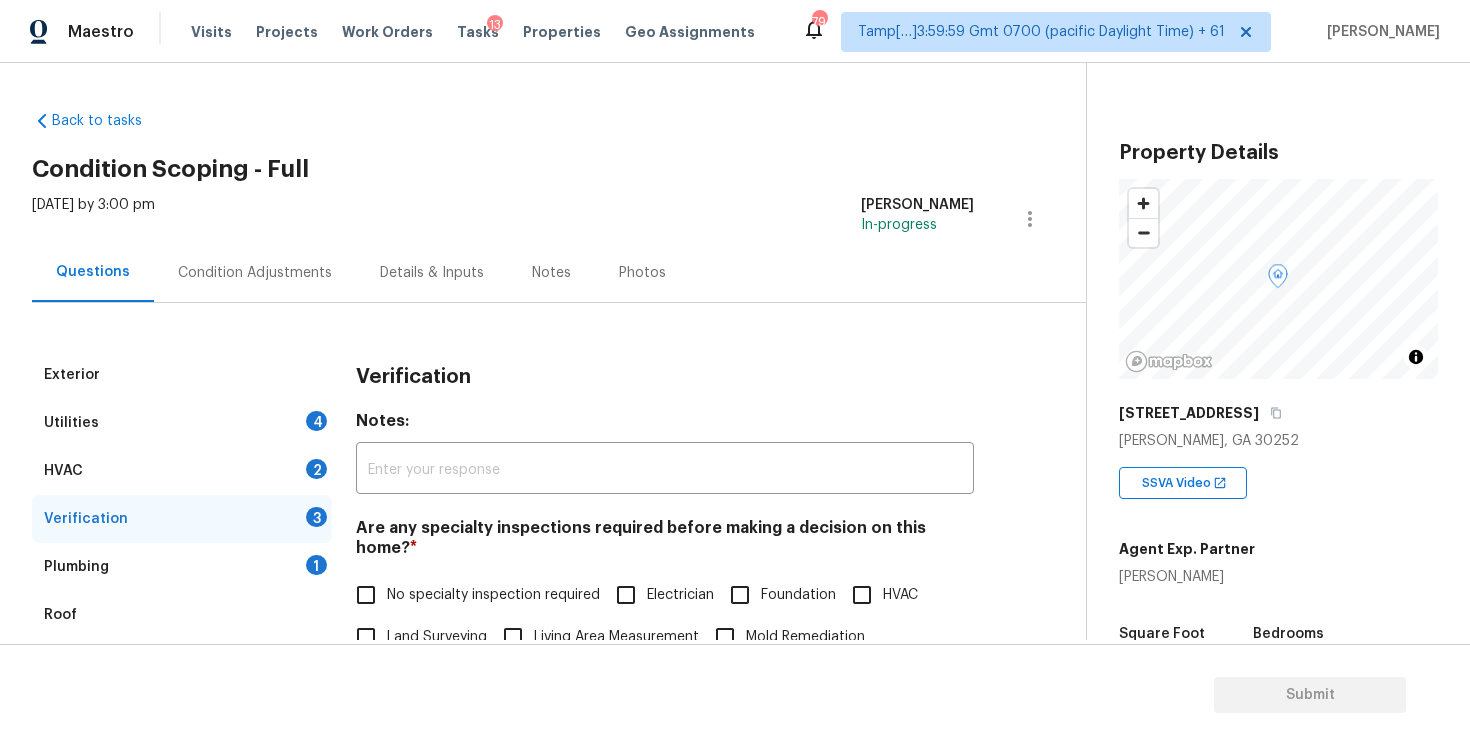 click on "Condition Adjustments" at bounding box center [255, 273] 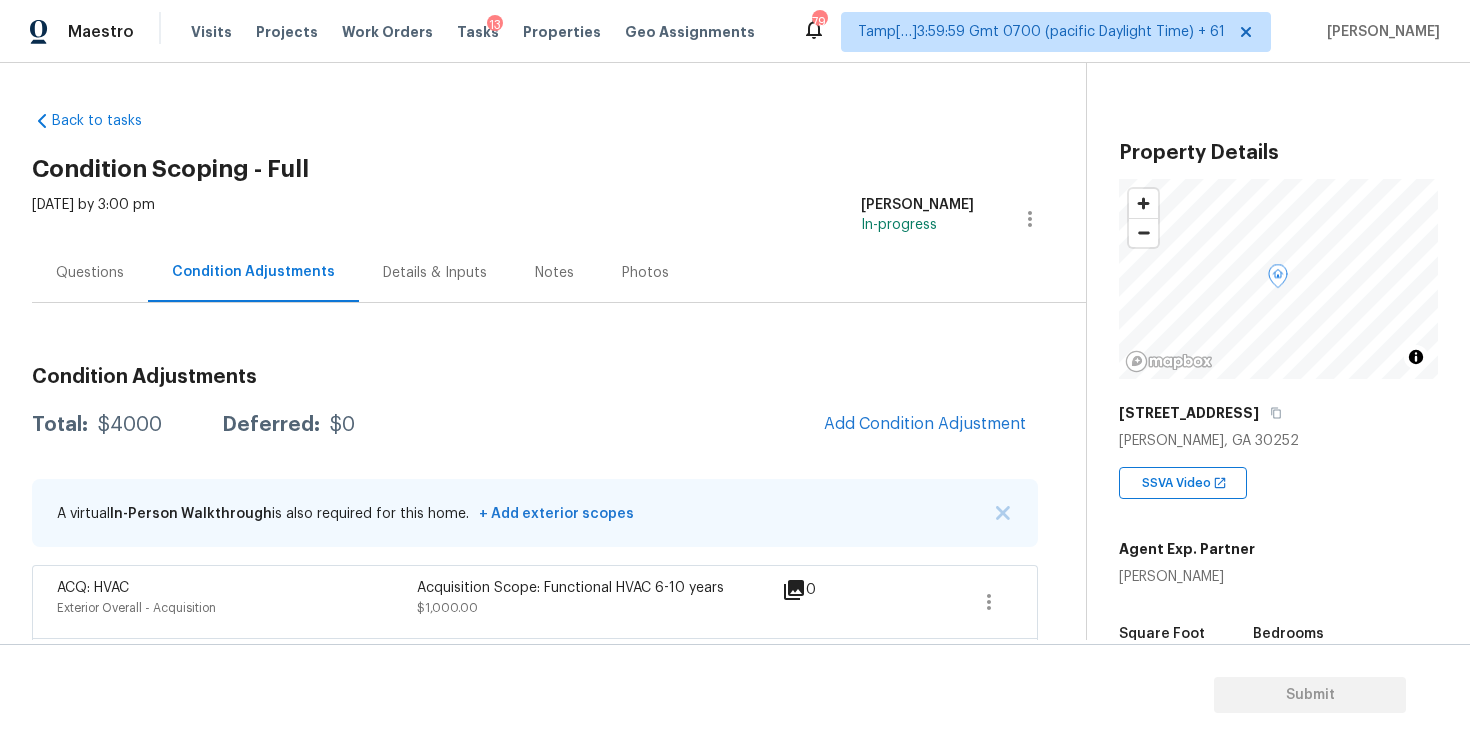 scroll, scrollTop: 216, scrollLeft: 0, axis: vertical 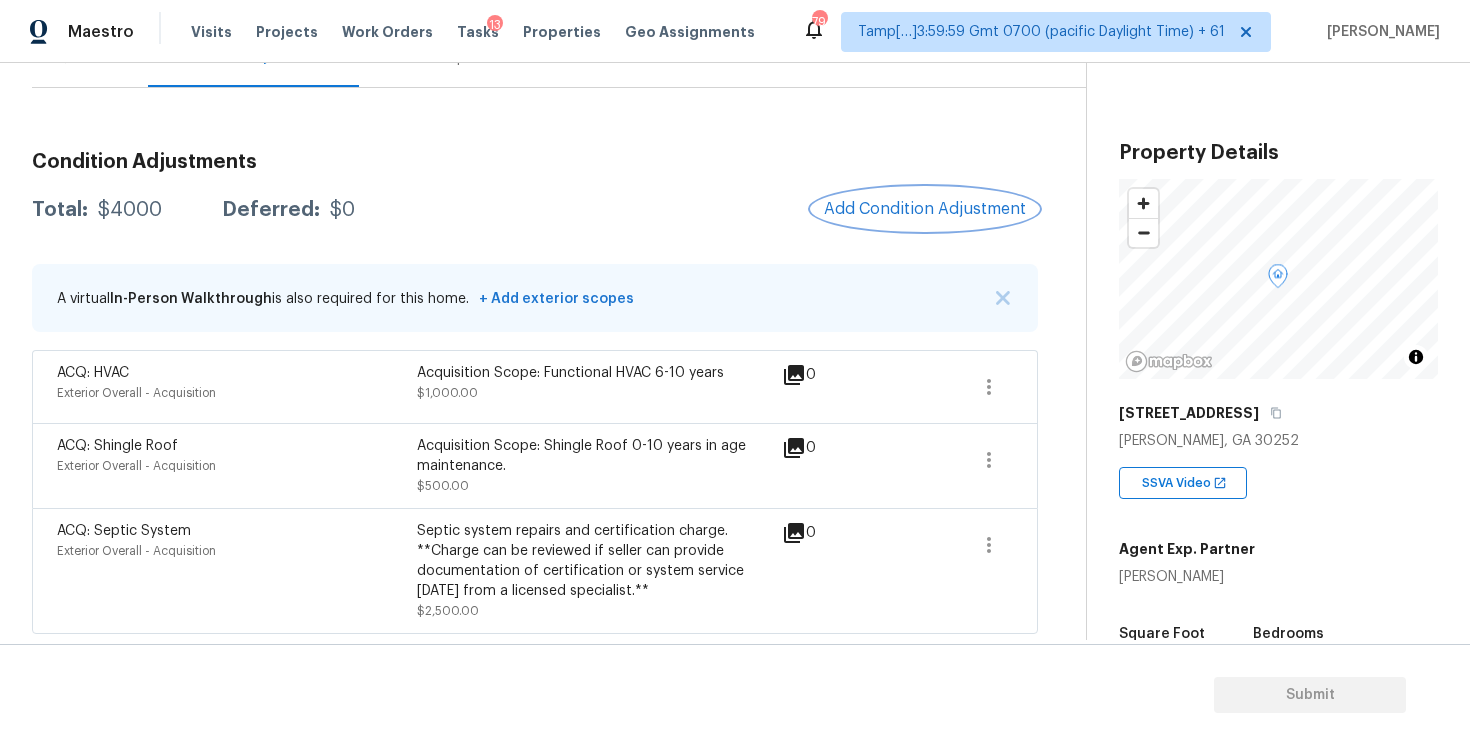click on "Add Condition Adjustment" at bounding box center [925, 209] 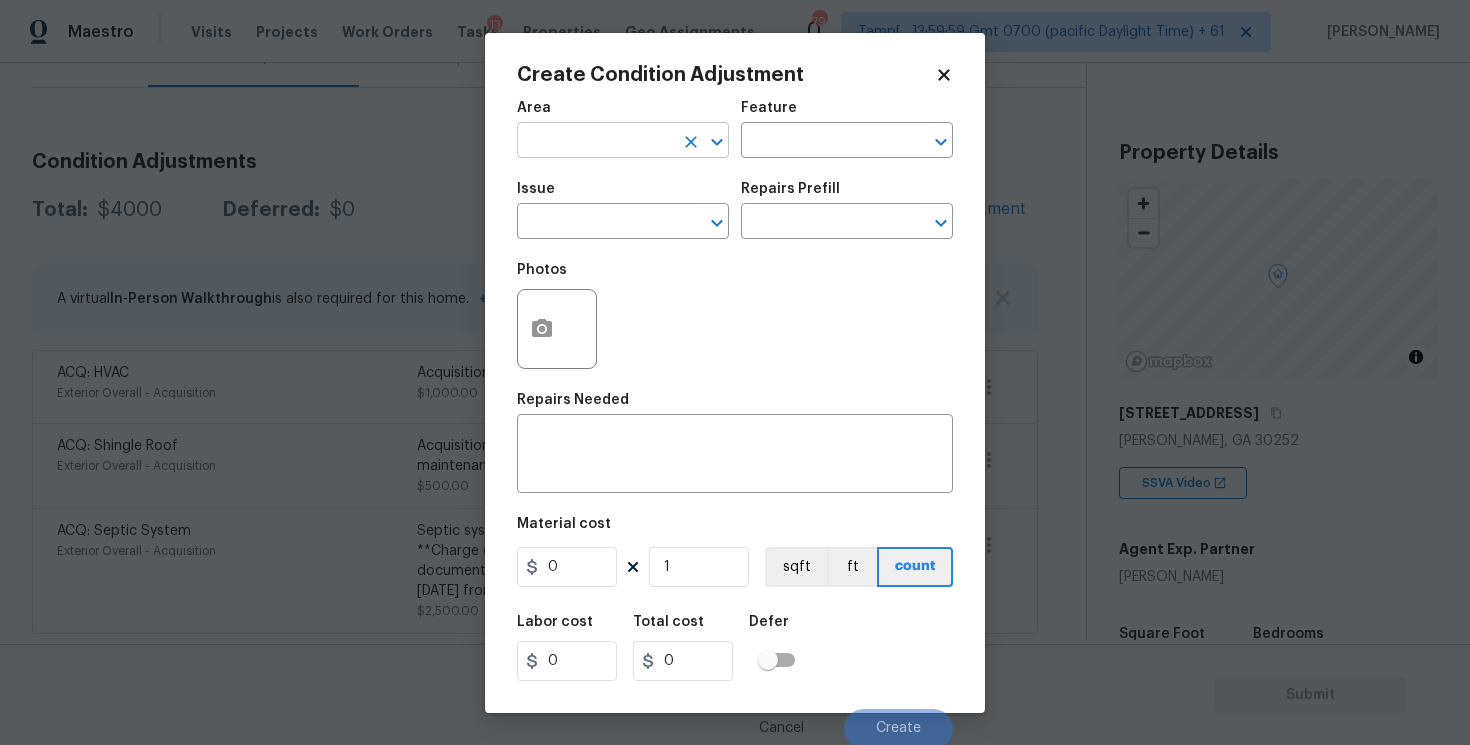 click at bounding box center [595, 142] 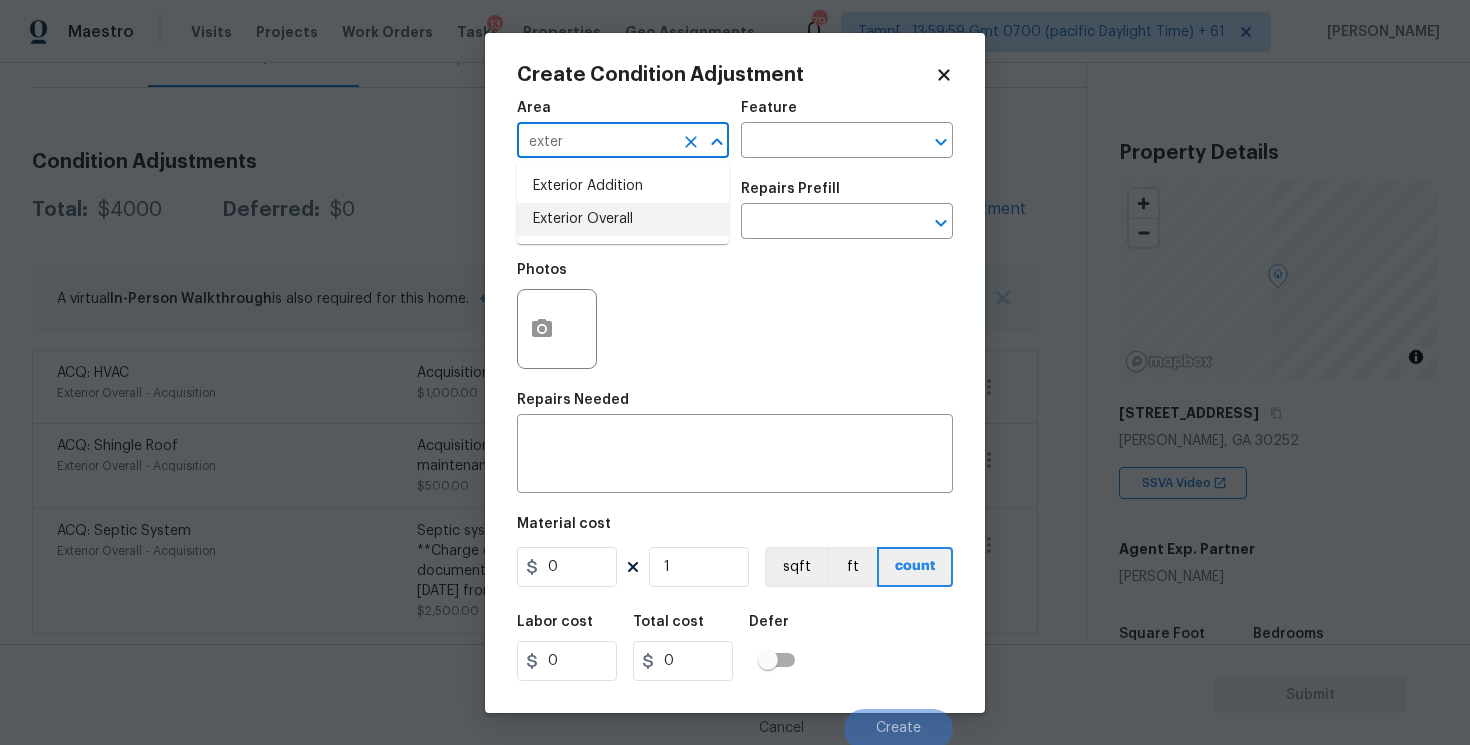 click on "Exterior Overall" at bounding box center (623, 219) 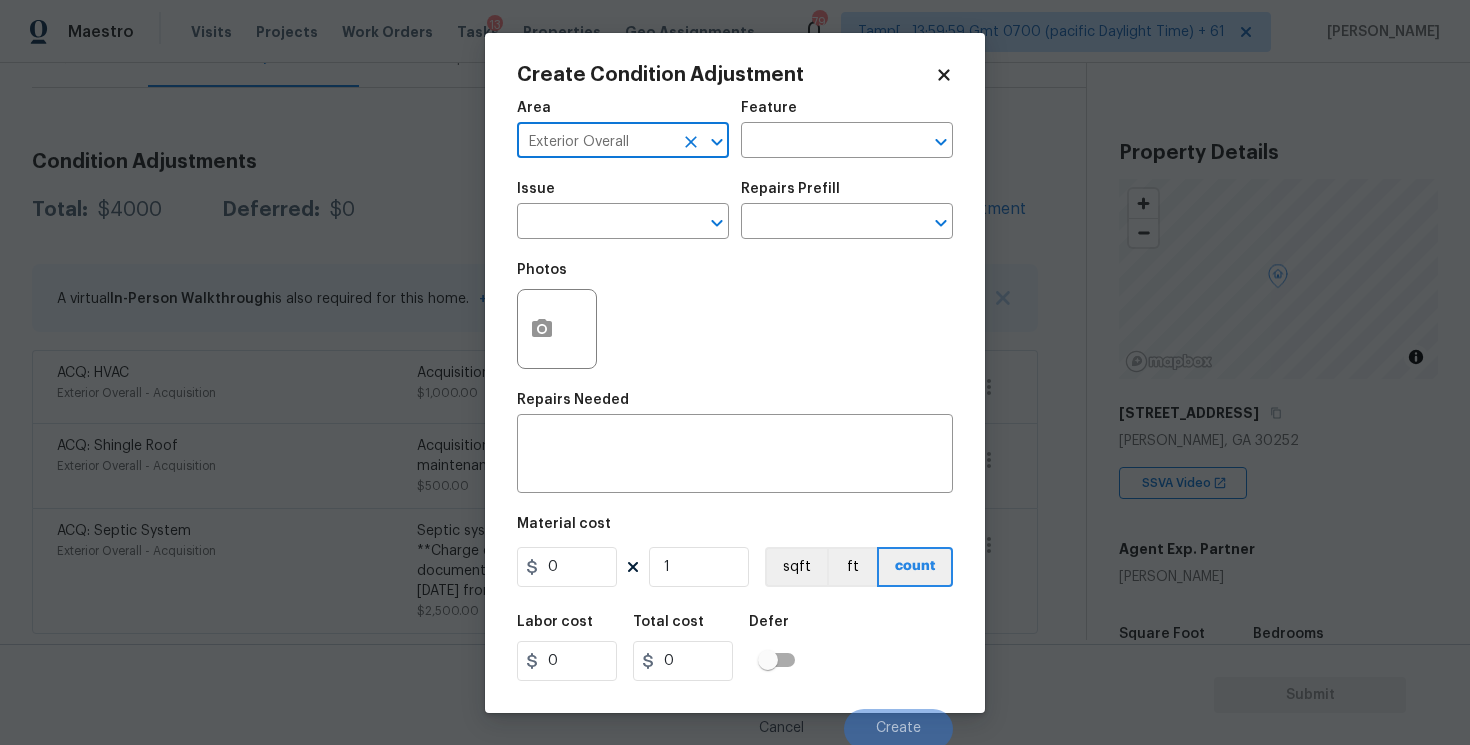 type on "Exterior Overall" 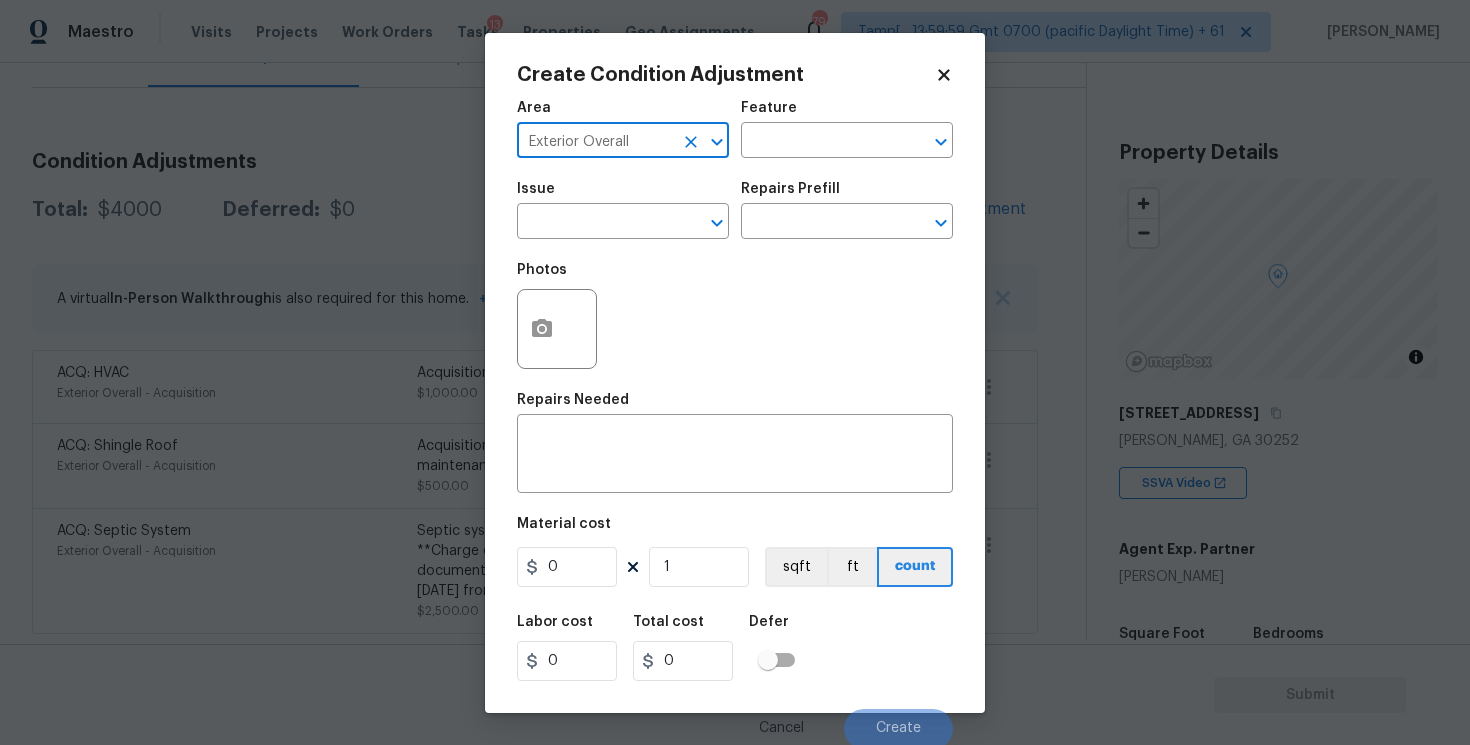 click at bounding box center [595, 223] 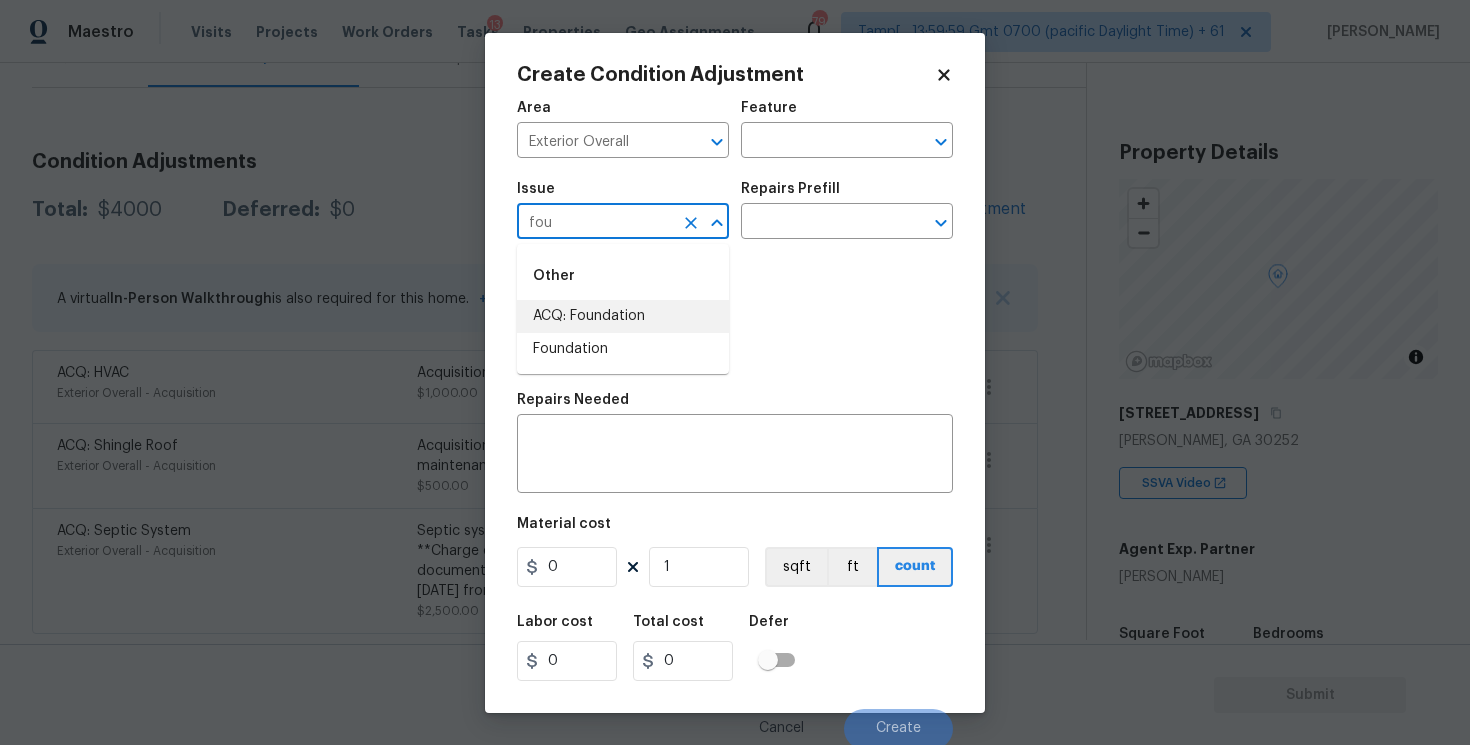click on "ACQ: Foundation" at bounding box center (623, 316) 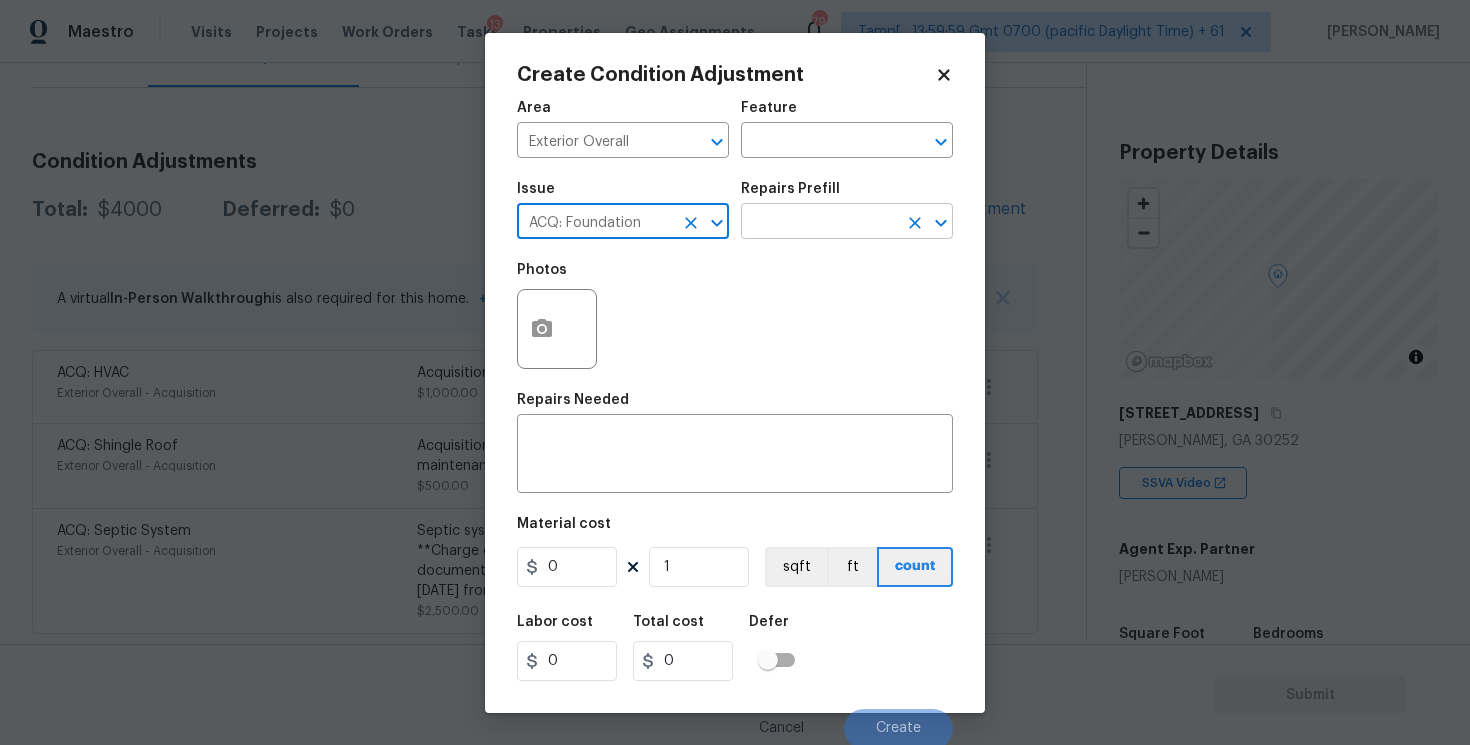 type on "ACQ: Foundation" 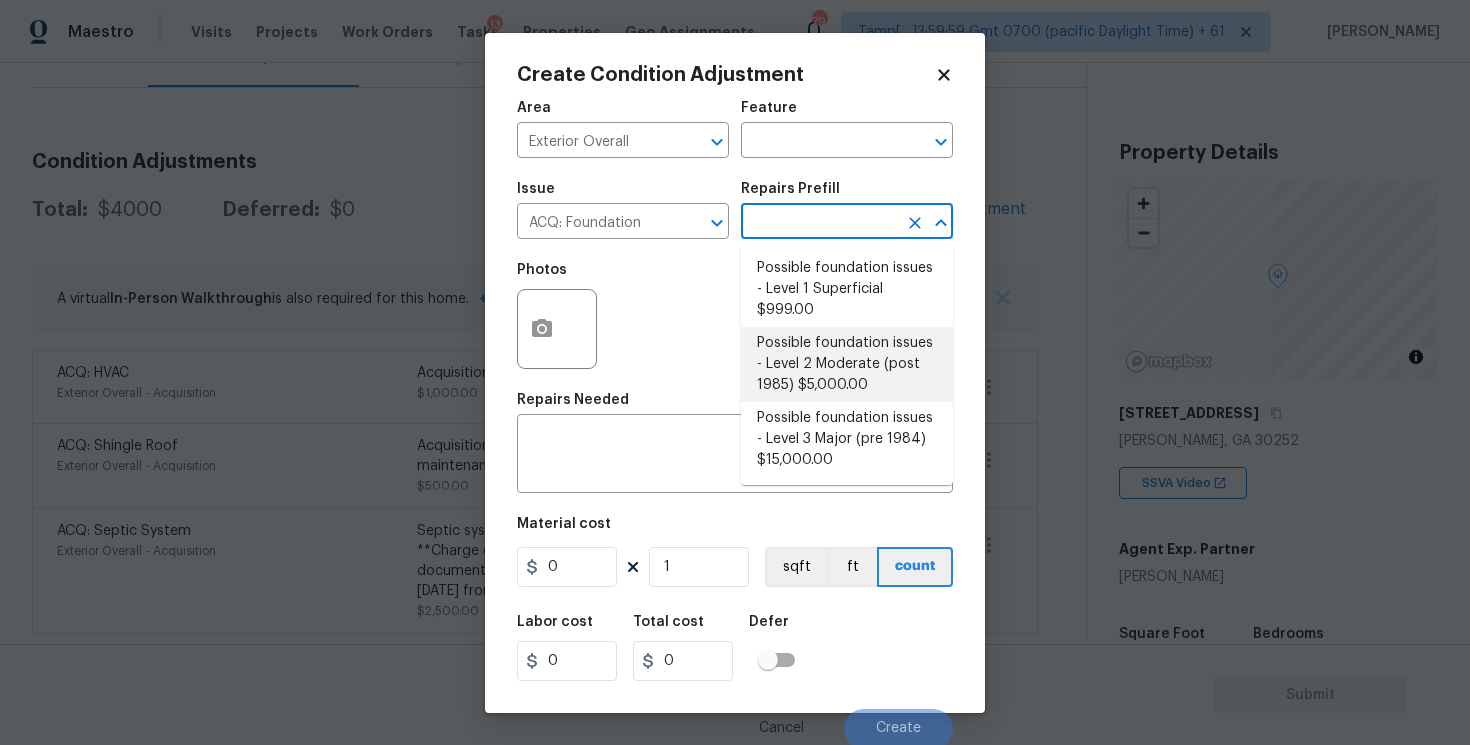 click on "Possible foundation issues - Level 2 Moderate (post 1985) $5,000.00" at bounding box center [847, 364] 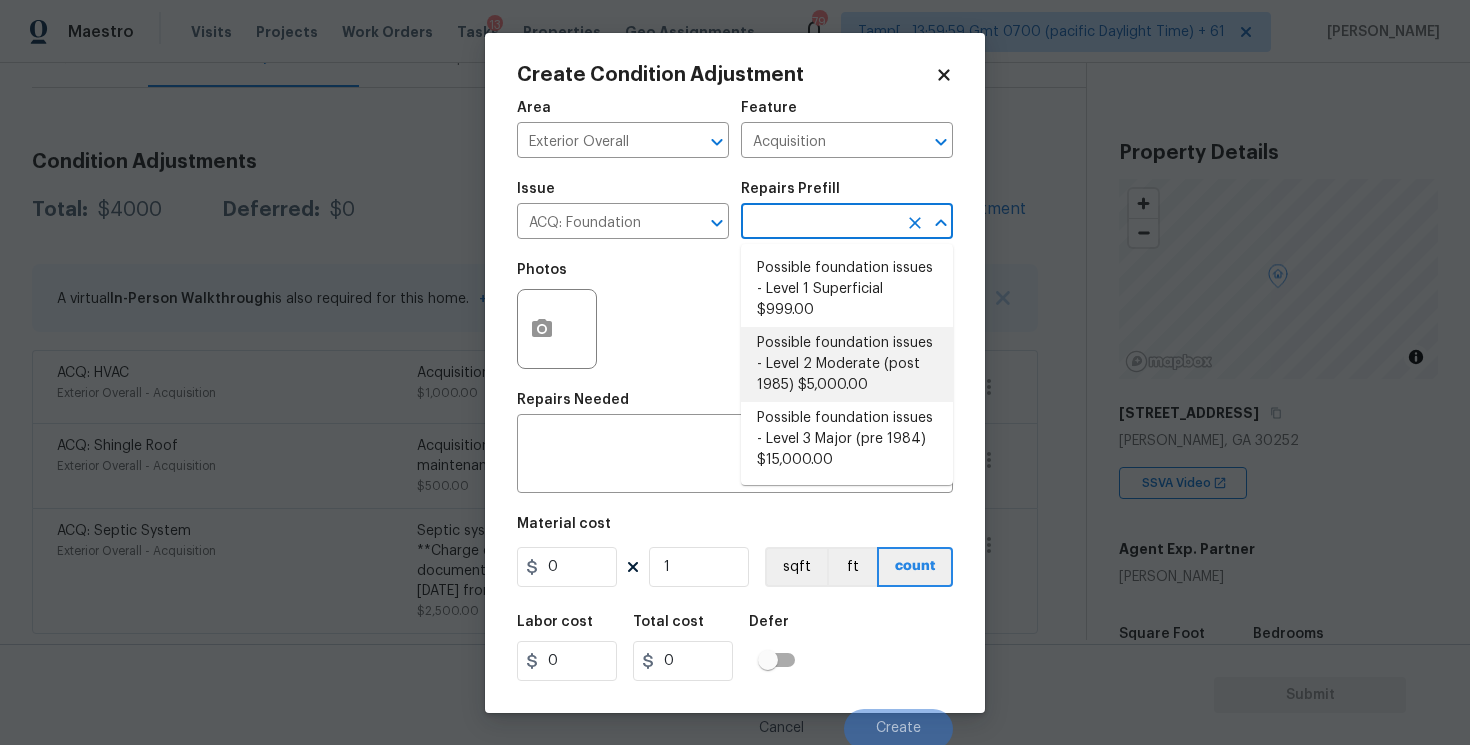 type 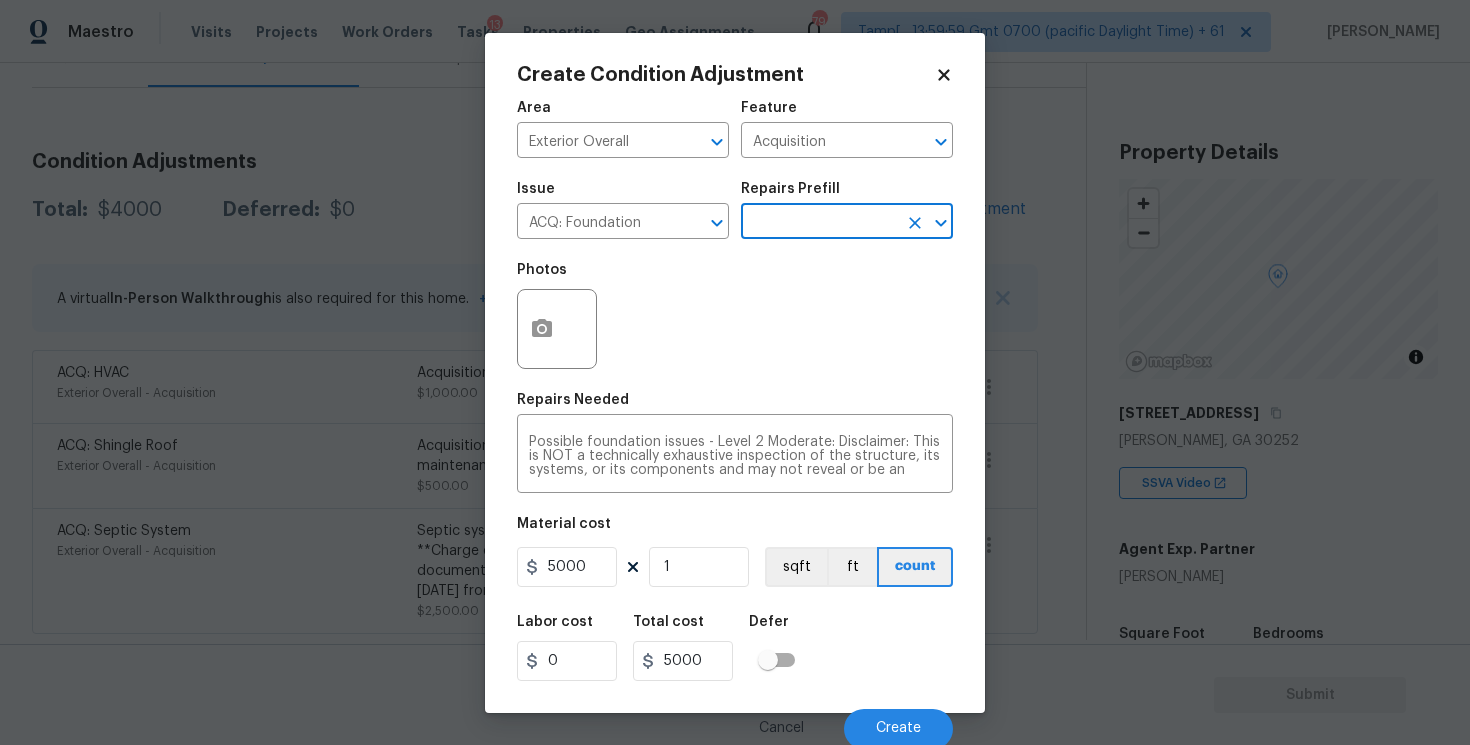 scroll, scrollTop: 4, scrollLeft: 0, axis: vertical 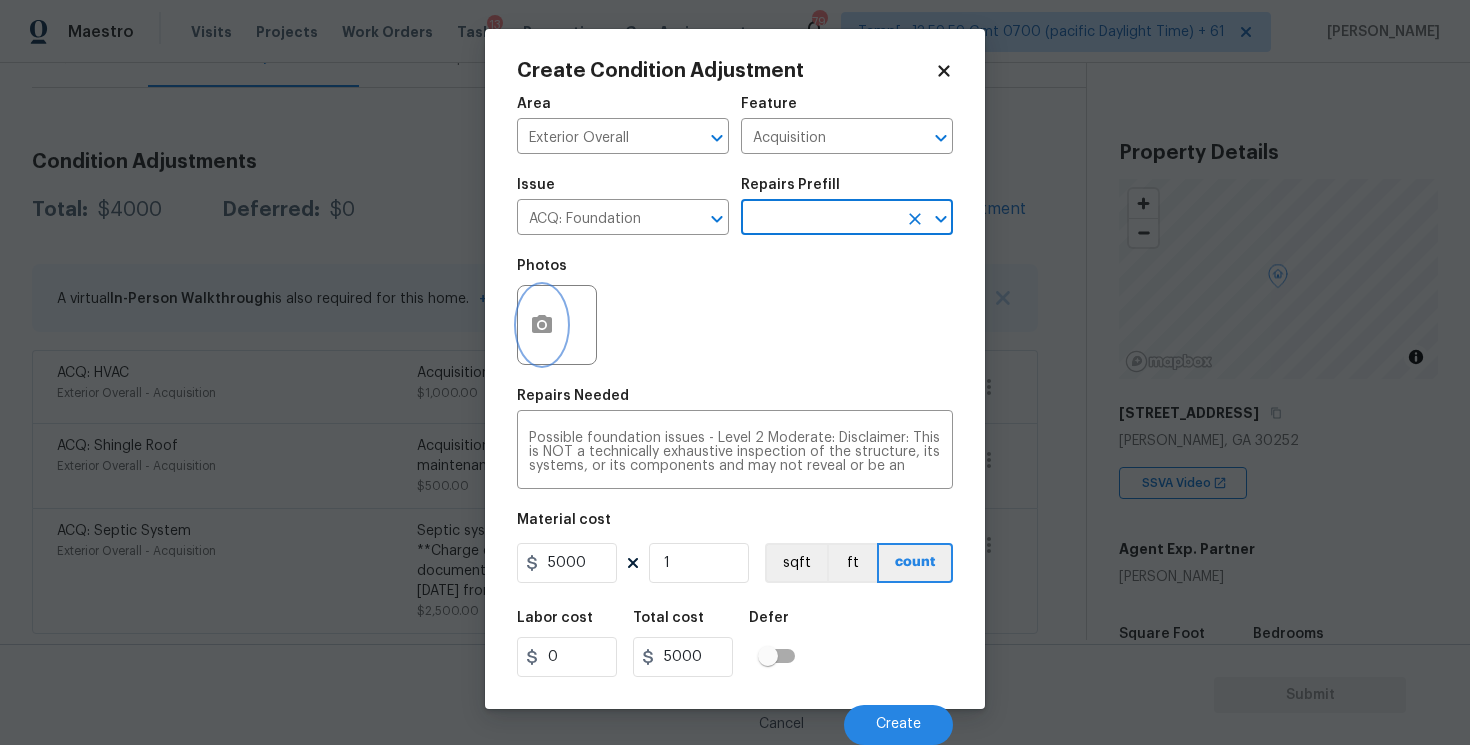 click 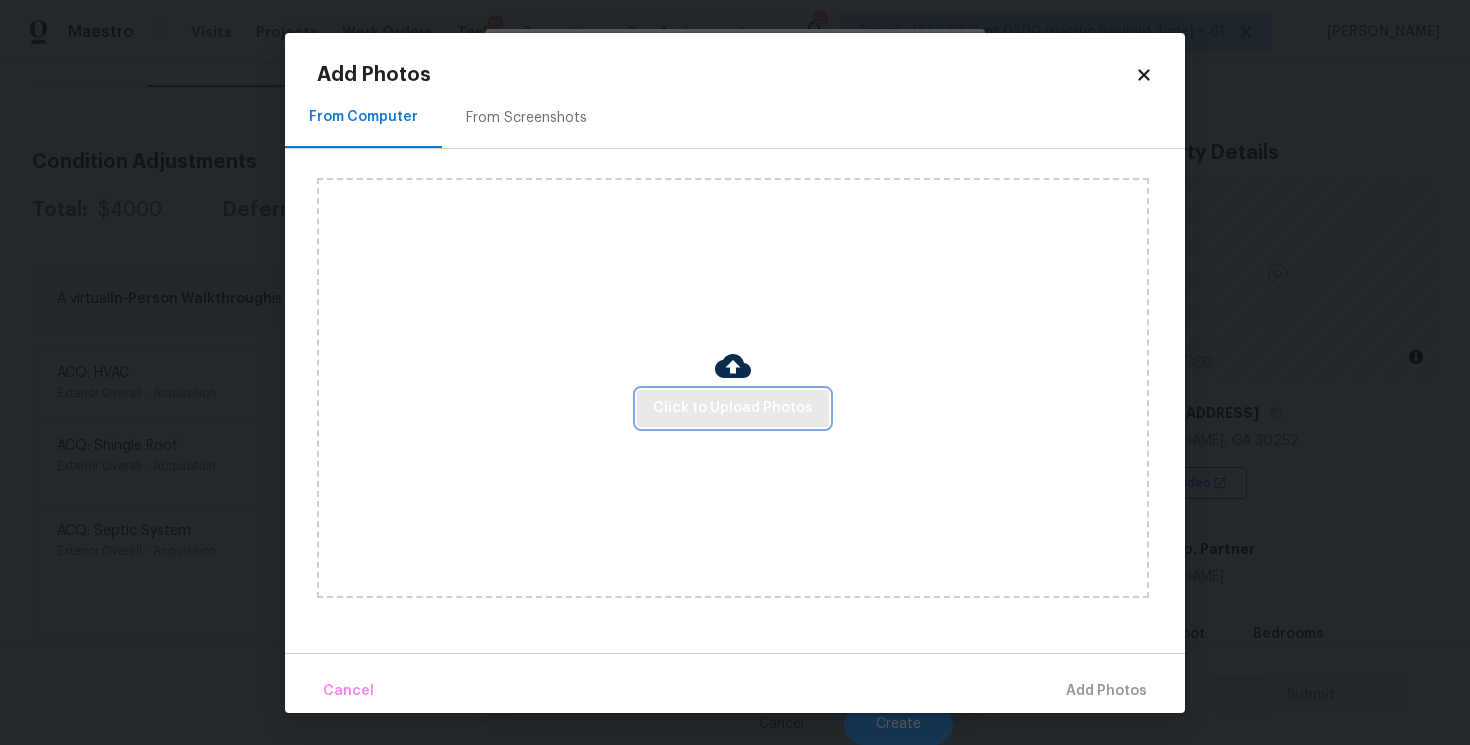 click on "Click to Upload Photos" at bounding box center (733, 408) 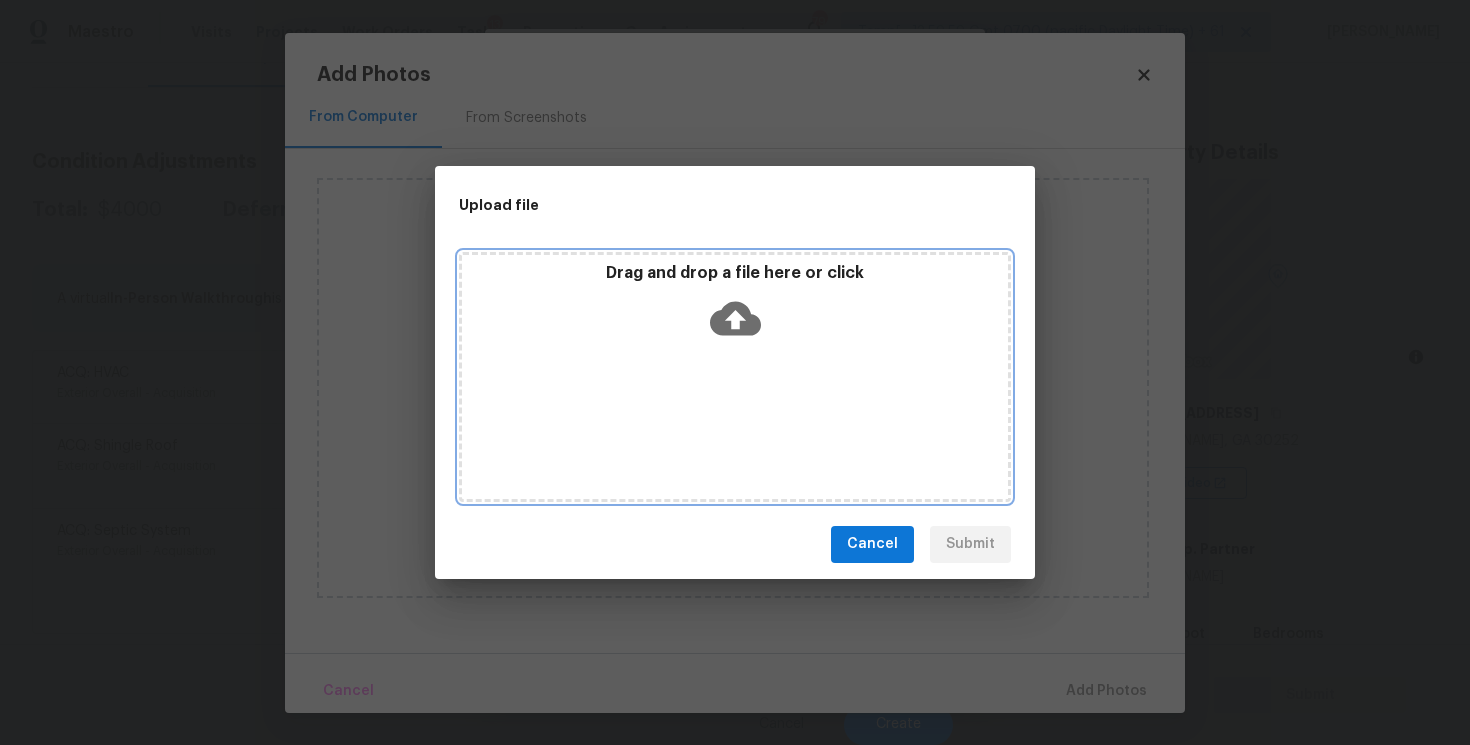 click on "Drag and drop a file here or click" at bounding box center (735, 273) 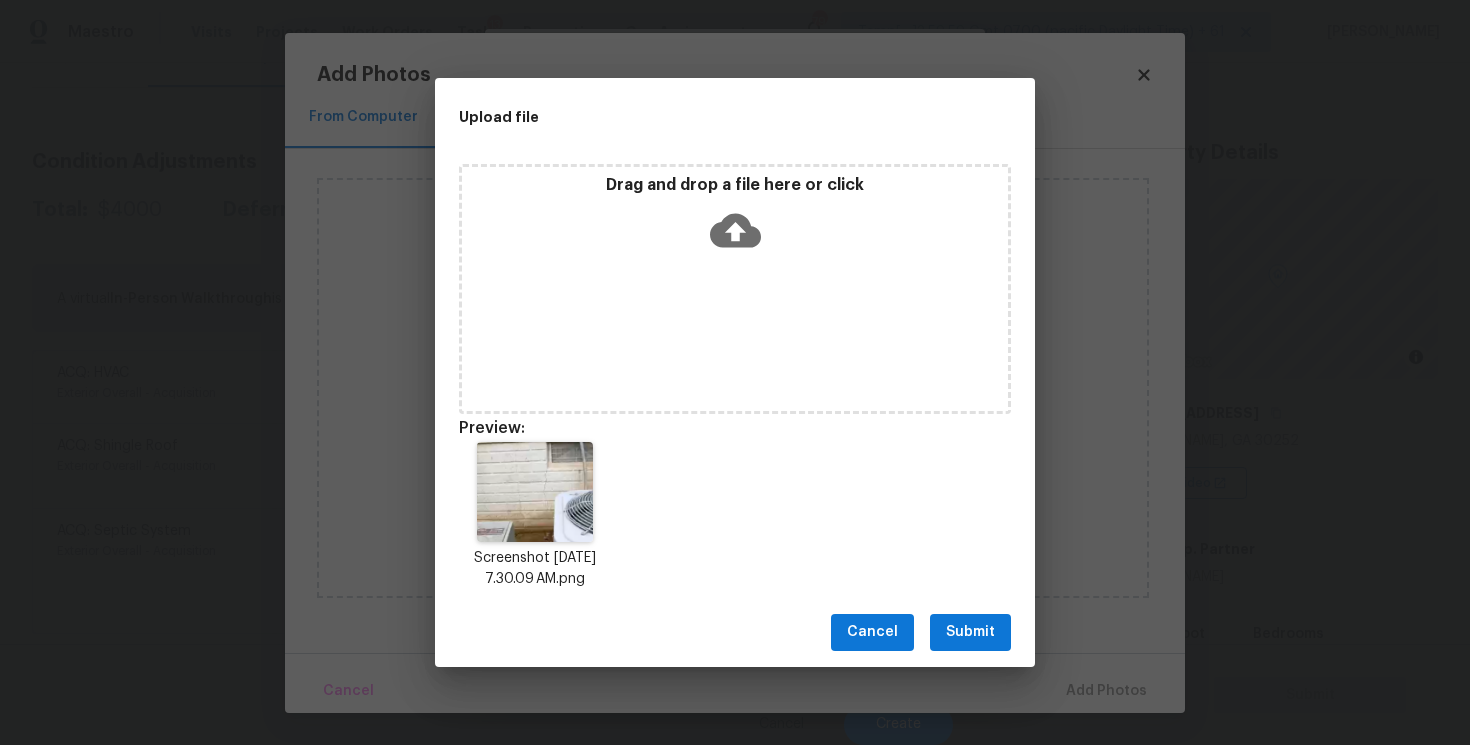 click on "Submit" at bounding box center (970, 632) 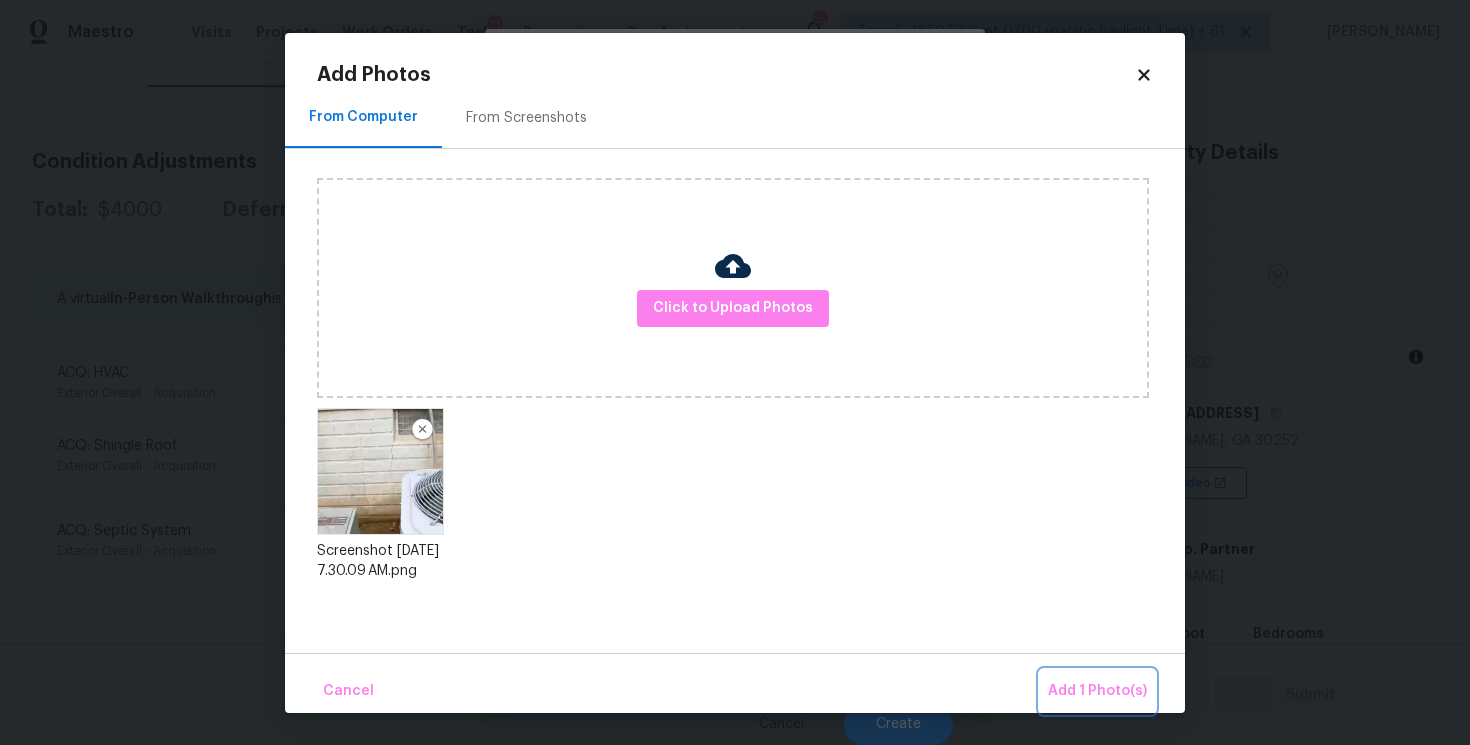 click on "Add 1 Photo(s)" at bounding box center (1097, 691) 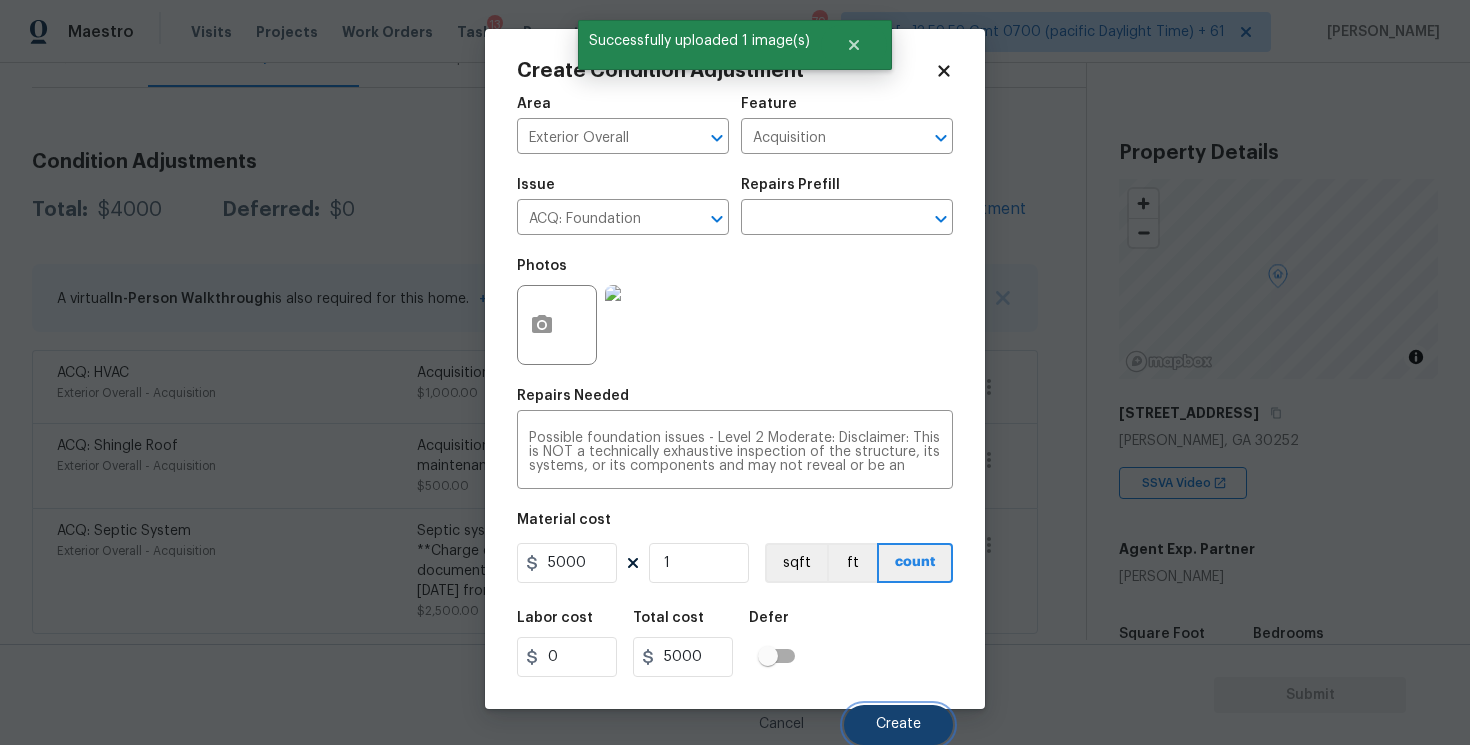 click on "Create" at bounding box center [898, 724] 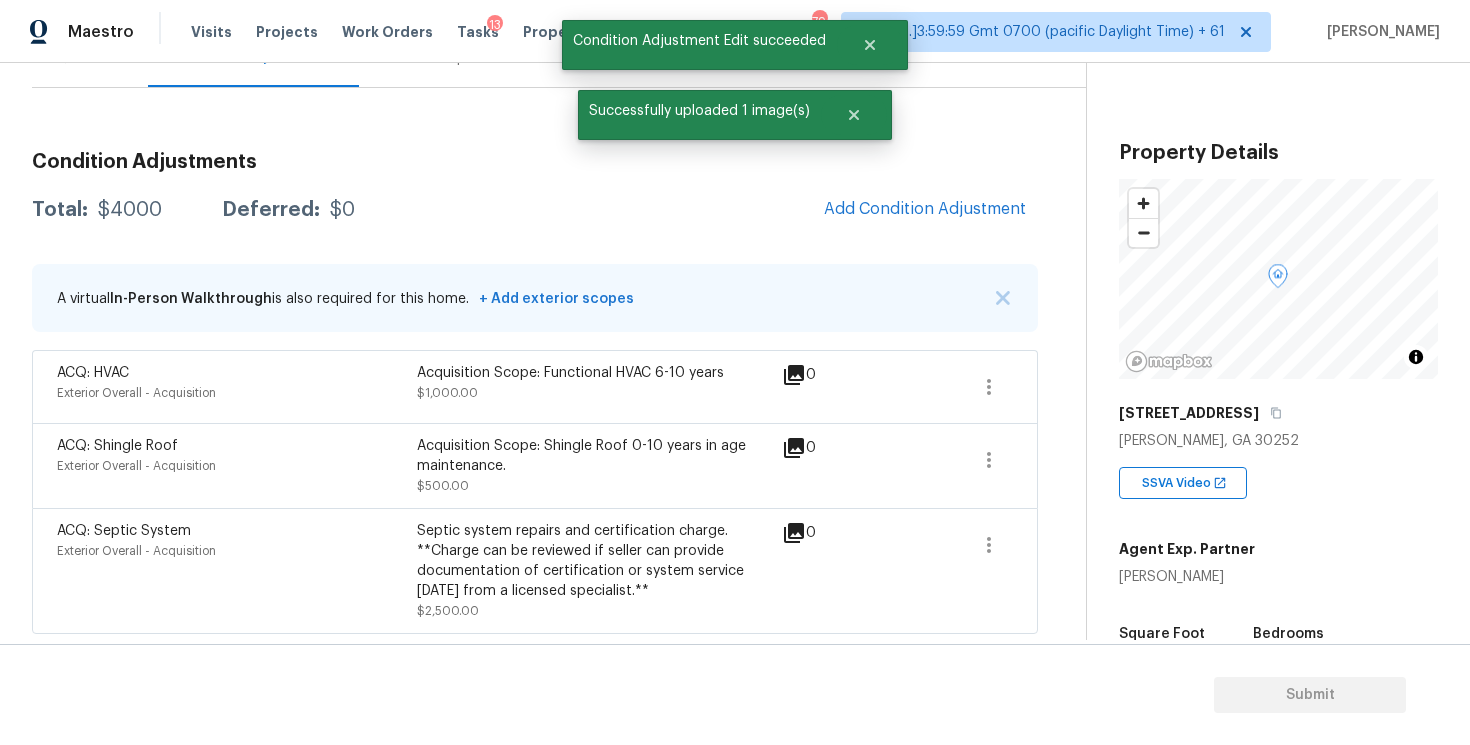 scroll, scrollTop: 0, scrollLeft: 0, axis: both 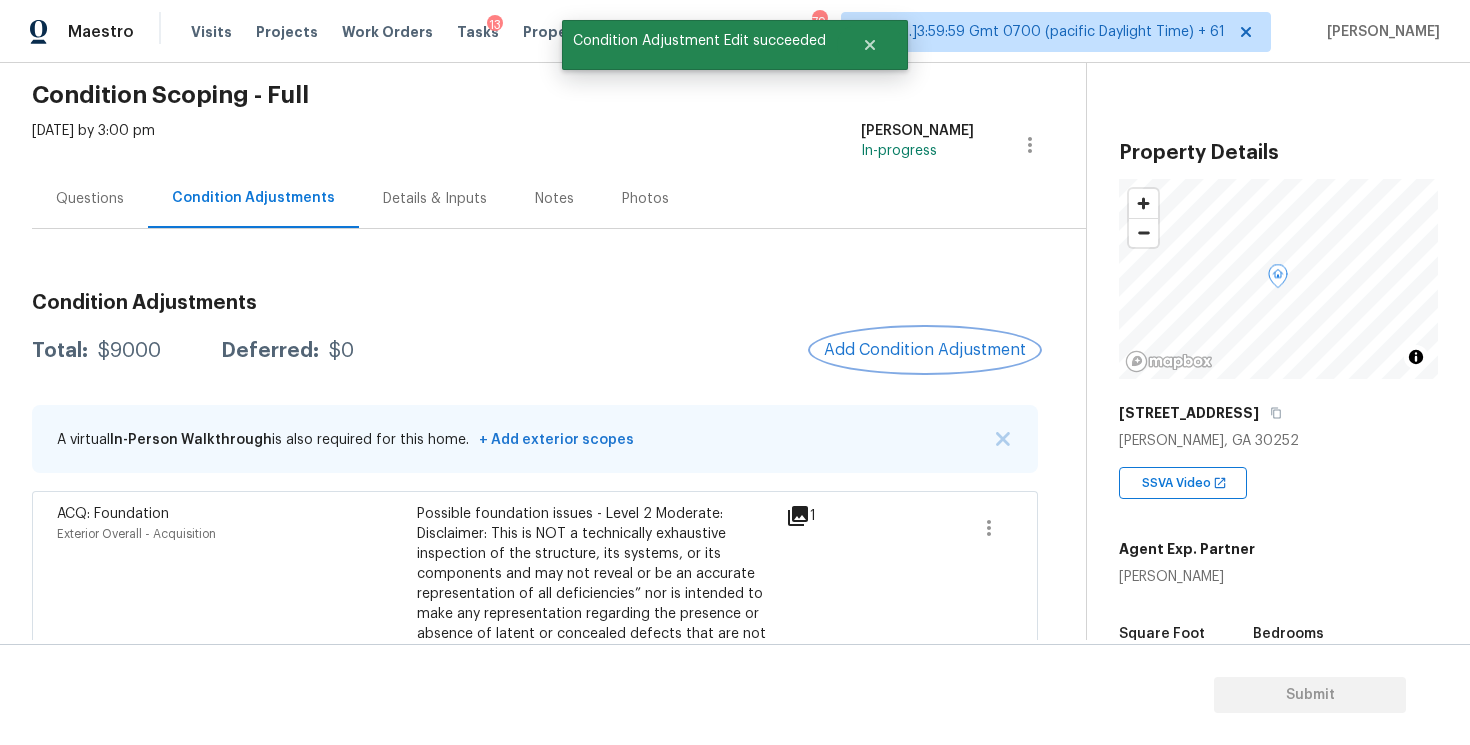 click on "Add Condition Adjustment" at bounding box center [925, 350] 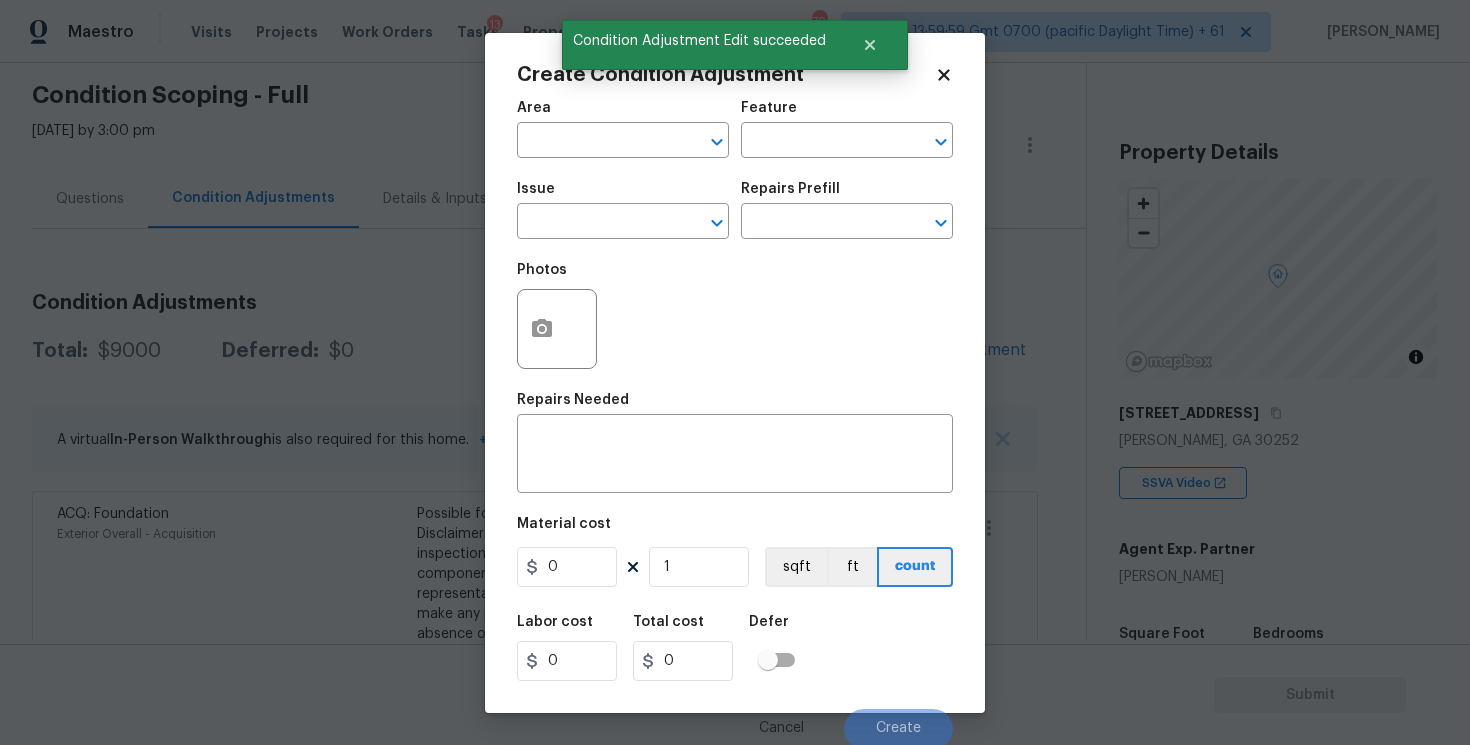 click on "Area ​" at bounding box center (623, 129) 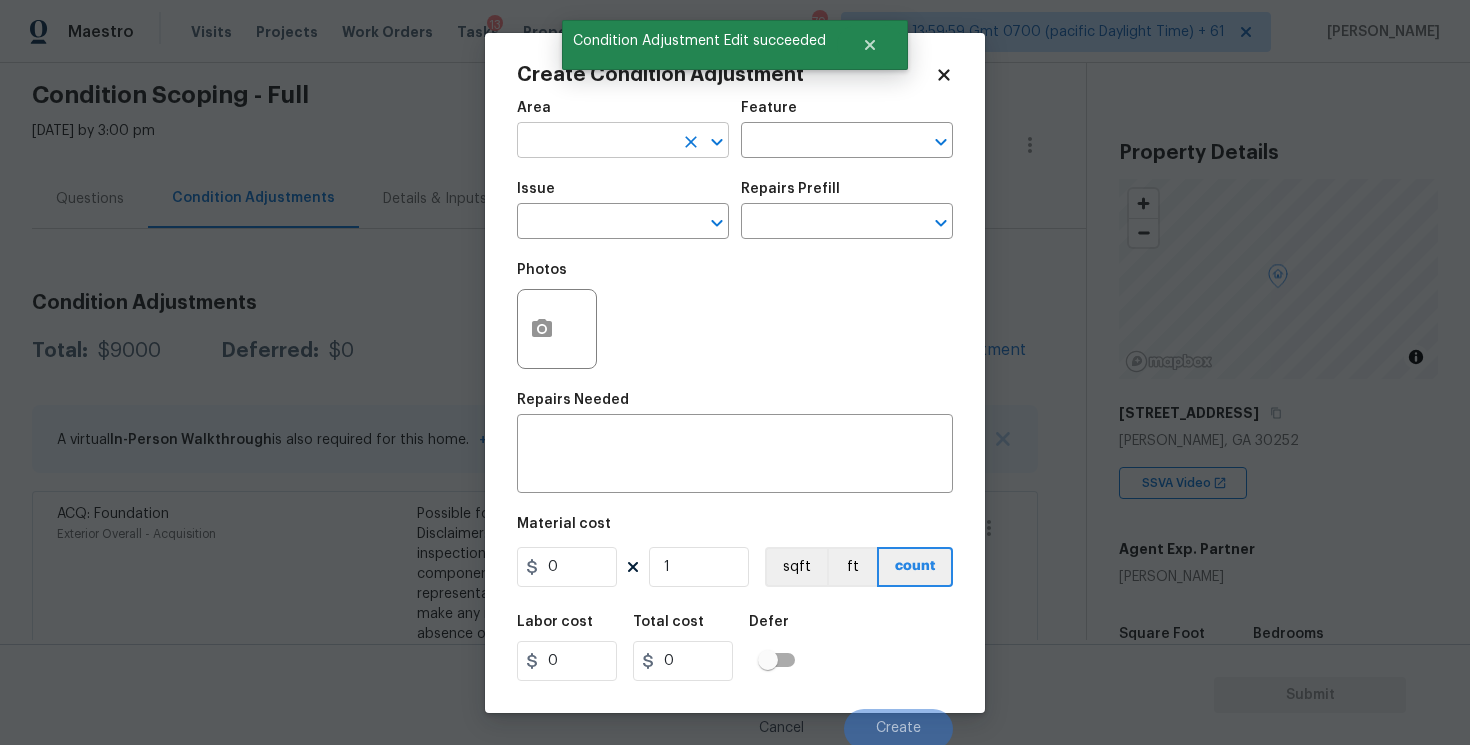 click at bounding box center [595, 142] 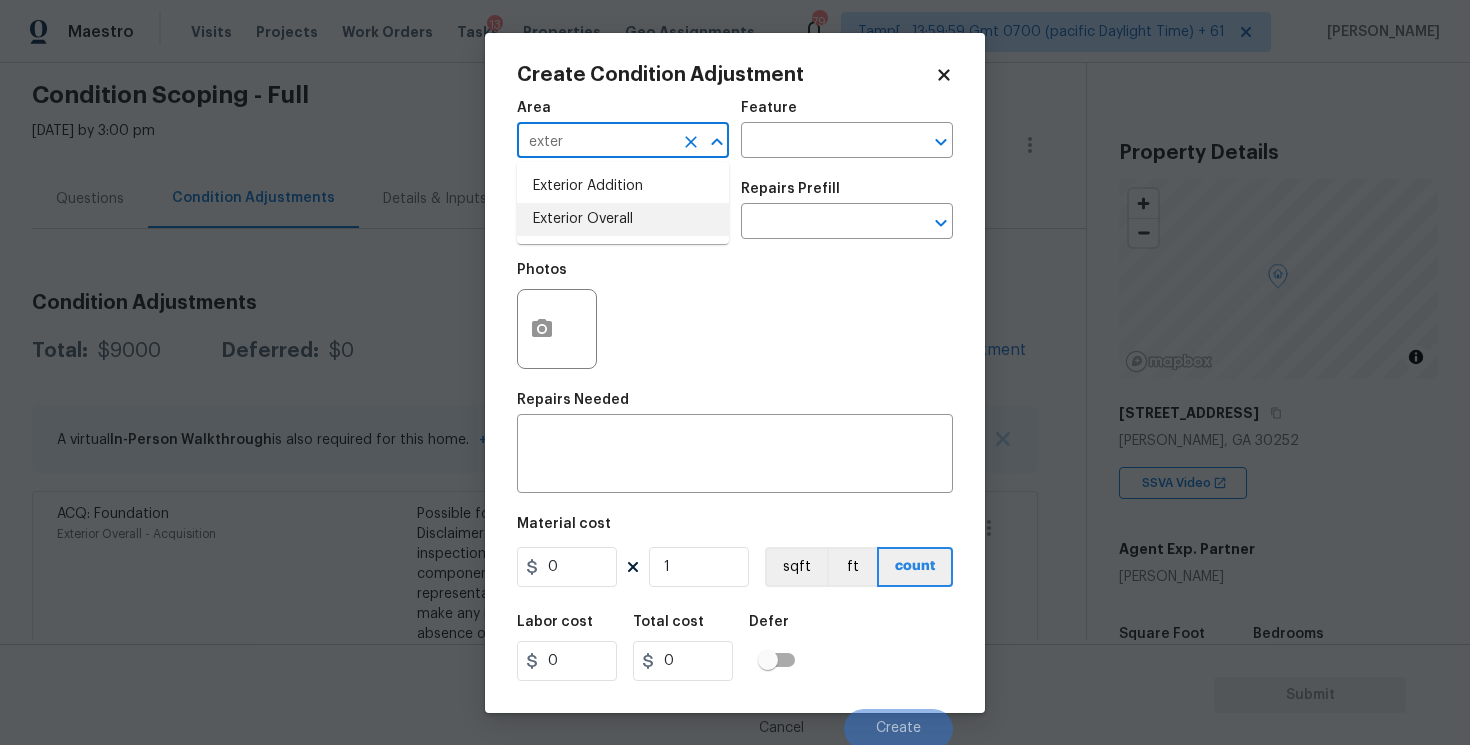 click on "Exterior Overall" at bounding box center (623, 219) 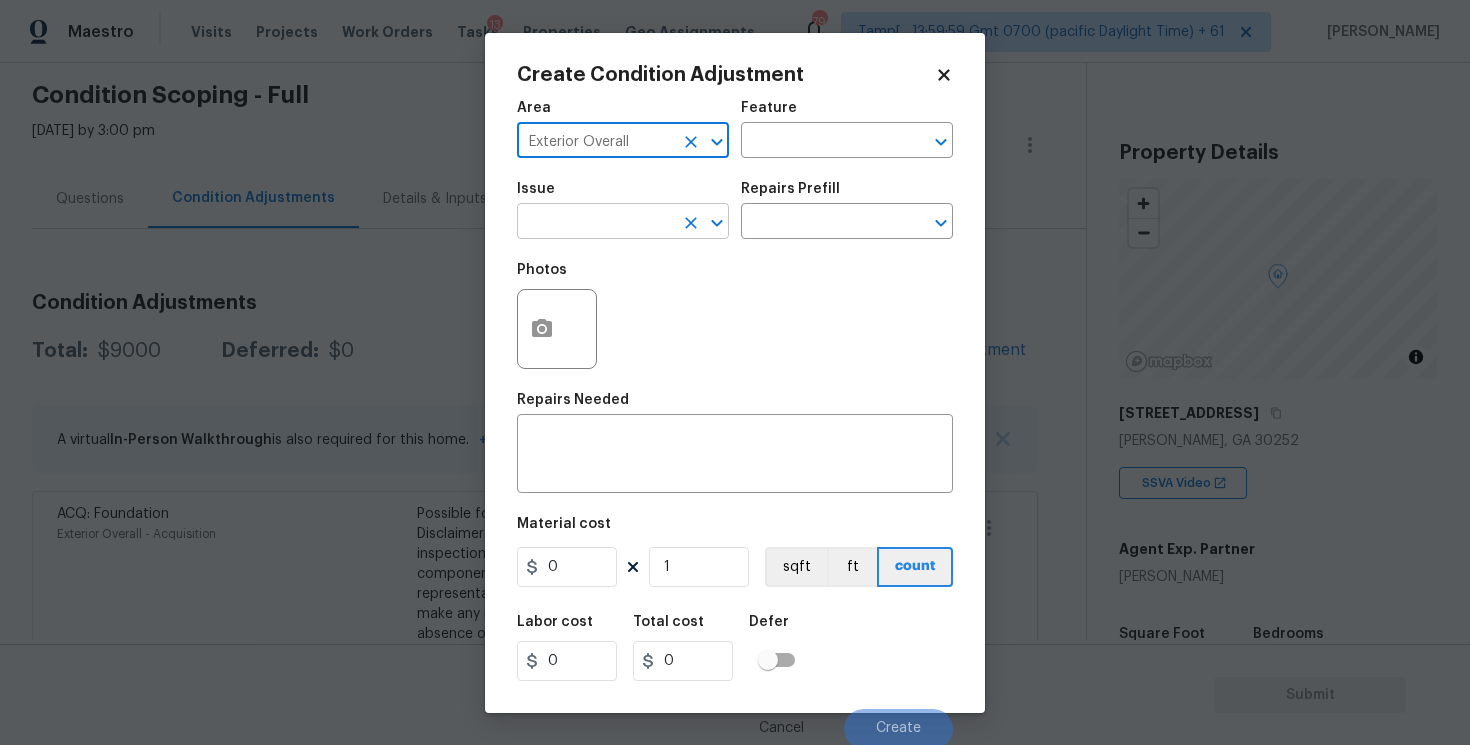 type on "Exterior Overall" 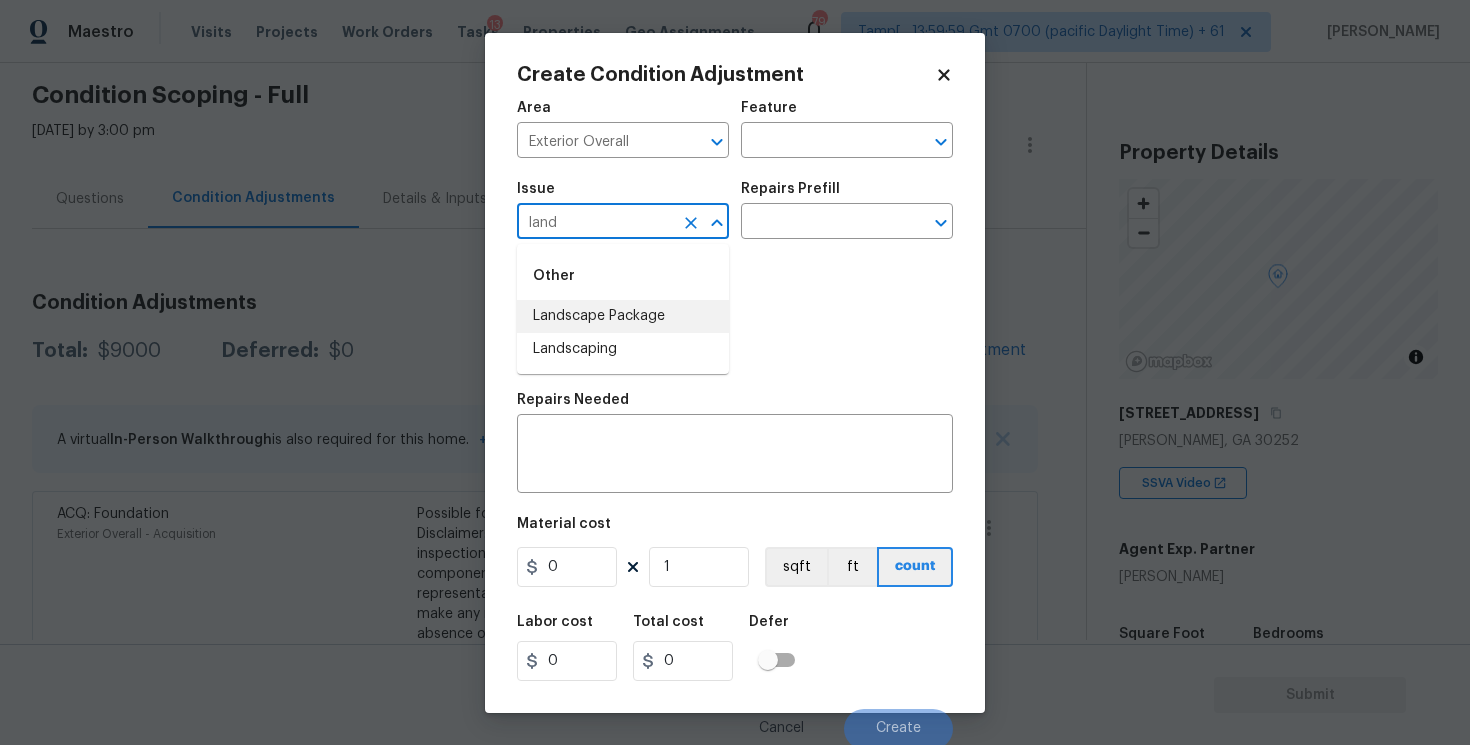 click on "Landscape Package" at bounding box center [623, 316] 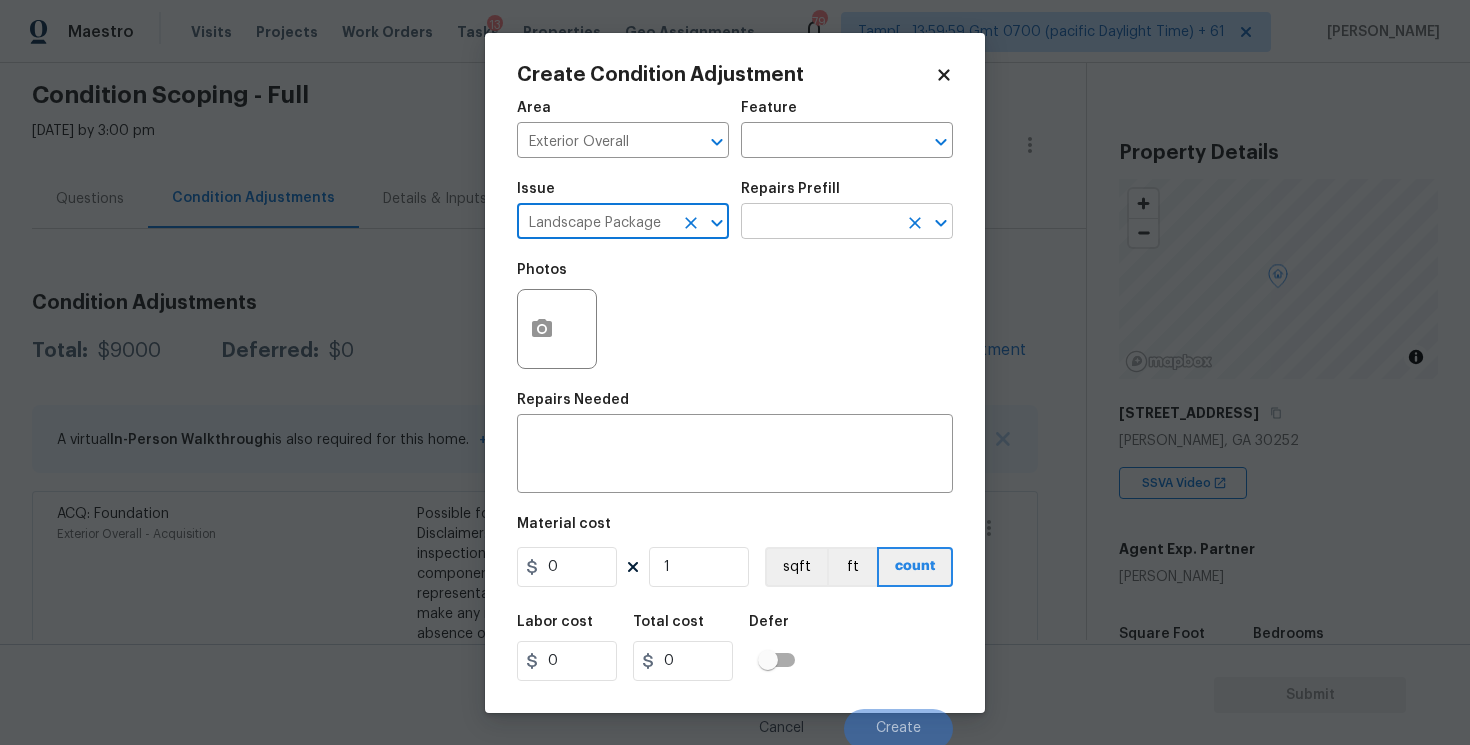 type on "Landscape Package" 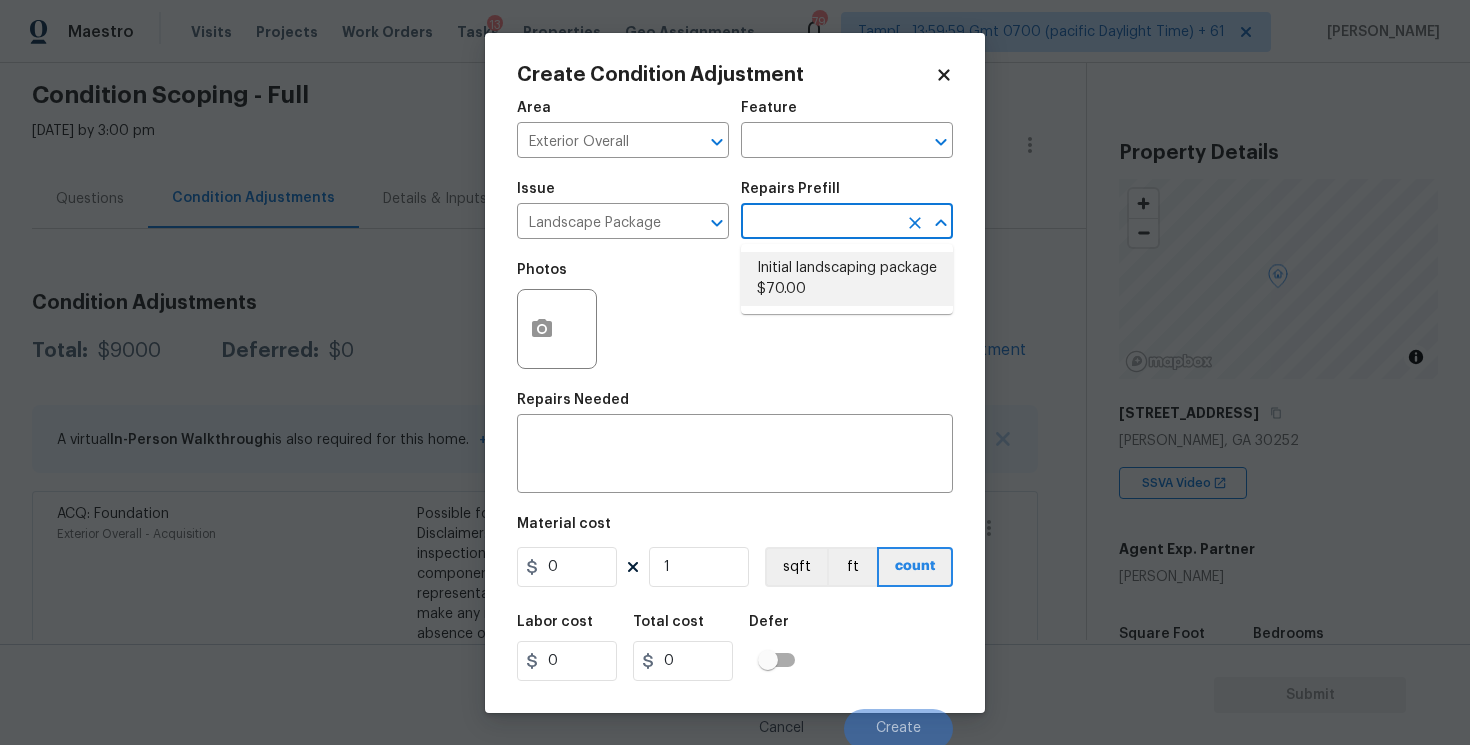 click on "Initial landscaping package $70.00" at bounding box center (847, 279) 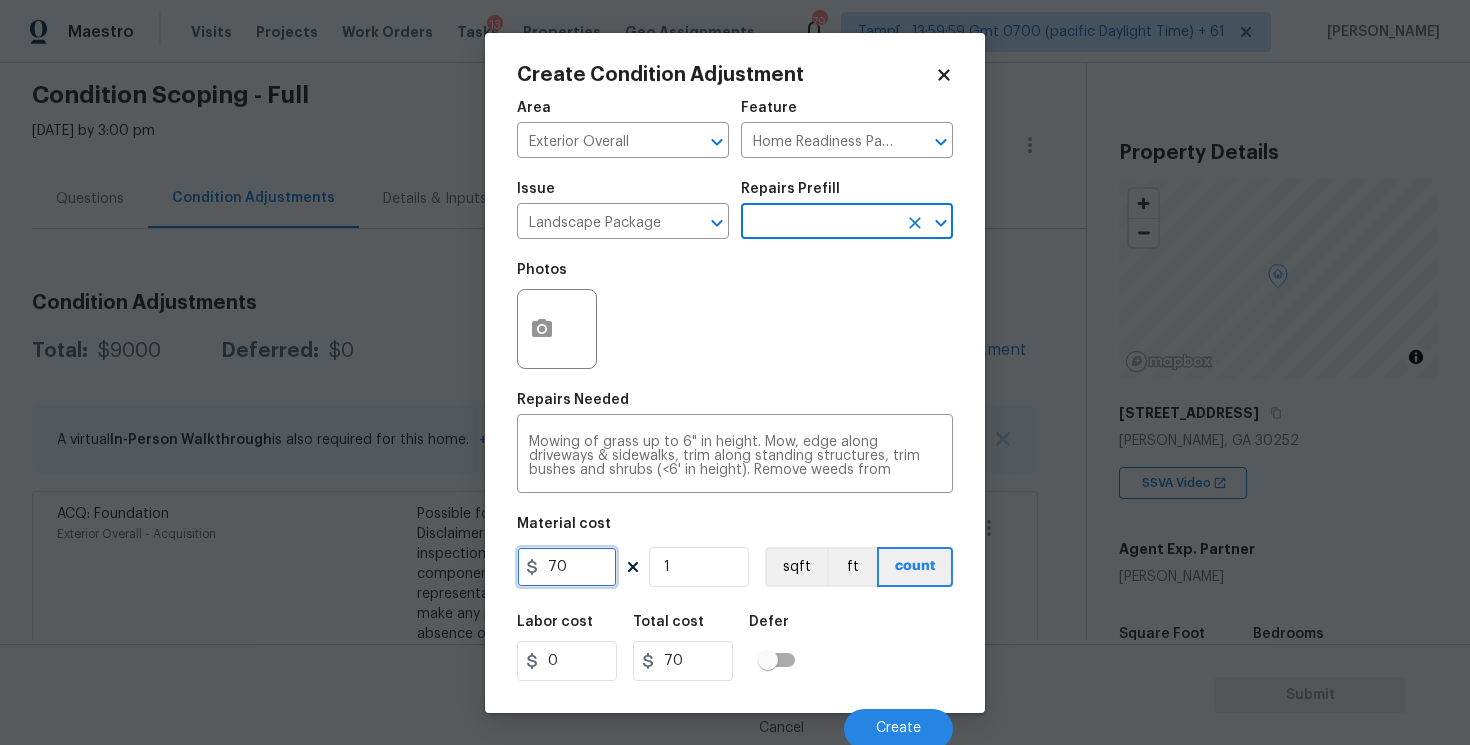 click on "70" at bounding box center (567, 567) 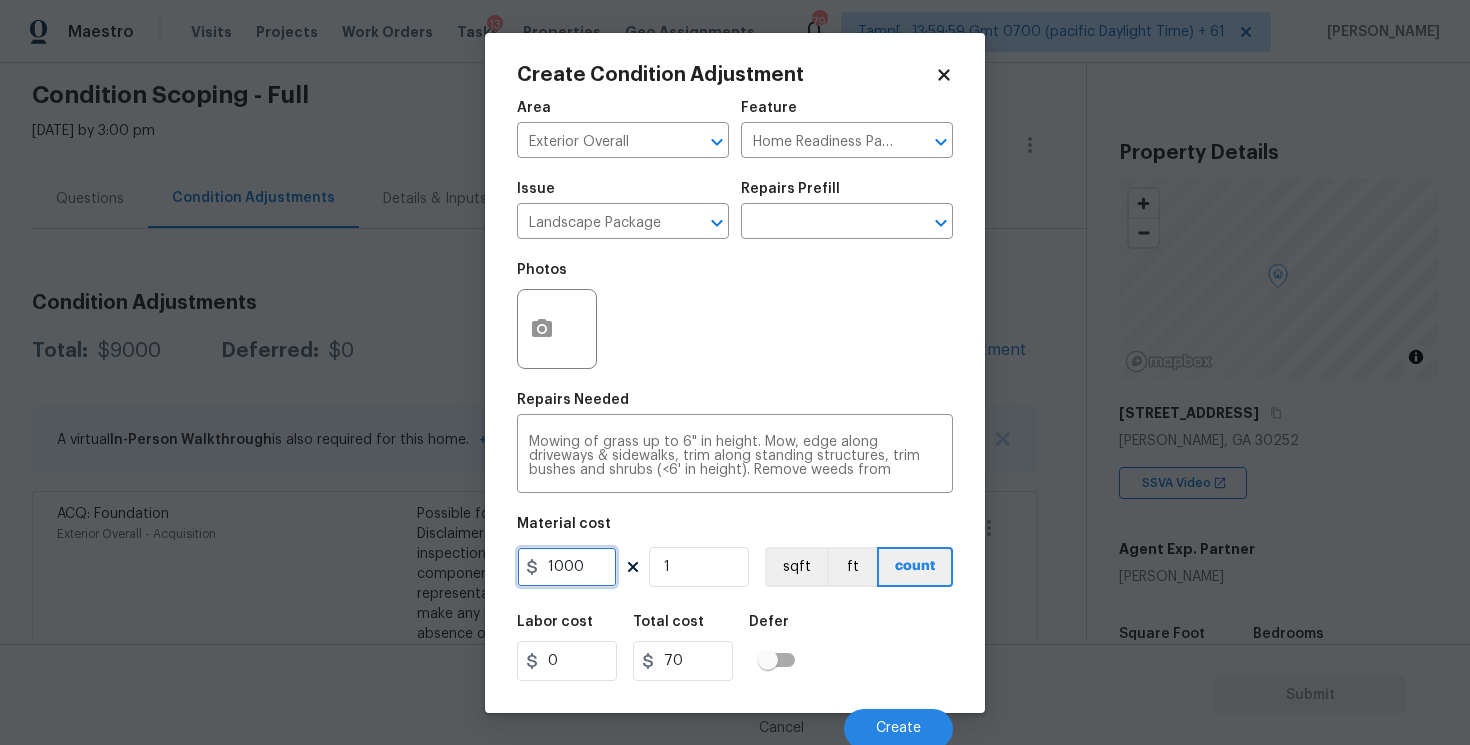 type on "1000" 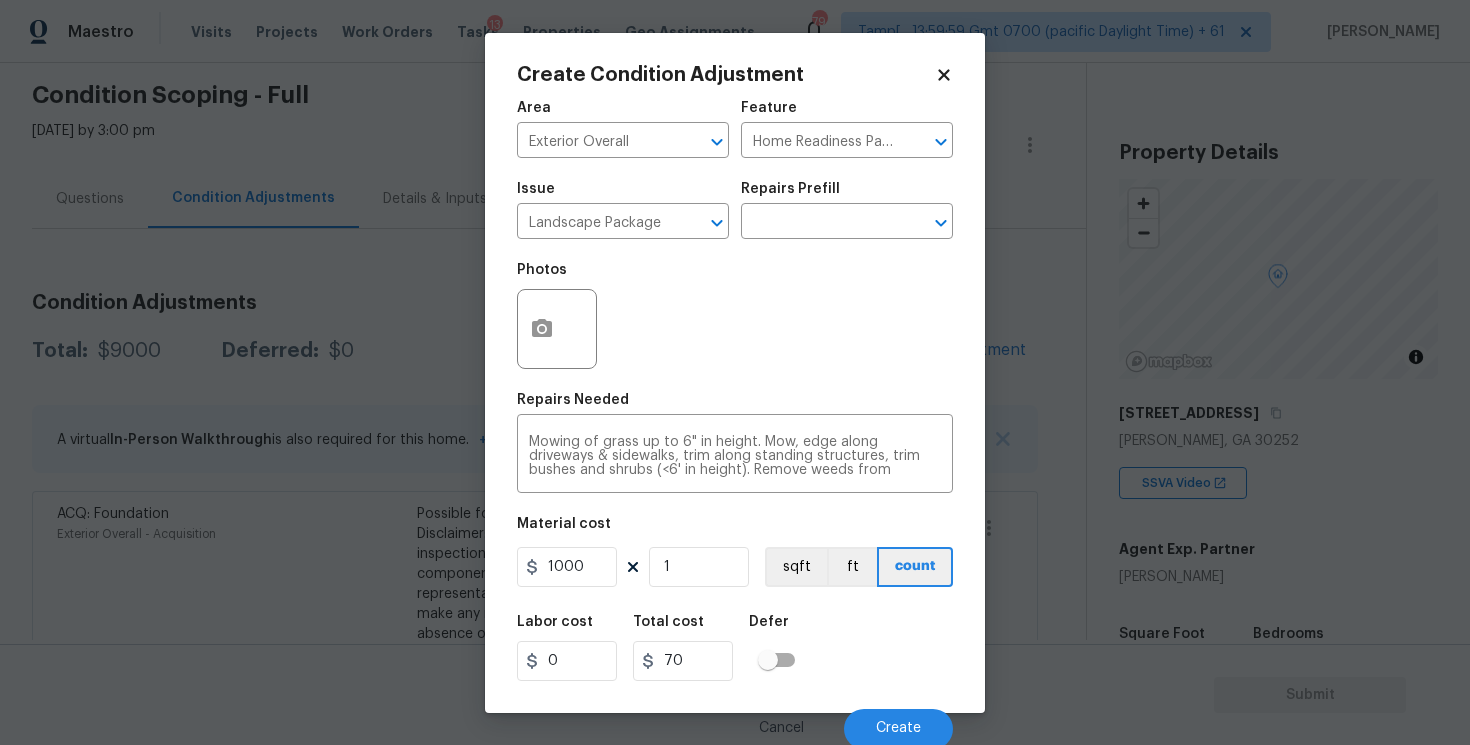 click on "Photos" at bounding box center (735, 316) 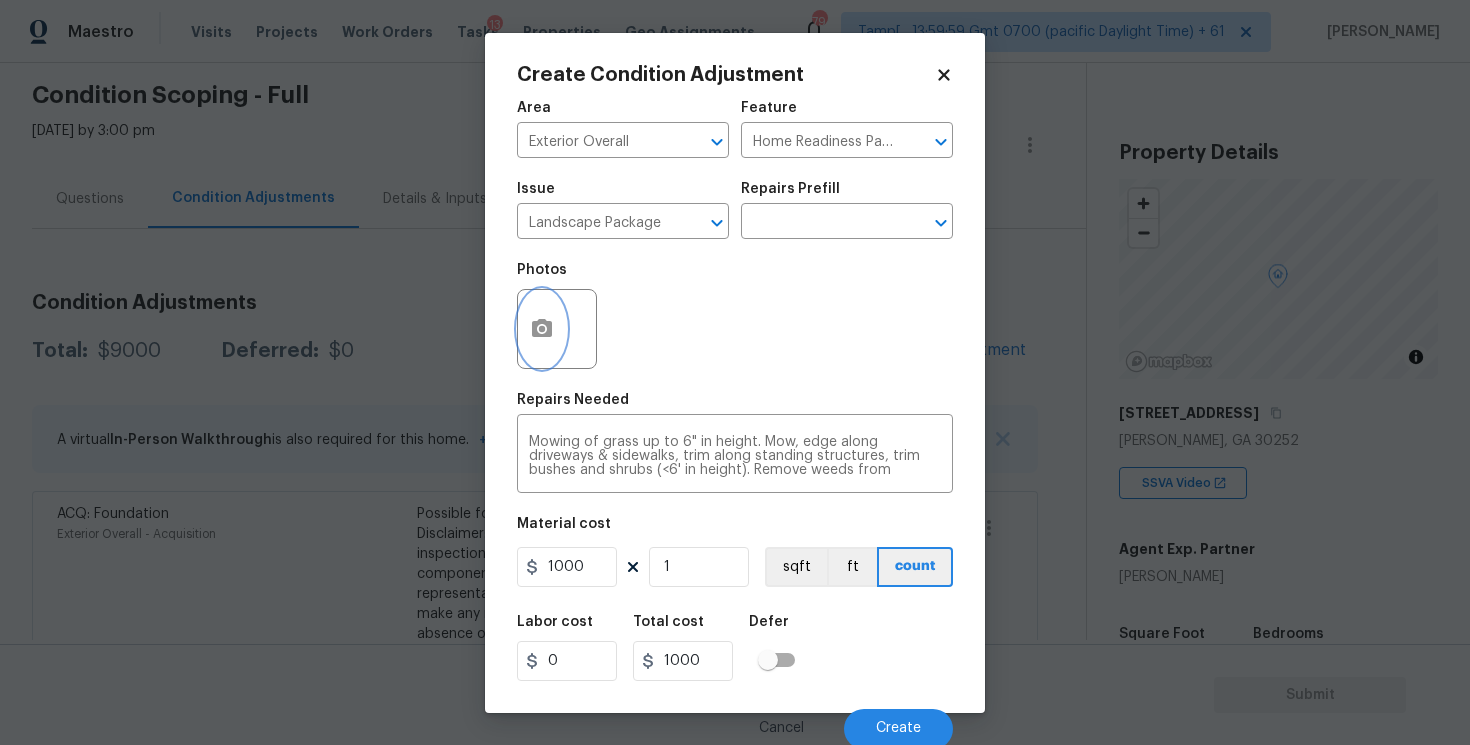 click 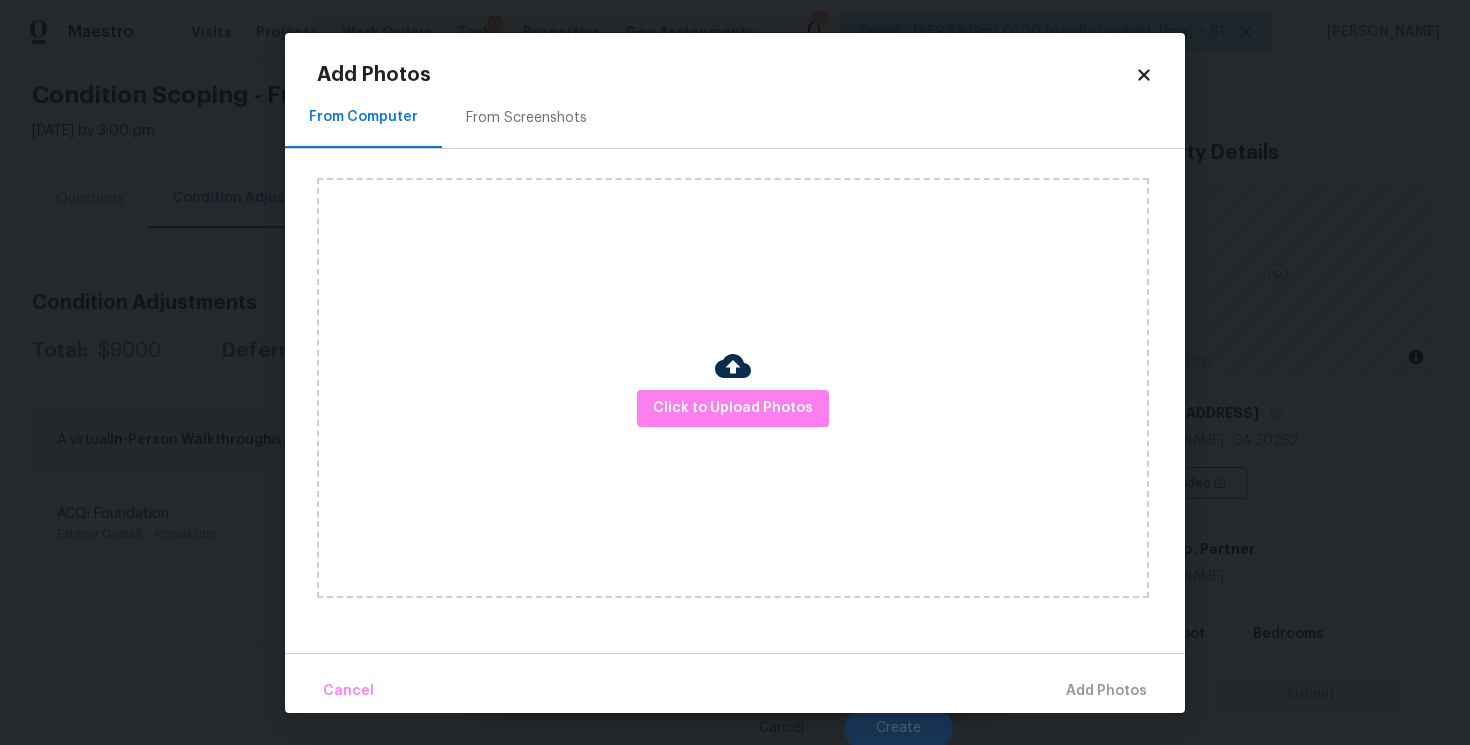 click on "Click to Upload Photos" at bounding box center [733, 388] 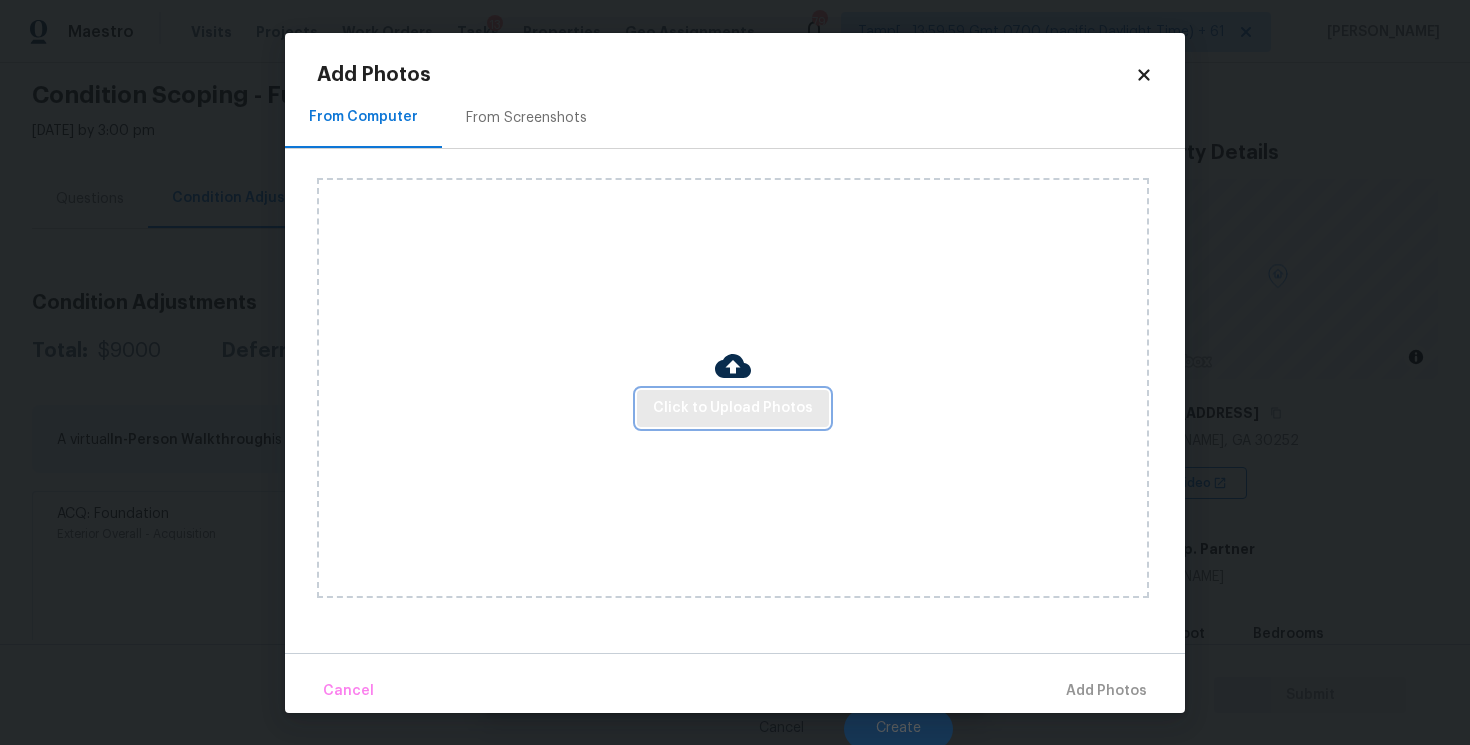 click on "Click to Upload Photos" at bounding box center [733, 408] 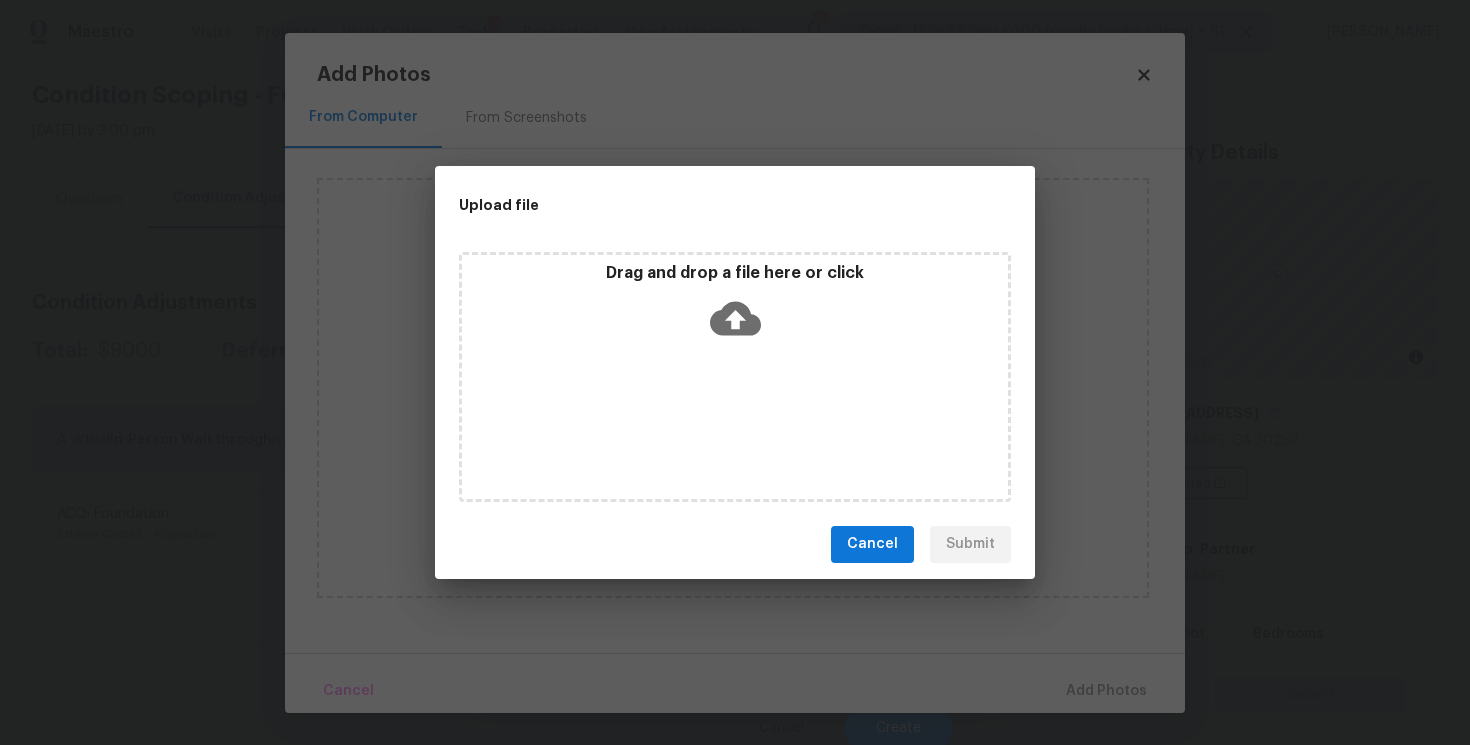 click 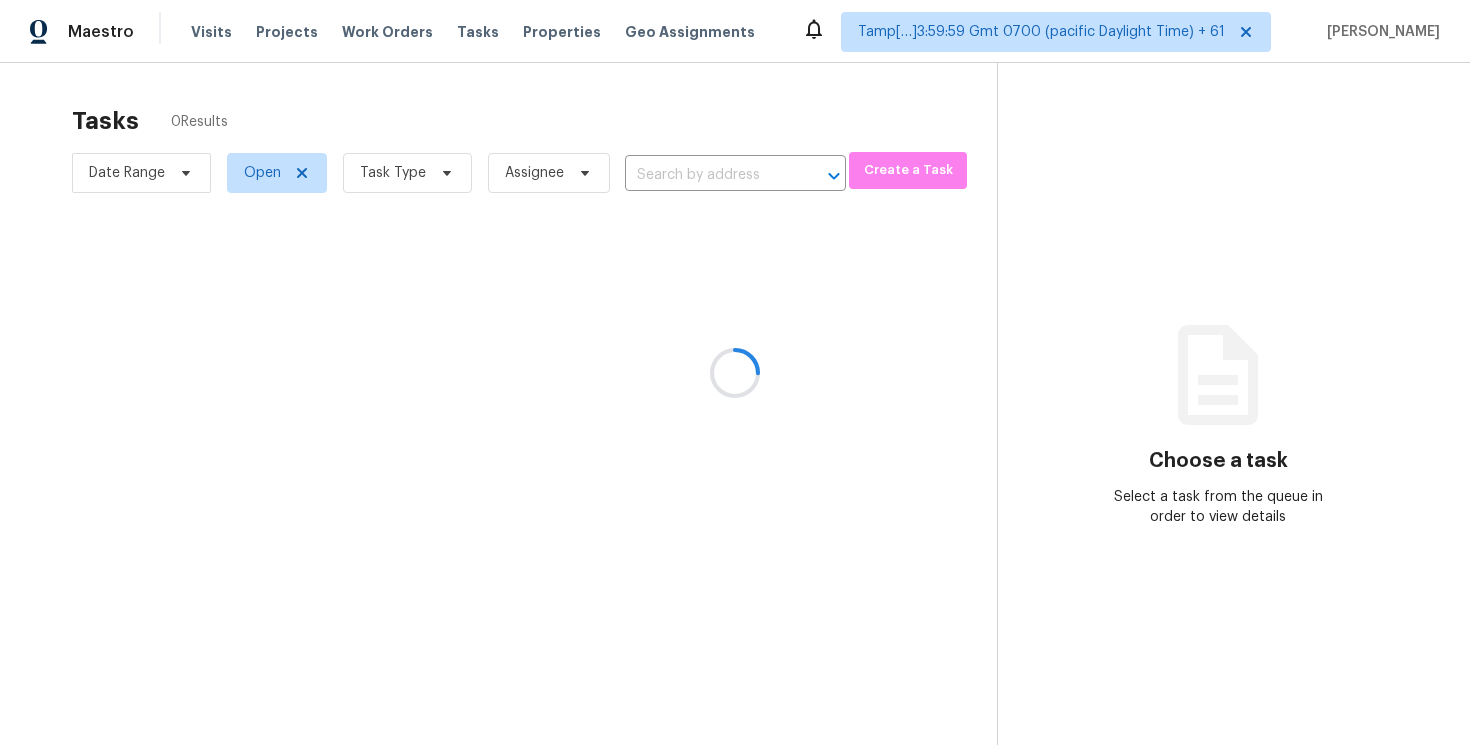 scroll, scrollTop: 0, scrollLeft: 0, axis: both 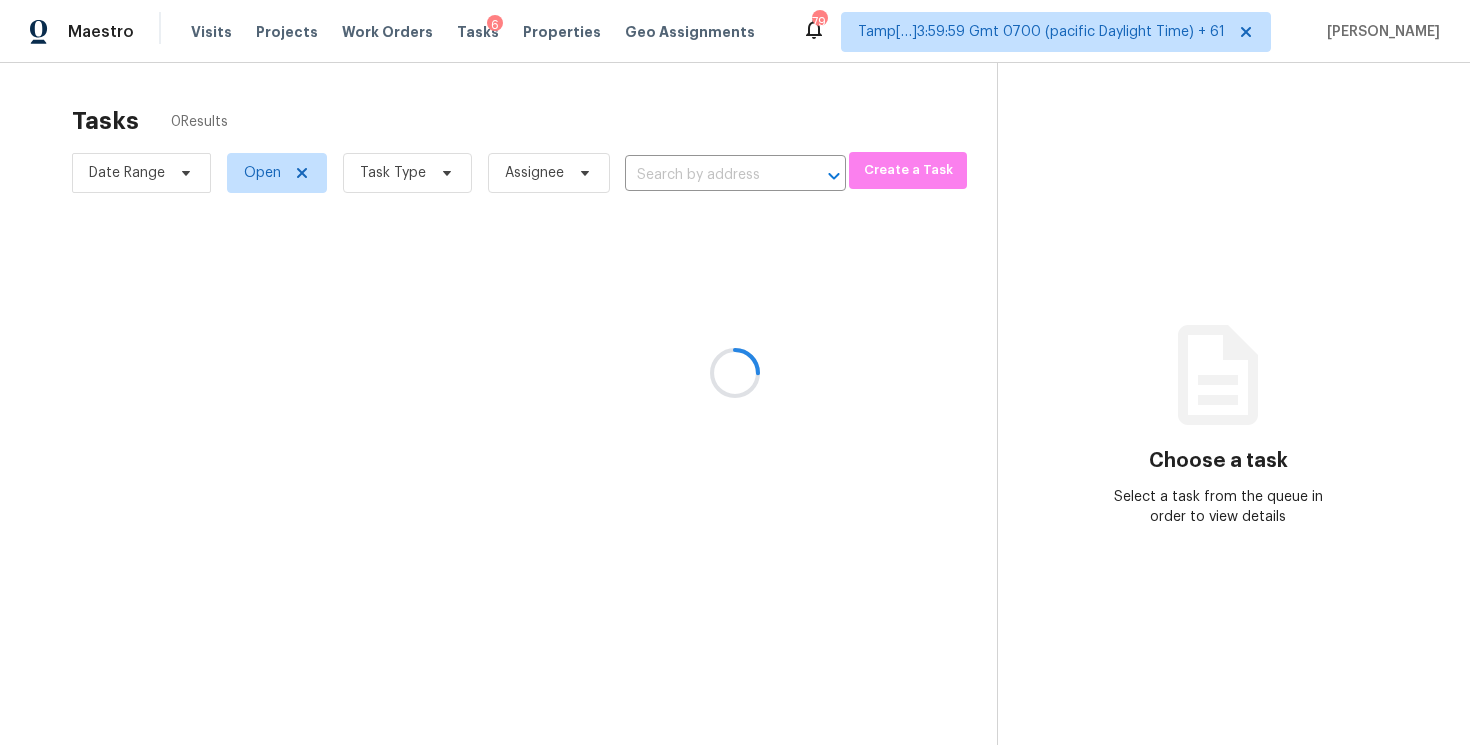 click at bounding box center (735, 372) 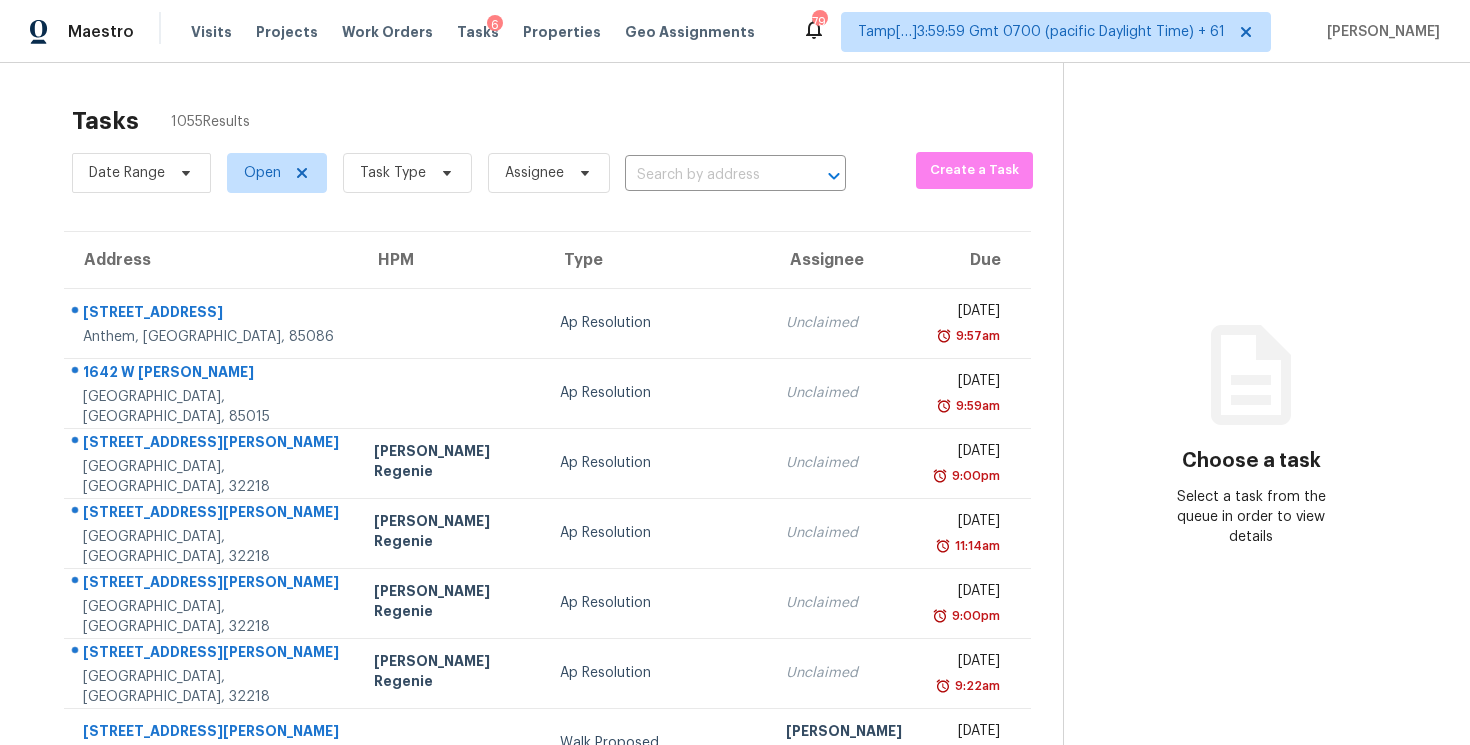 click on "Date Range Open Task Type Assignee ​" at bounding box center (459, 173) 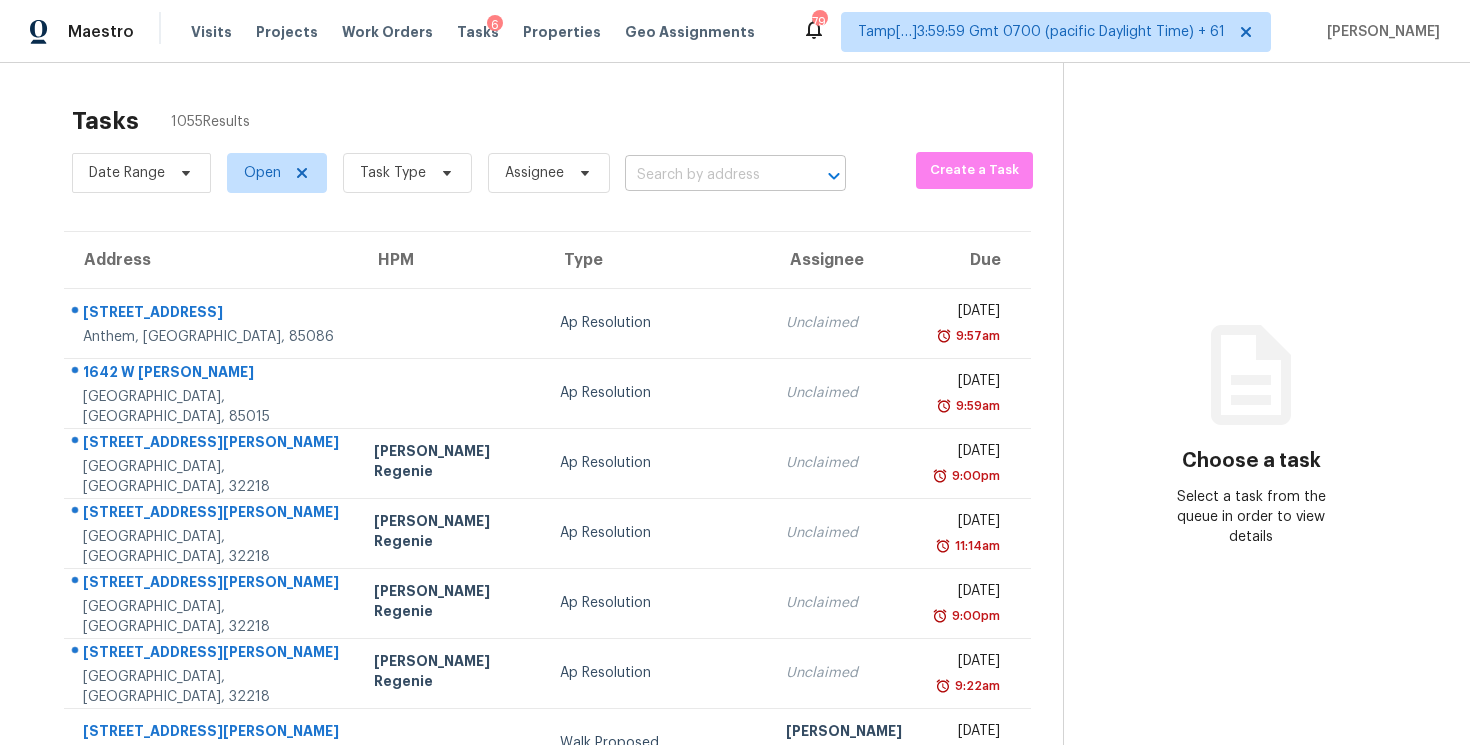click at bounding box center (707, 175) 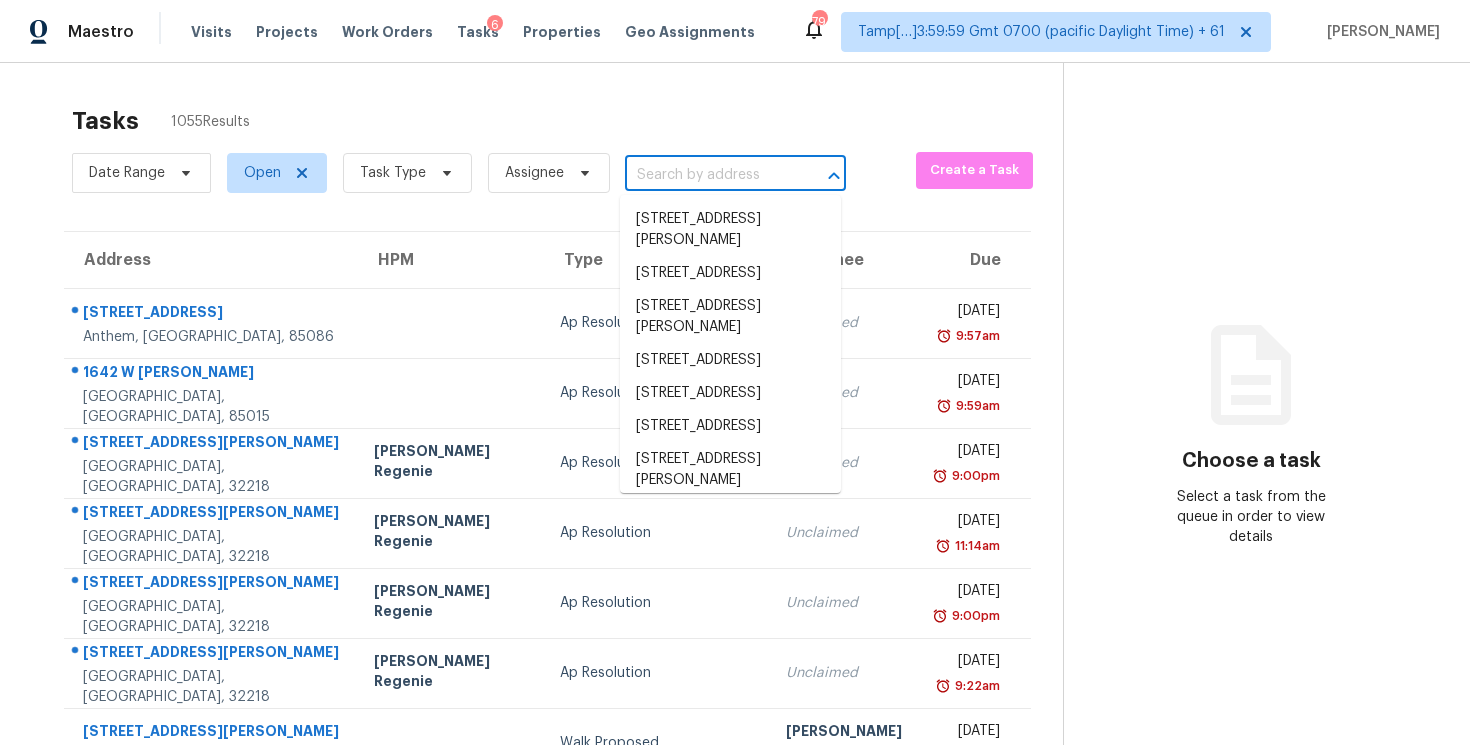 paste on "1848 Moorings Cir, Middleburg, FL 32068" 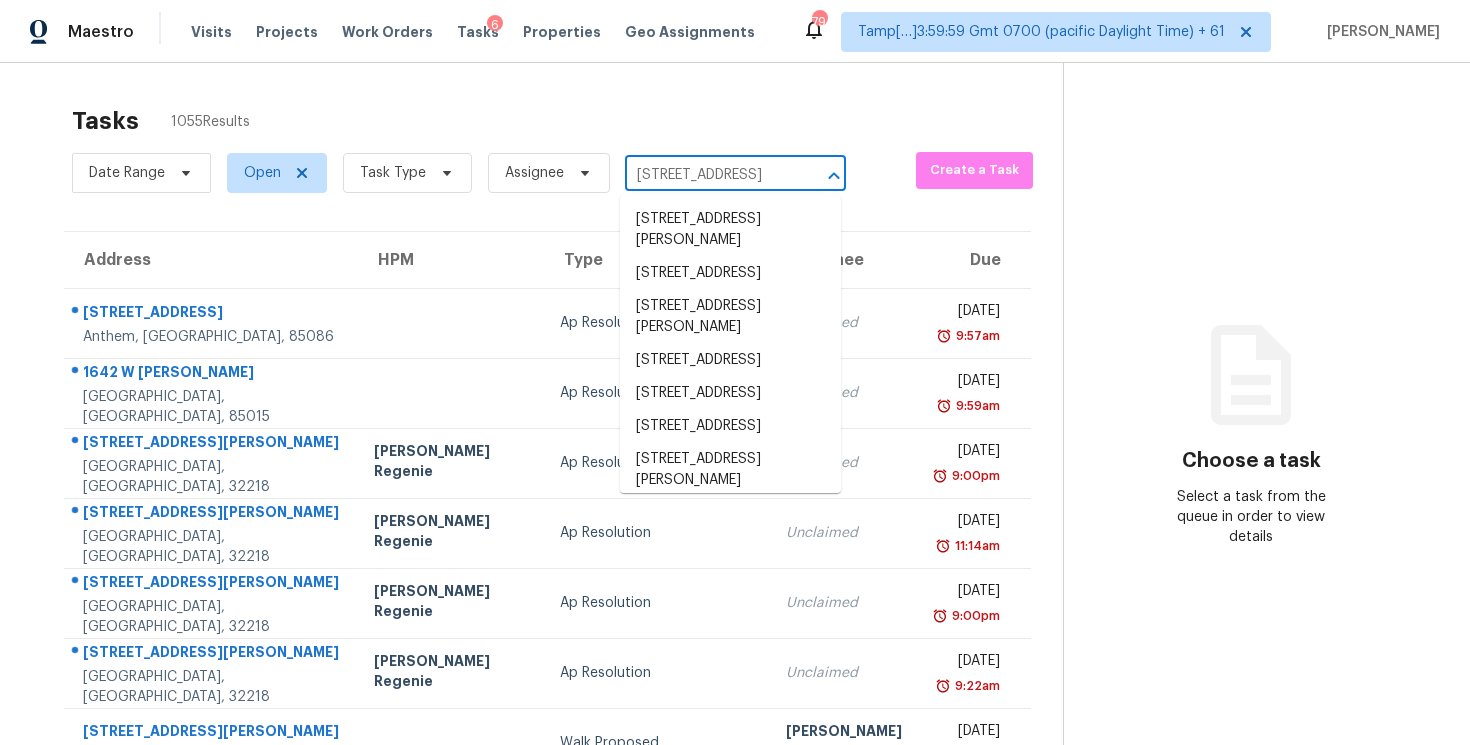 scroll, scrollTop: 0, scrollLeft: 118, axis: horizontal 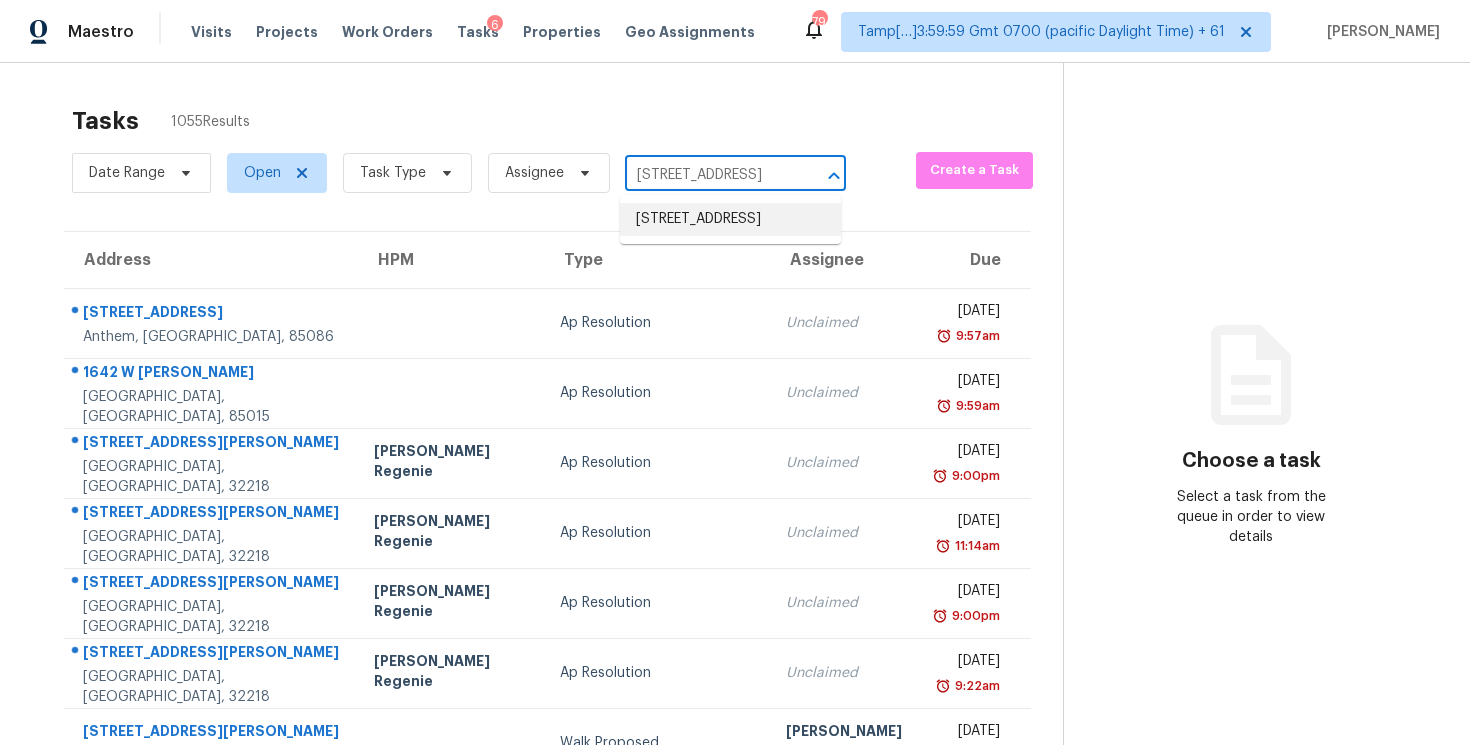 click on "1848 Moorings Cir, Middleburg, FL 32068" at bounding box center (730, 219) 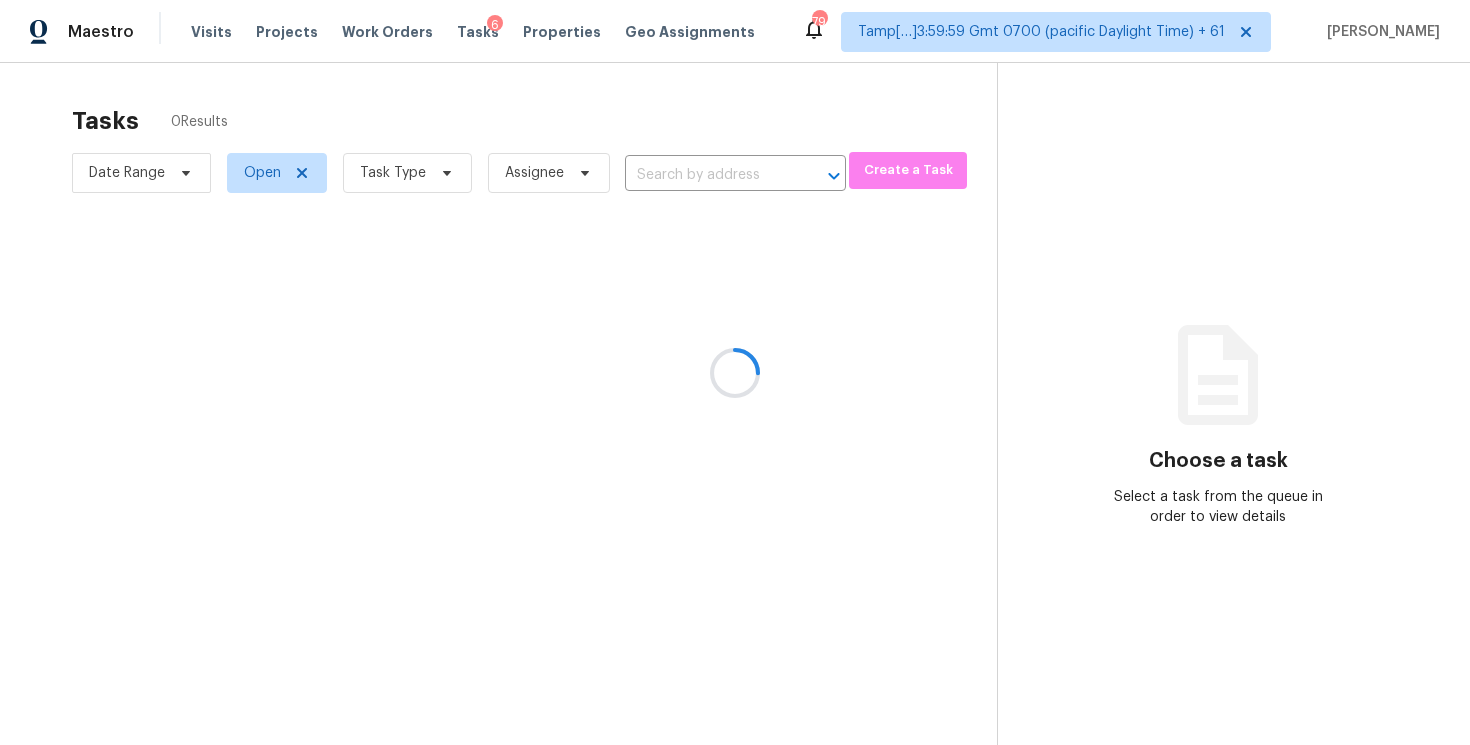 type on "1848 Moorings Cir, Middleburg, FL 32068" 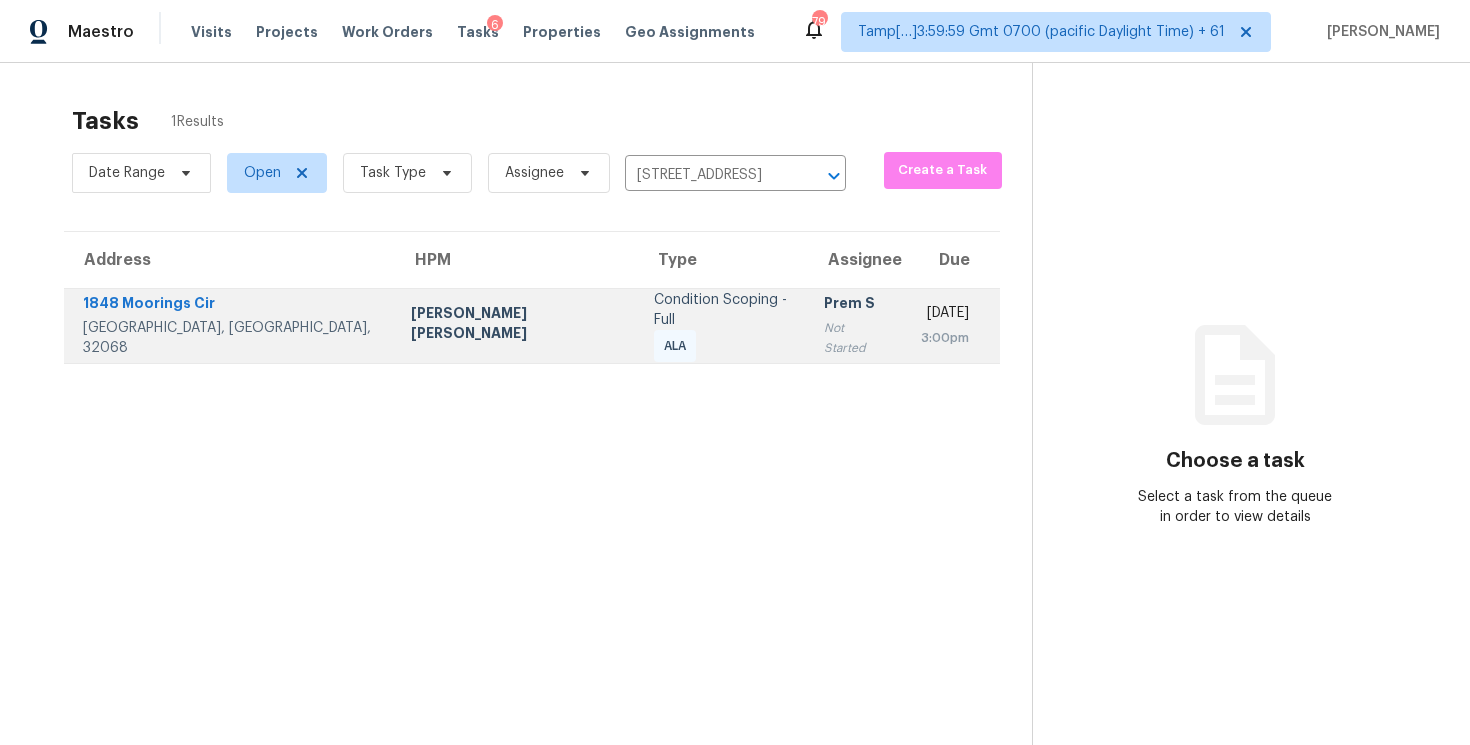 click on "Not Started" at bounding box center [856, 338] 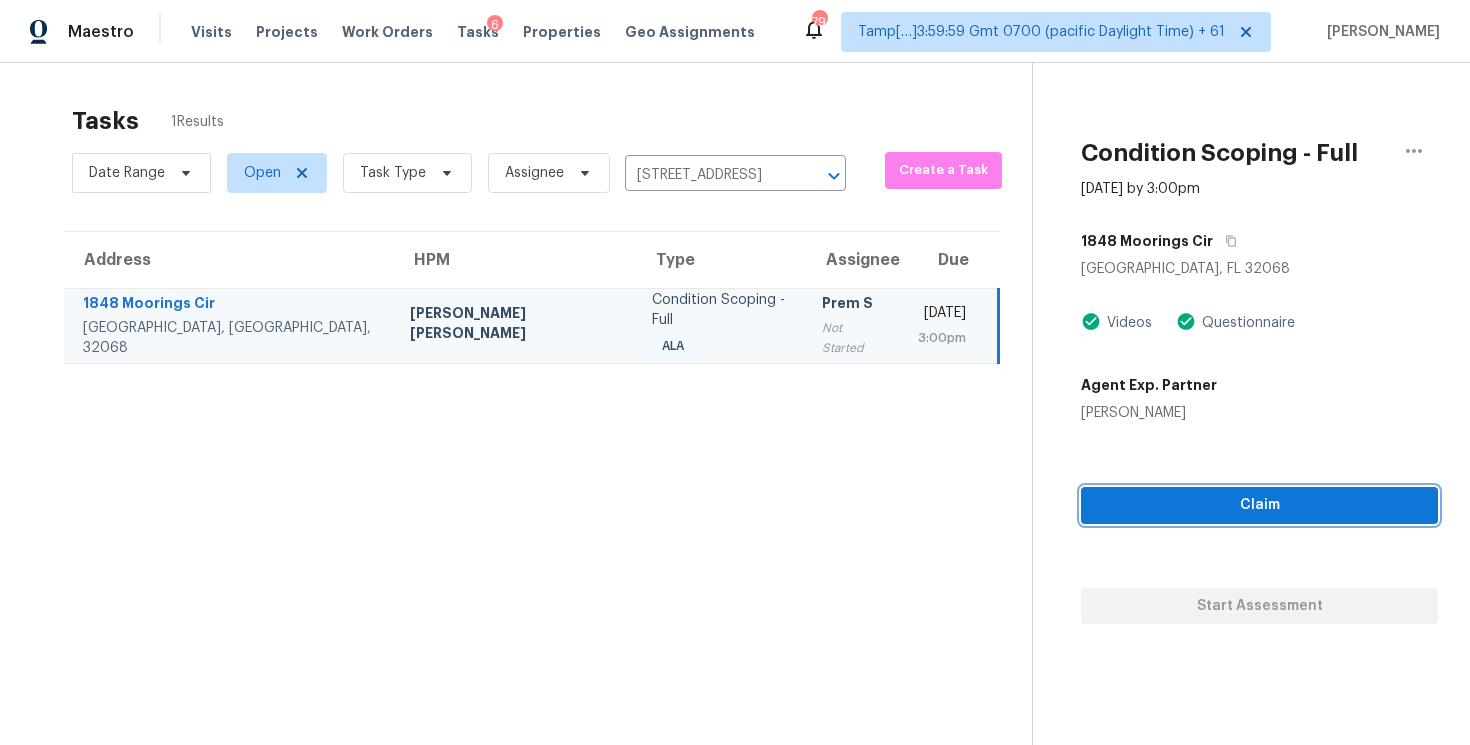 click on "Claim" at bounding box center [1259, 505] 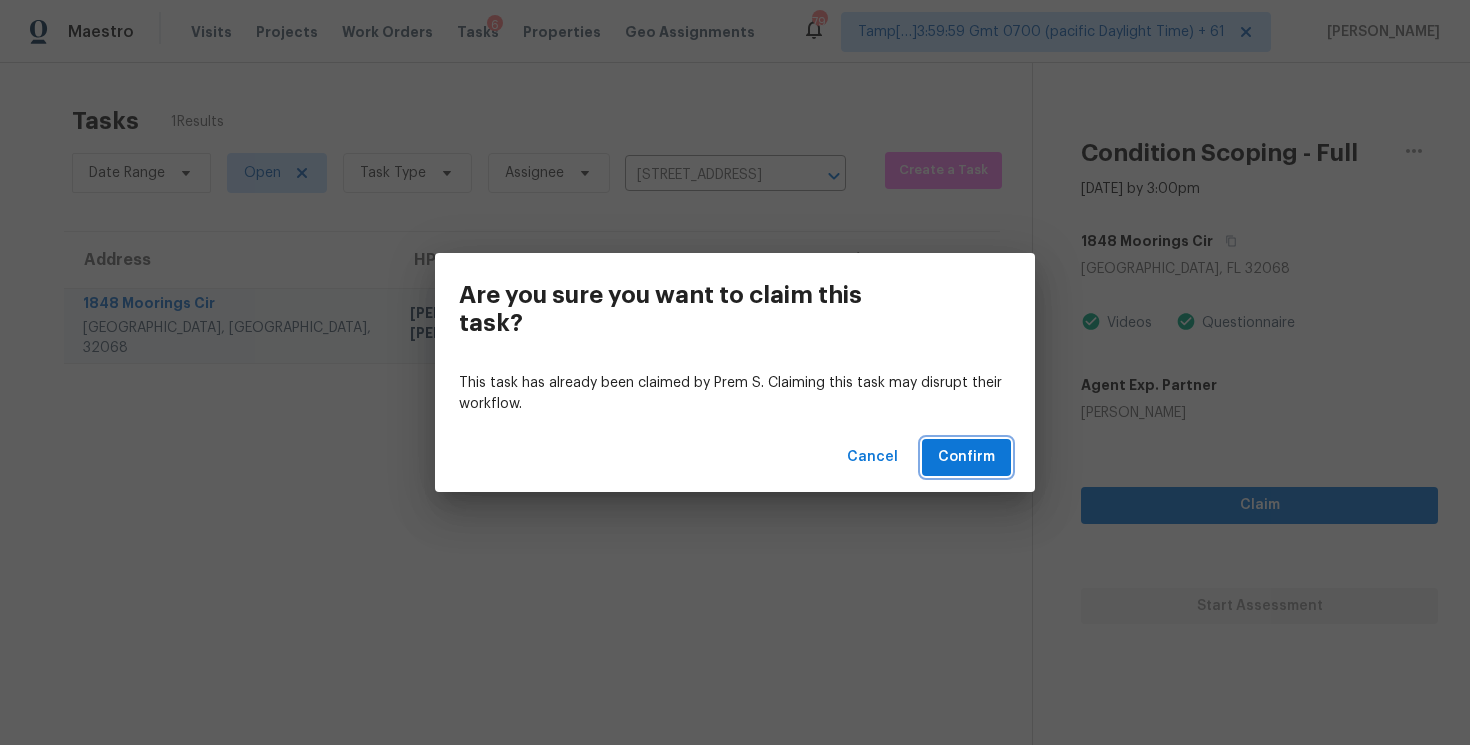 click on "Confirm" at bounding box center [966, 457] 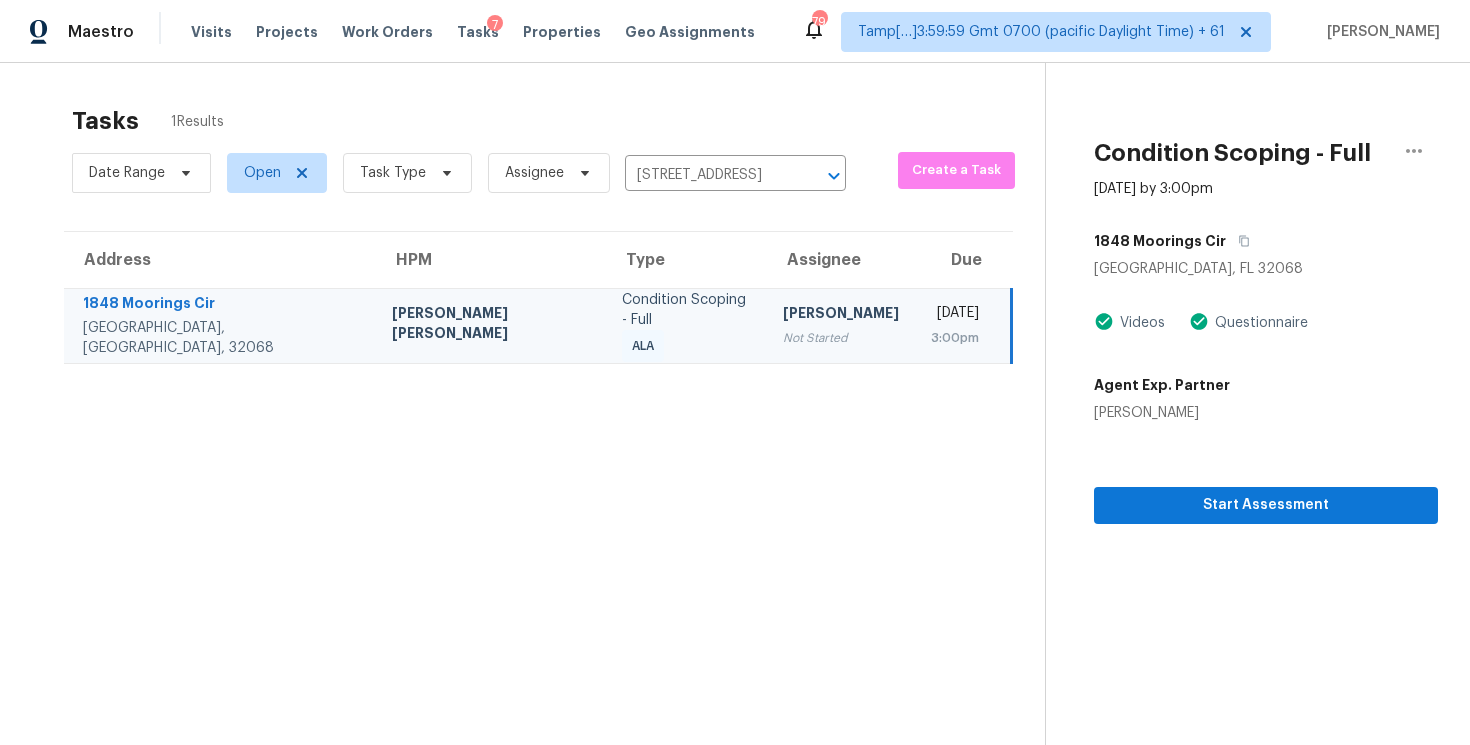 click on "[DATE]" at bounding box center (955, 315) 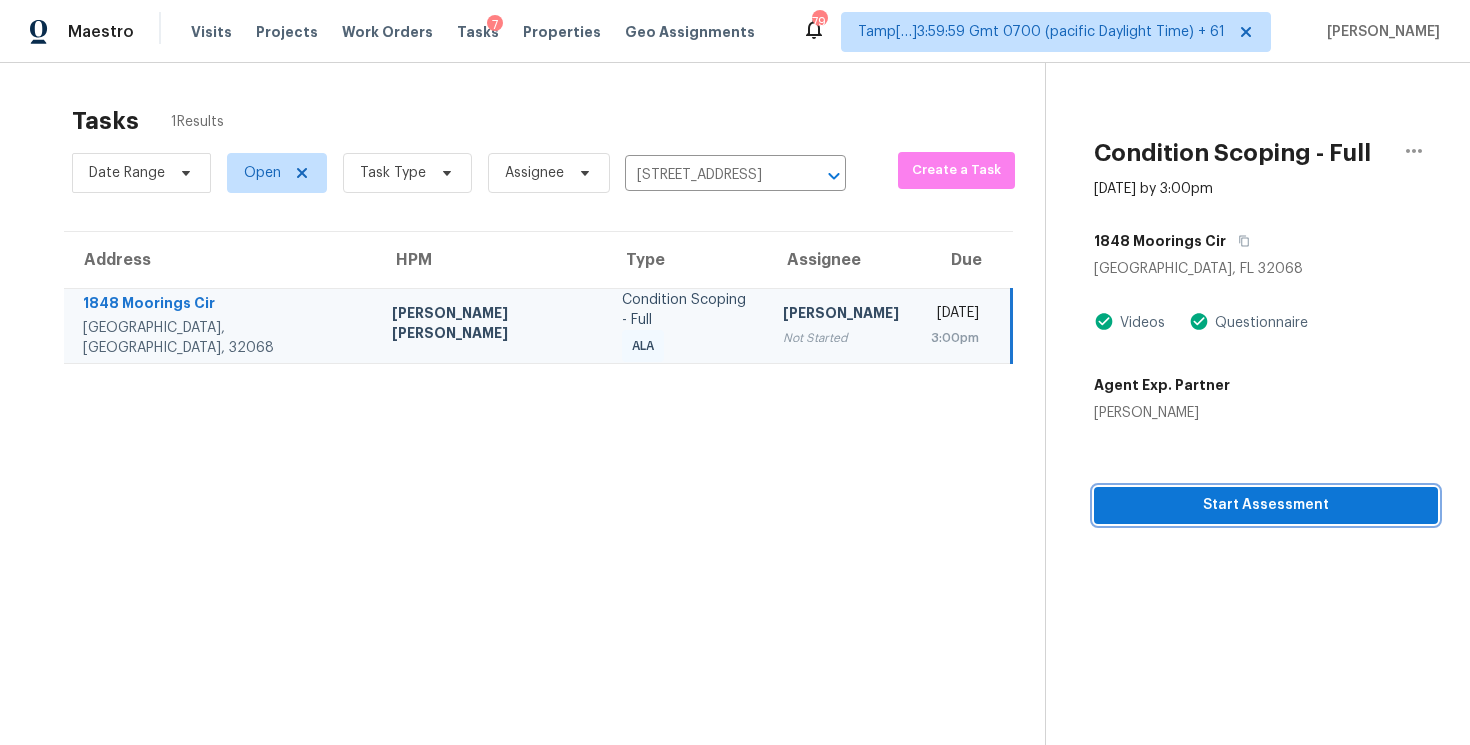 click on "Start Assessment" at bounding box center [1266, 505] 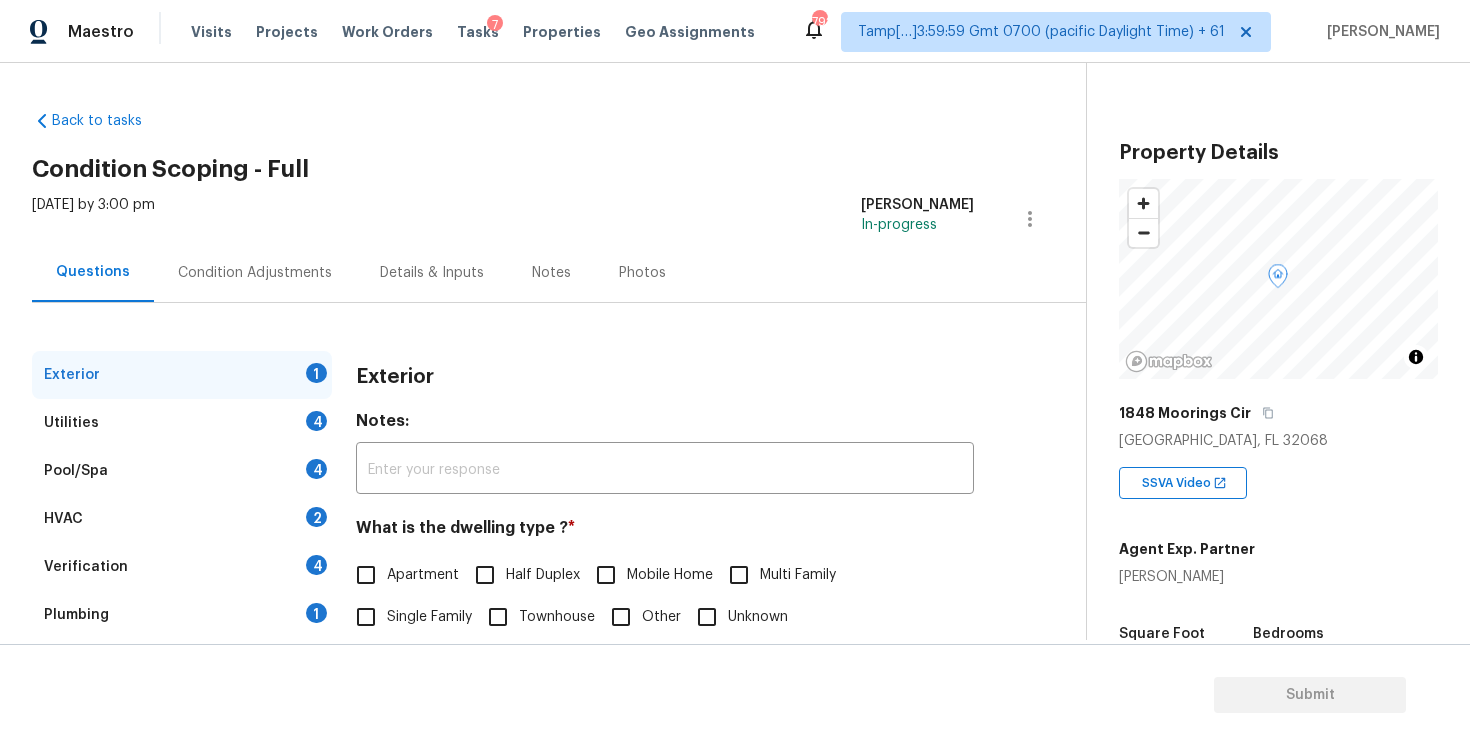 click on "Wed, Jul 16 2025 by 3:00 pm   Vigneshwaran B In-progress" at bounding box center [559, 219] 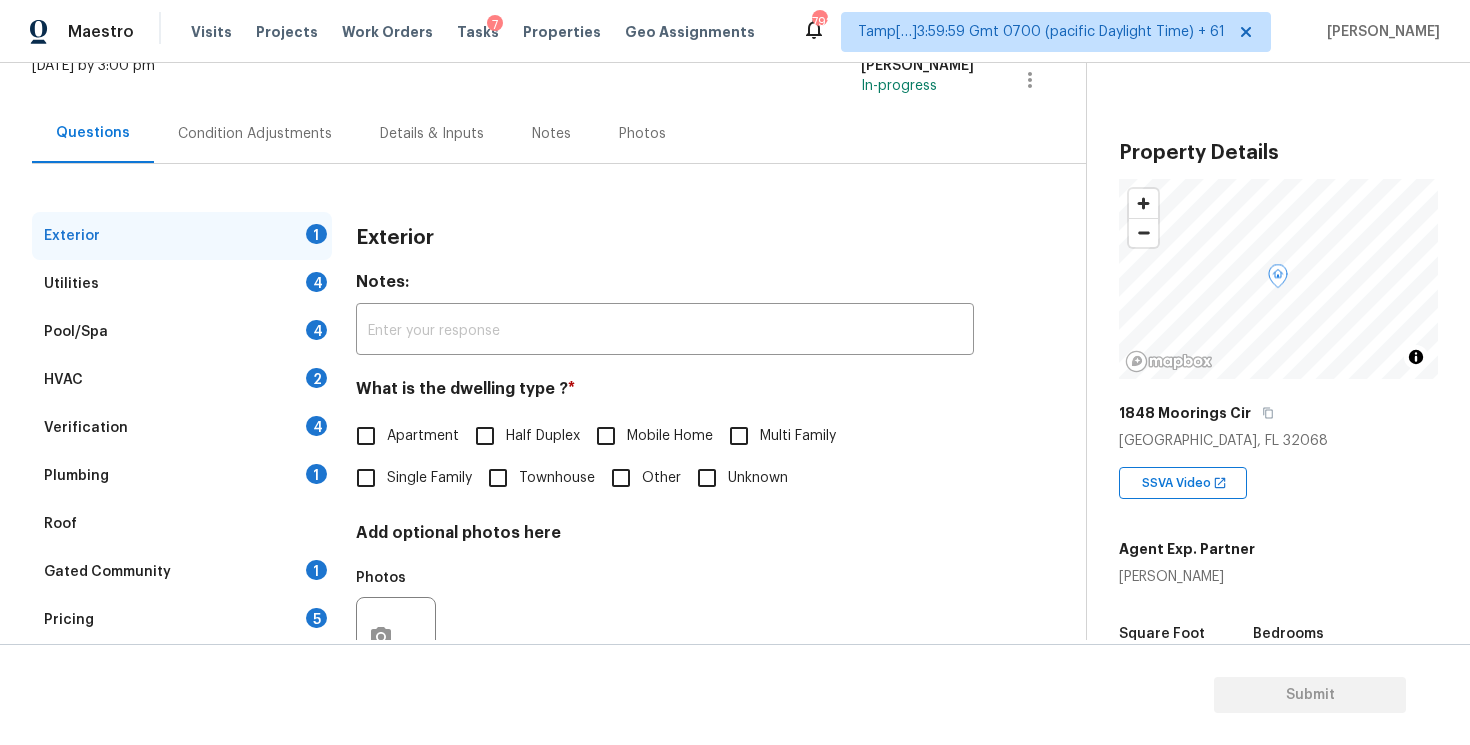 scroll, scrollTop: 218, scrollLeft: 0, axis: vertical 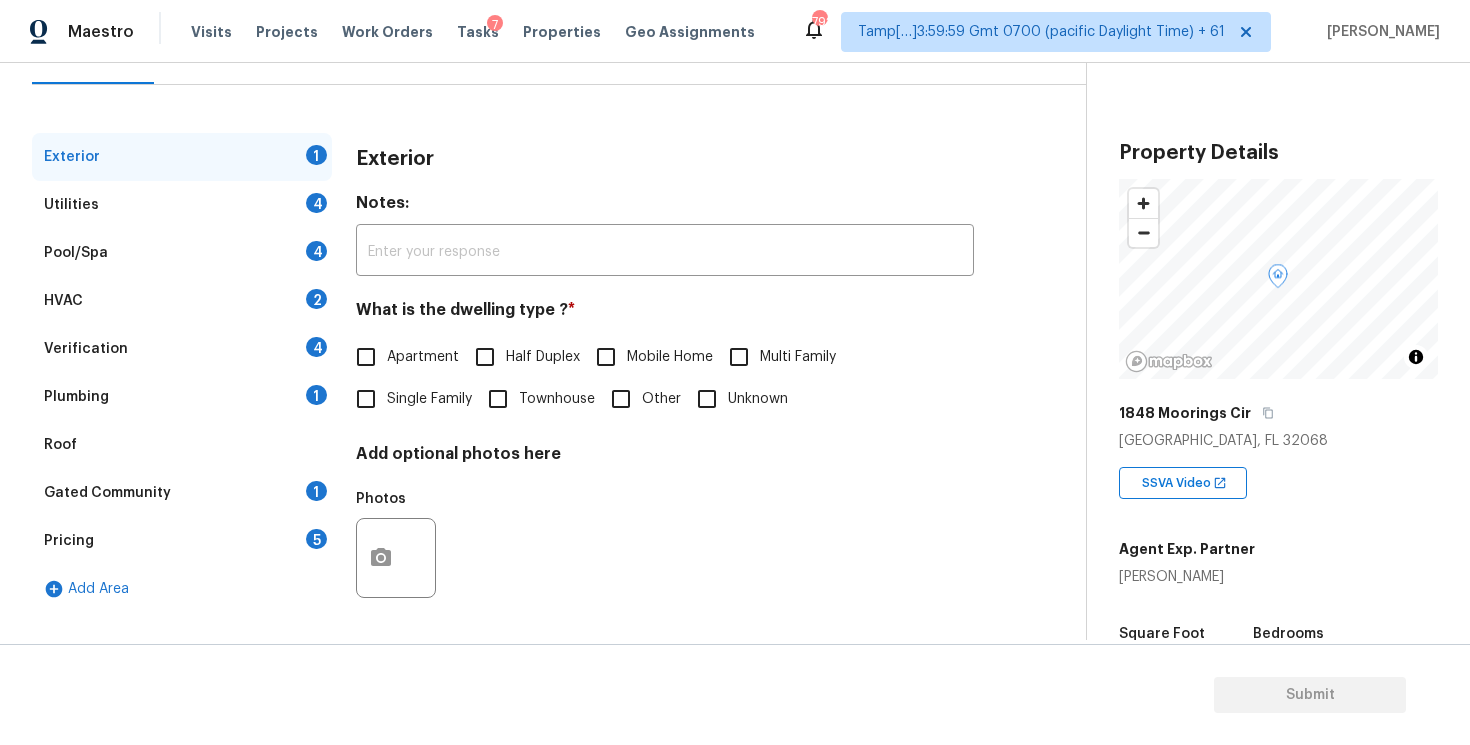 click on "HVAC 2" at bounding box center (182, 301) 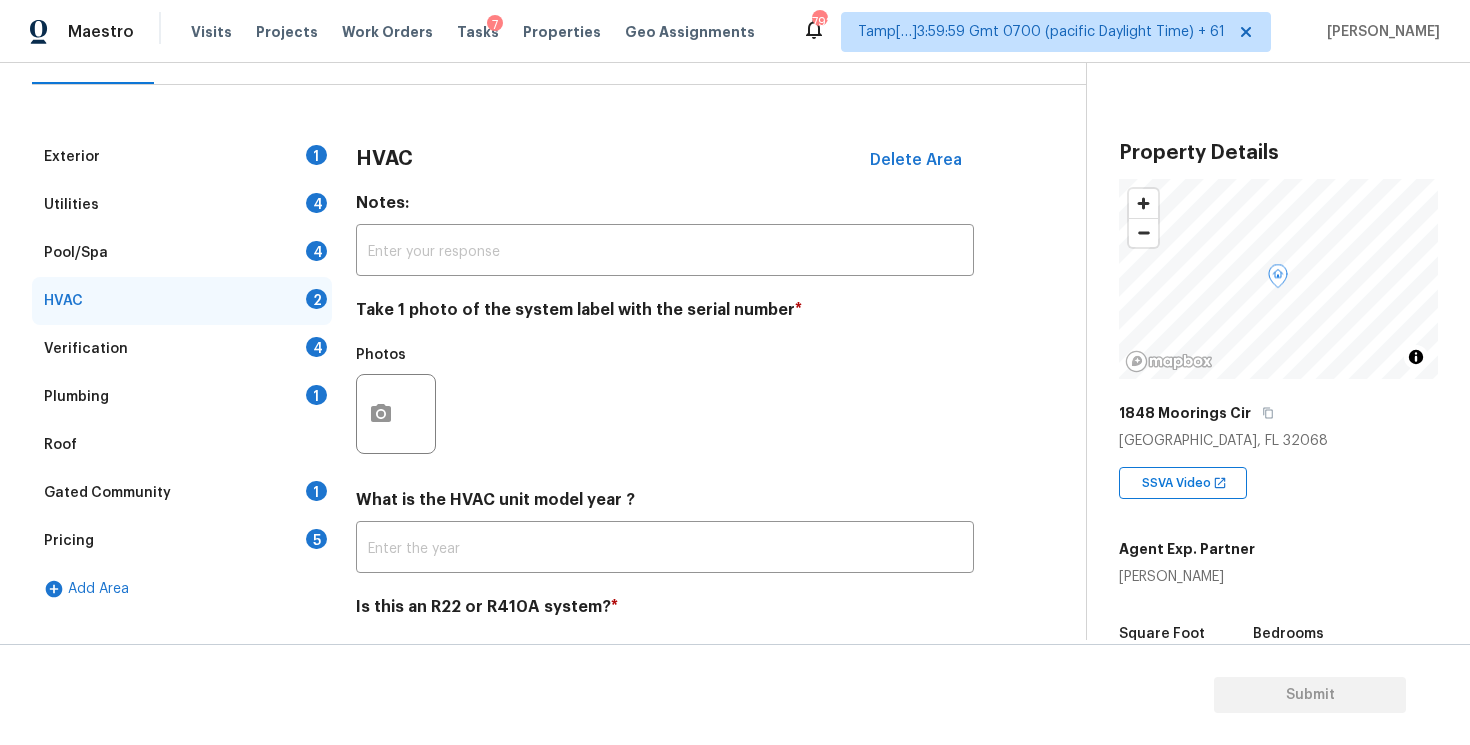 click on "Verification 4" at bounding box center [182, 349] 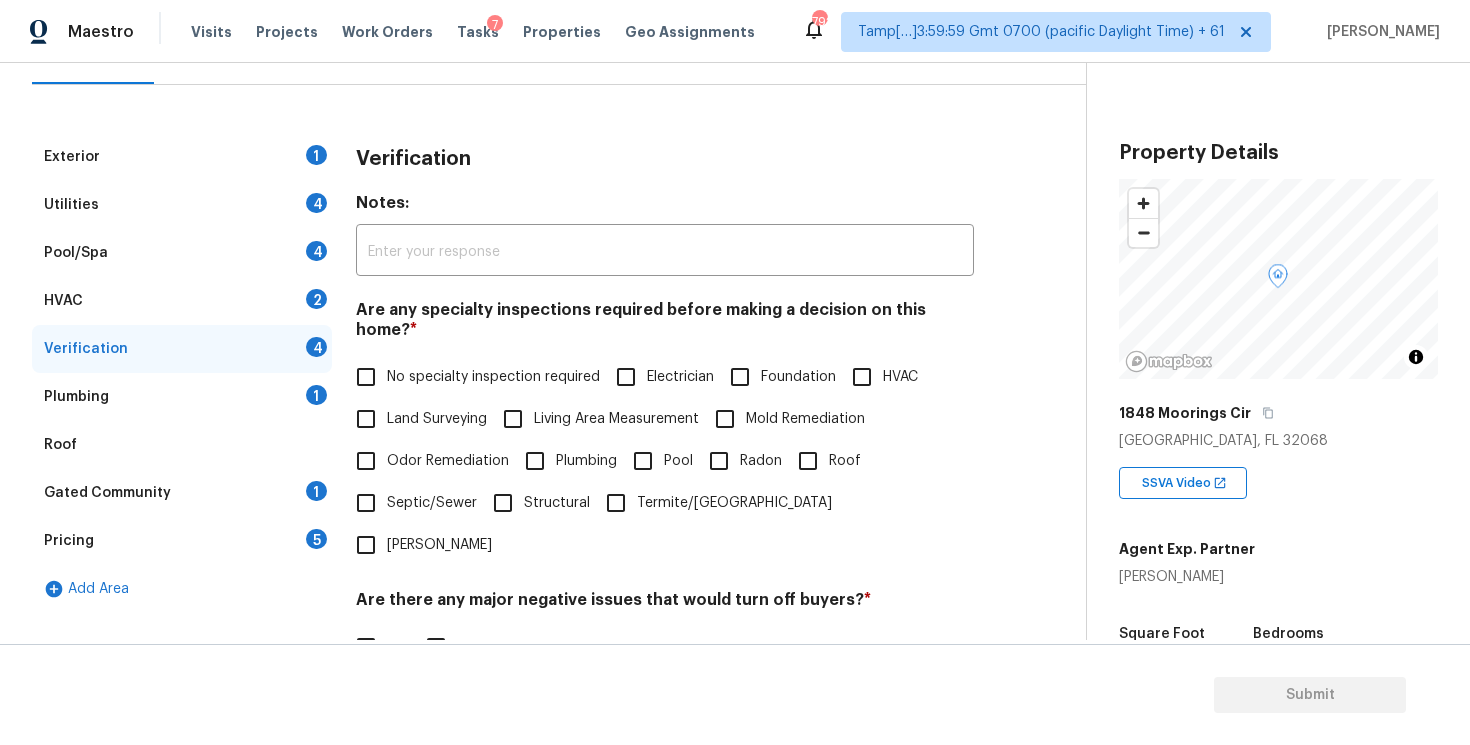 click on "Gated Community 1" at bounding box center [182, 493] 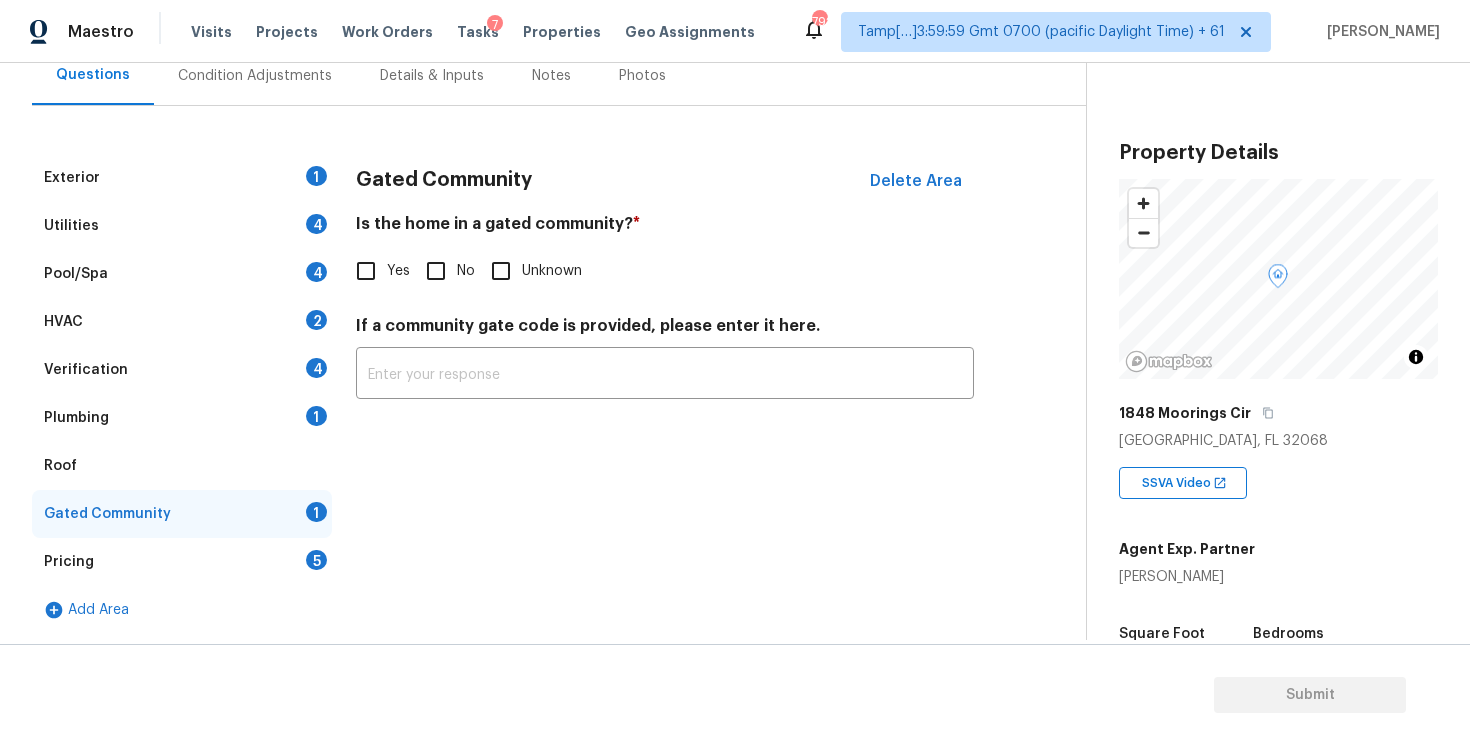 scroll, scrollTop: 197, scrollLeft: 0, axis: vertical 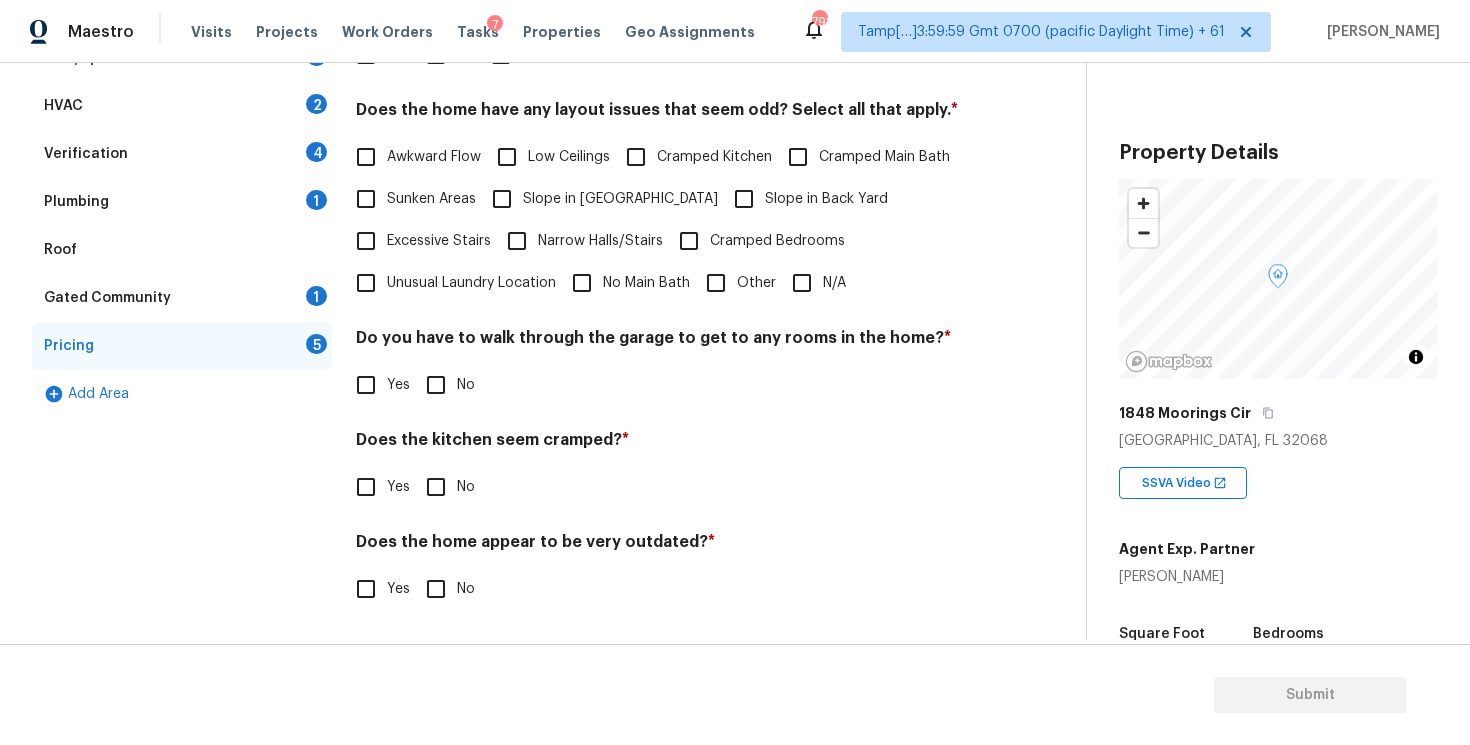click on "Yes" at bounding box center (366, 487) 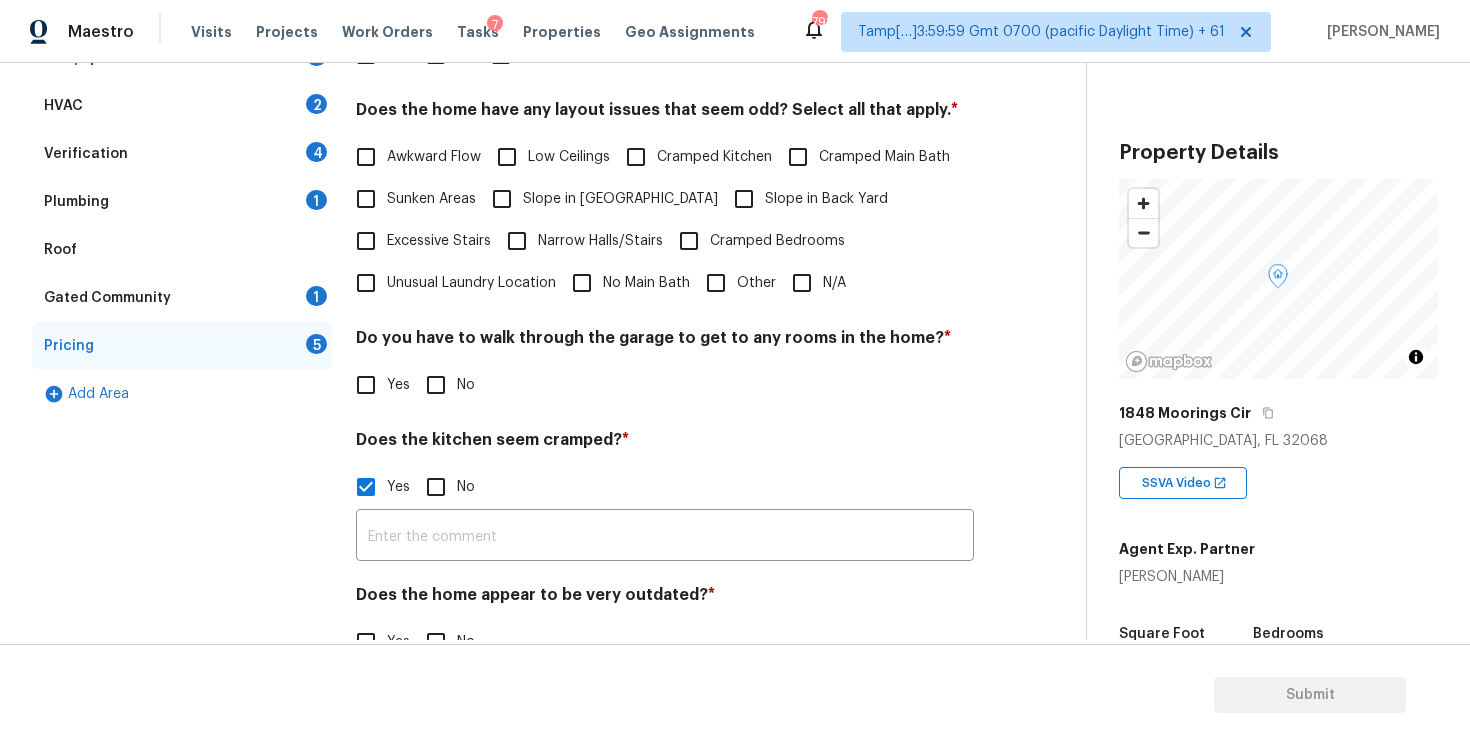 click on "No" at bounding box center [436, 487] 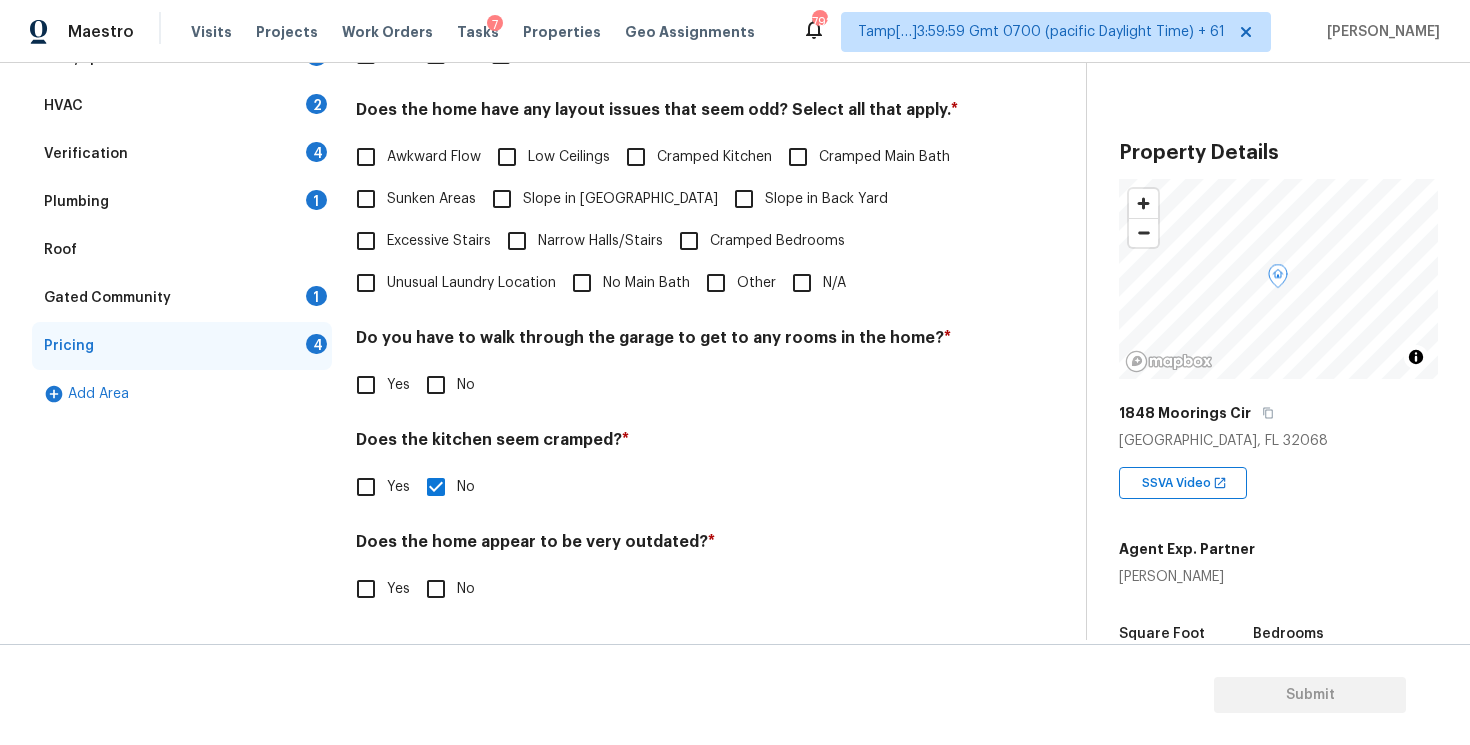 click on "Other" at bounding box center [716, 283] 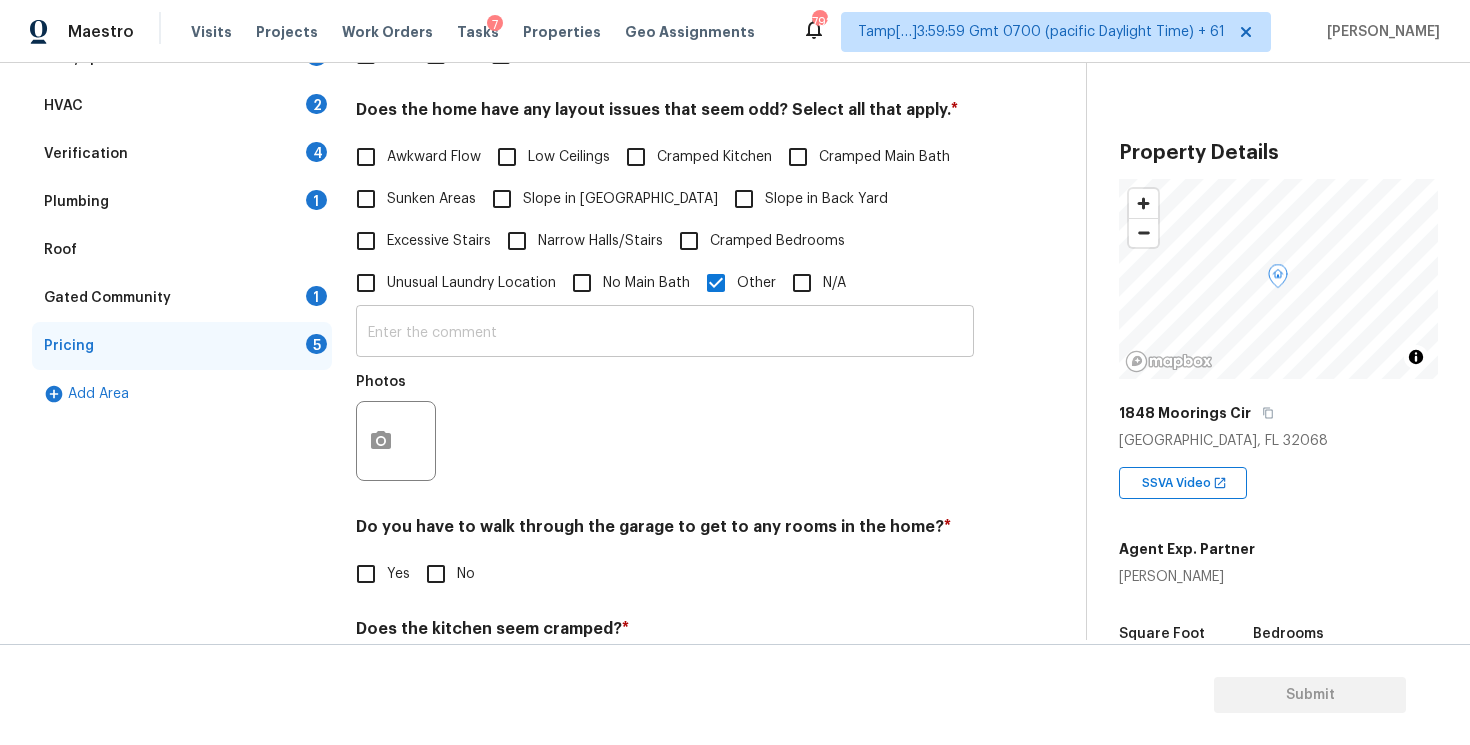 click at bounding box center [665, 333] 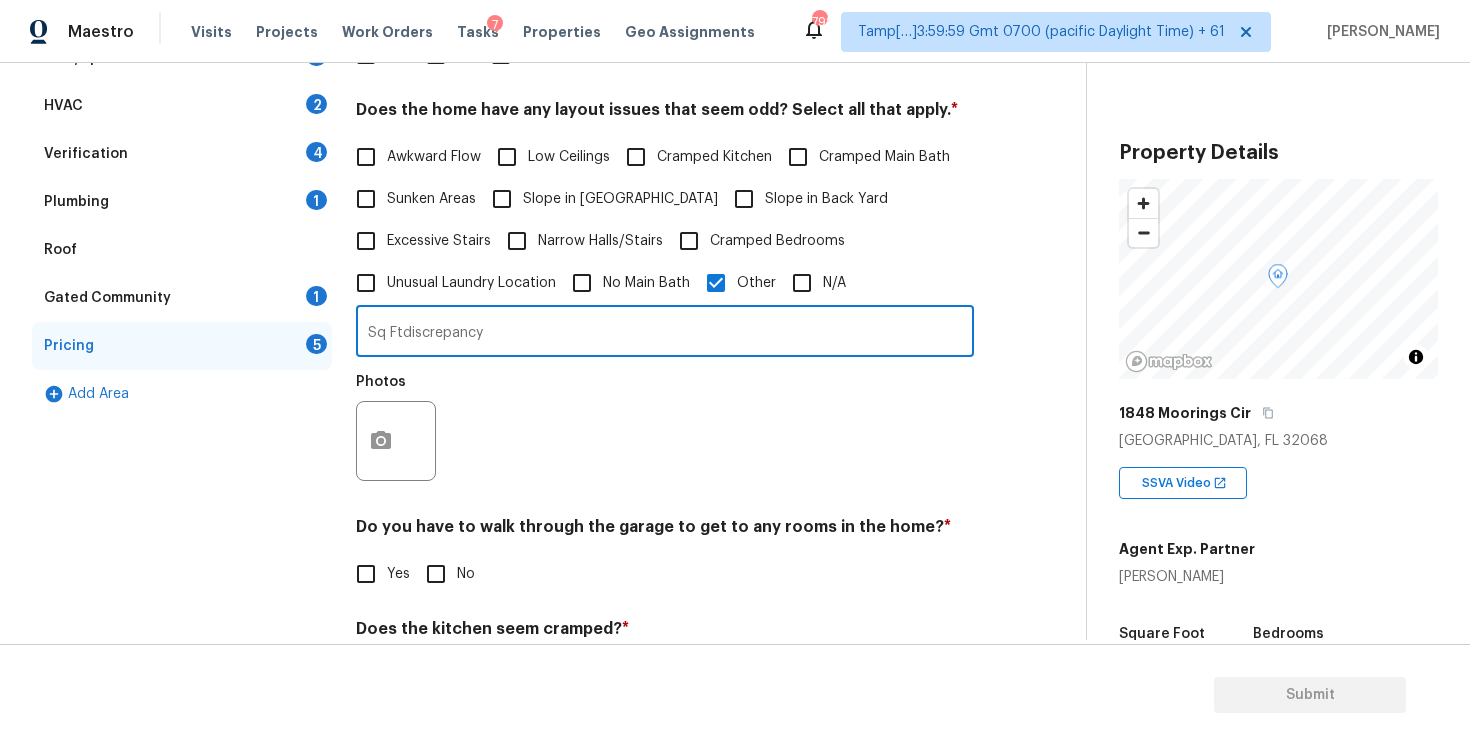 type on "Sq Ftdiscrepancy" 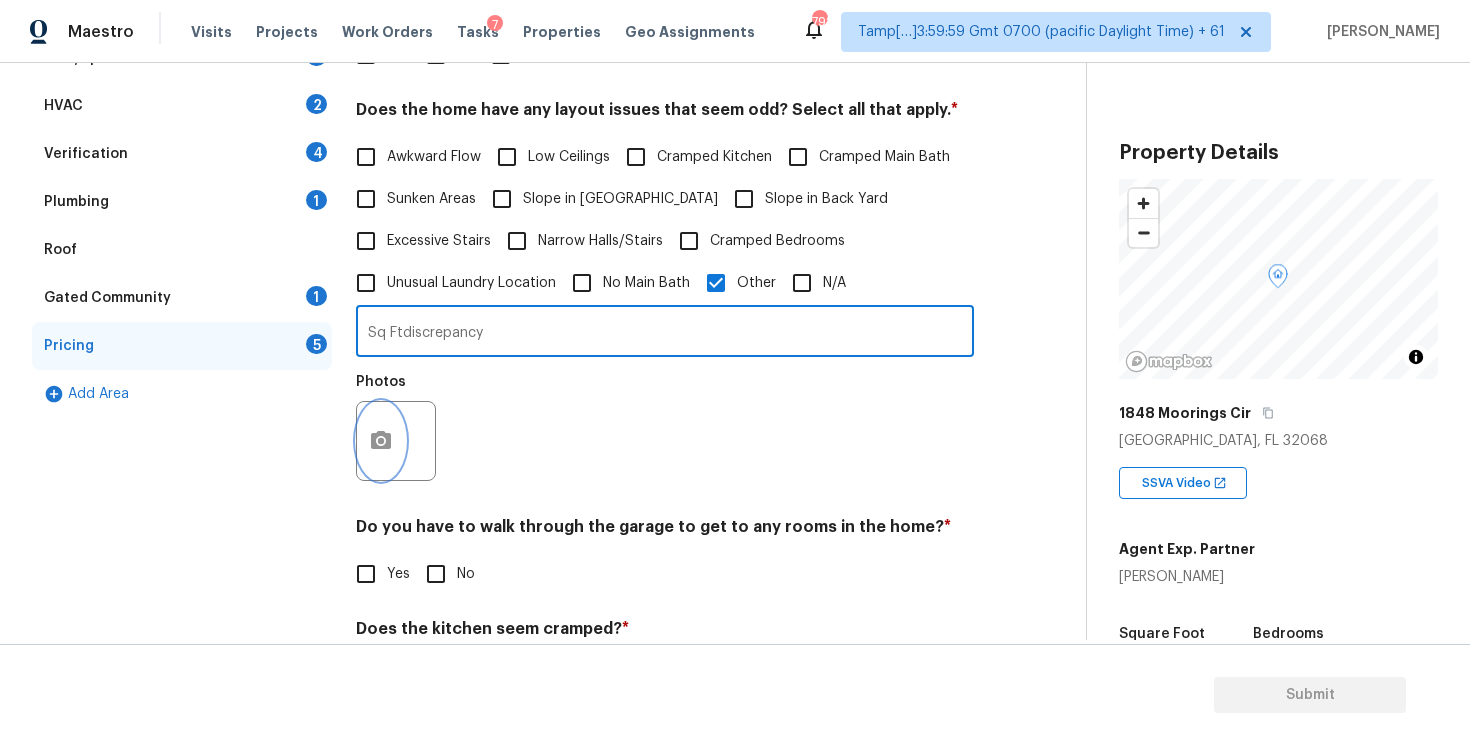 click at bounding box center (381, 441) 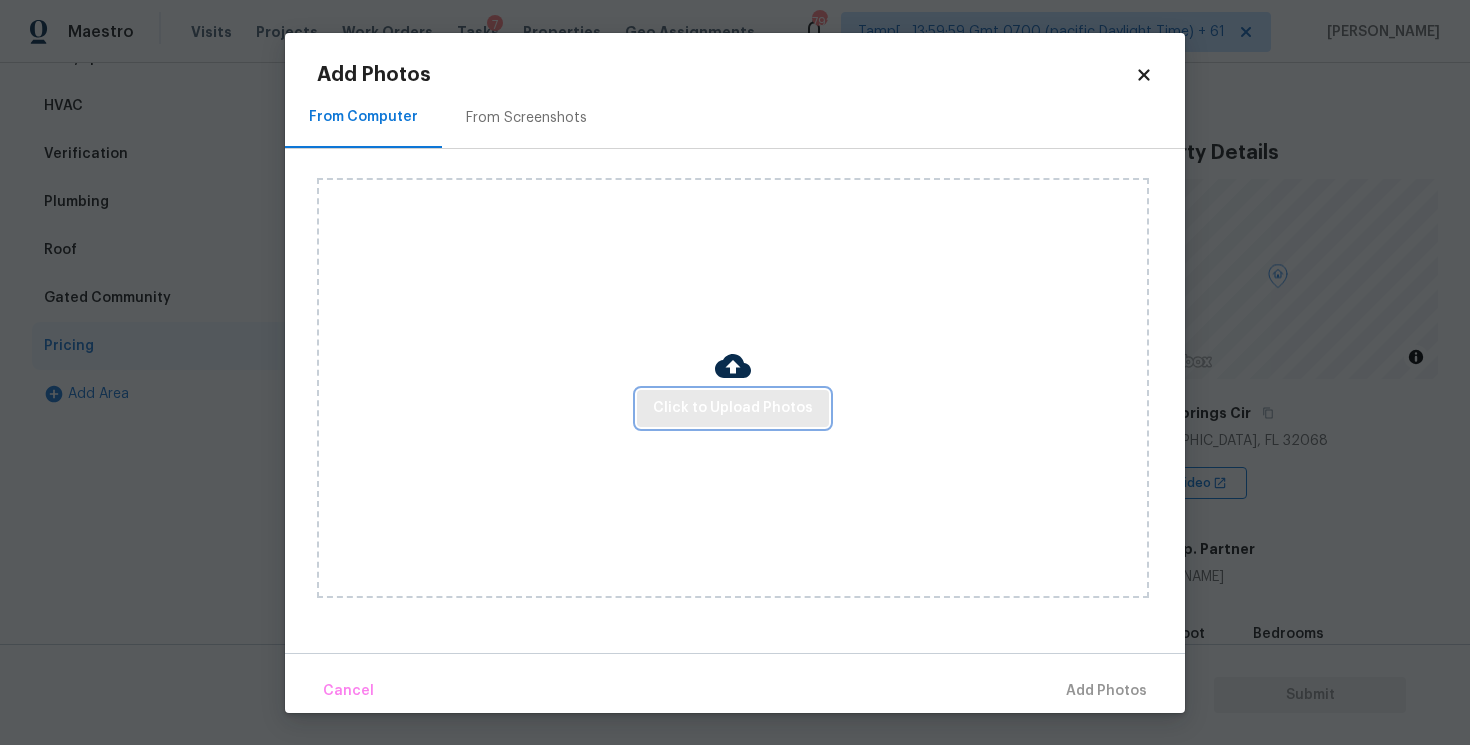 click on "Click to Upload Photos" at bounding box center (733, 408) 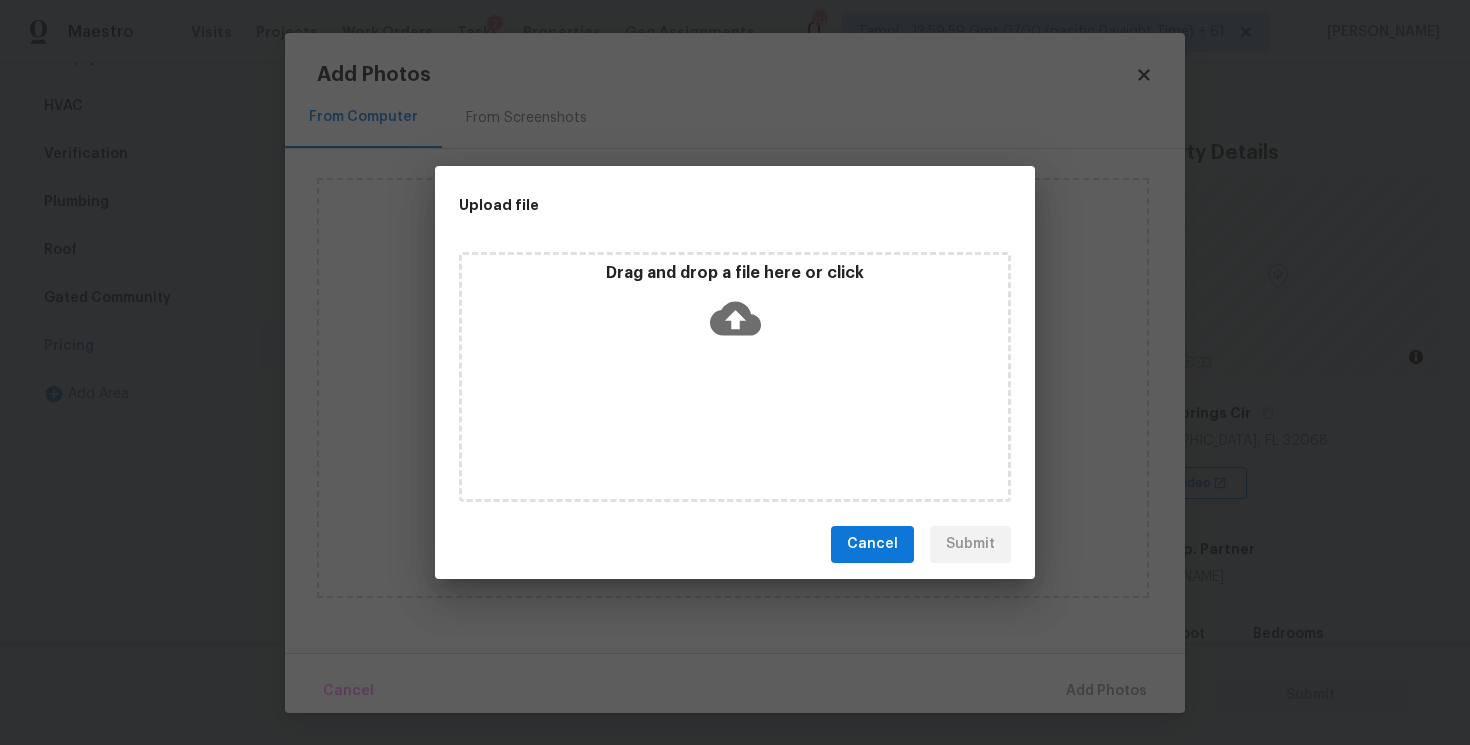 click 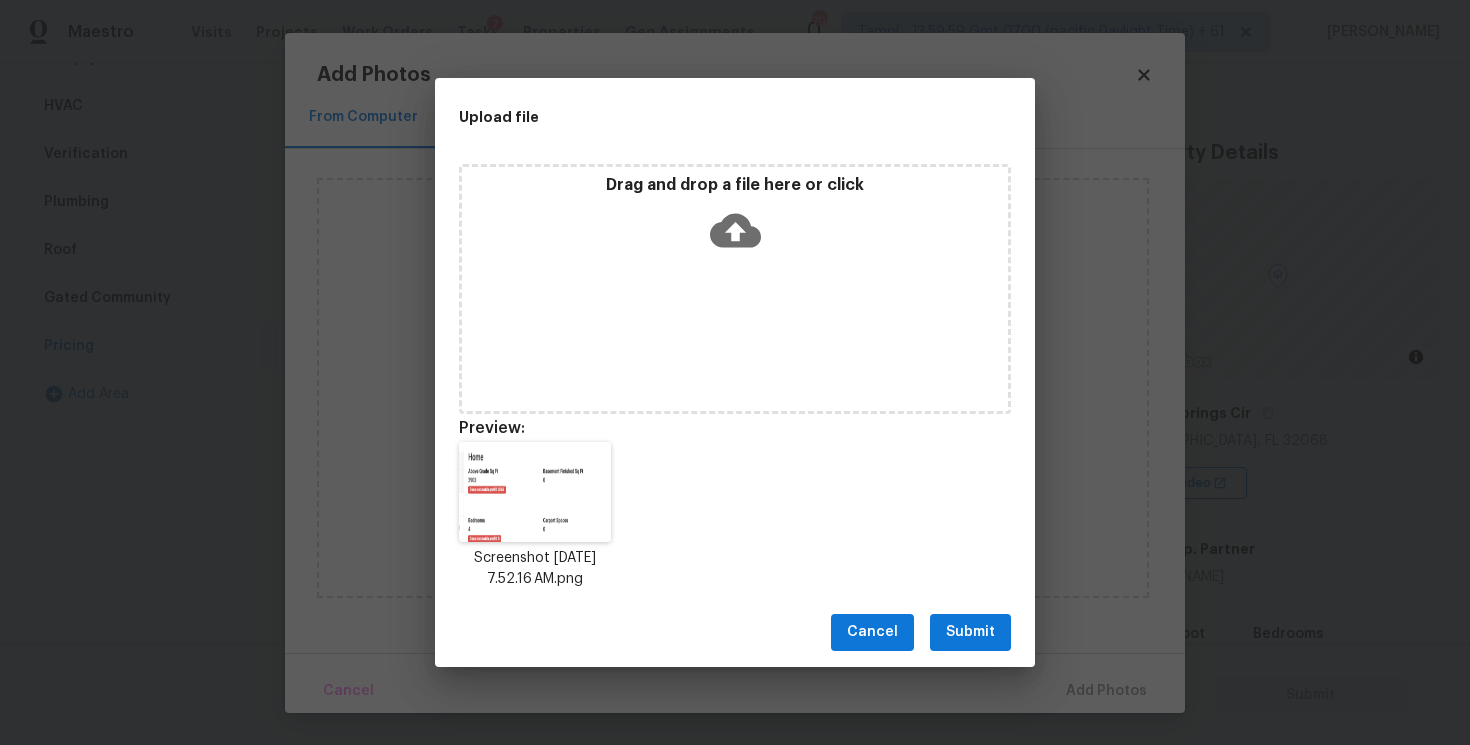 click on "Submit" at bounding box center [970, 632] 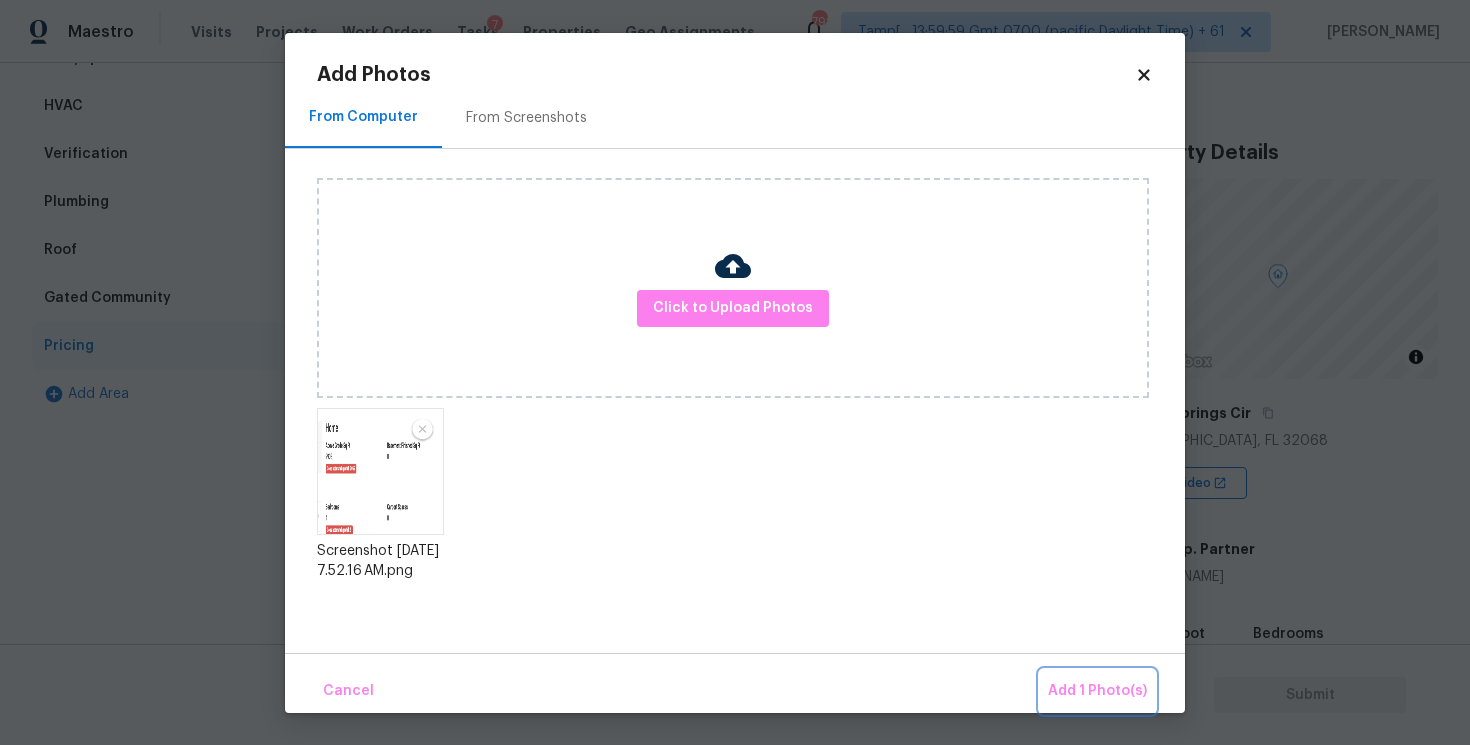 click on "Add 1 Photo(s)" at bounding box center [1097, 691] 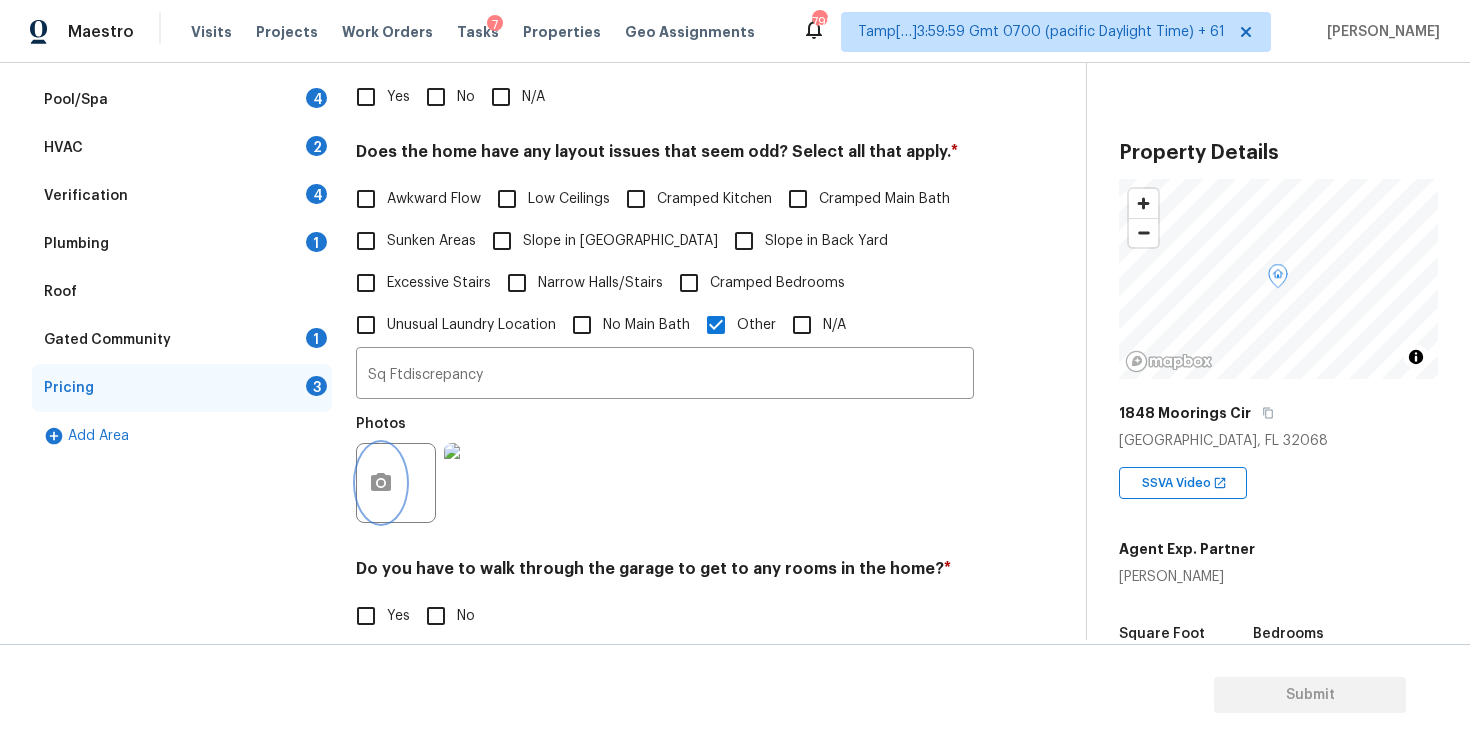 scroll, scrollTop: 363, scrollLeft: 0, axis: vertical 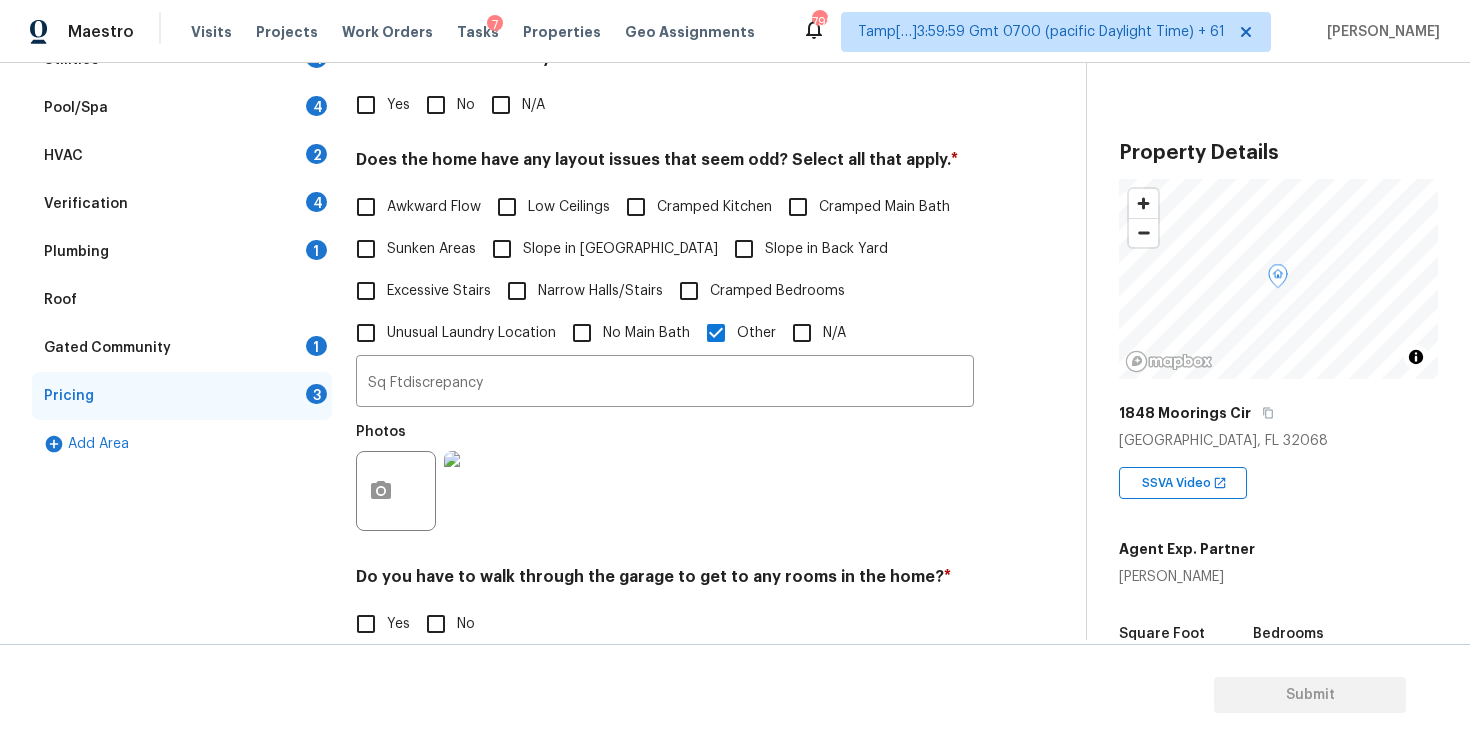 click on "Verification 4" at bounding box center (182, 204) 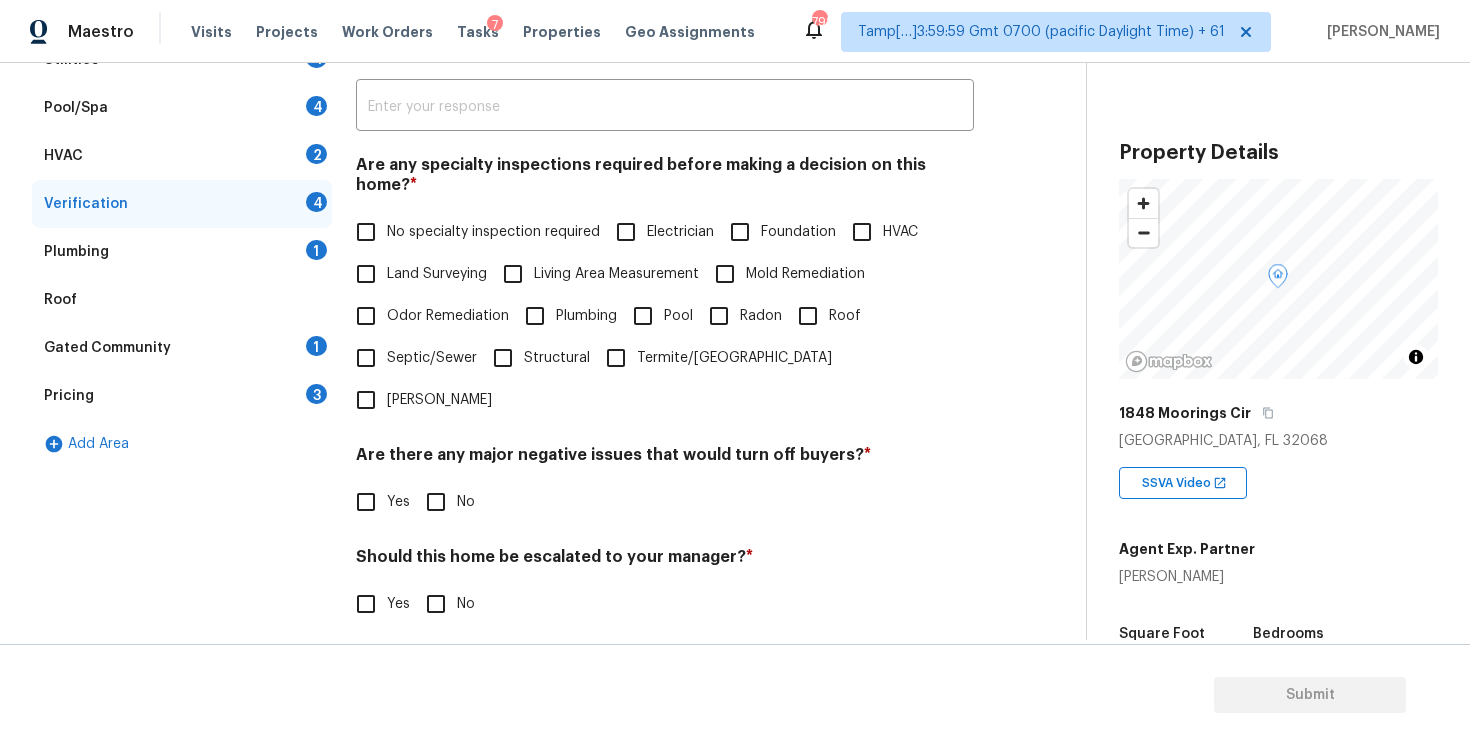 scroll, scrollTop: 438, scrollLeft: 0, axis: vertical 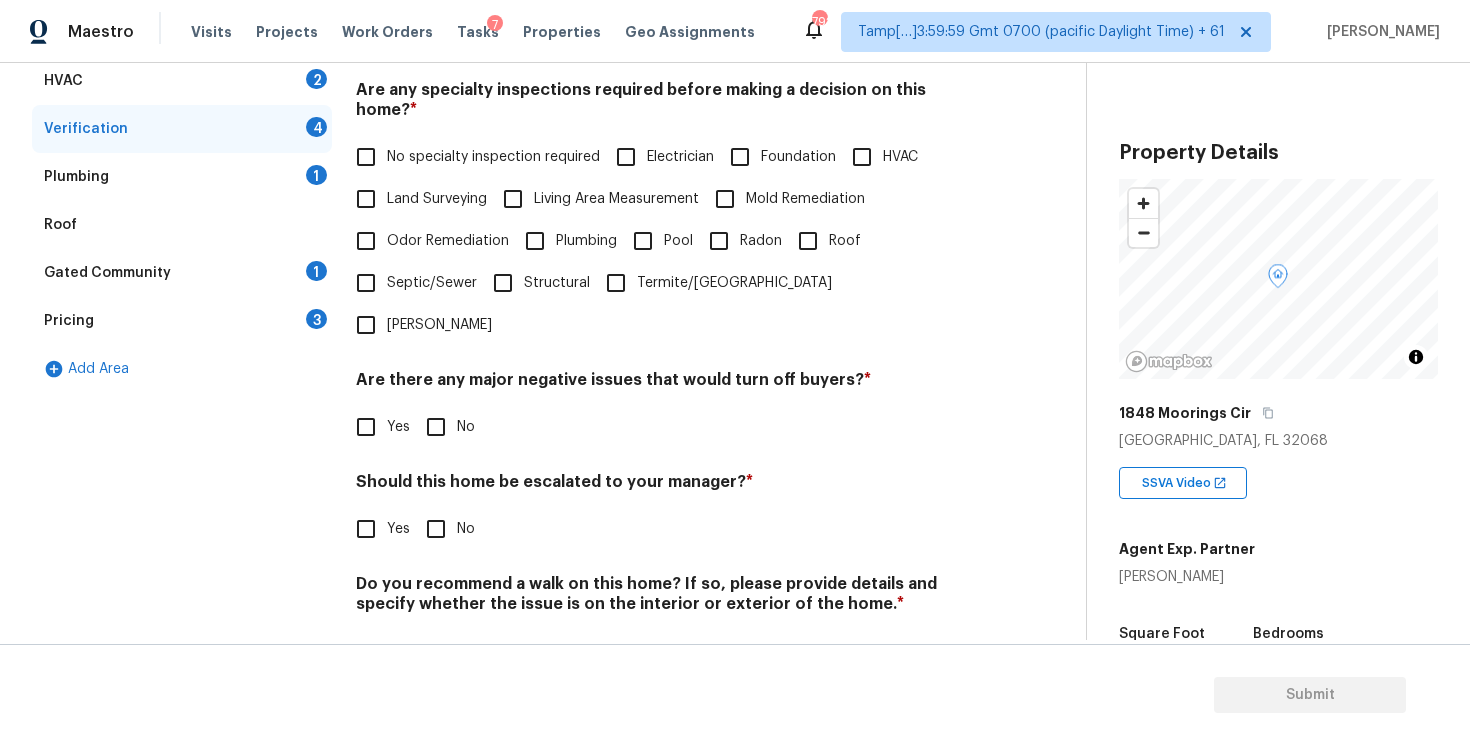 click on "Yes" at bounding box center (366, 529) 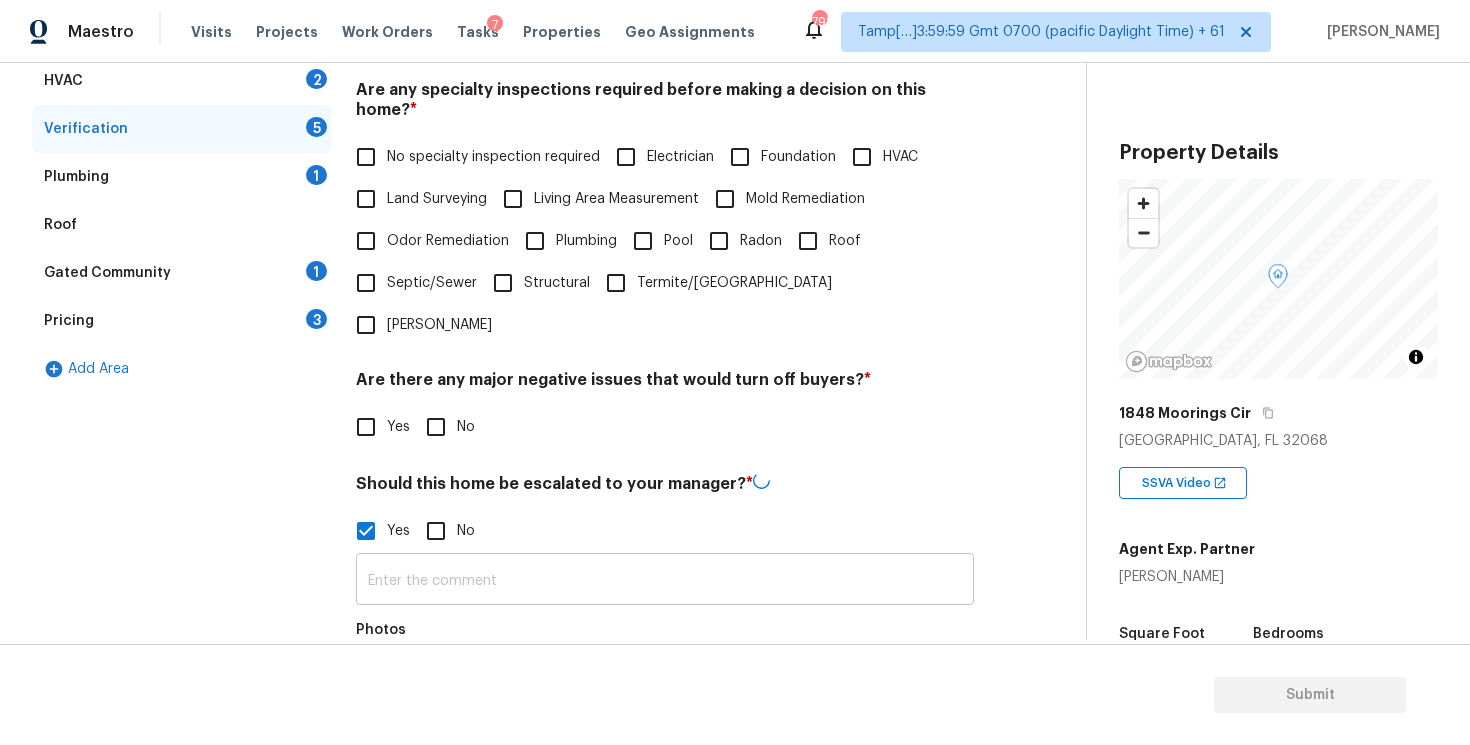 click at bounding box center (665, 581) 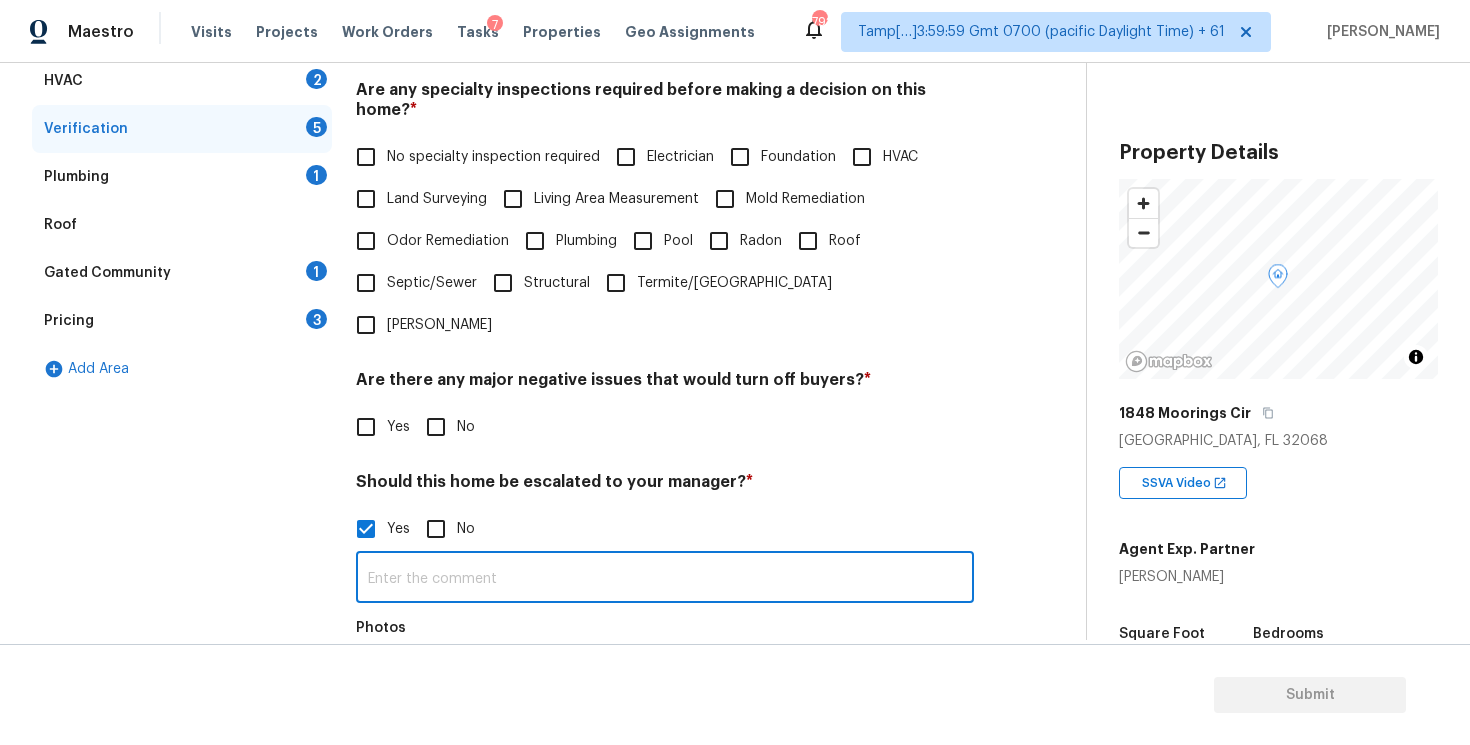 click on "Gated Community 1" at bounding box center (182, 273) 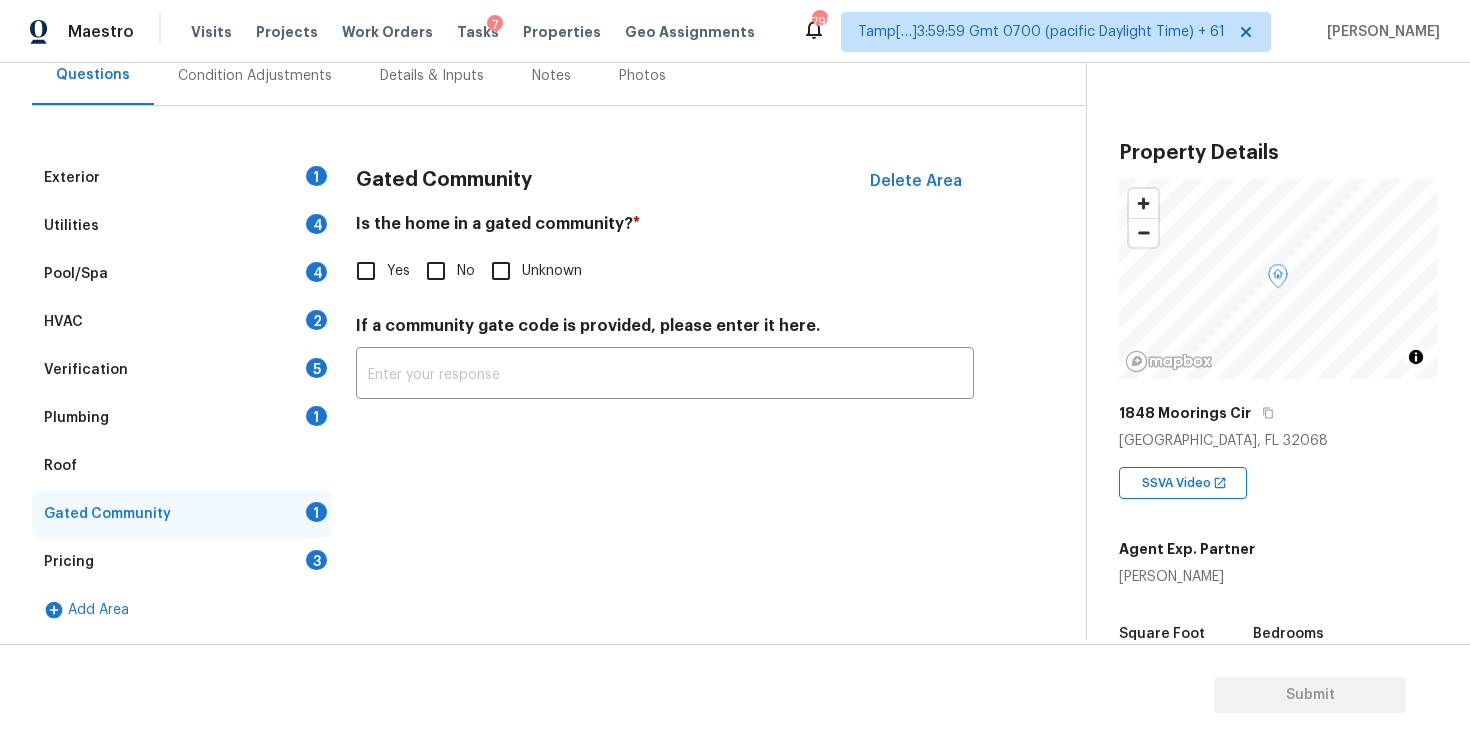 scroll, scrollTop: 137, scrollLeft: 0, axis: vertical 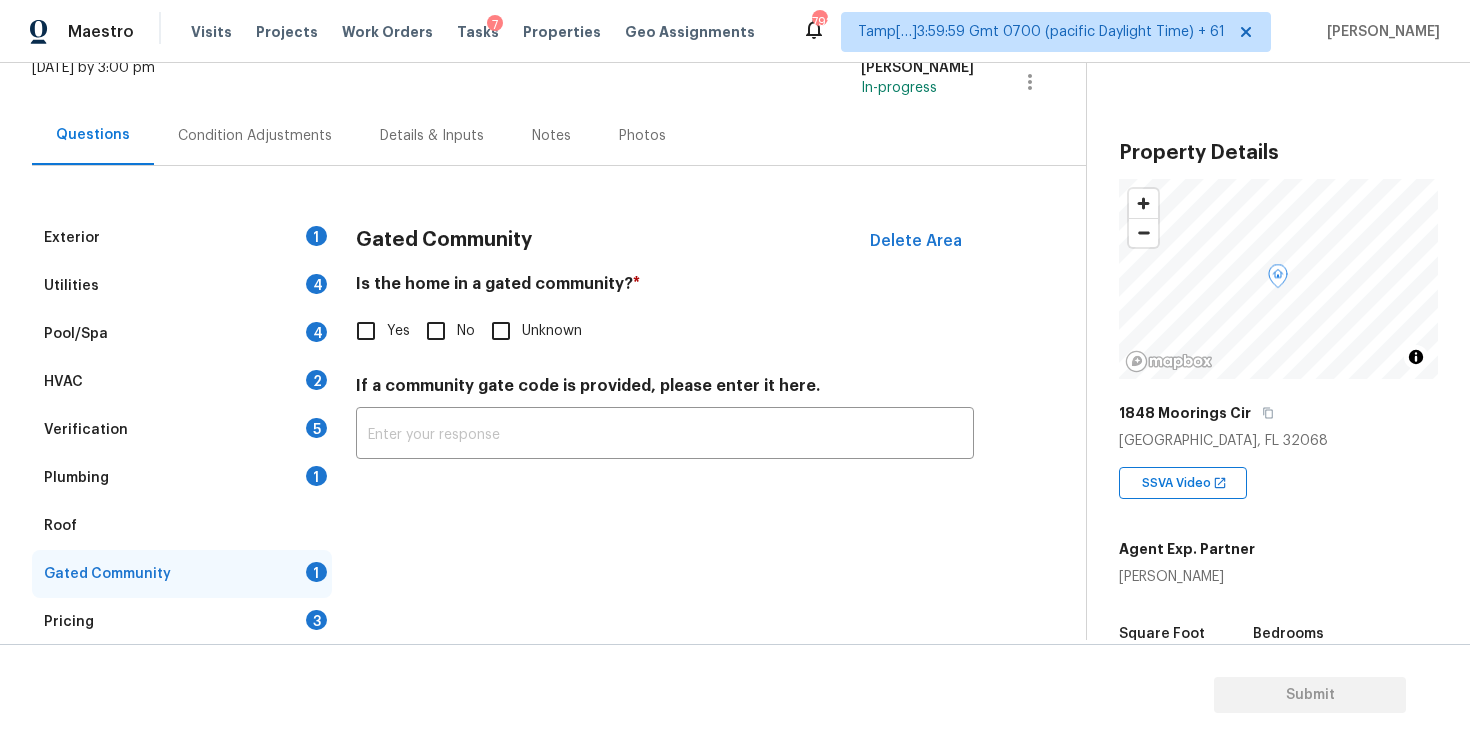 click on "Yes" at bounding box center [366, 331] 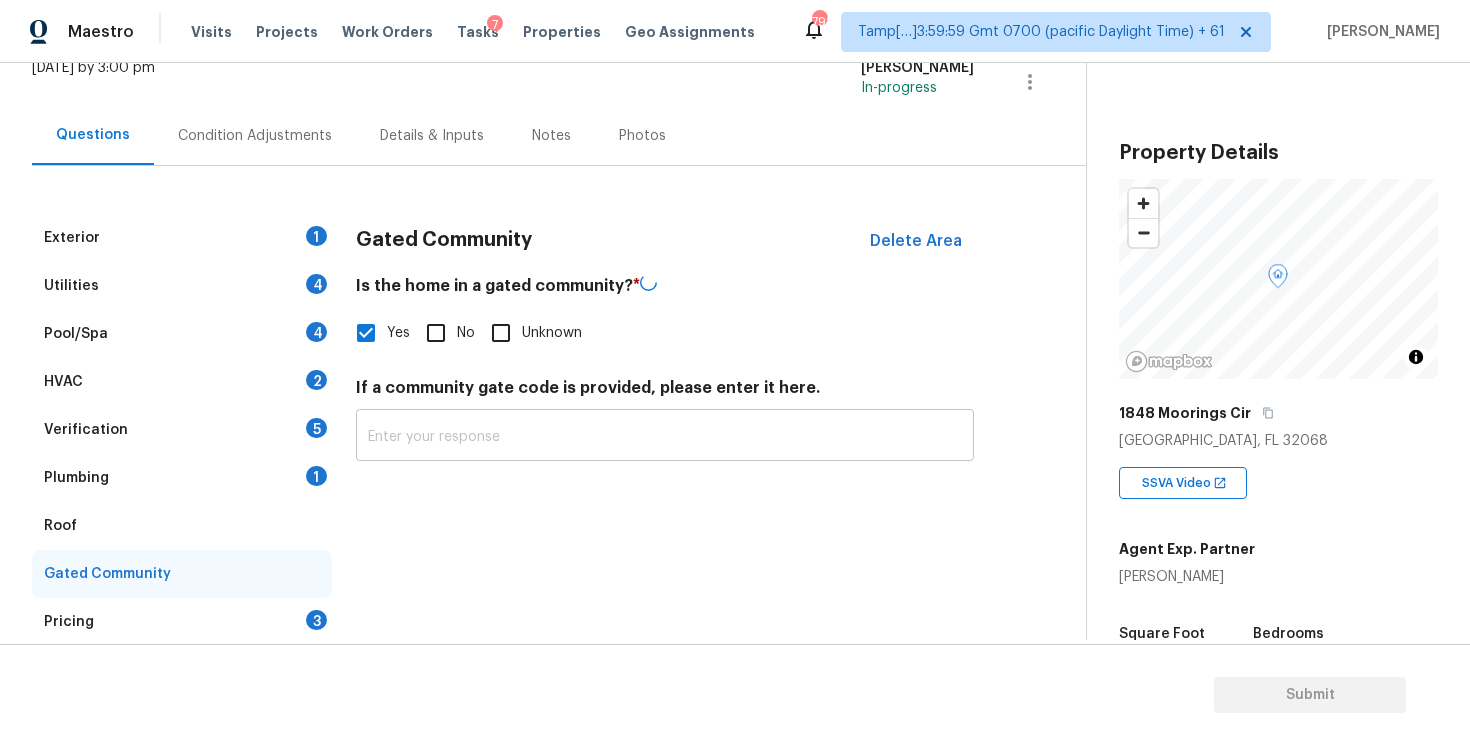 click at bounding box center [665, 437] 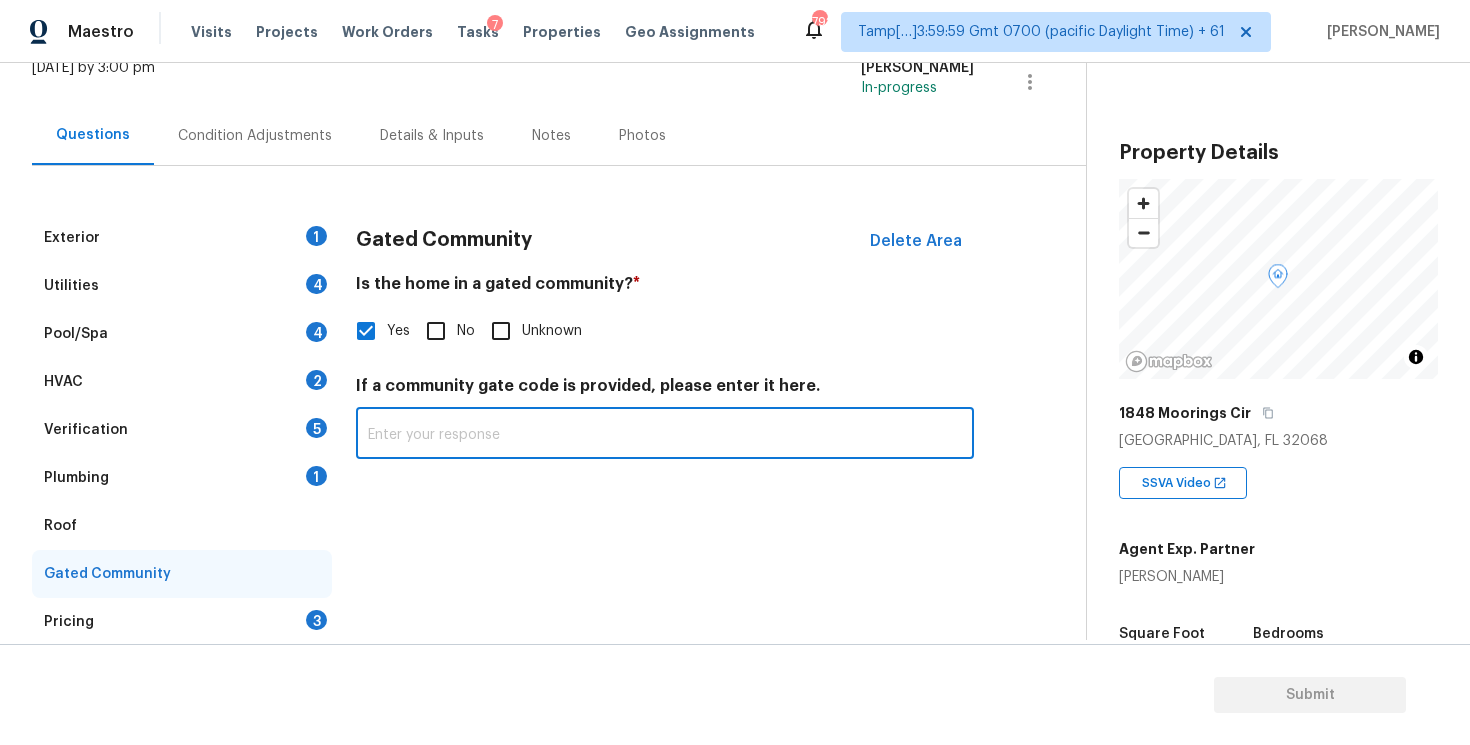 paste on "access via call-box" 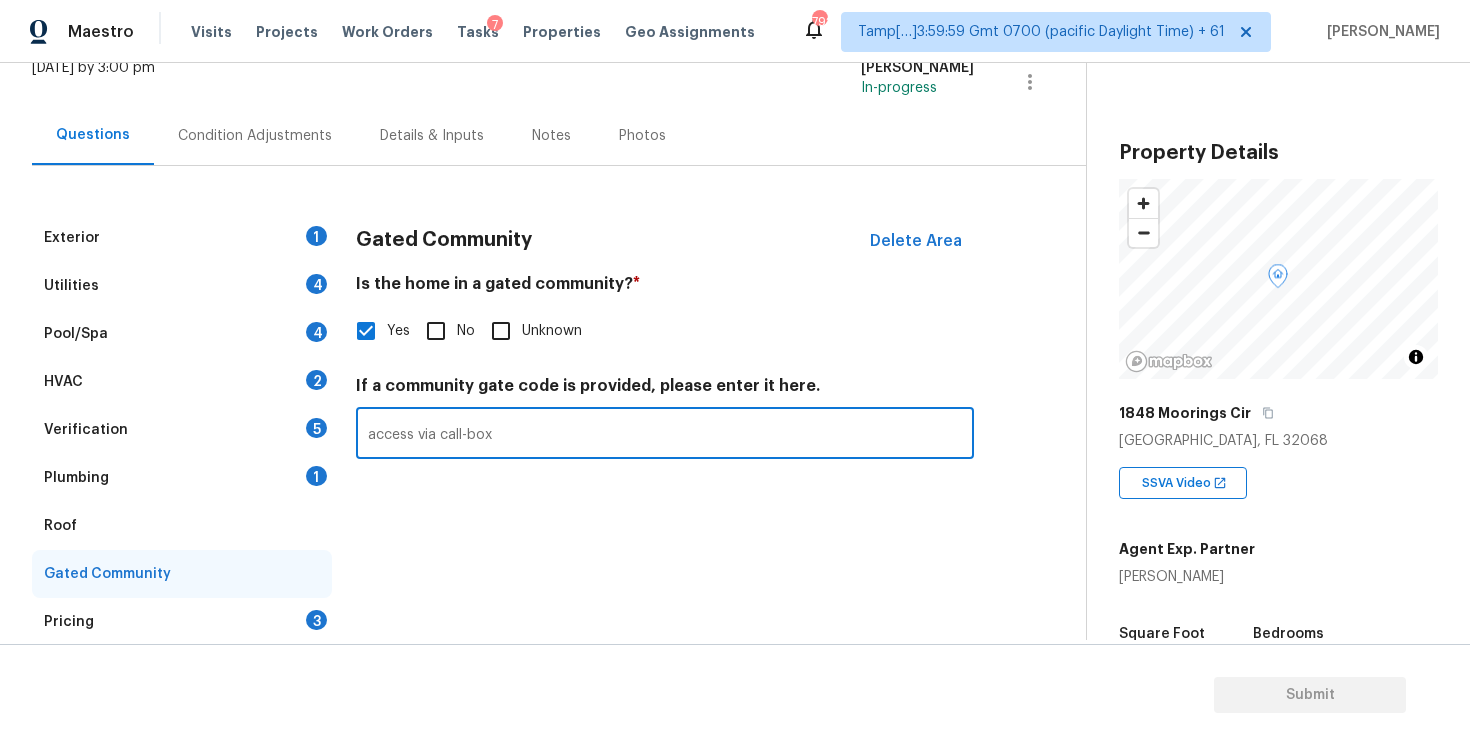 click on "access via call-box" at bounding box center (665, 435) 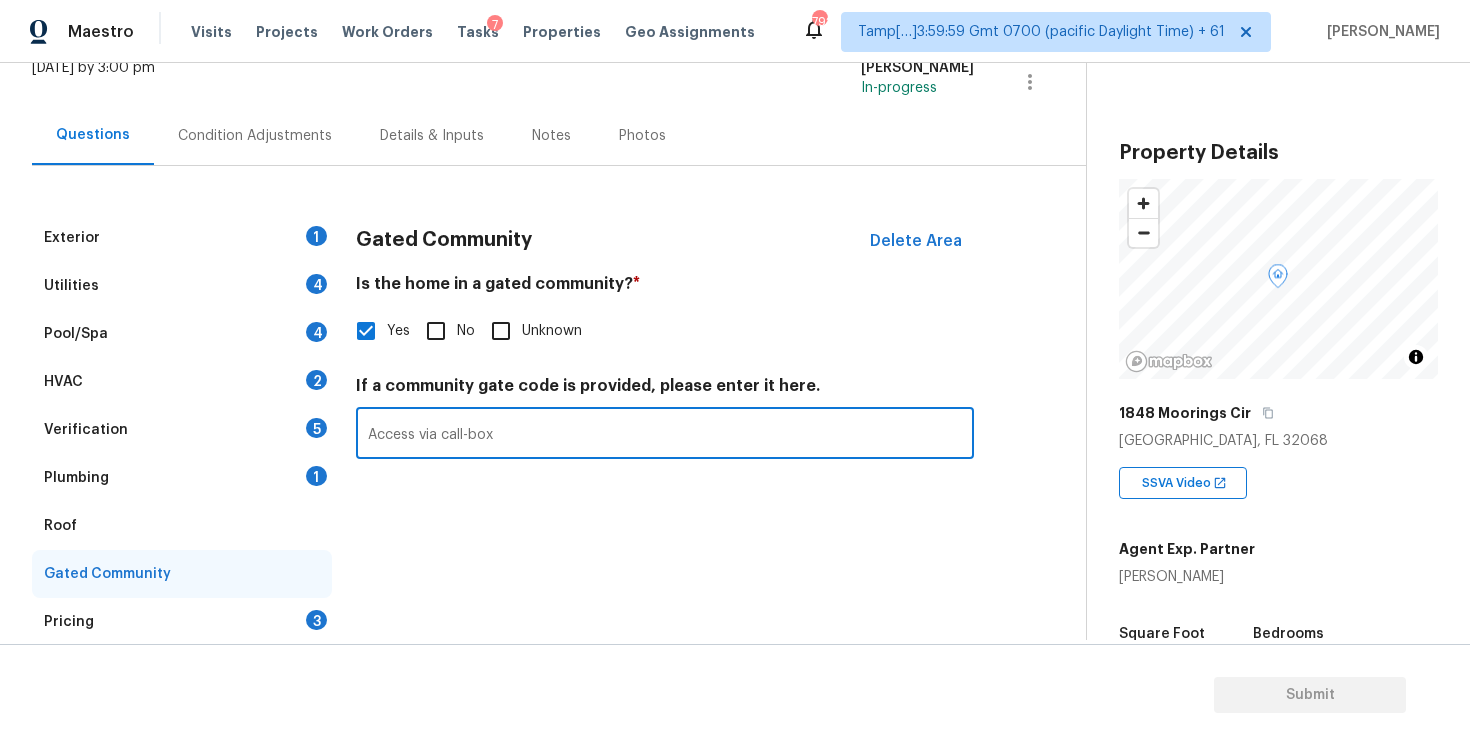 type on "Access via call-box" 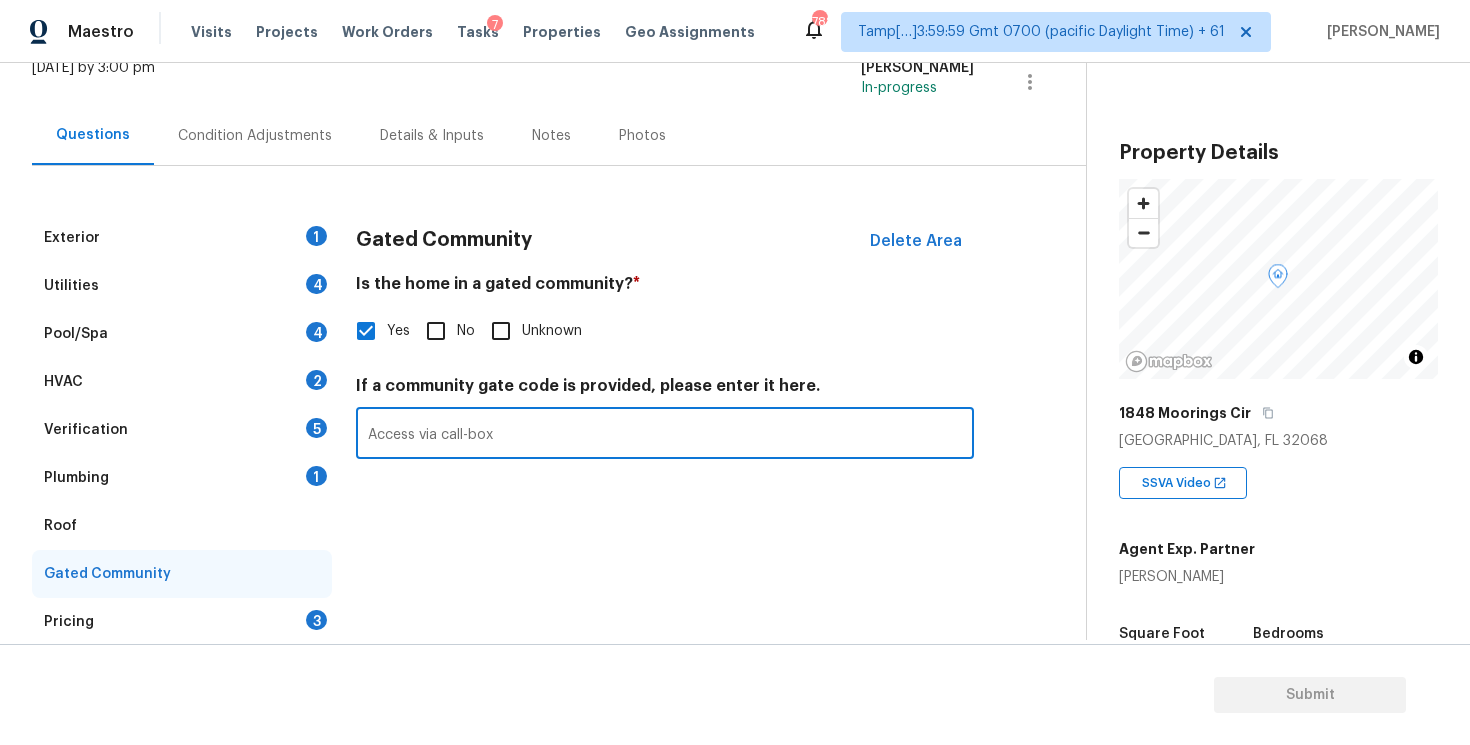 click on "Access via call-box" at bounding box center [665, 435] 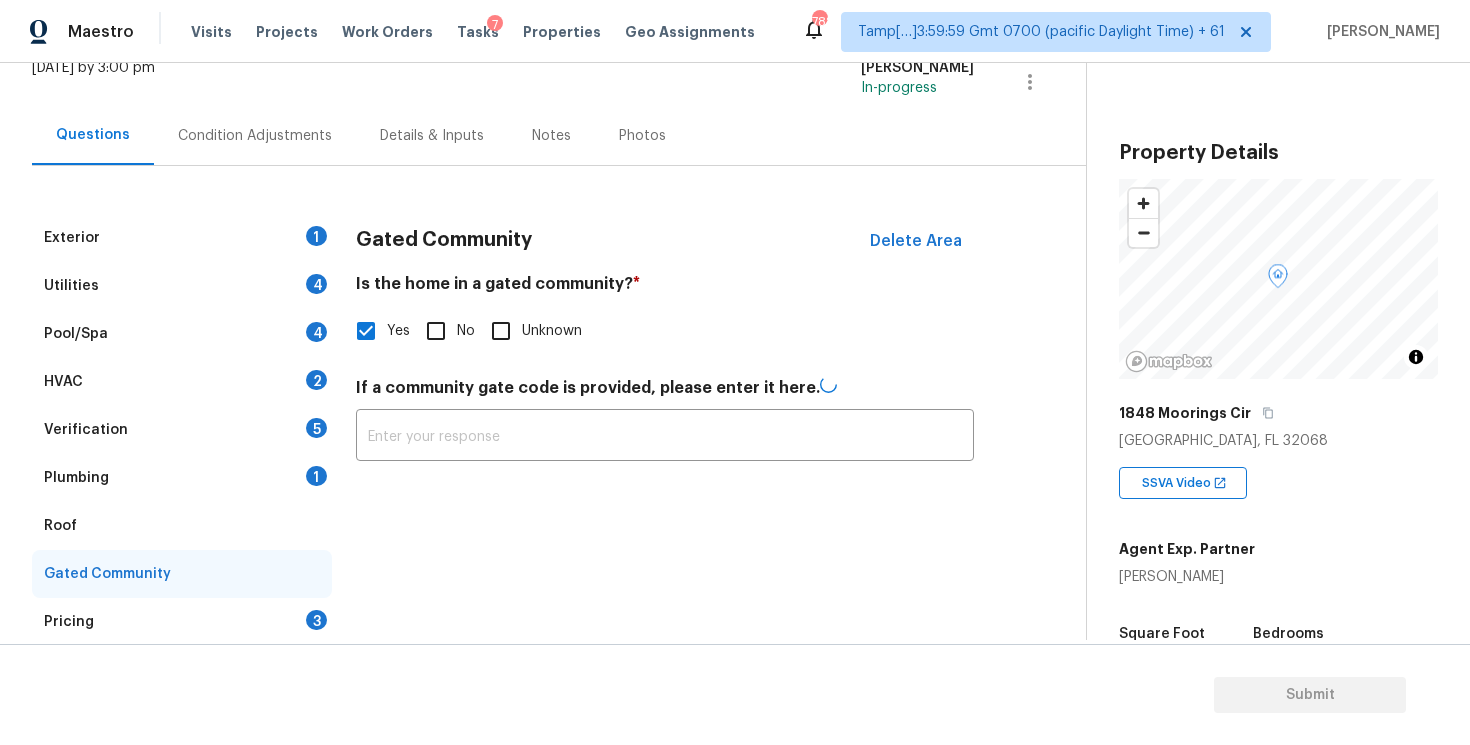 type on "Access via call-box" 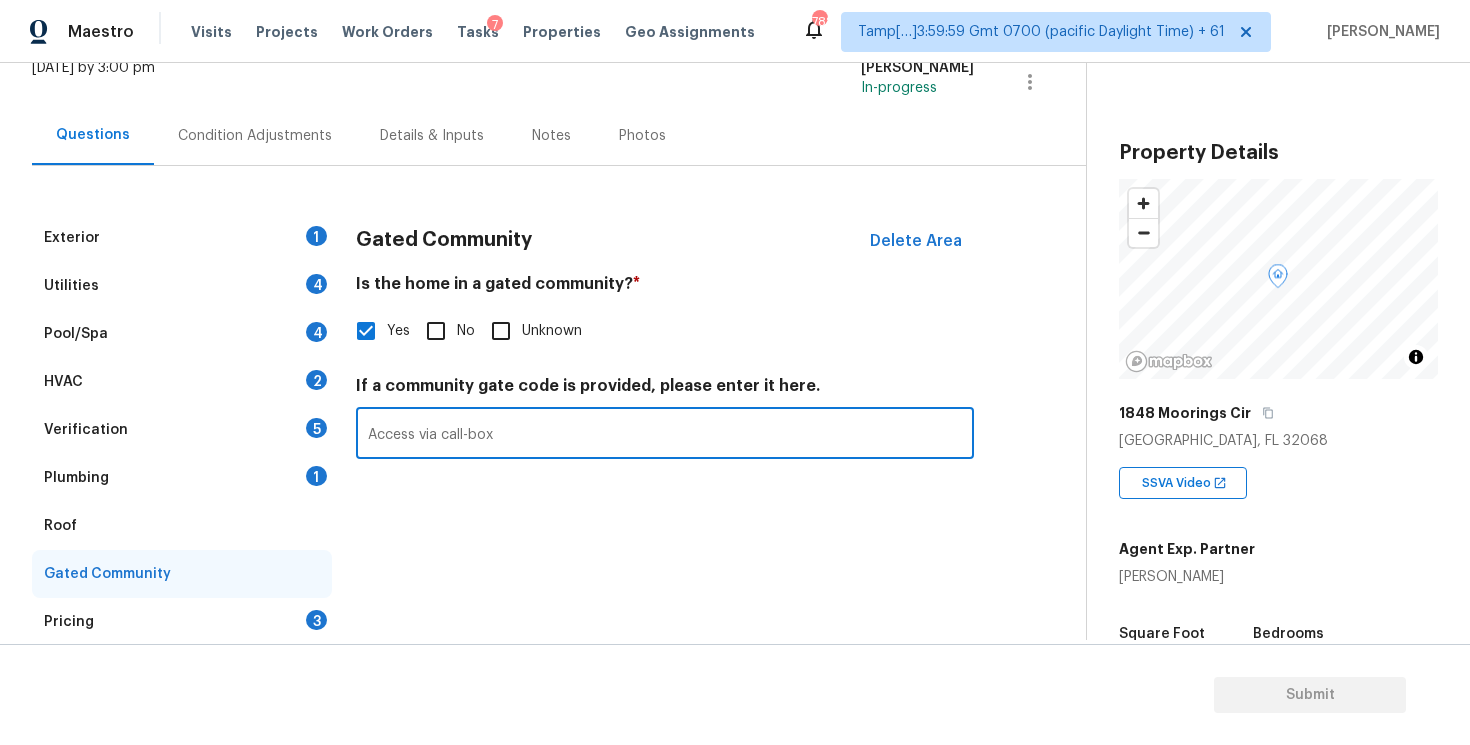 scroll, scrollTop: 169, scrollLeft: 0, axis: vertical 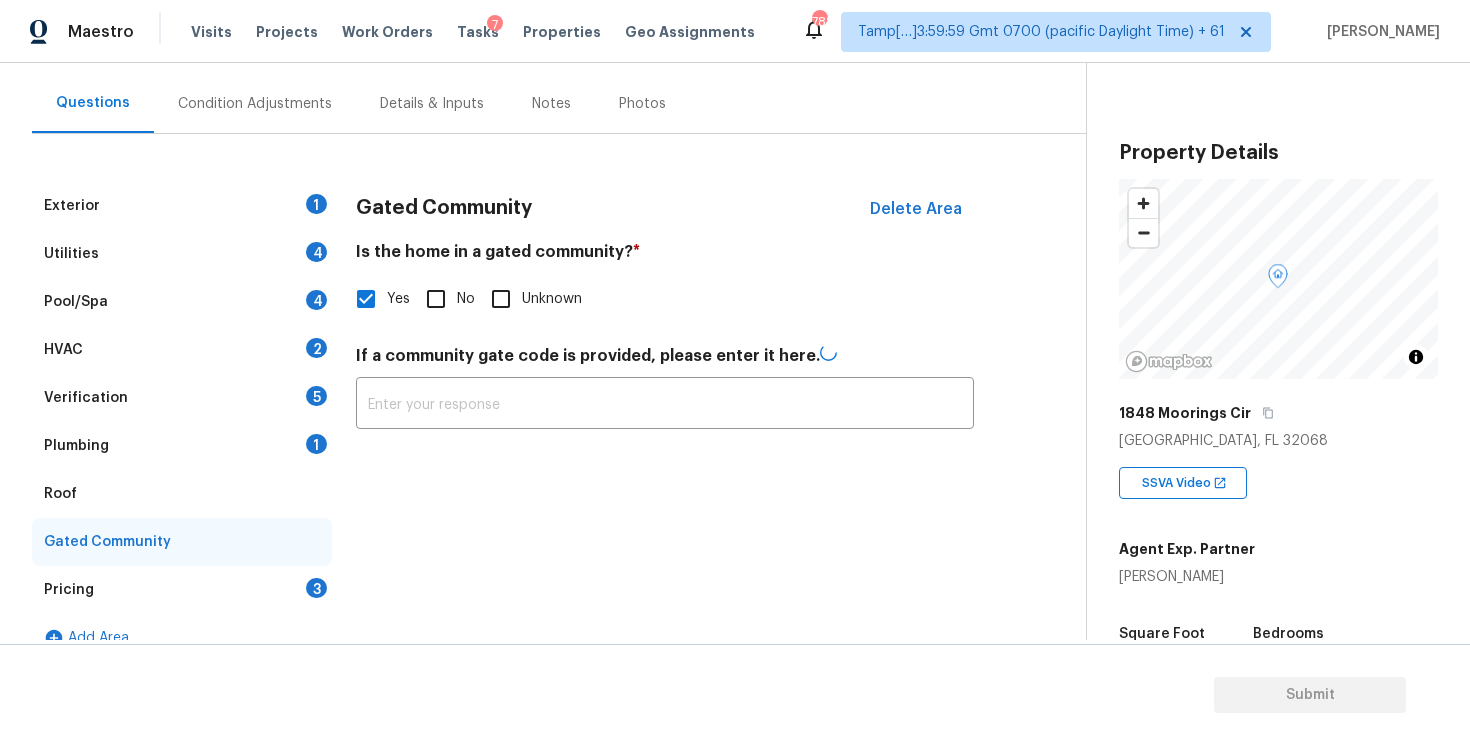 type on "Access via call-box" 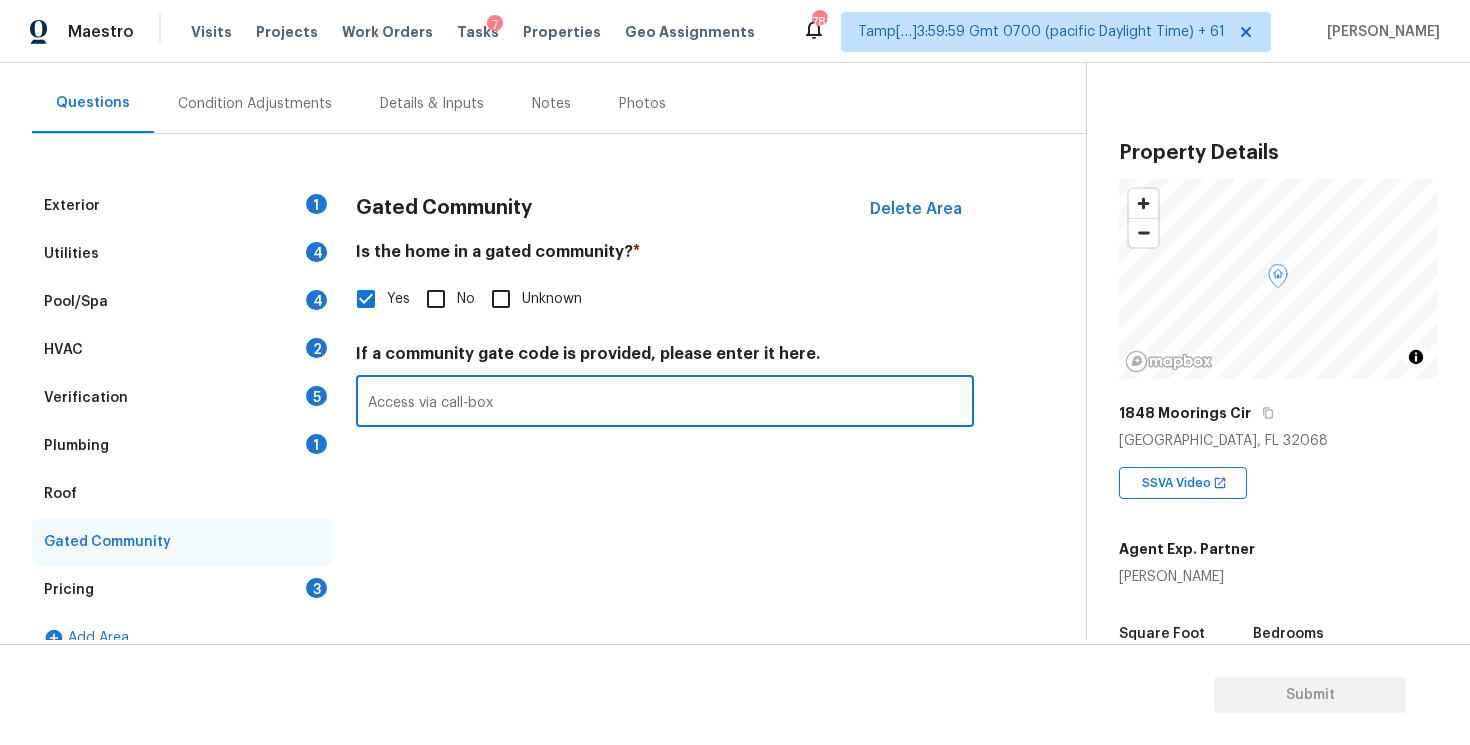 type 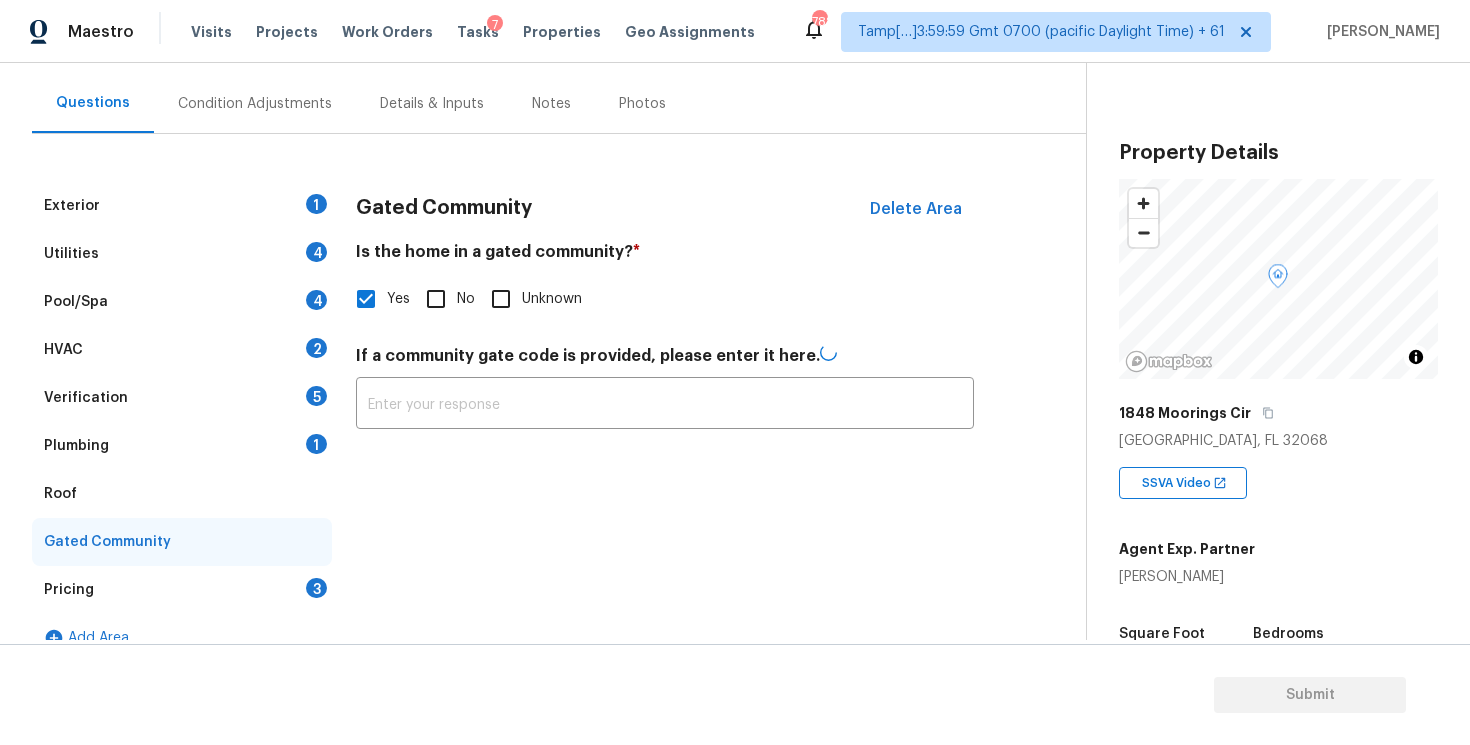click on "Condition Adjustments" at bounding box center (255, 104) 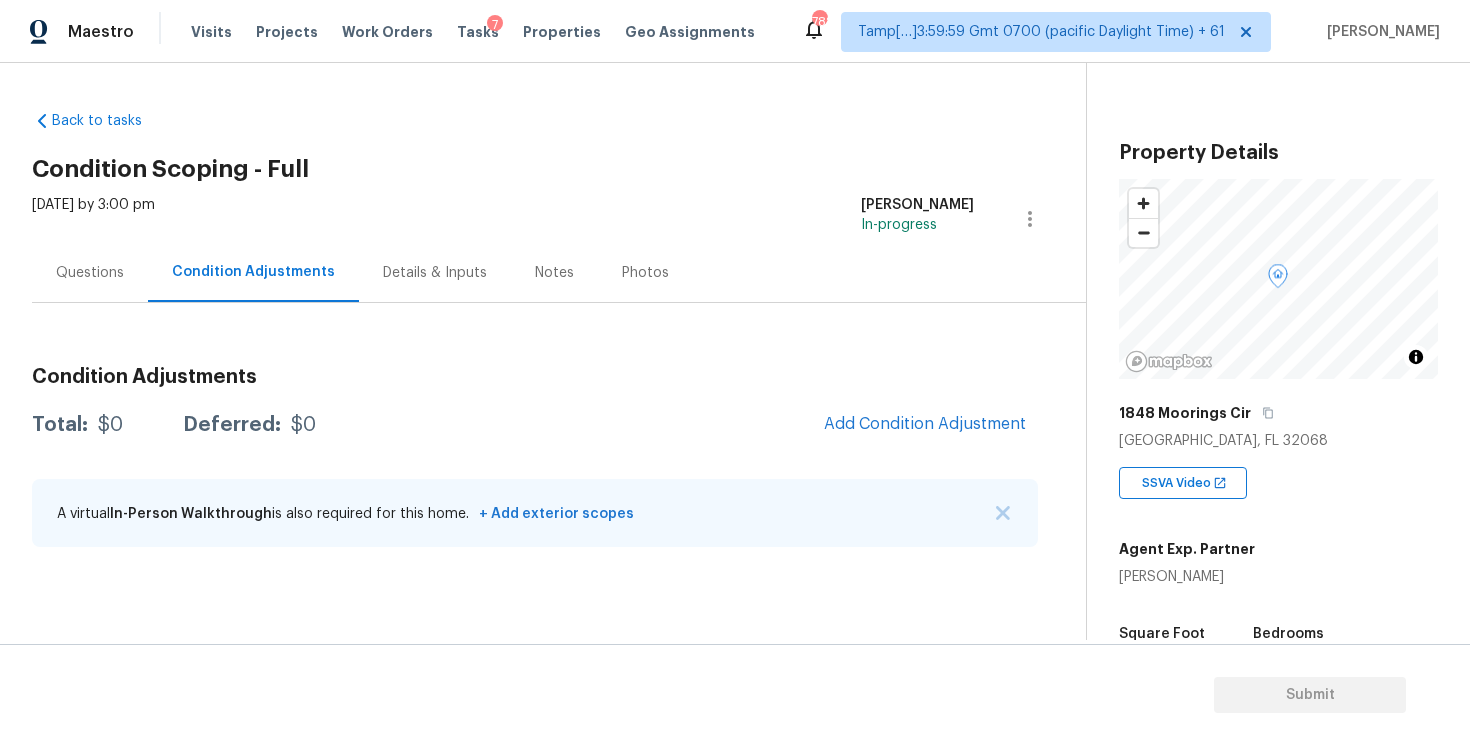 click on "Condition Adjustments Total:  $0 Deferred:  $0 Add Condition Adjustment A virtual  In-Person Walkthrough  is also required for this home.   + Add exterior scopes" at bounding box center [535, 458] 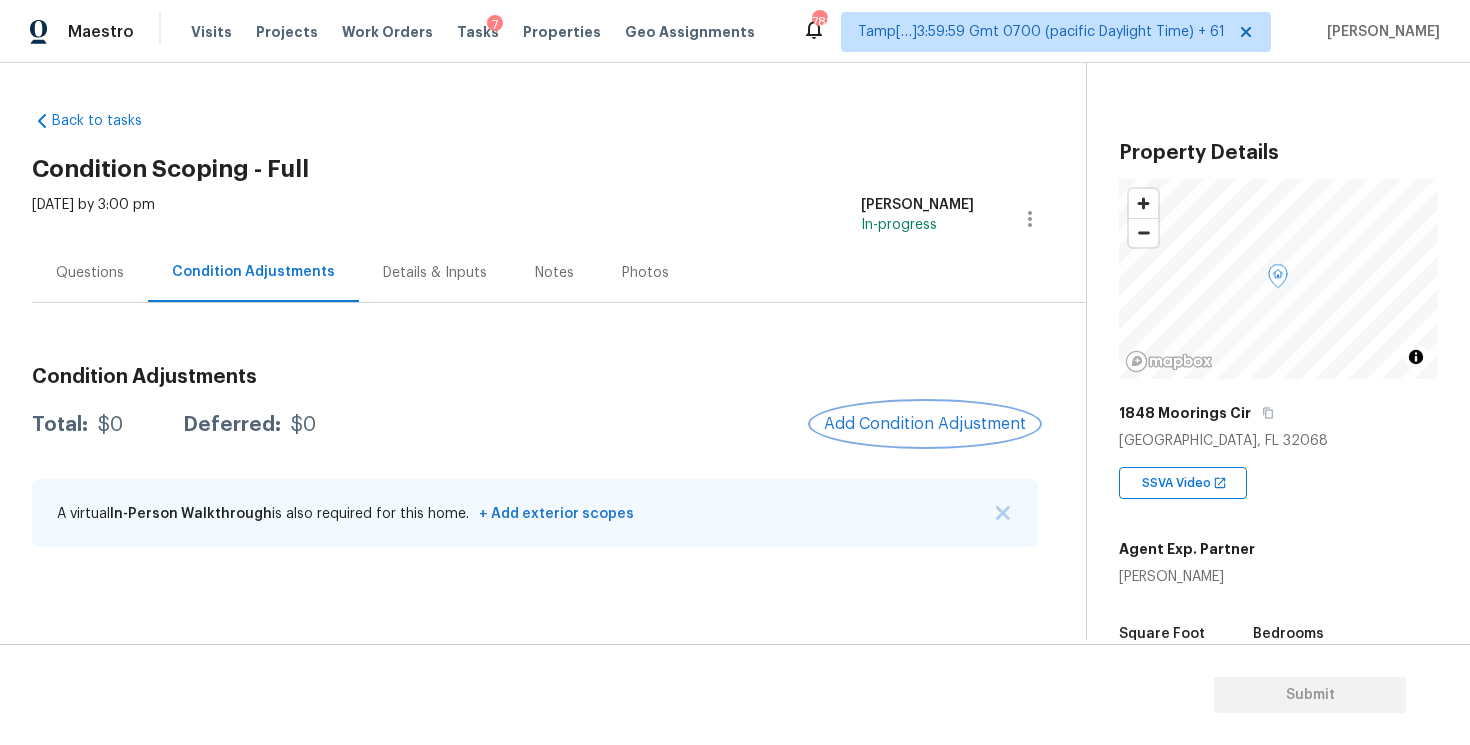 click on "Add Condition Adjustment" at bounding box center [925, 424] 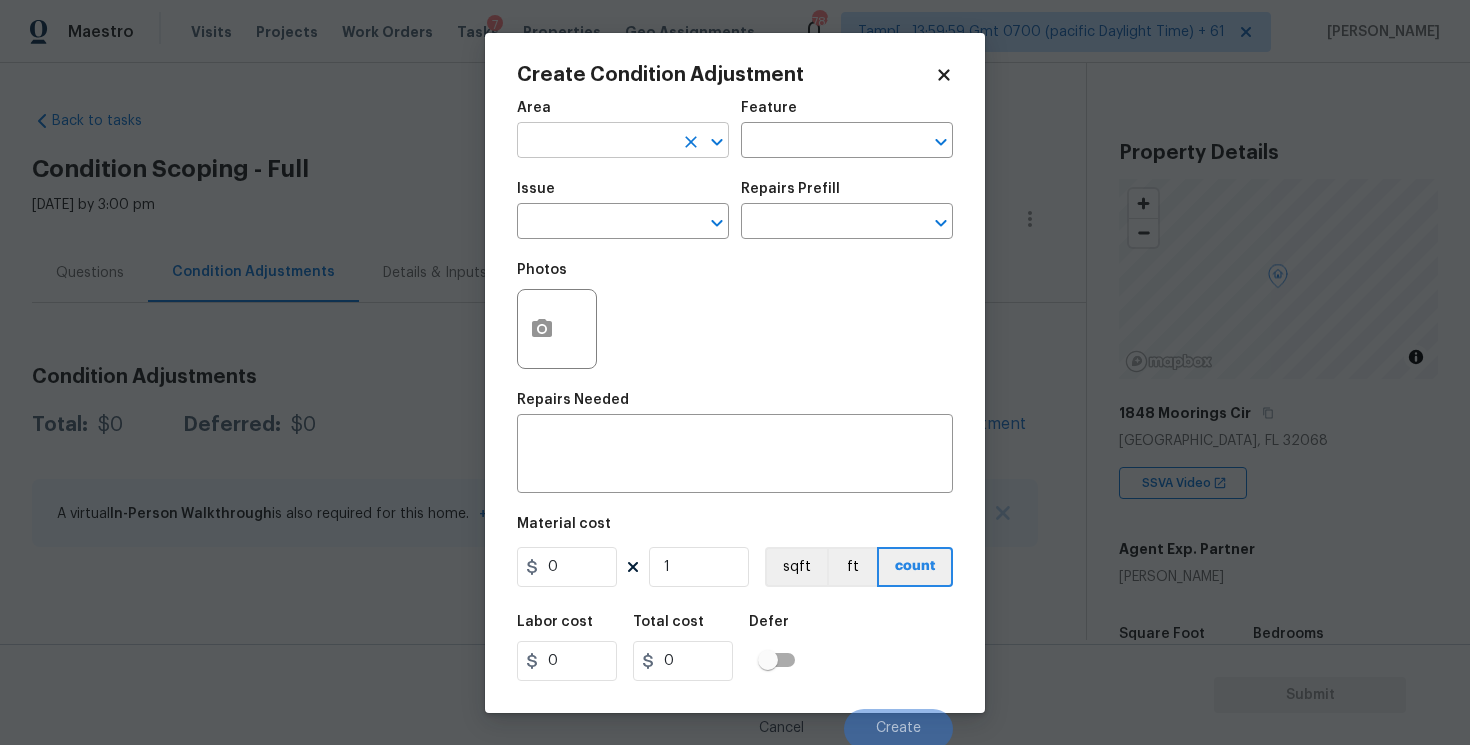 click at bounding box center (595, 142) 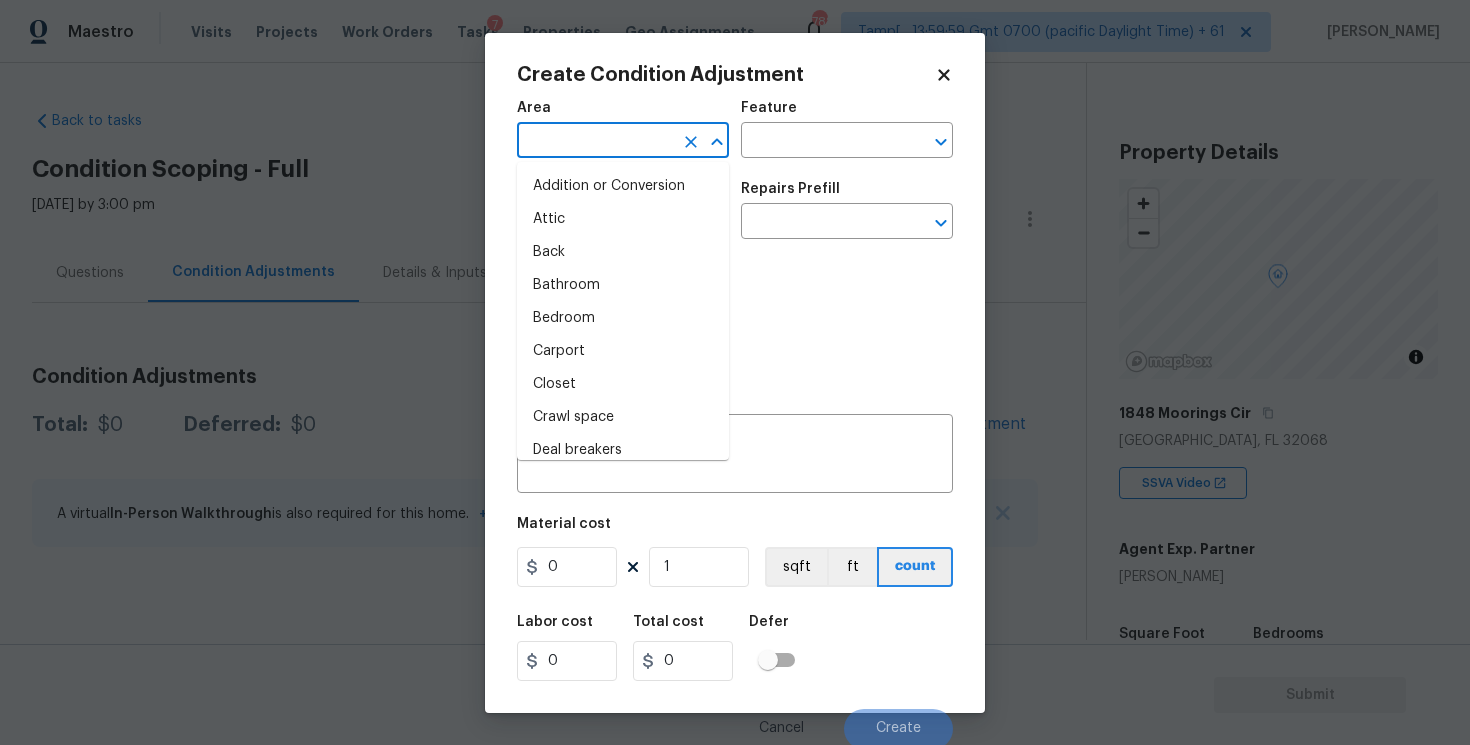 type on "e" 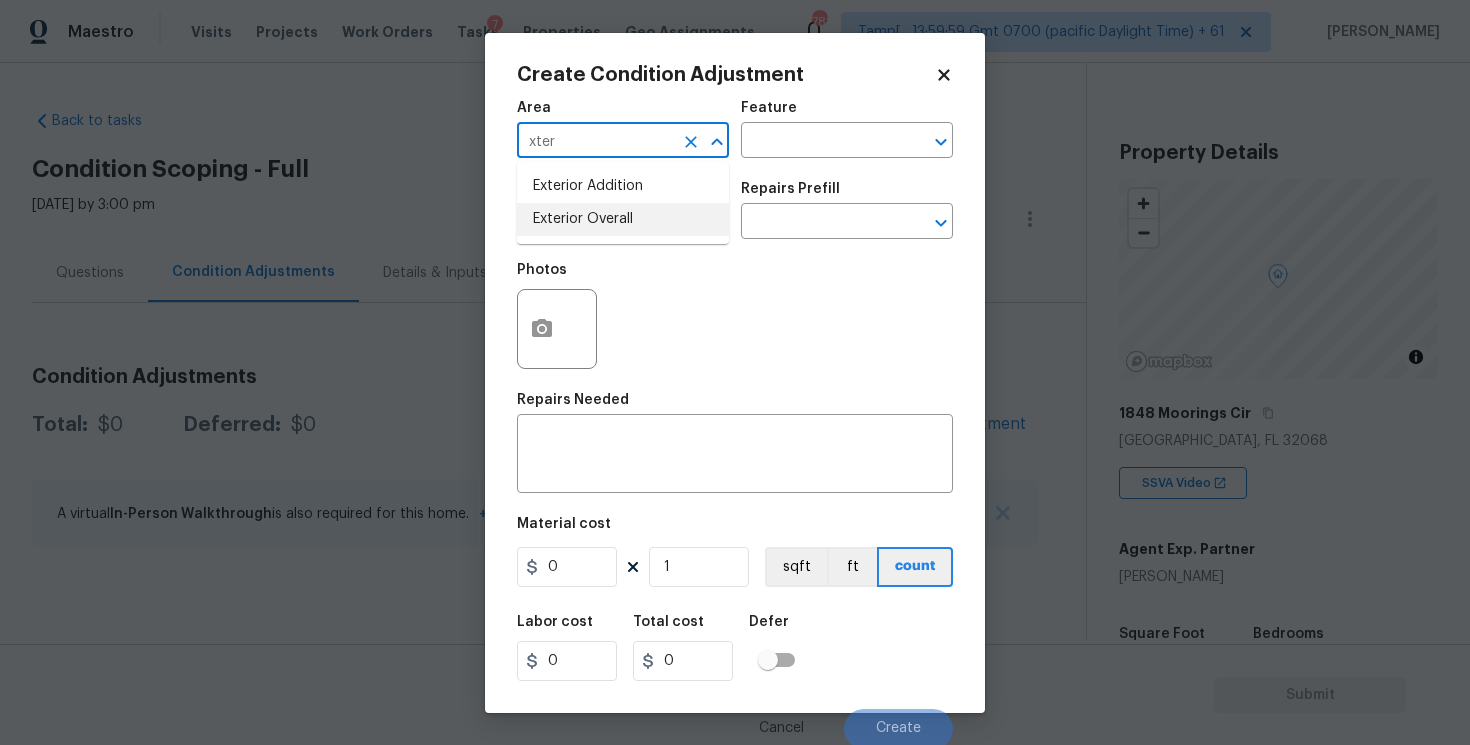 click on "Exterior Overall" at bounding box center [623, 219] 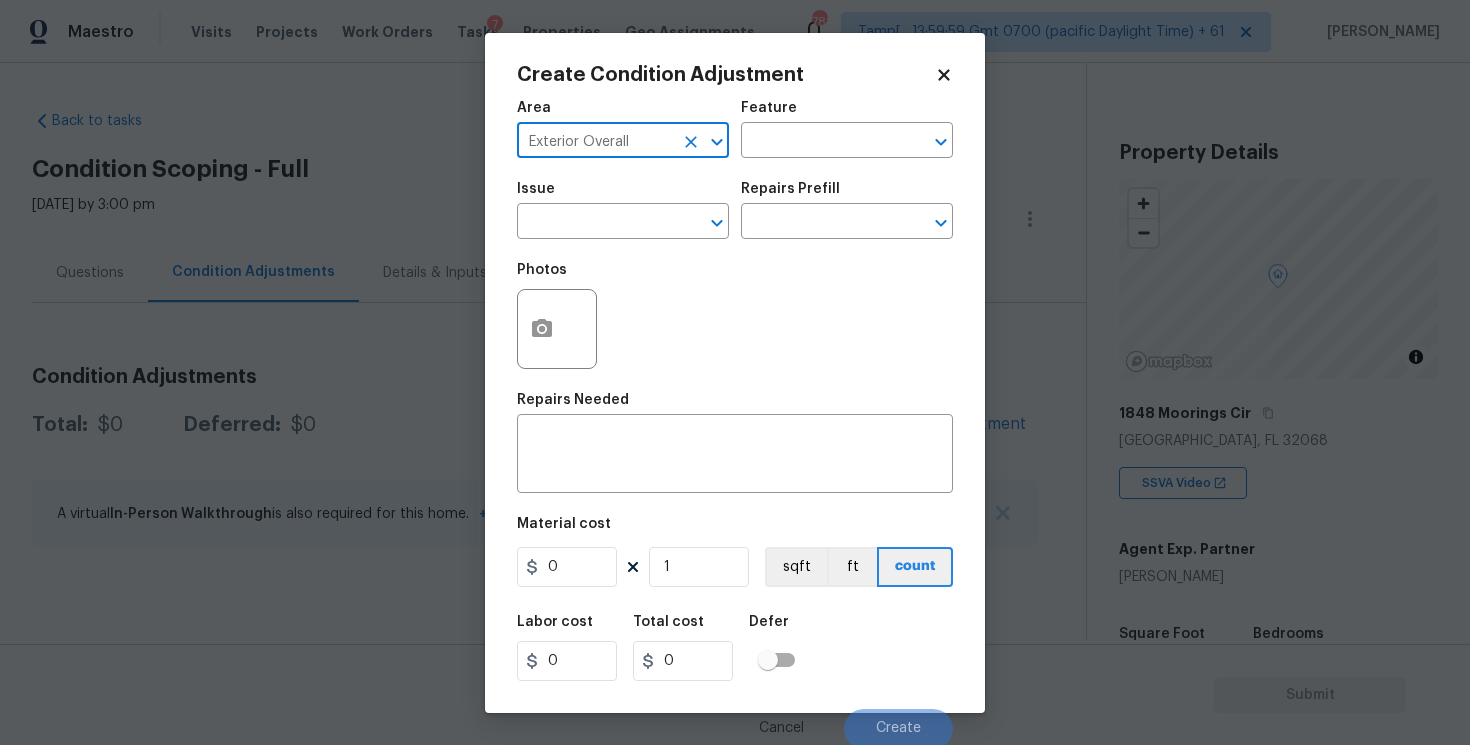 type on "Exterior Overall" 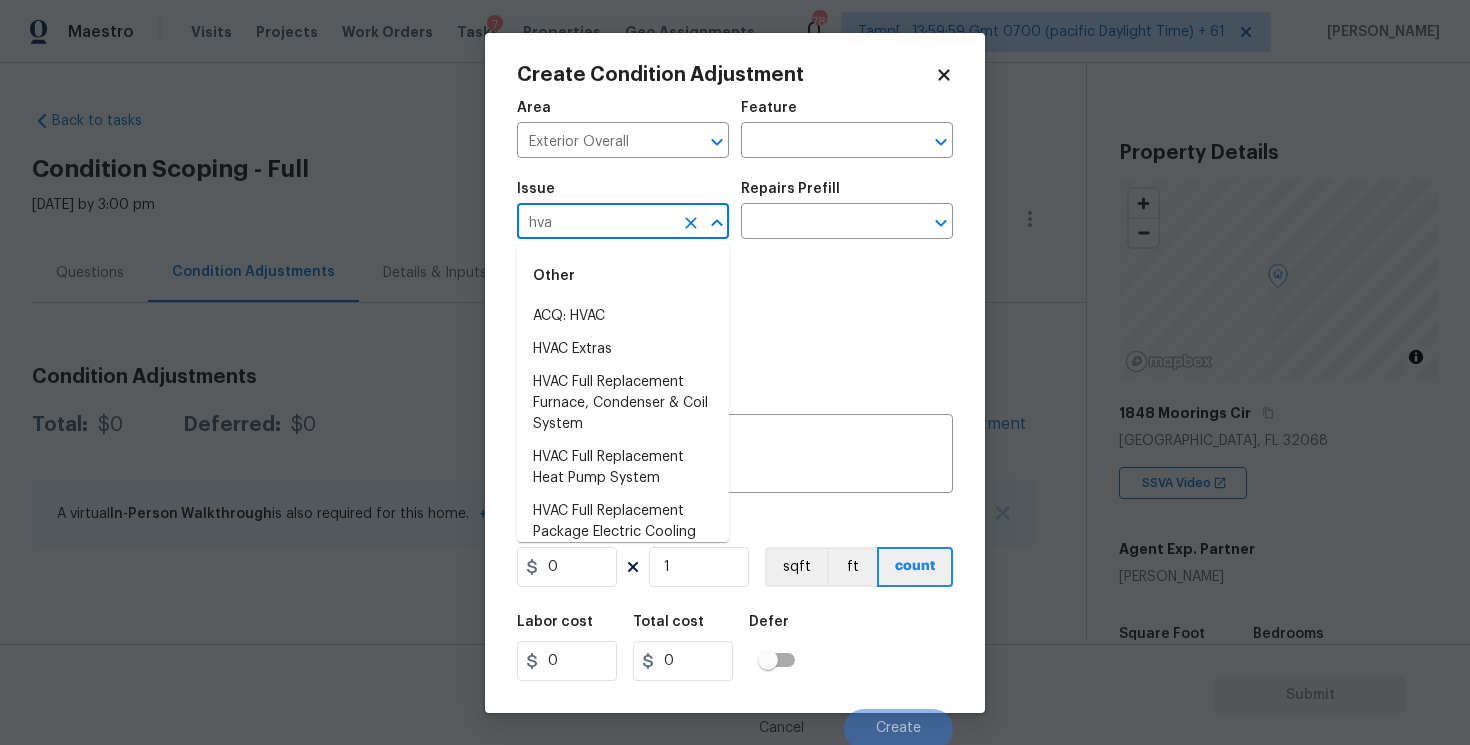 type on "hvac" 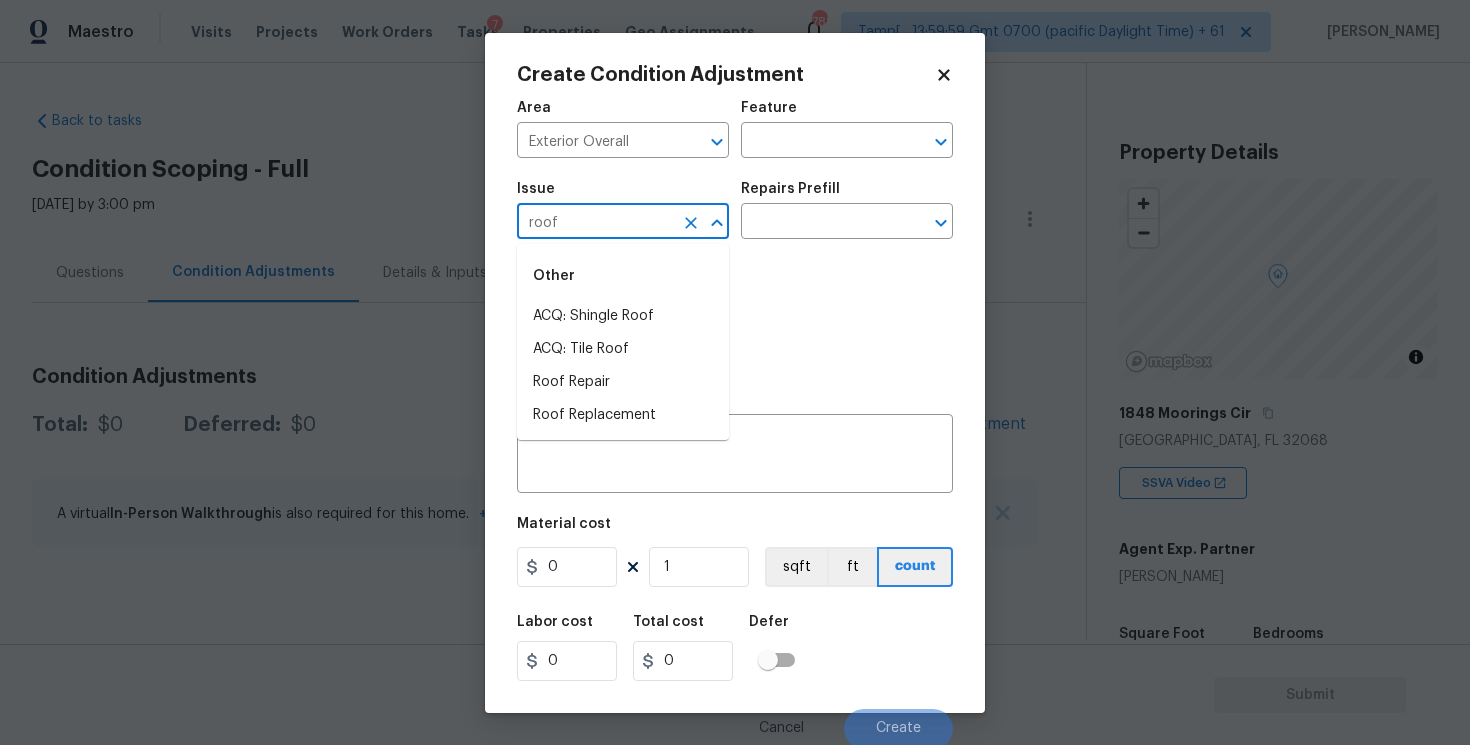 click on "Other" at bounding box center (623, 276) 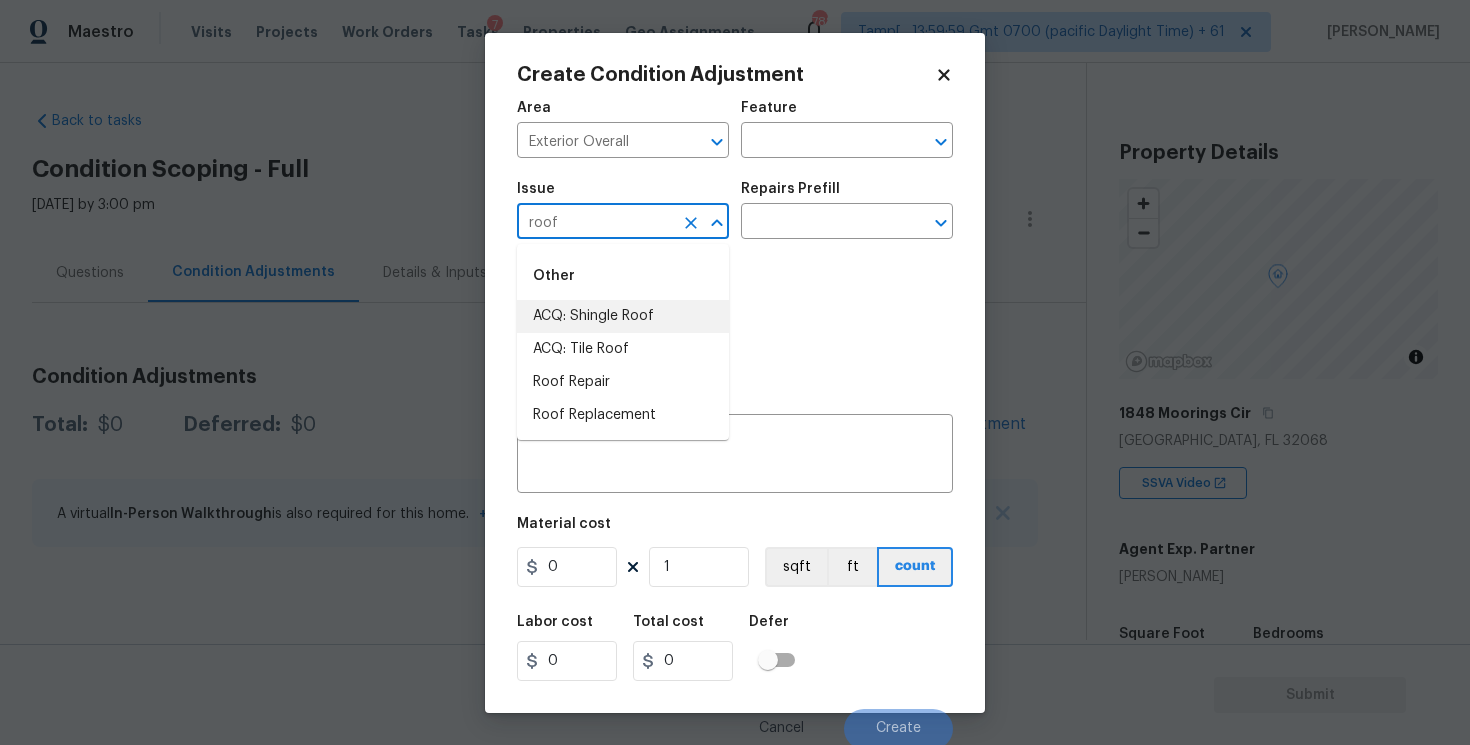 click on "ACQ: Shingle Roof" at bounding box center (623, 316) 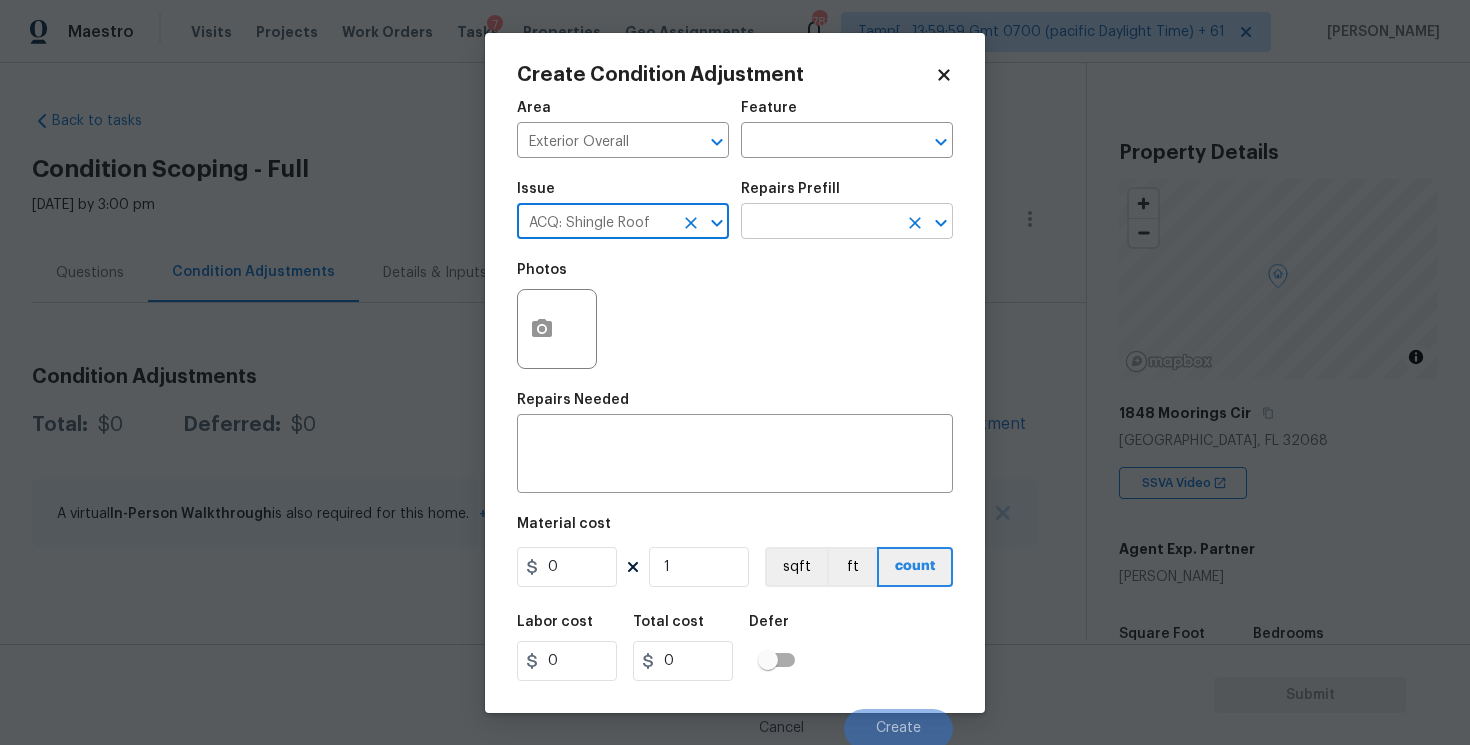 type on "ACQ: Shingle Roof" 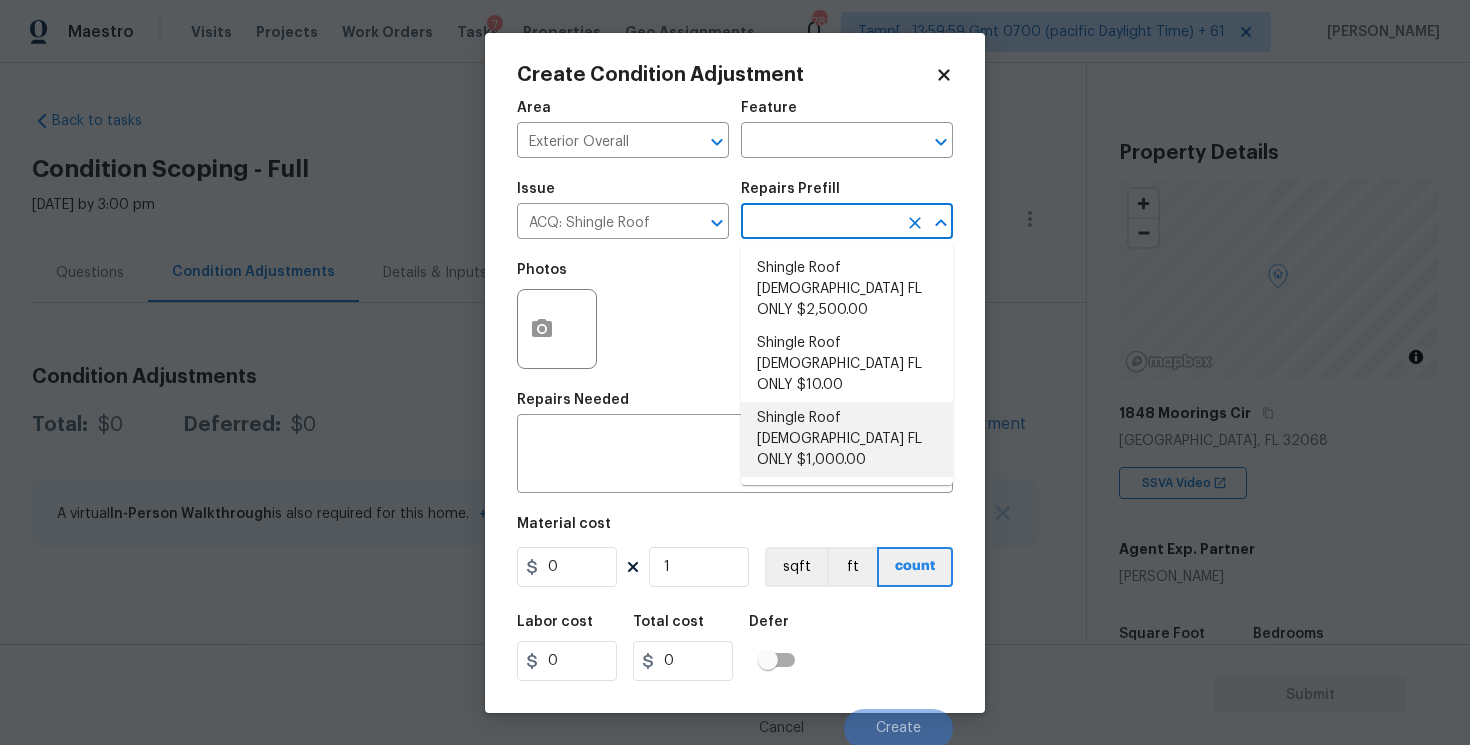 click on "Shingle Roof 5-9 Years Old FL ONLY $1,000.00" at bounding box center [847, 439] 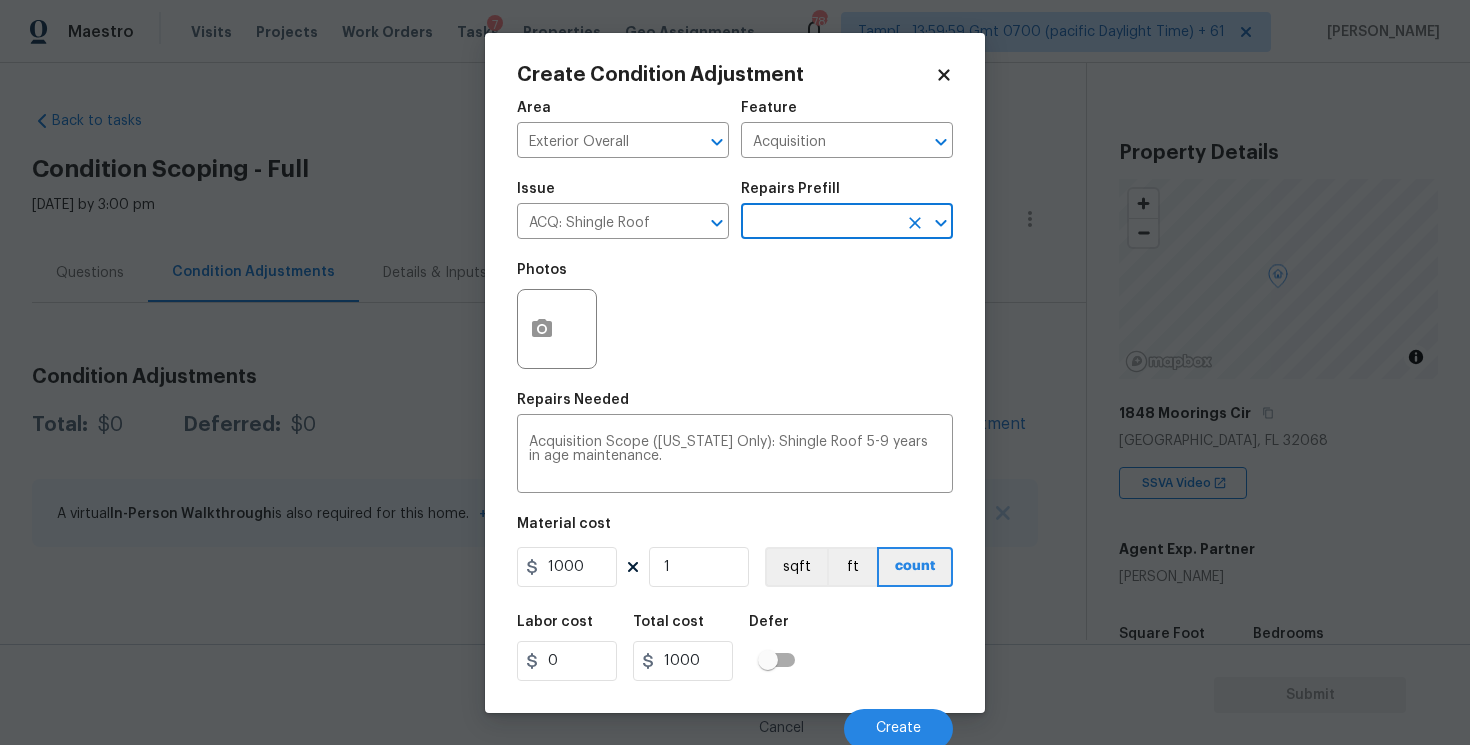 click on "Labor cost 0 Total cost 1000 Defer" at bounding box center [735, 648] 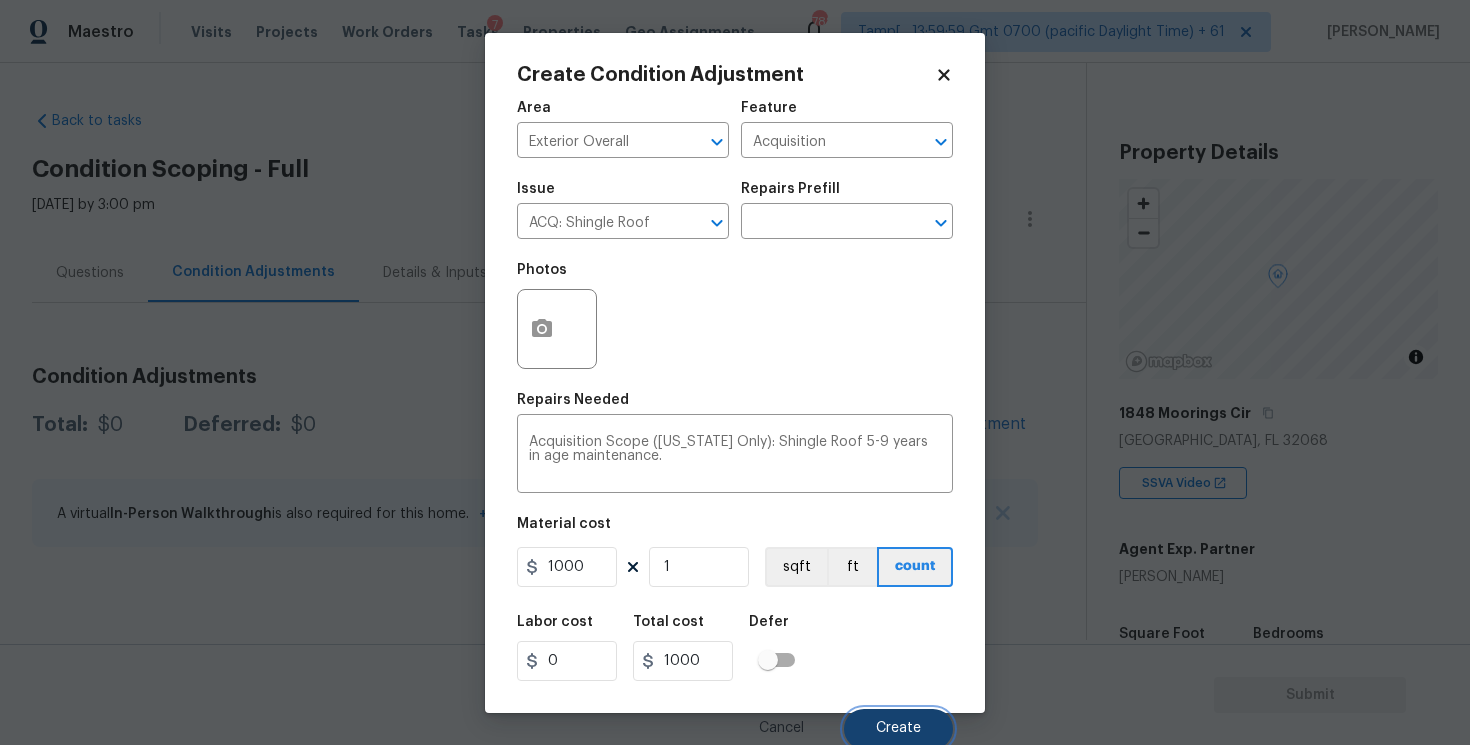 click on "Create" at bounding box center [898, 729] 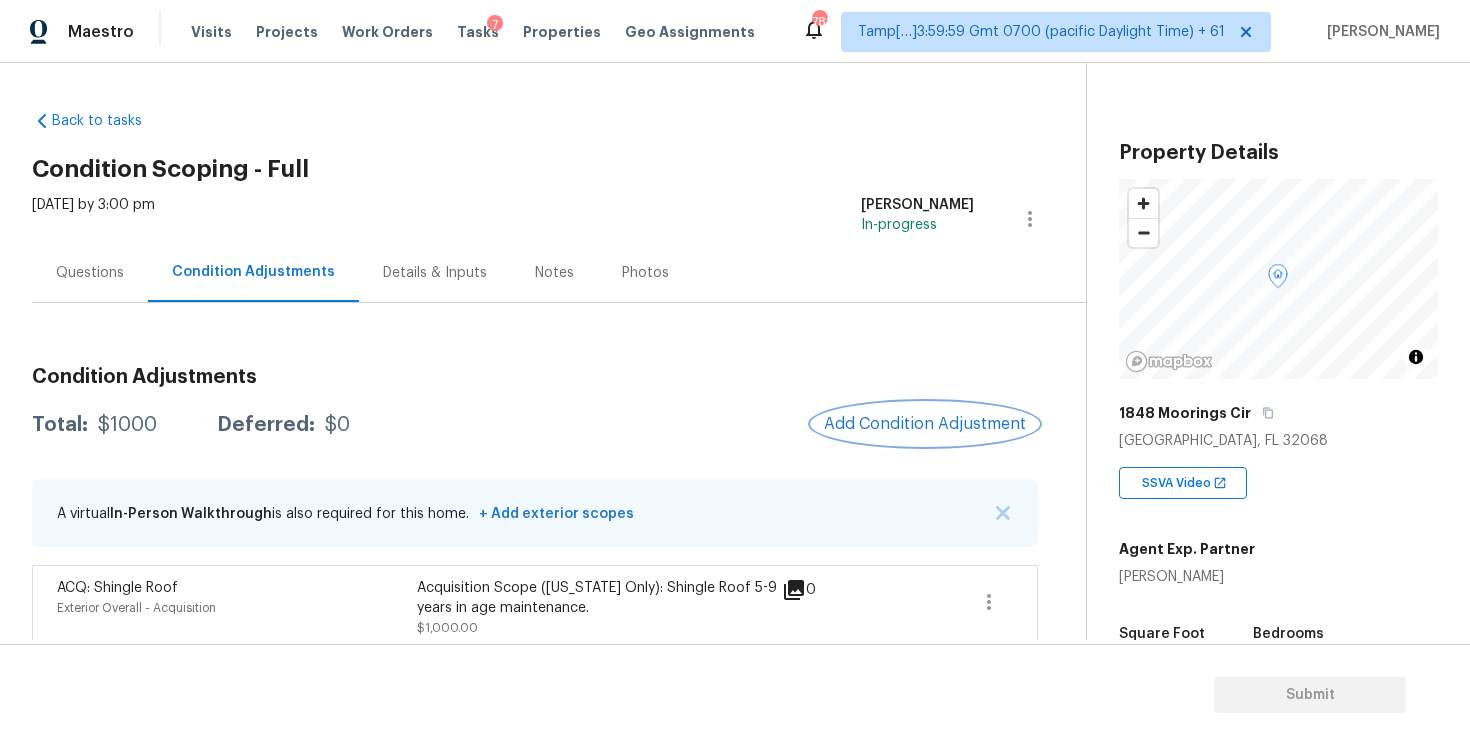 scroll, scrollTop: 17, scrollLeft: 0, axis: vertical 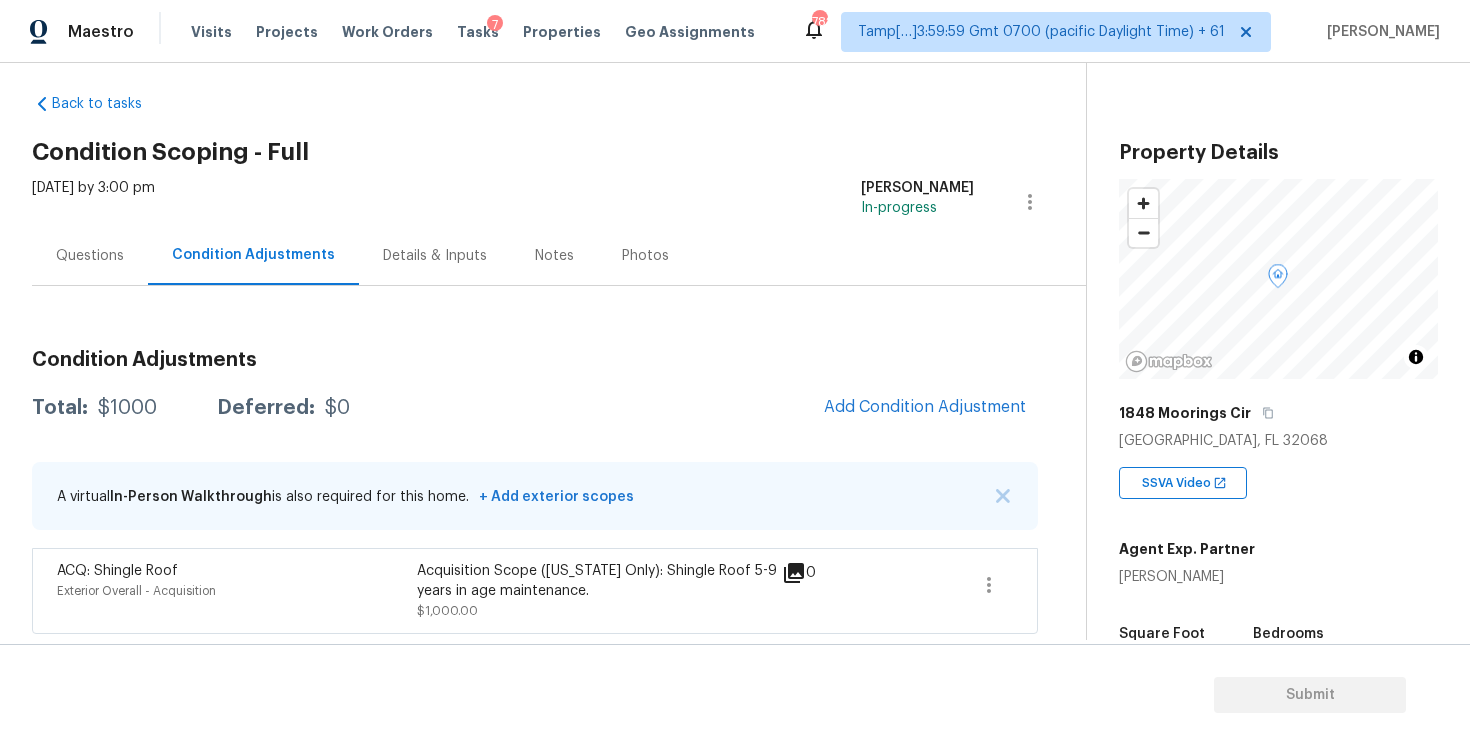 click on "Condition Adjustments Total:  $1000 Deferred:  $0 Add Condition Adjustment A virtual  In-Person Walkthrough  is also required for this home.   + Add exterior scopes ACQ: Shingle Roof Exterior Overall - Acquisition Acquisition Scope (Florida Only): Shingle Roof 5-9 years in age maintenance. $1,000.00   0" at bounding box center (535, 484) 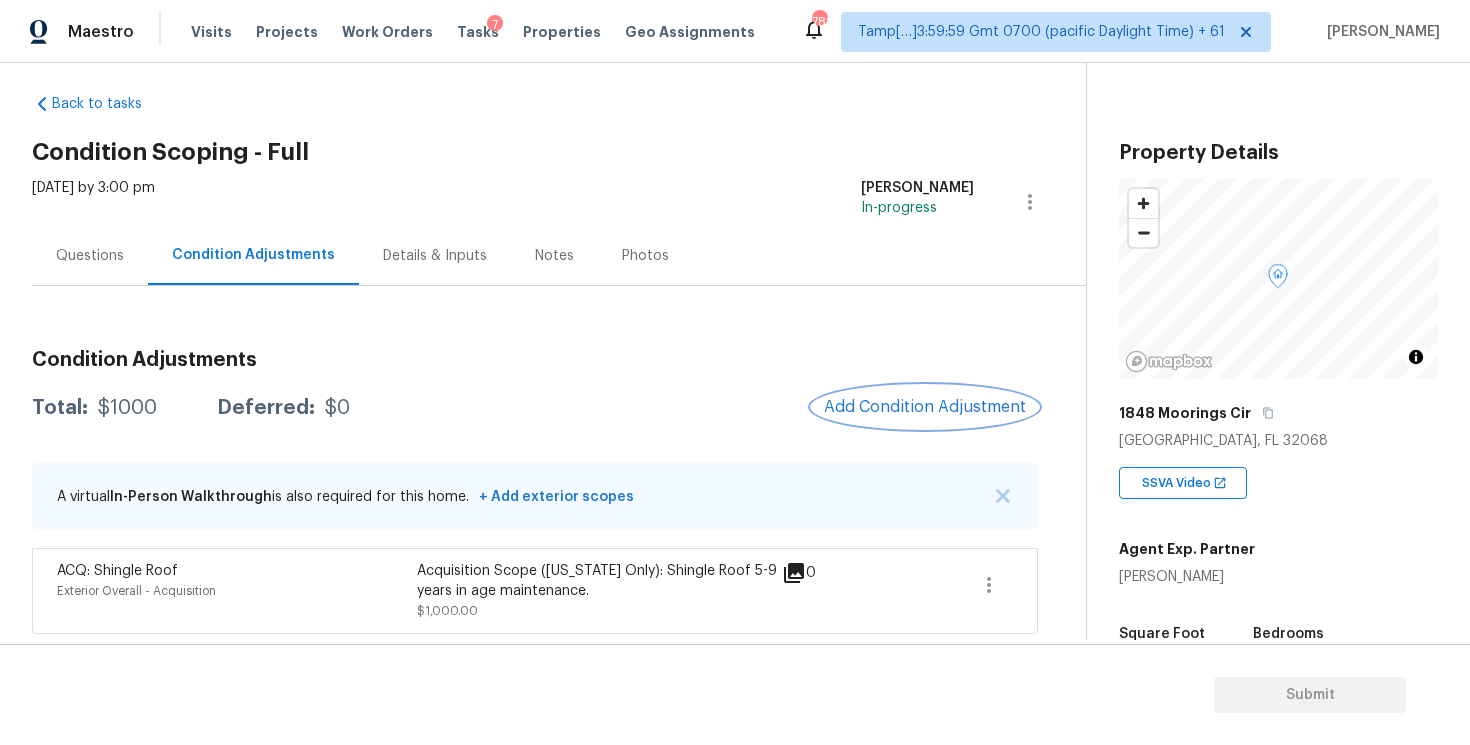 click on "Add Condition Adjustment" at bounding box center (925, 407) 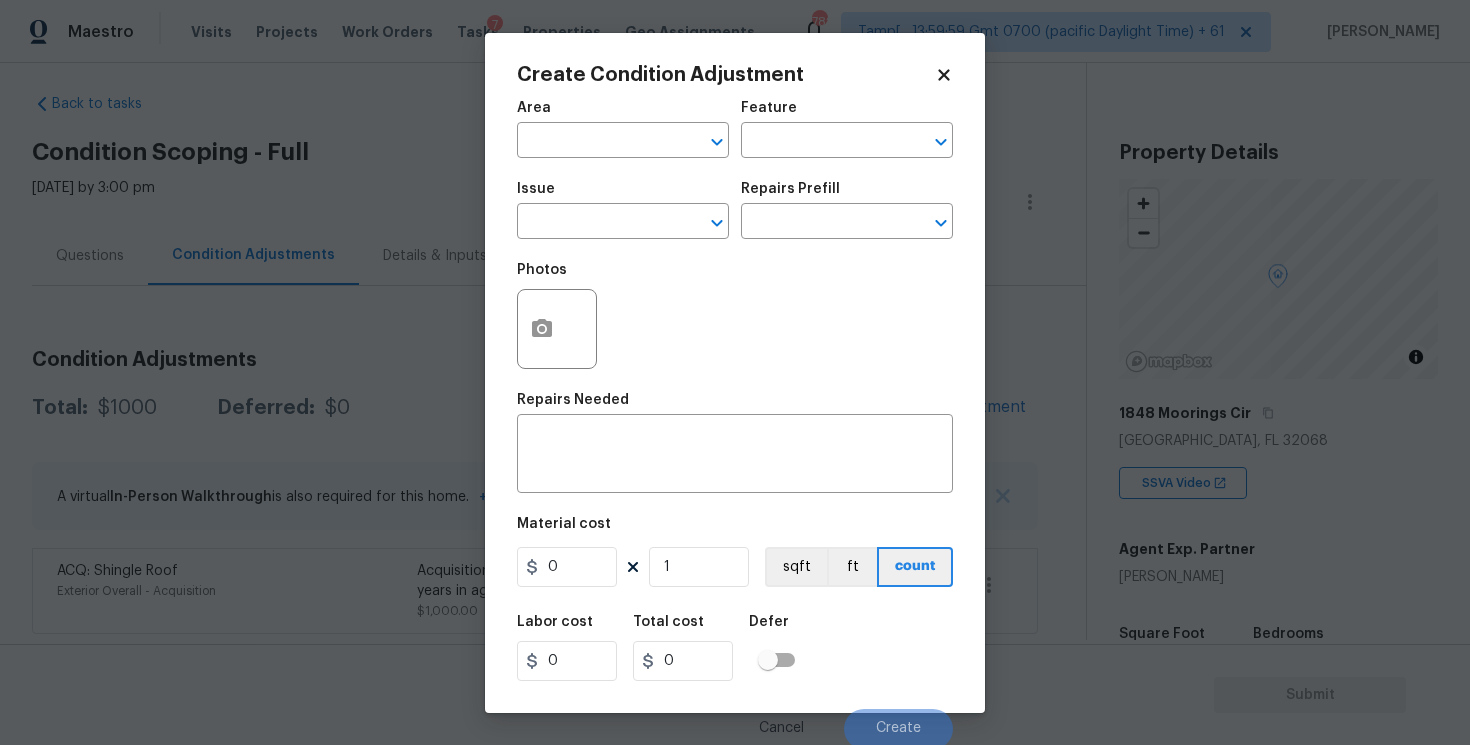 click on "Area ​" at bounding box center (623, 129) 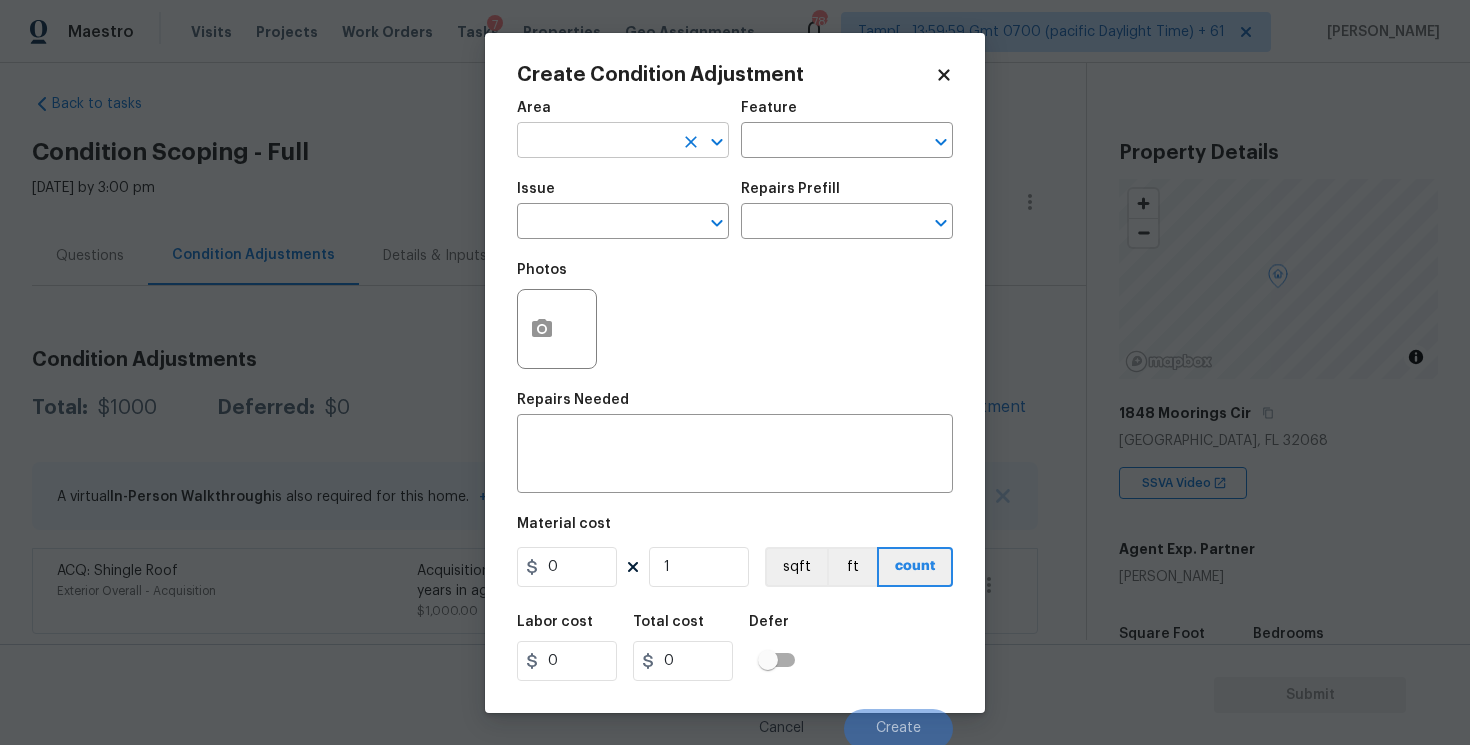 click at bounding box center [595, 142] 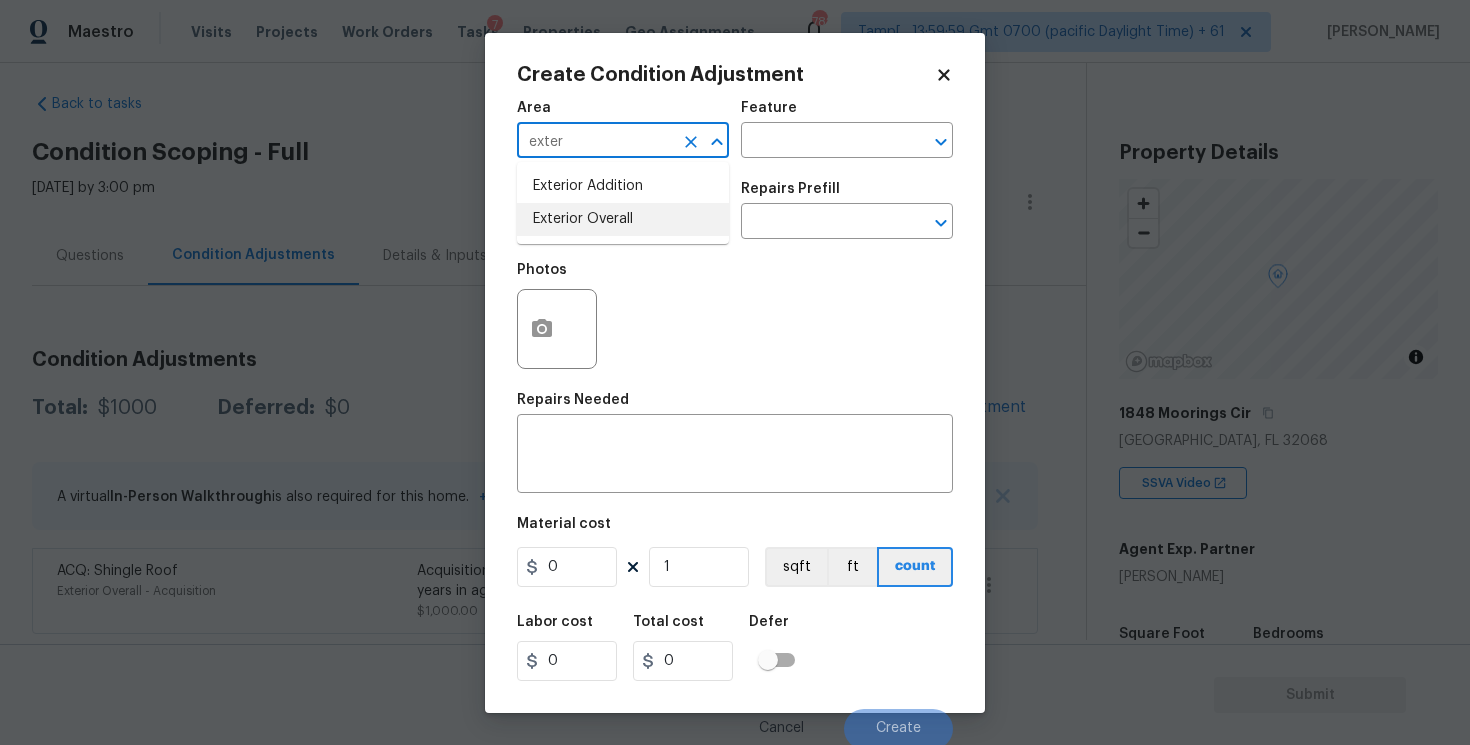 click on "Exterior Overall" at bounding box center [623, 219] 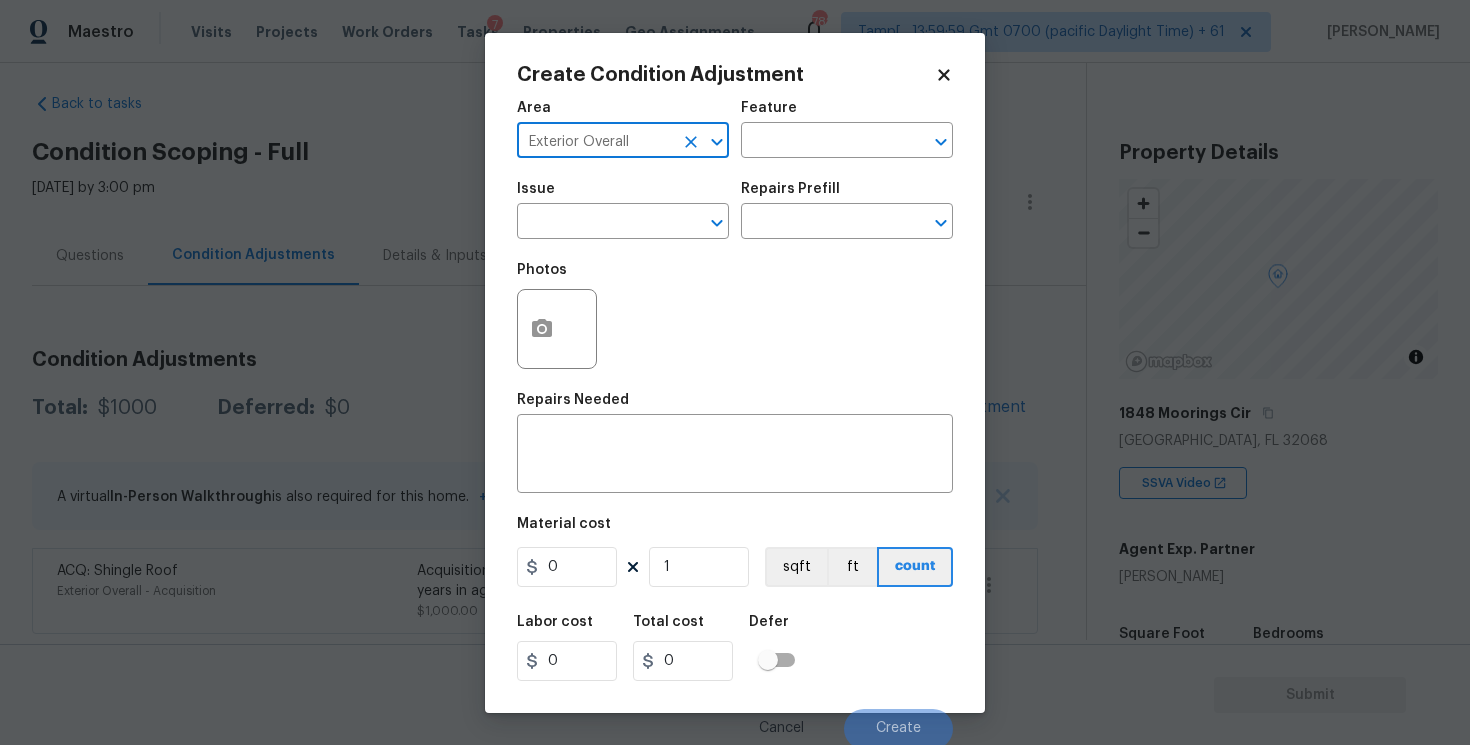 type on "Exterior Overall" 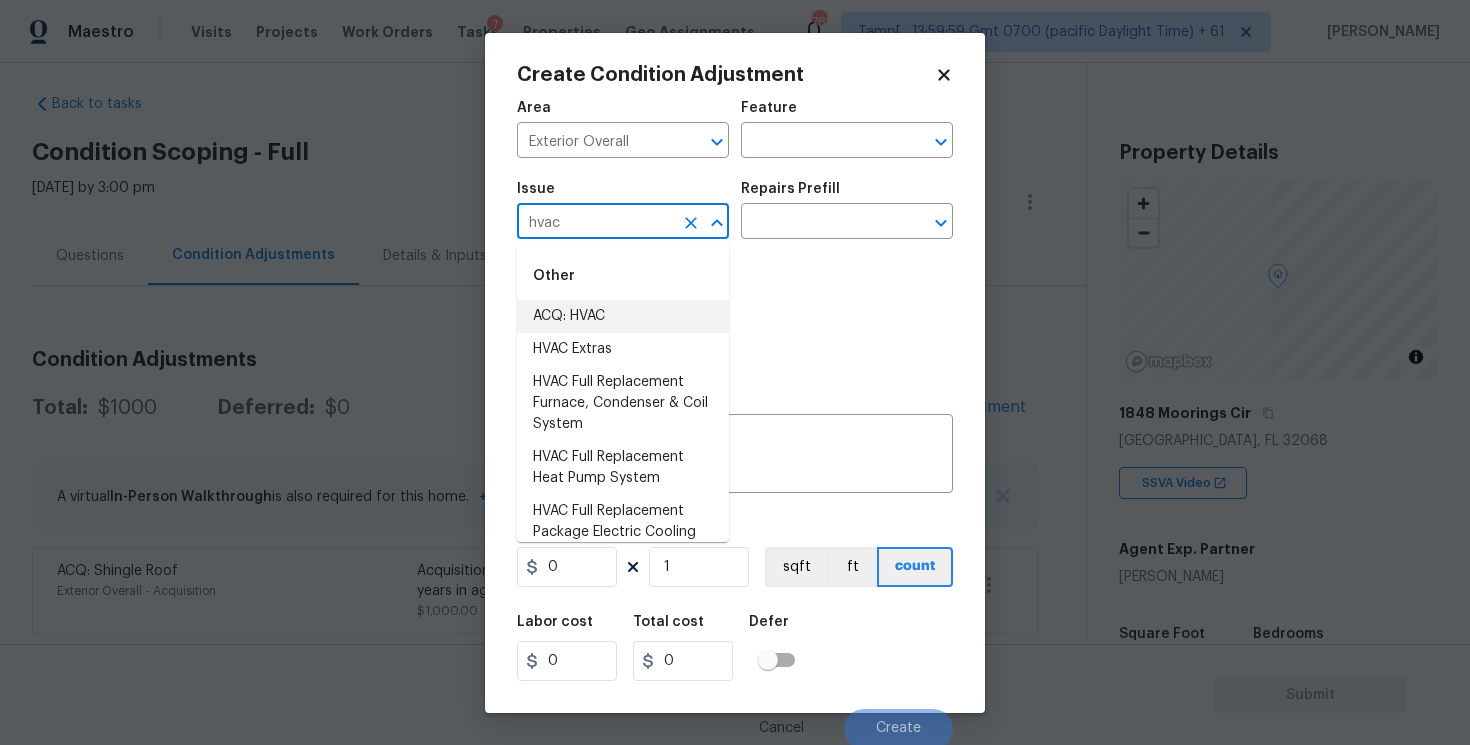 click on "ACQ: HVAC" at bounding box center (623, 316) 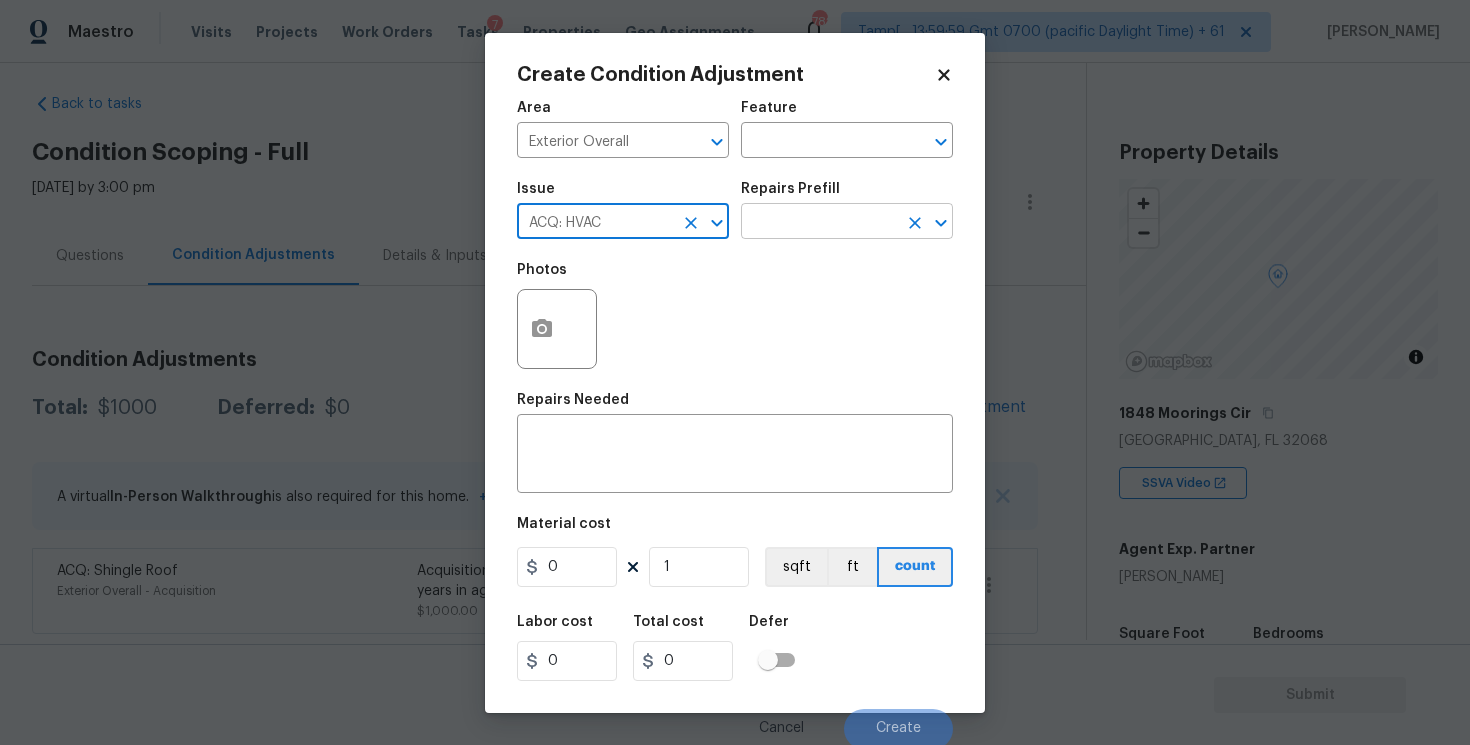 type on "ACQ: HVAC" 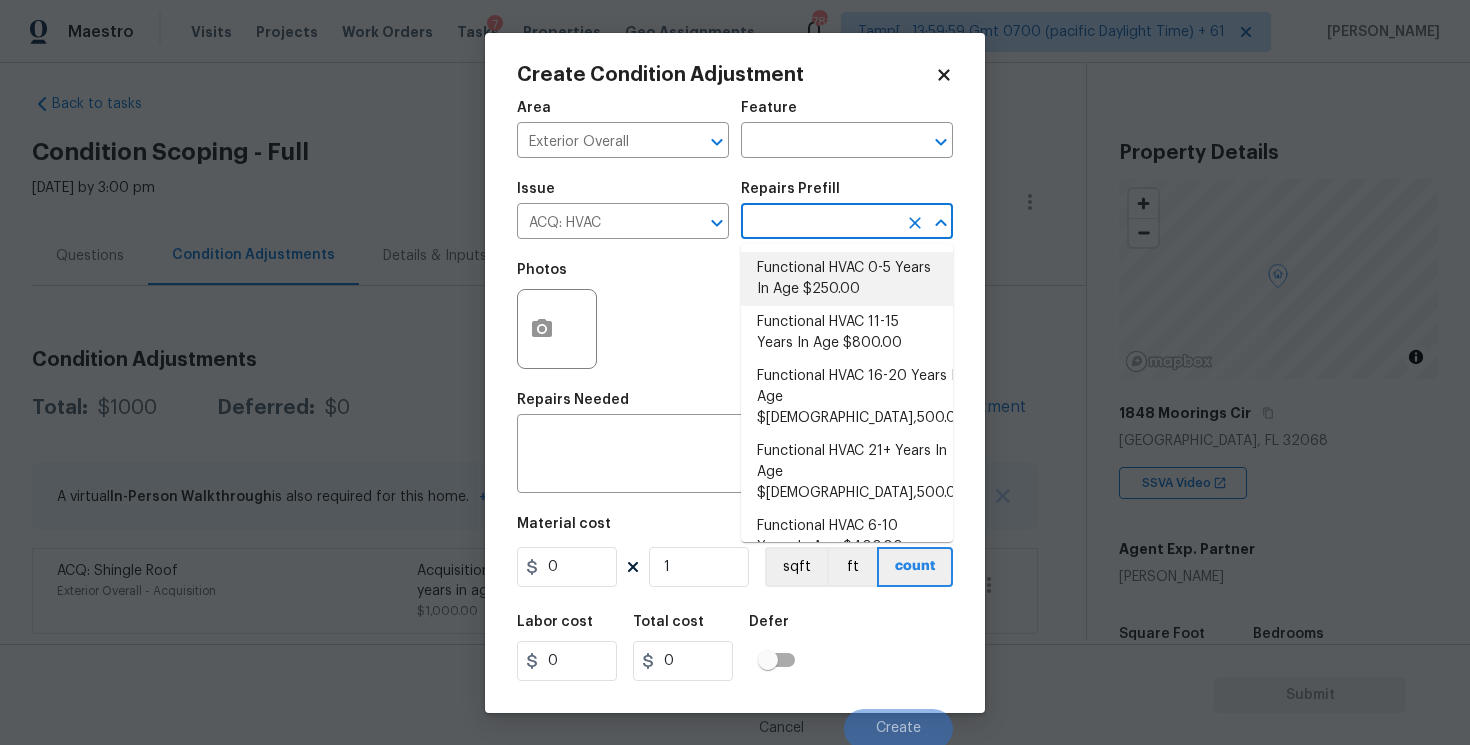 click on "Functional HVAC 0-5 Years In Age $250.00" at bounding box center (847, 279) 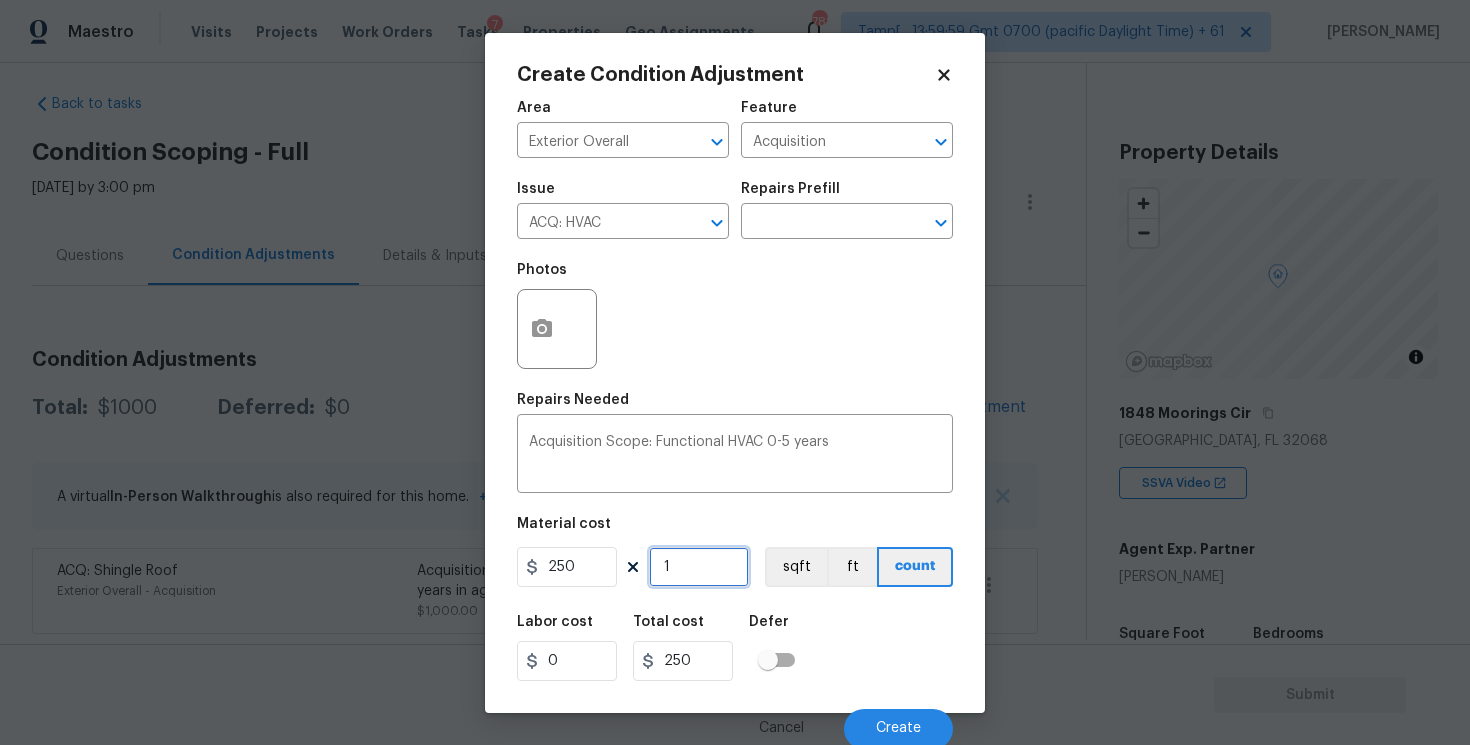 click on "1" at bounding box center [699, 567] 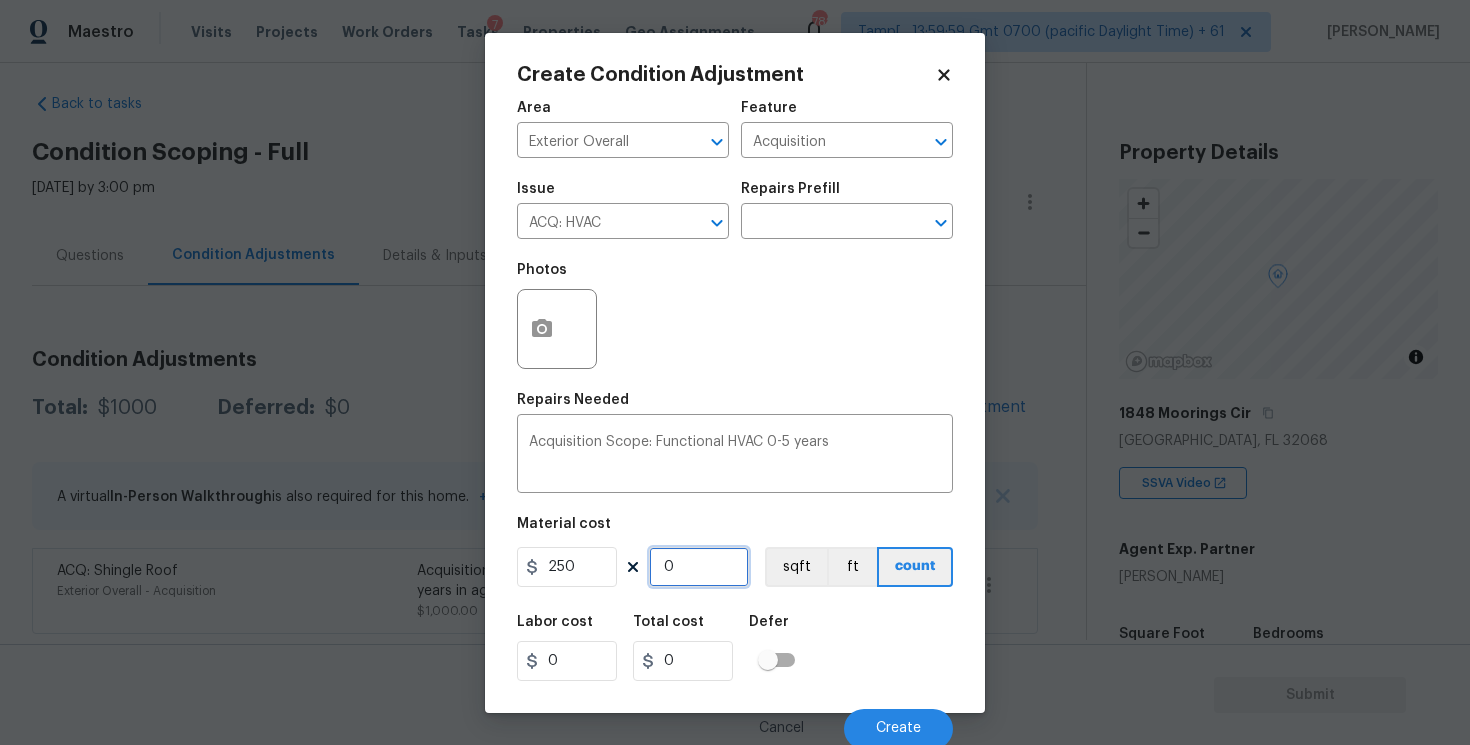type on "2" 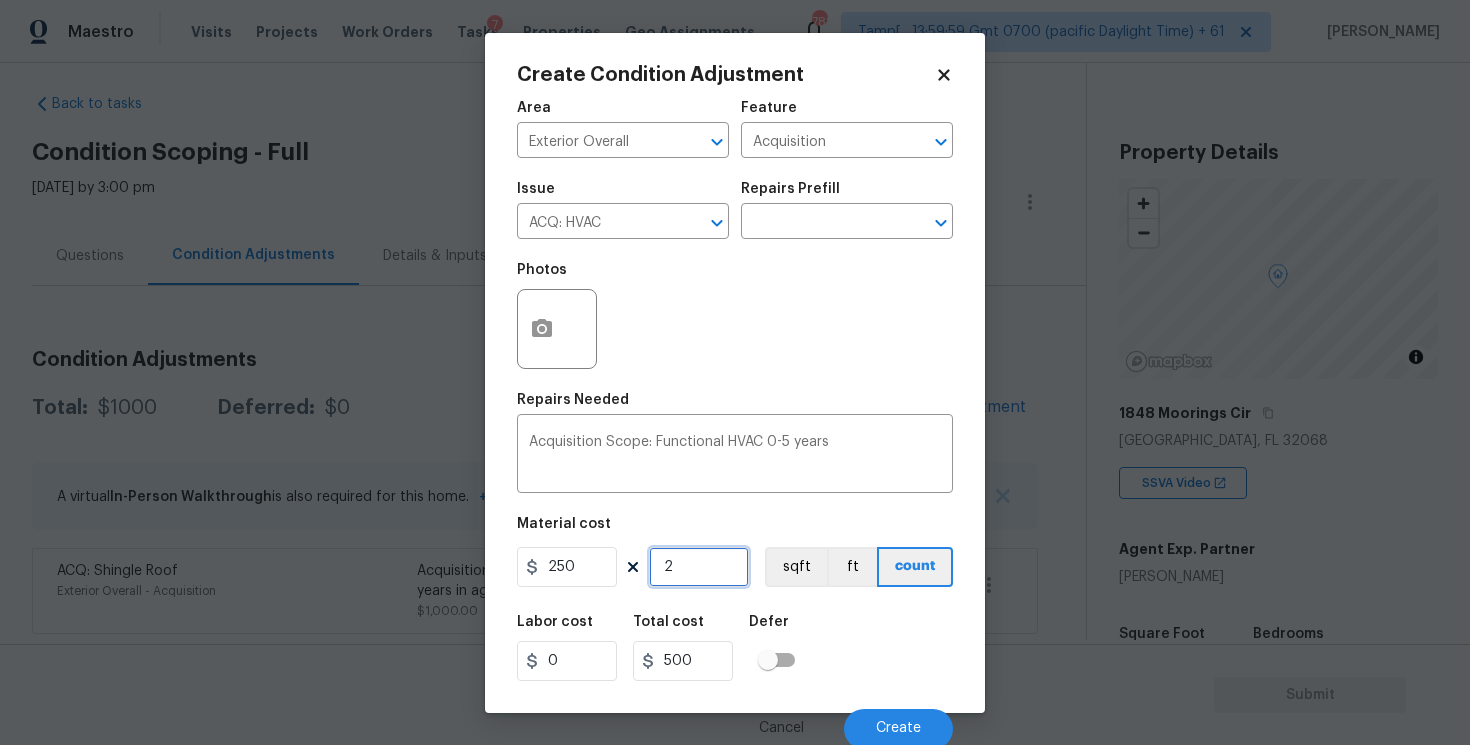 type on "2" 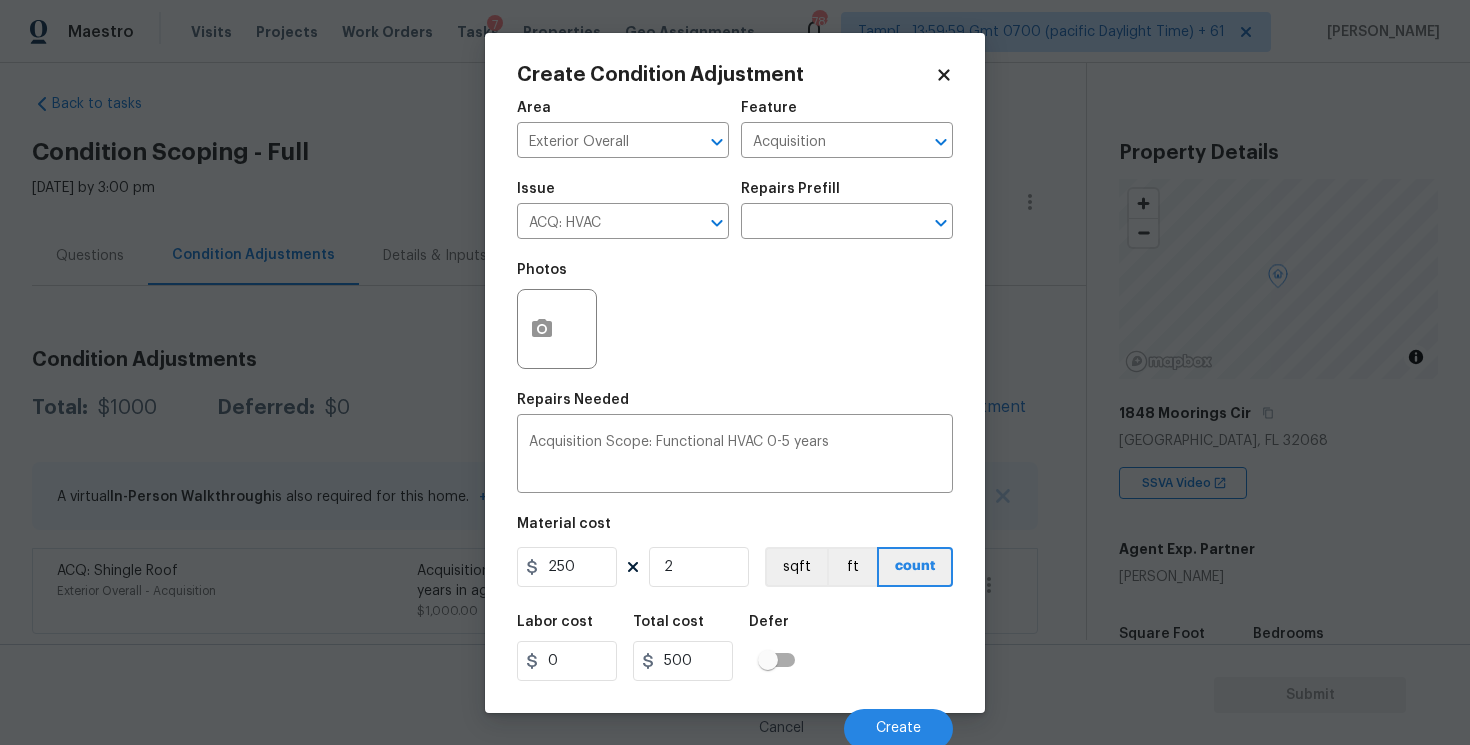 click on "Labor cost 0 Total cost 500 Defer" at bounding box center [735, 648] 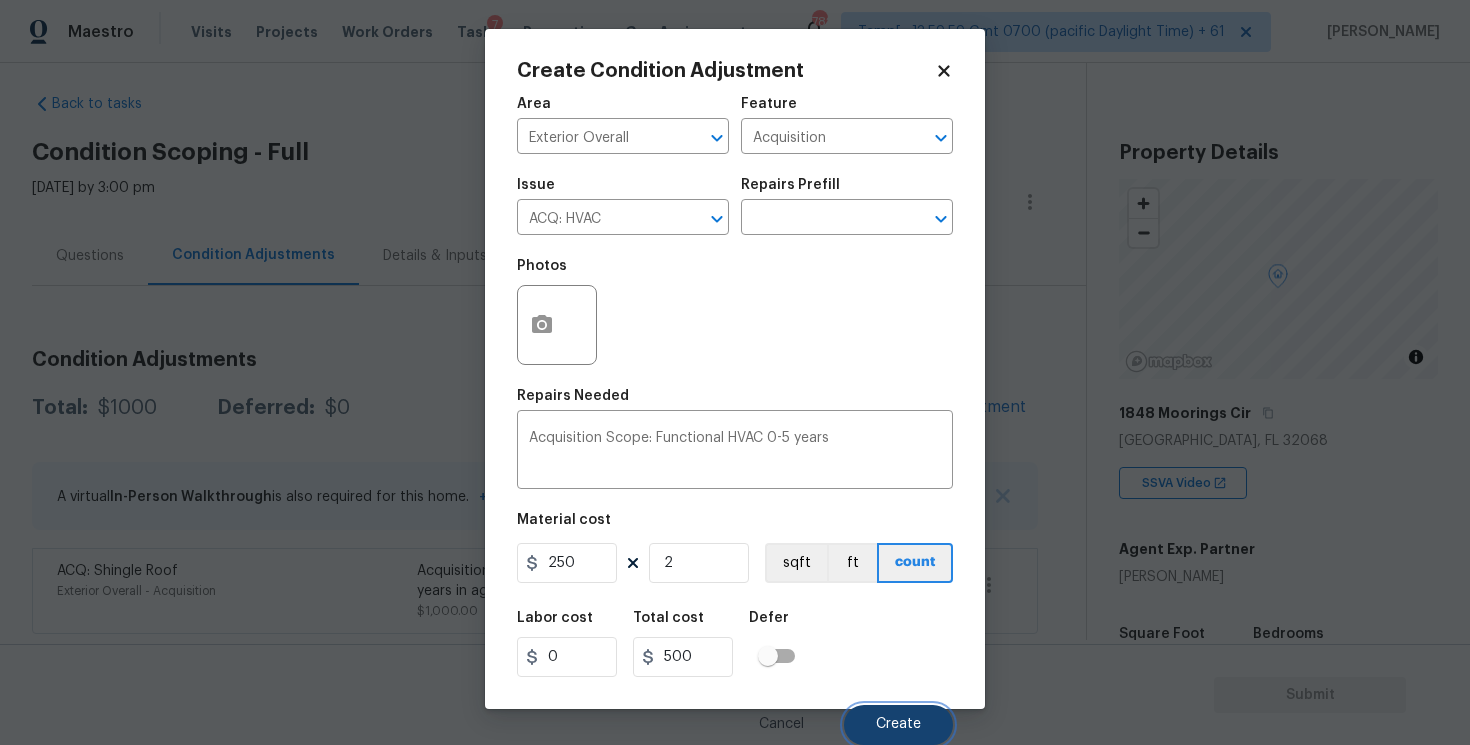 click on "Create" at bounding box center (898, 724) 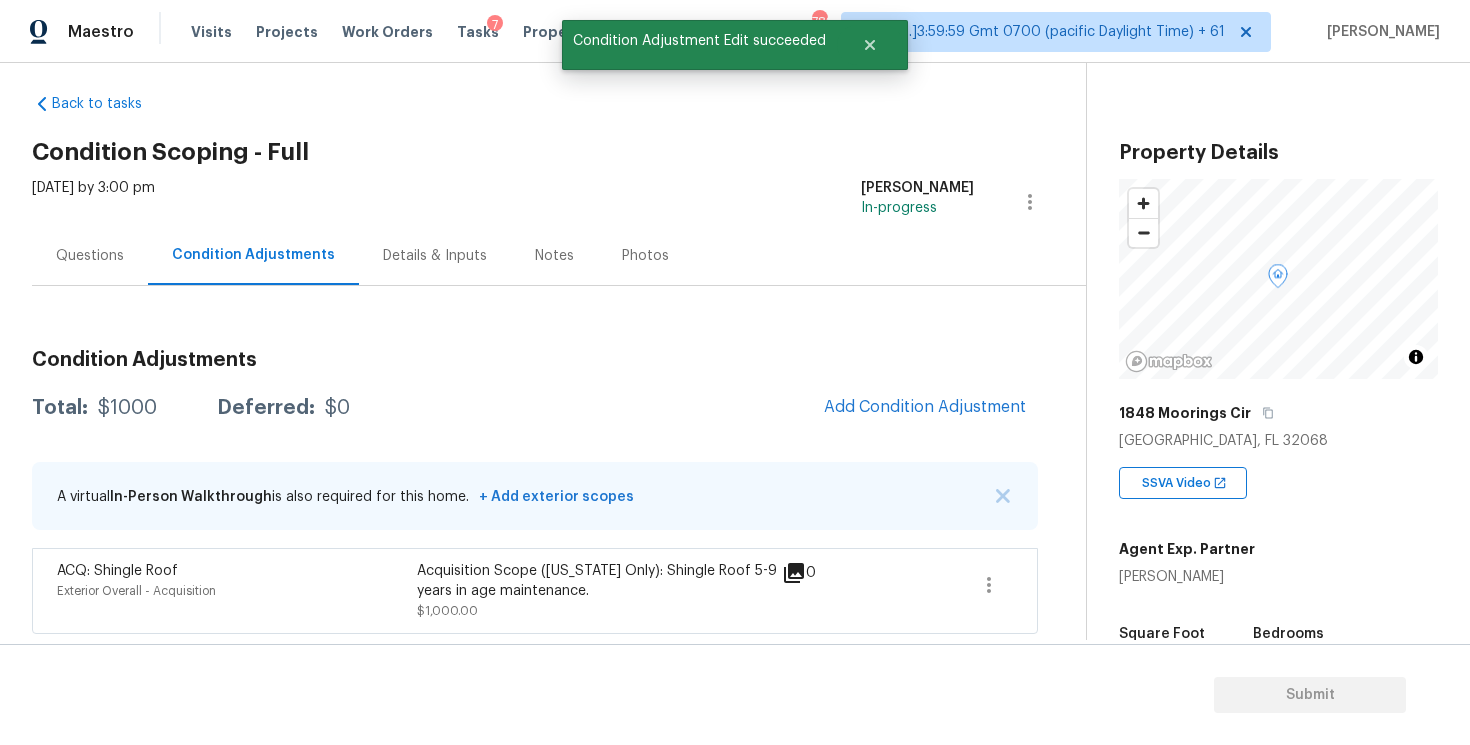 scroll, scrollTop: 0, scrollLeft: 0, axis: both 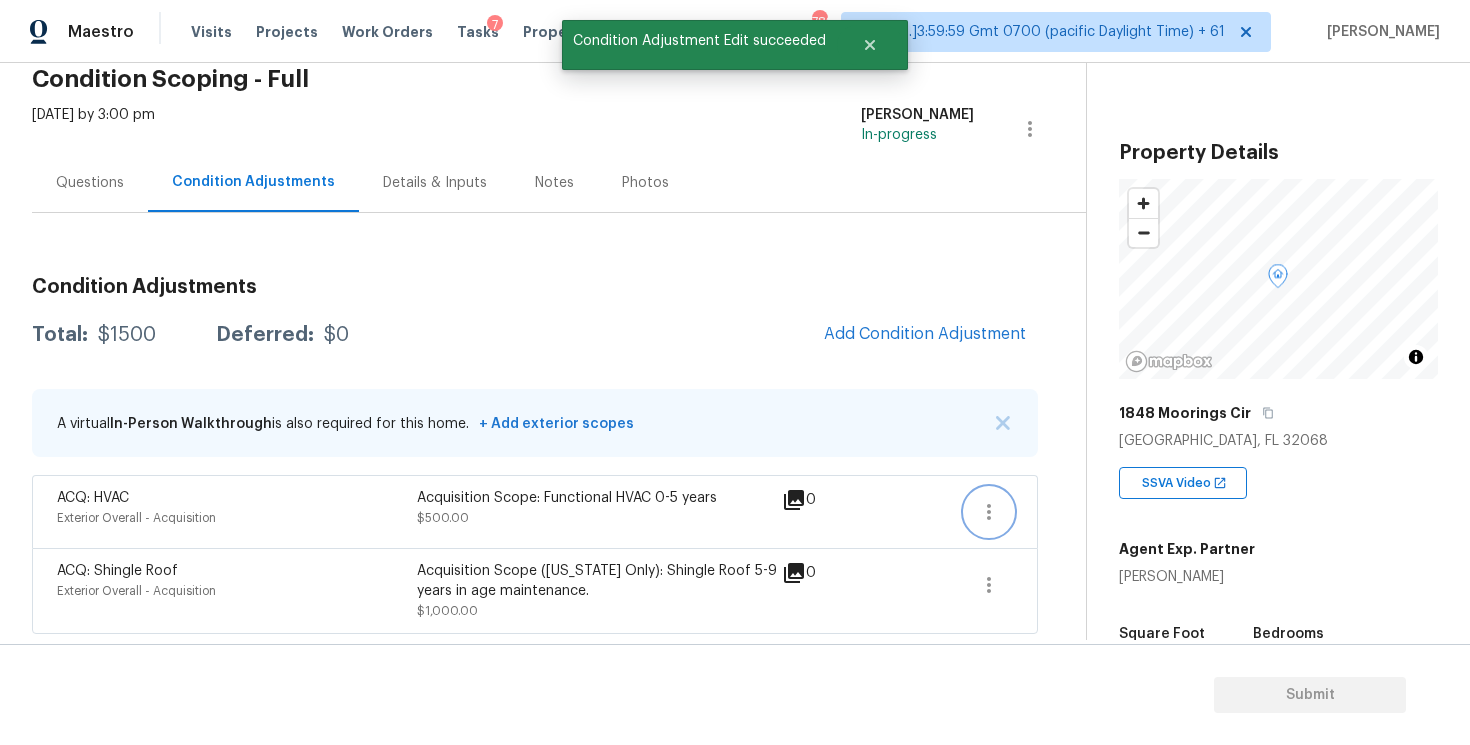 click 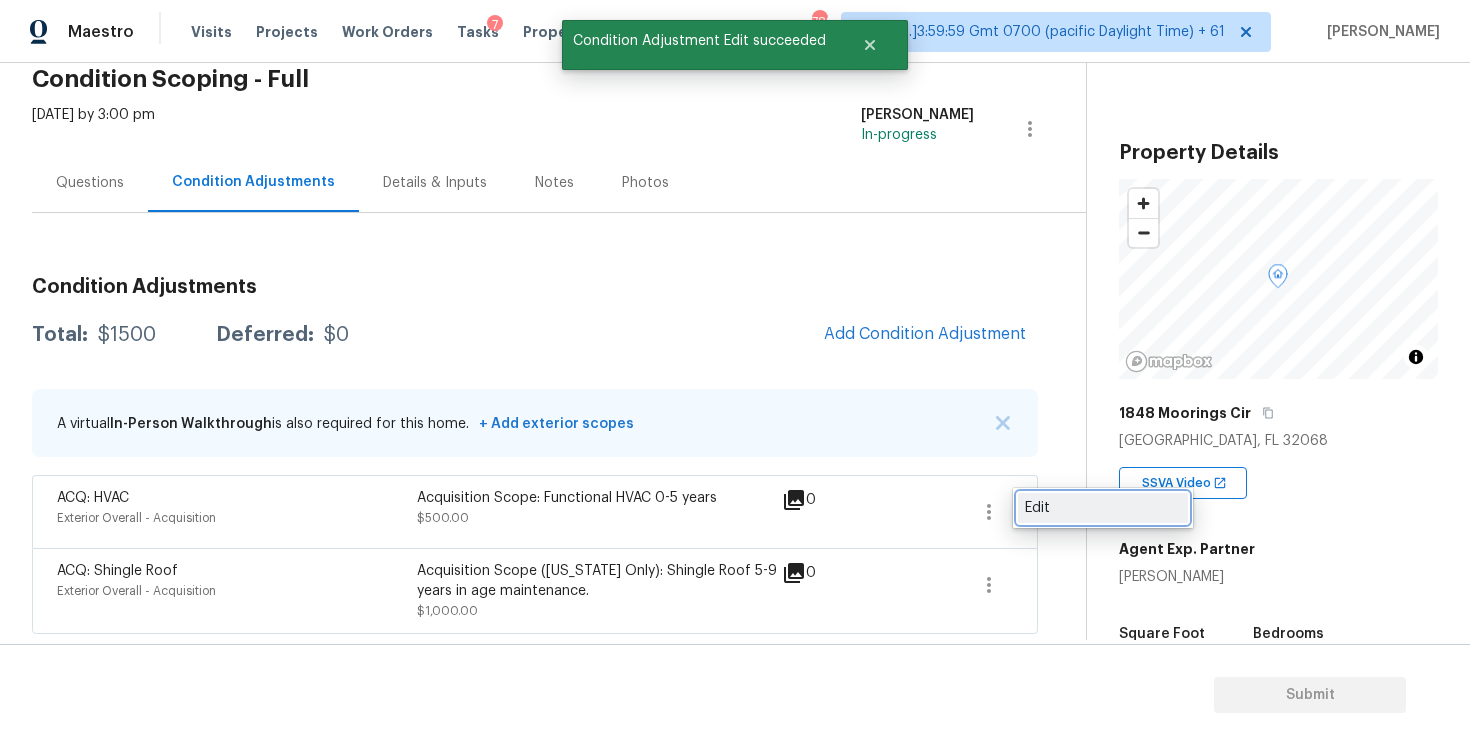 click on "Edit" at bounding box center (1103, 508) 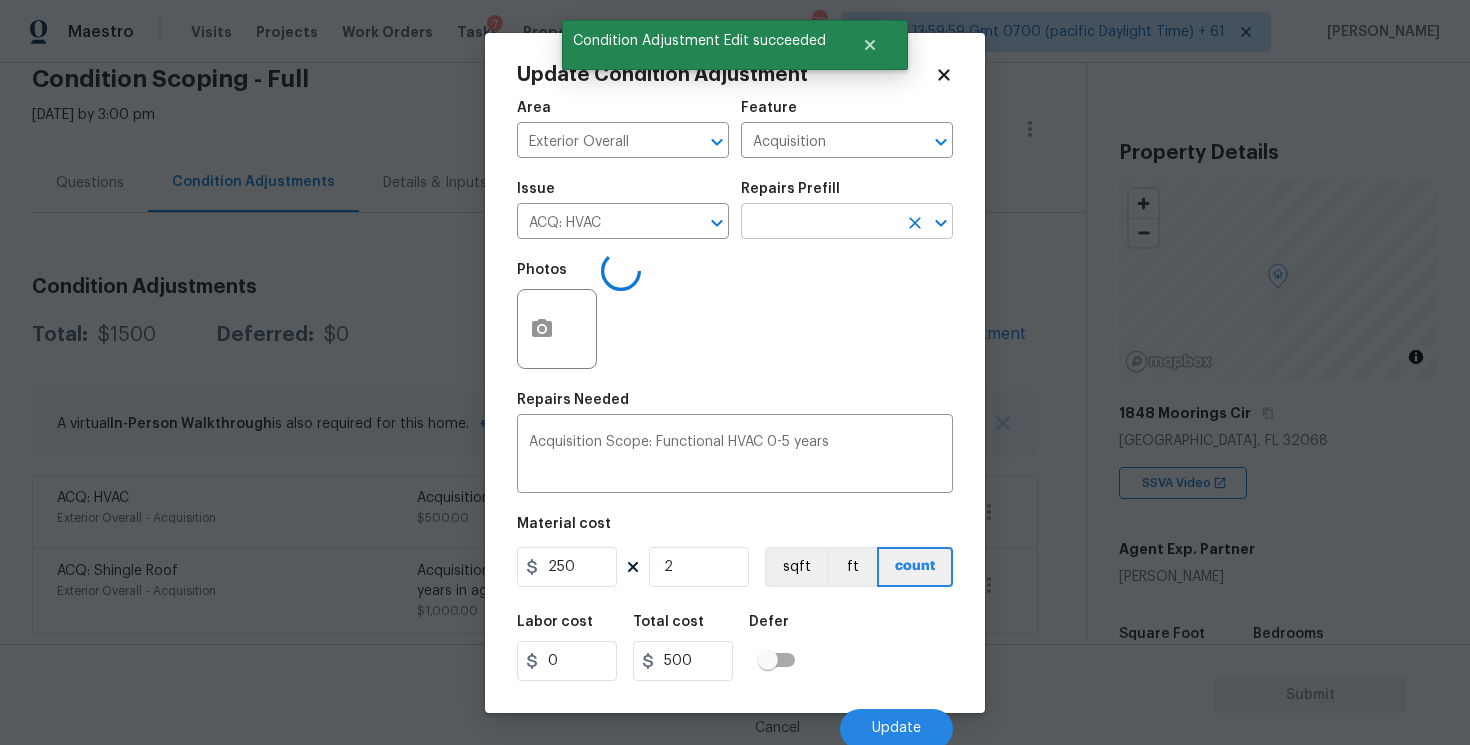 click at bounding box center [819, 223] 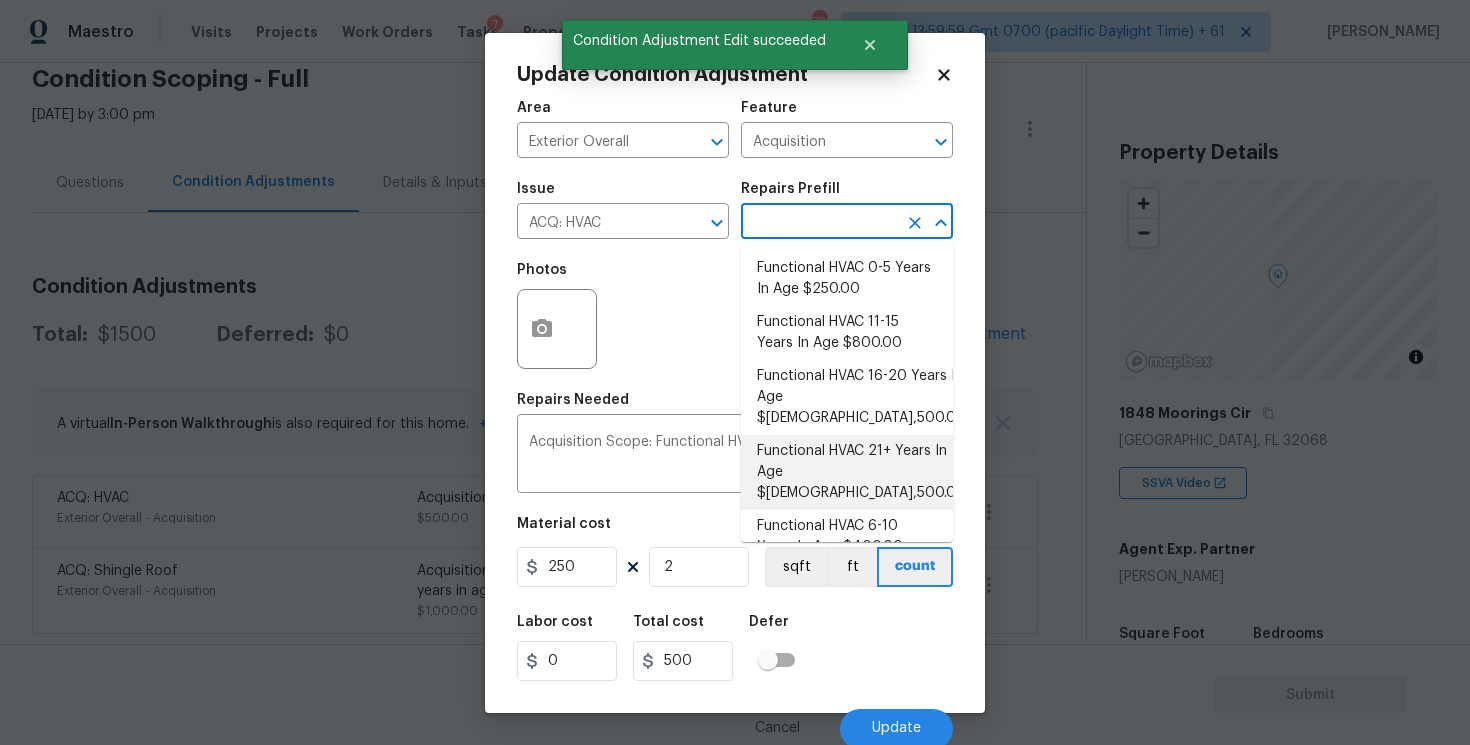 scroll, scrollTop: 63, scrollLeft: 0, axis: vertical 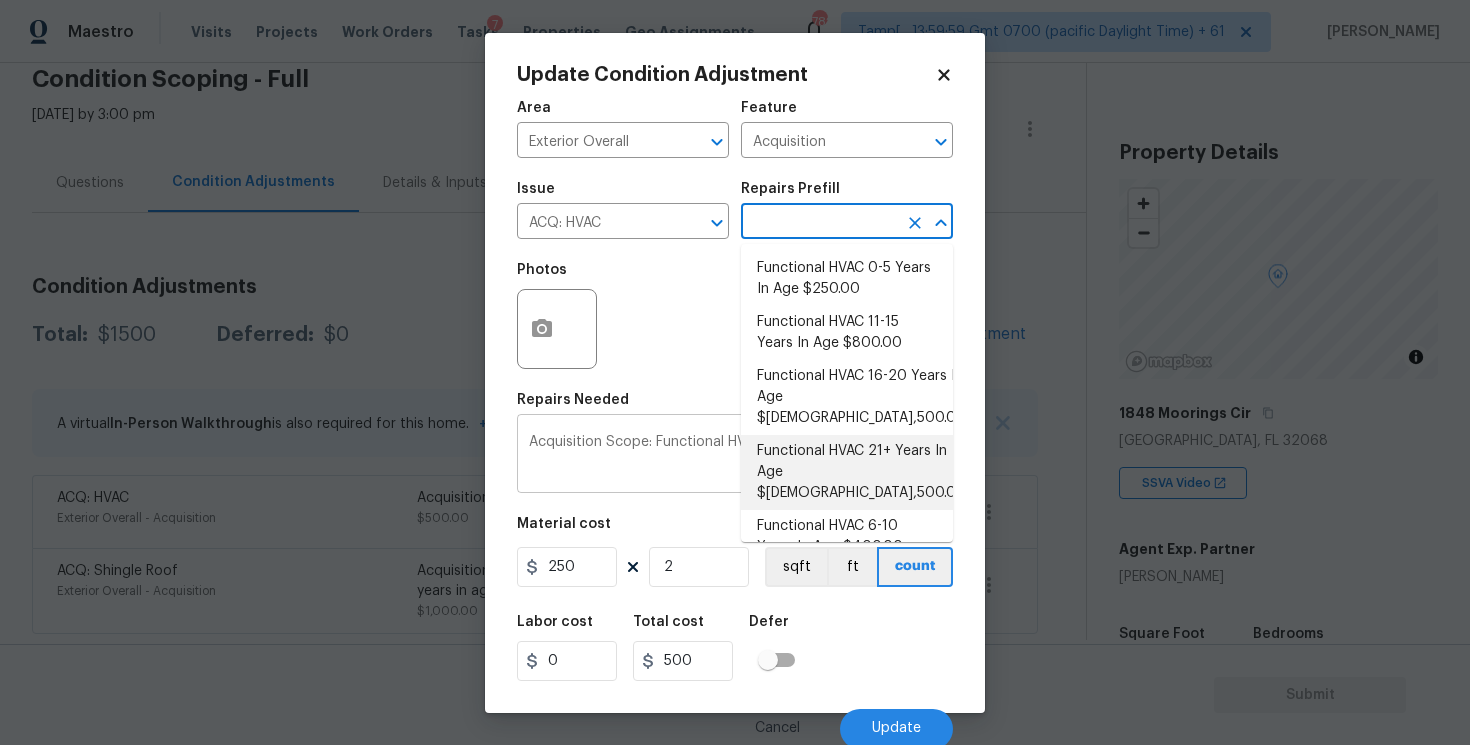 click on "Acquisition Scope: Functional HVAC 0-5 years x ​" at bounding box center [735, 456] 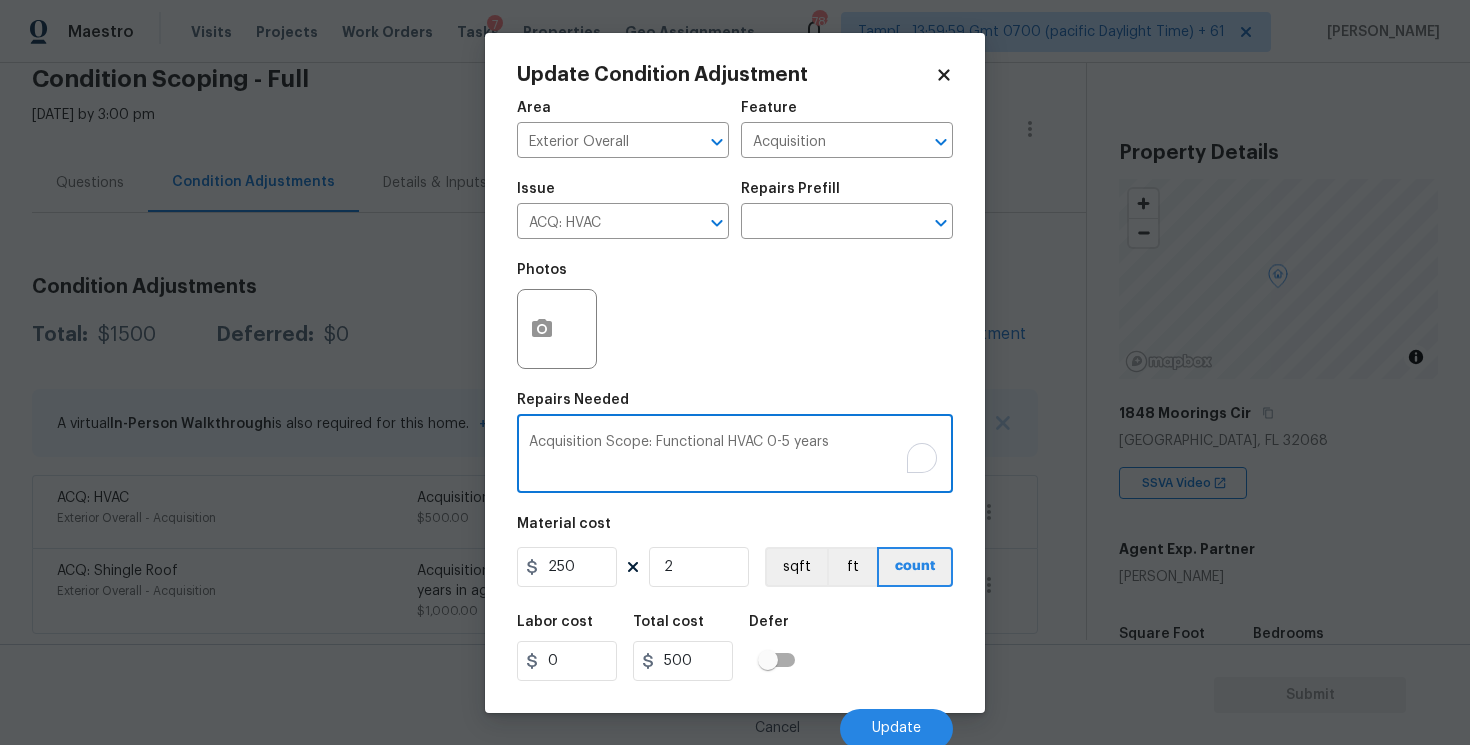 scroll, scrollTop: 4, scrollLeft: 0, axis: vertical 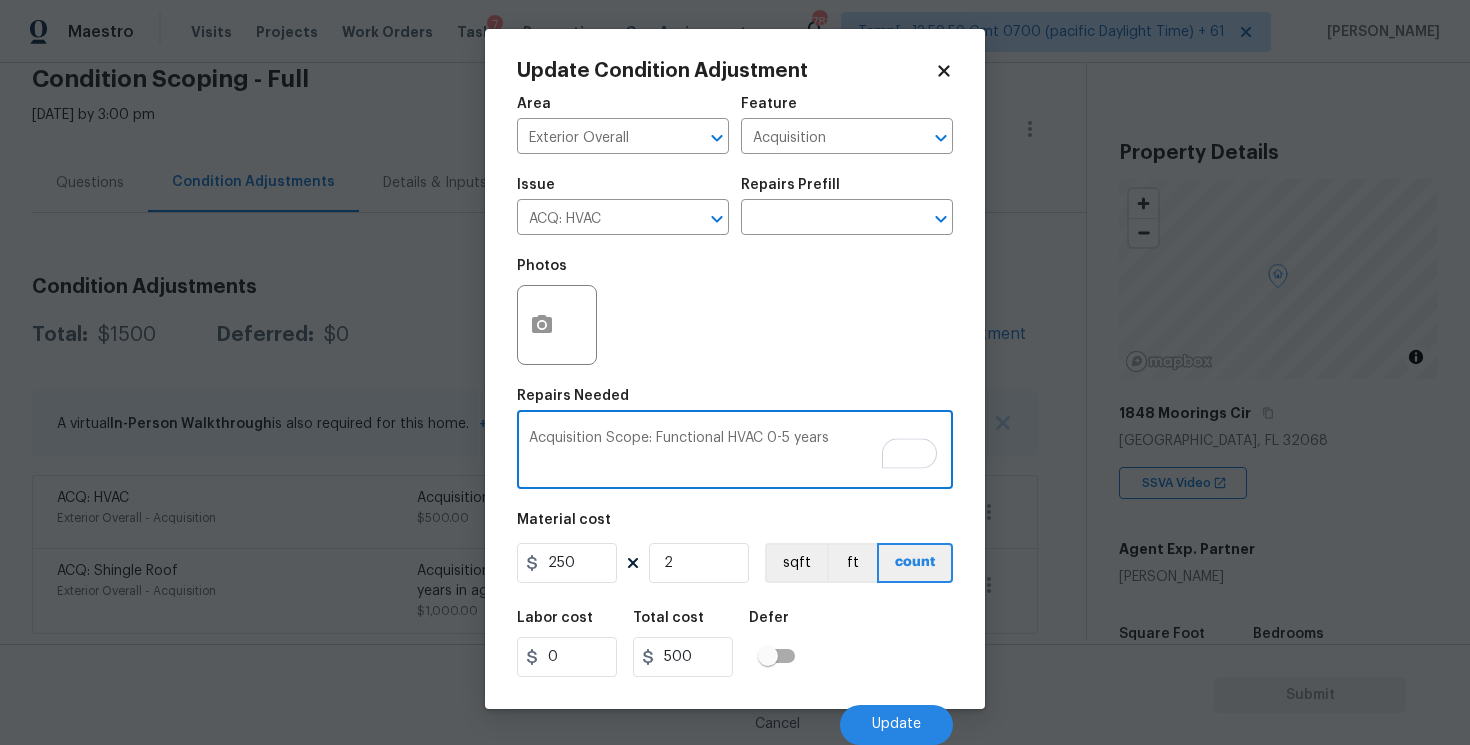 click on "Cancel Update" at bounding box center [735, 717] 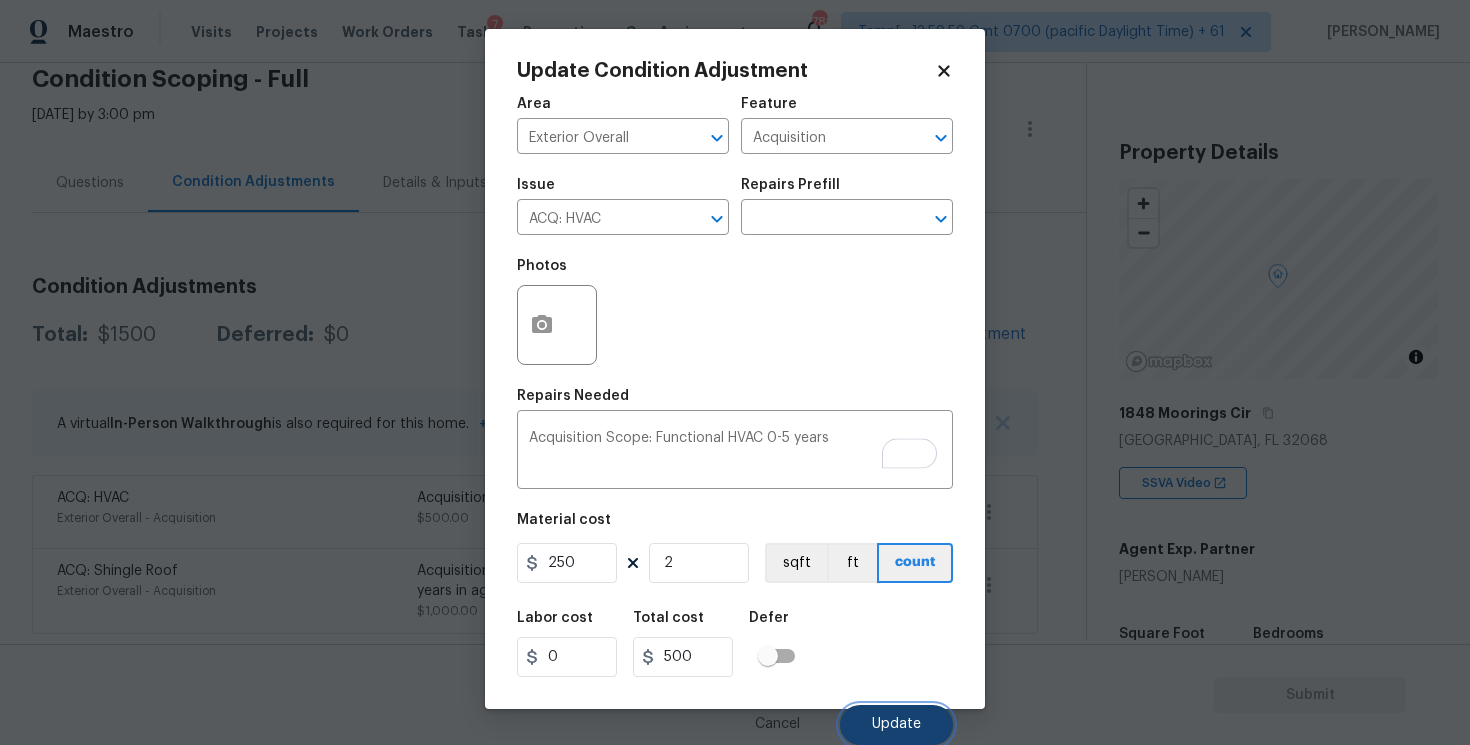 click on "Update" at bounding box center (896, 724) 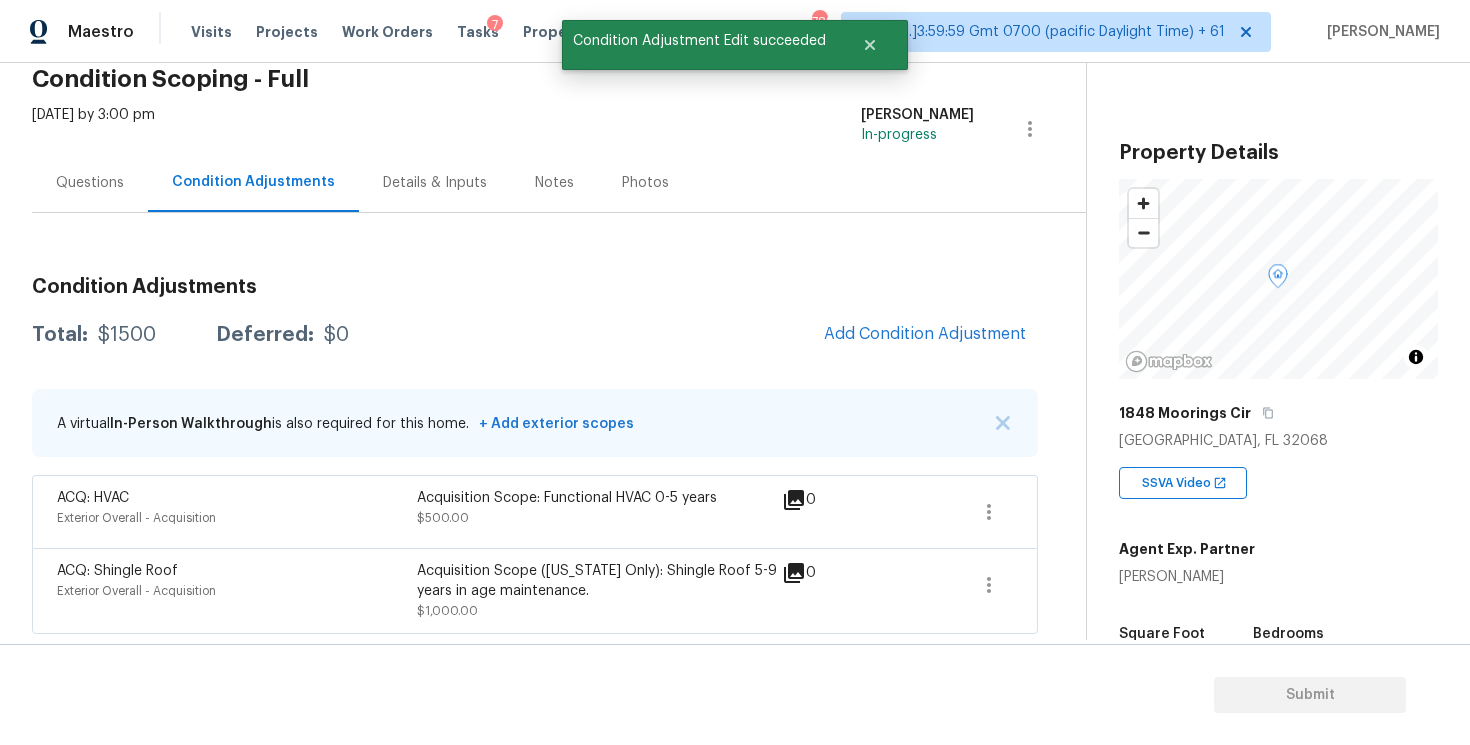 scroll, scrollTop: 0, scrollLeft: 0, axis: both 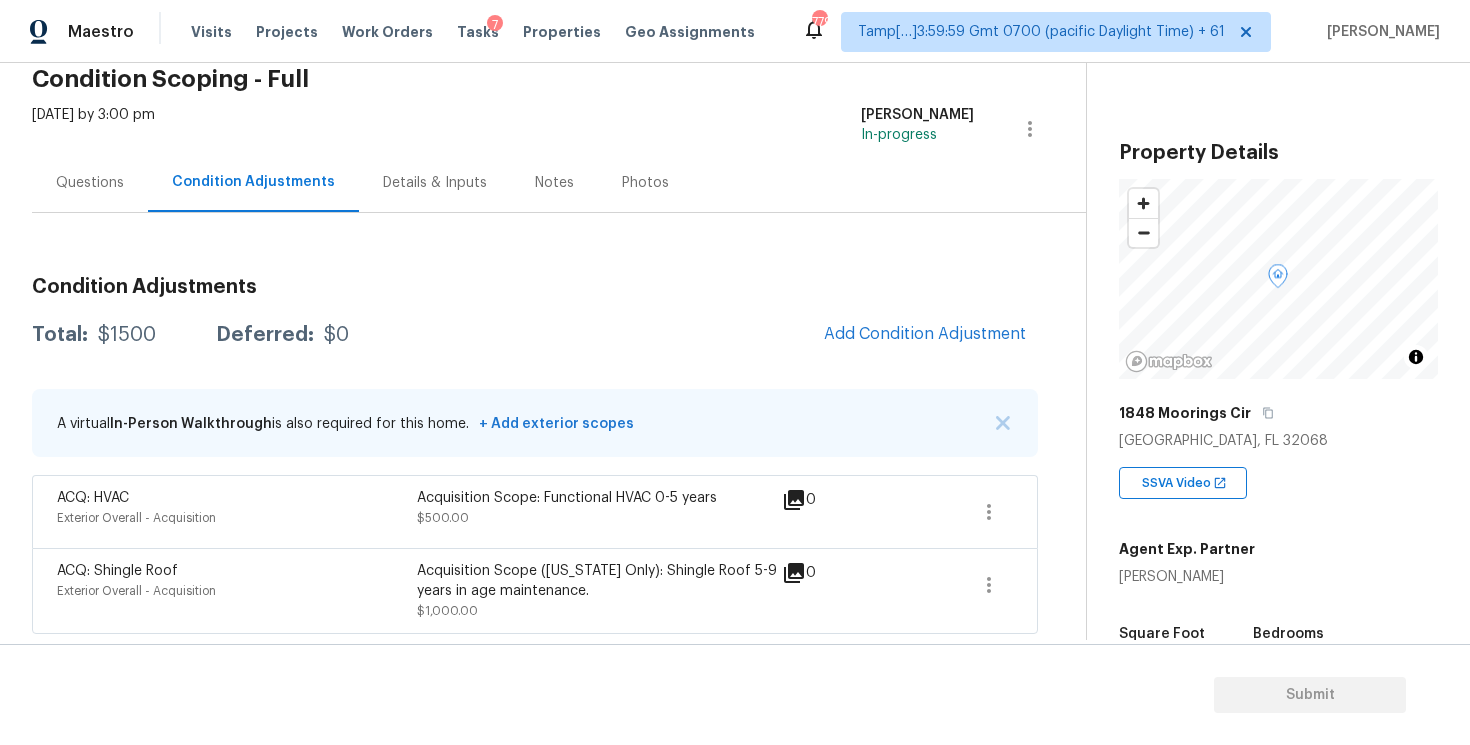 click on "Add Condition Adjustment" at bounding box center [925, 335] 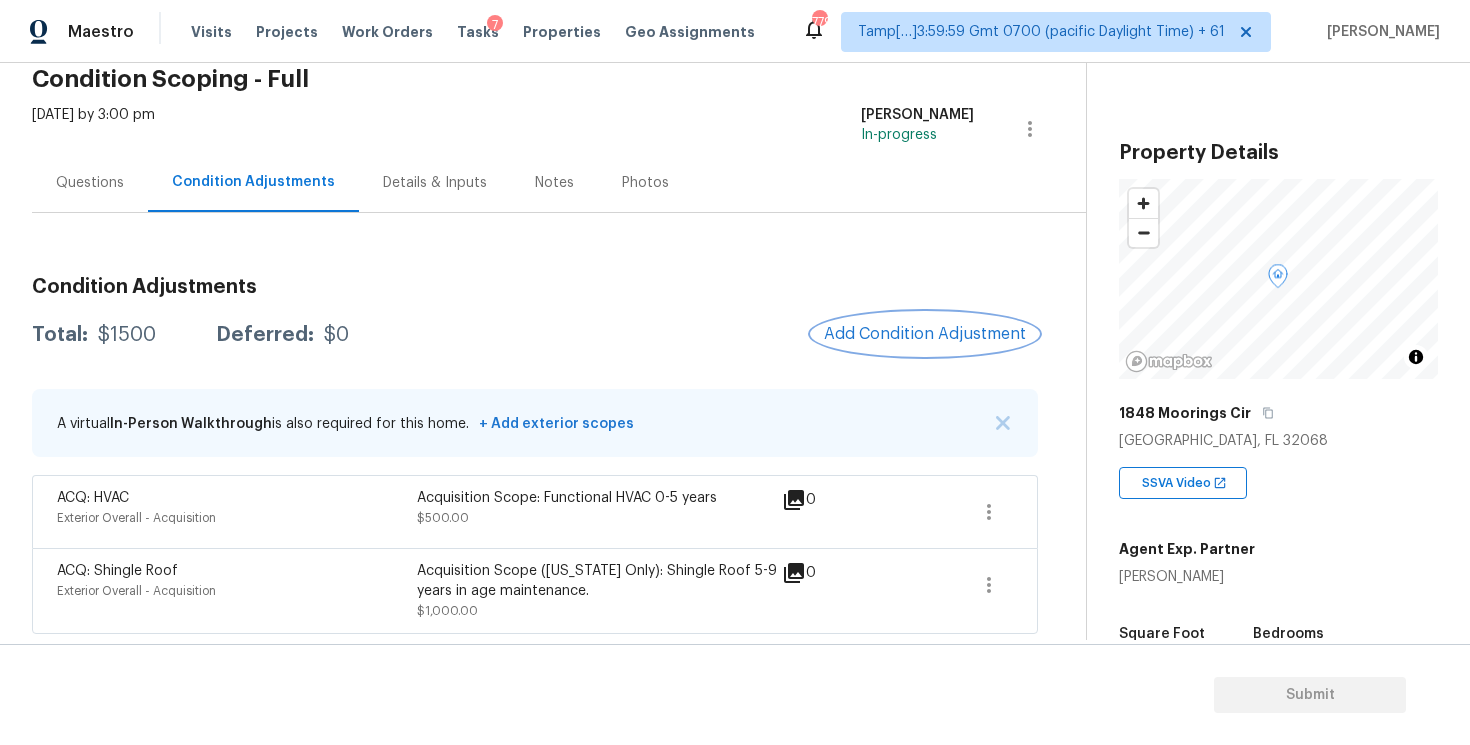 click on "Add Condition Adjustment" at bounding box center (925, 334) 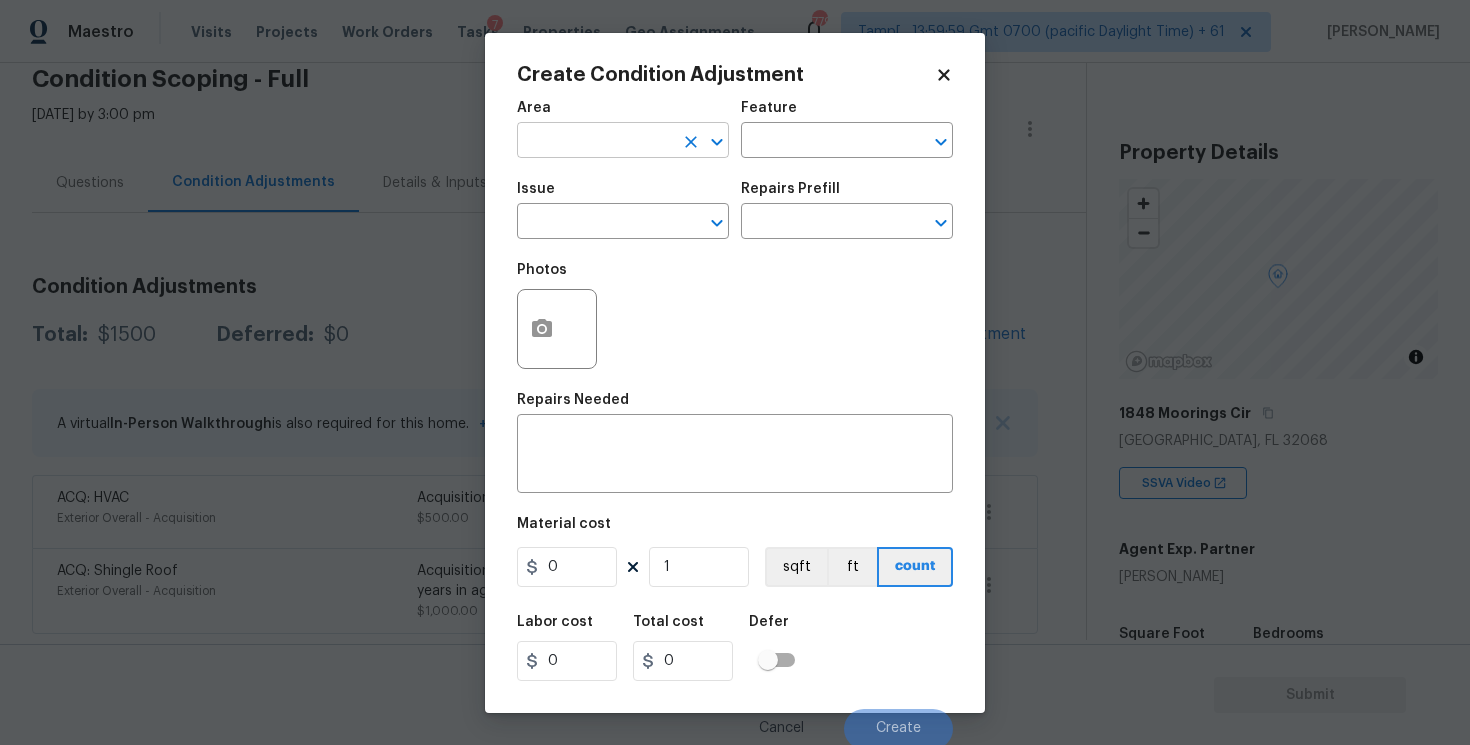 click at bounding box center [595, 142] 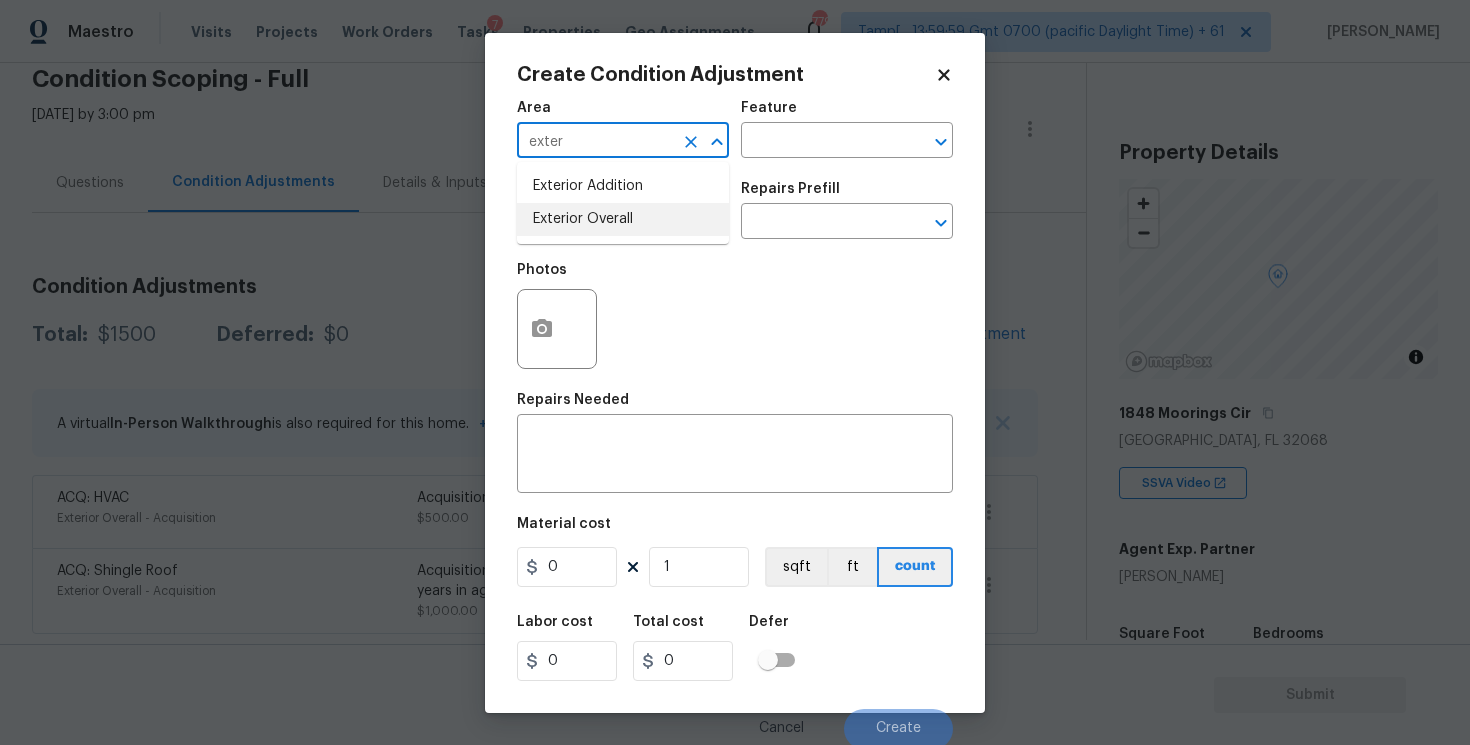 click on "Exterior Overall" at bounding box center (623, 219) 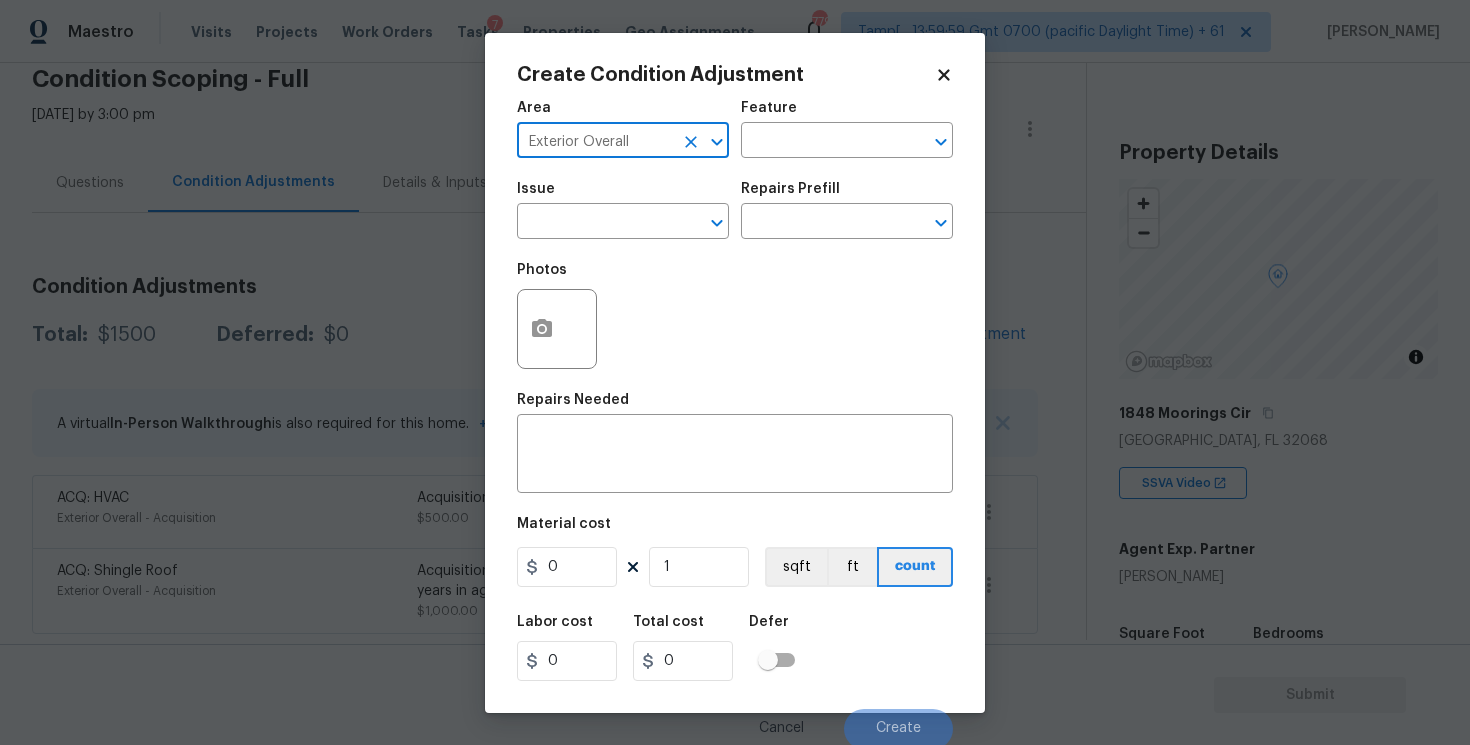 type on "Exterior Overall" 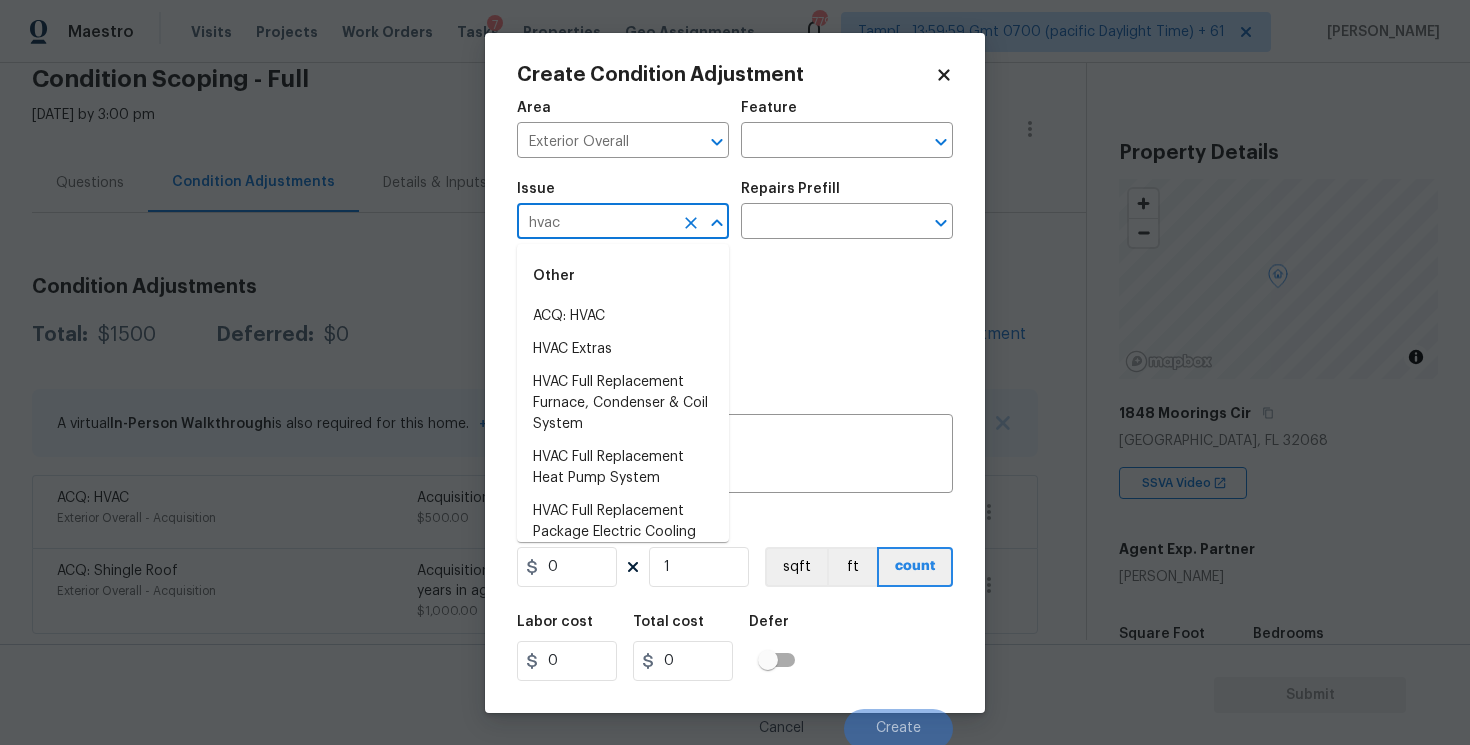 click on "ACQ: HVAC" at bounding box center (623, 316) 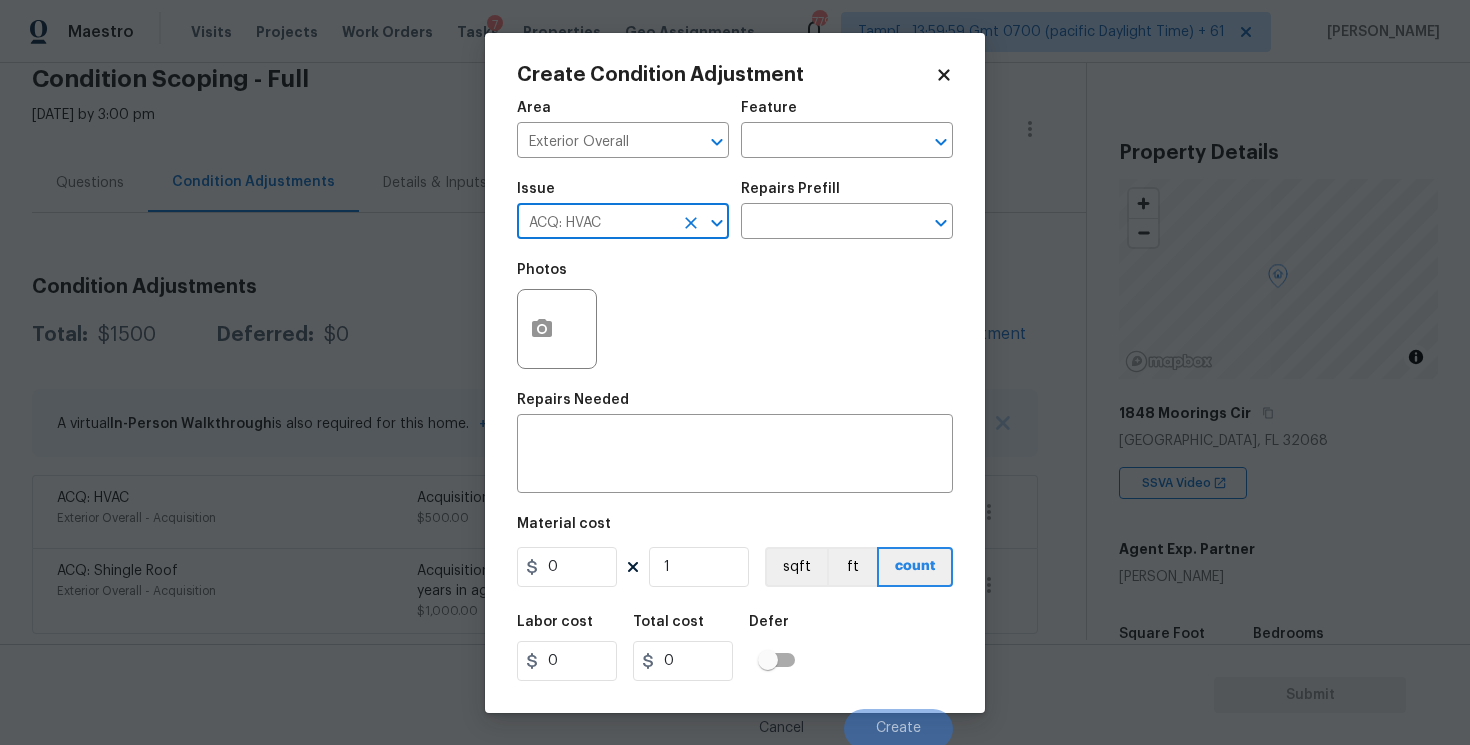 click 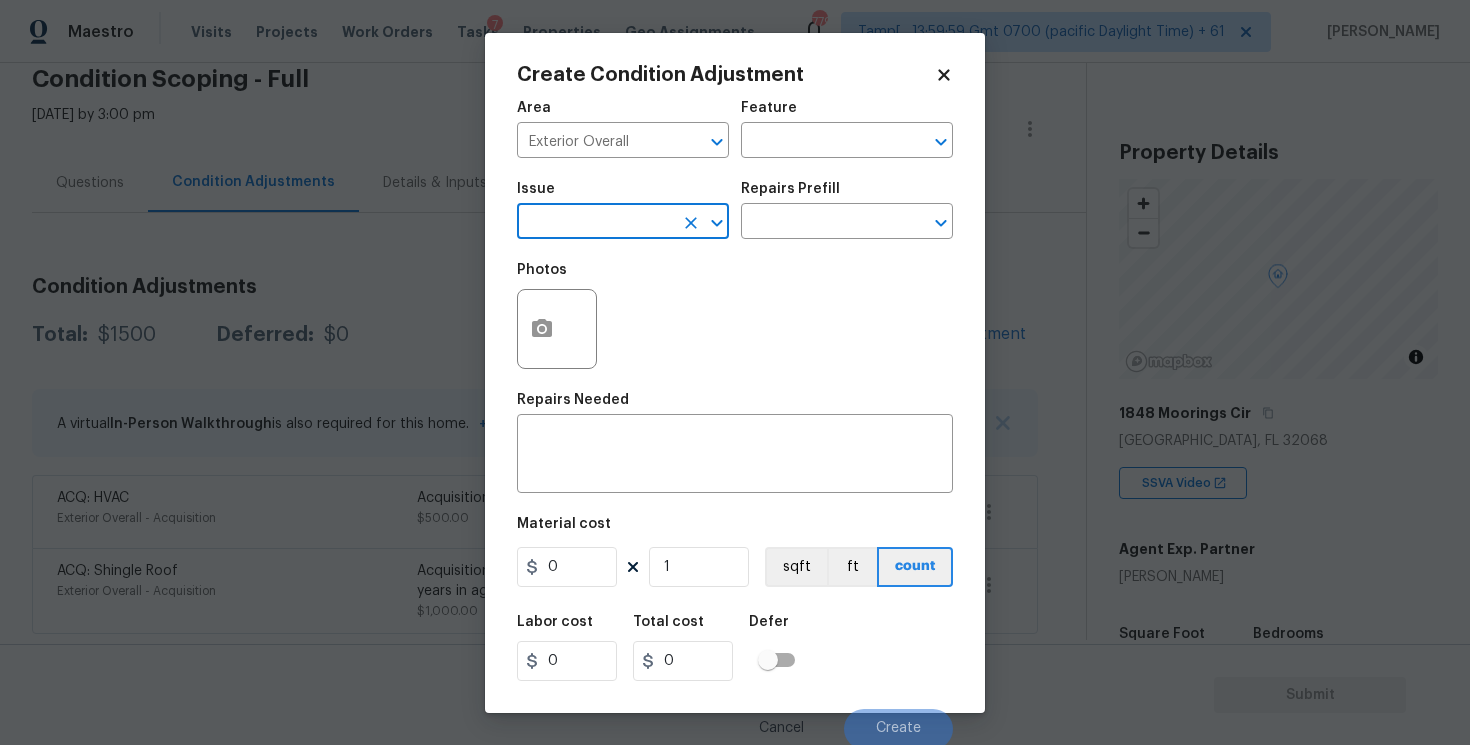 click at bounding box center (595, 223) 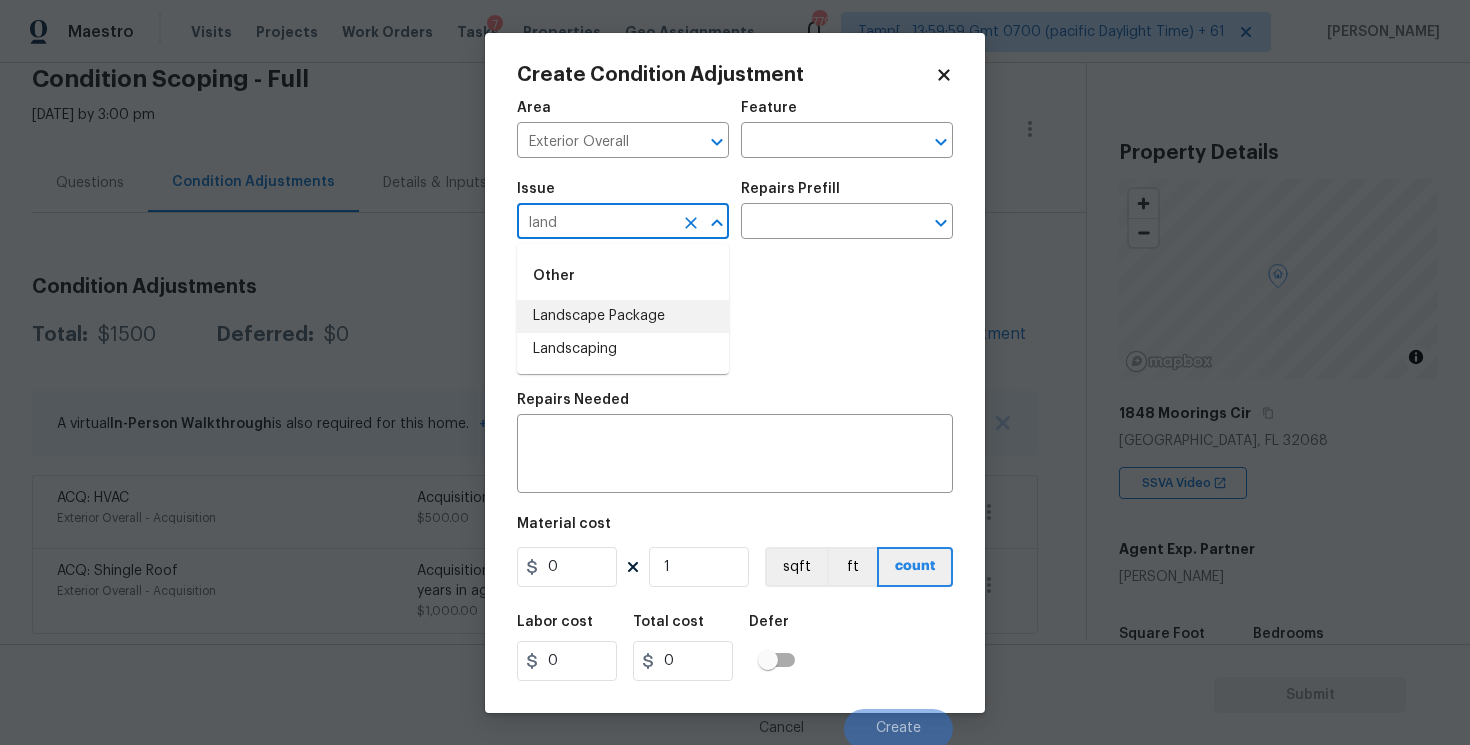 click on "Landscape Package" at bounding box center [623, 316] 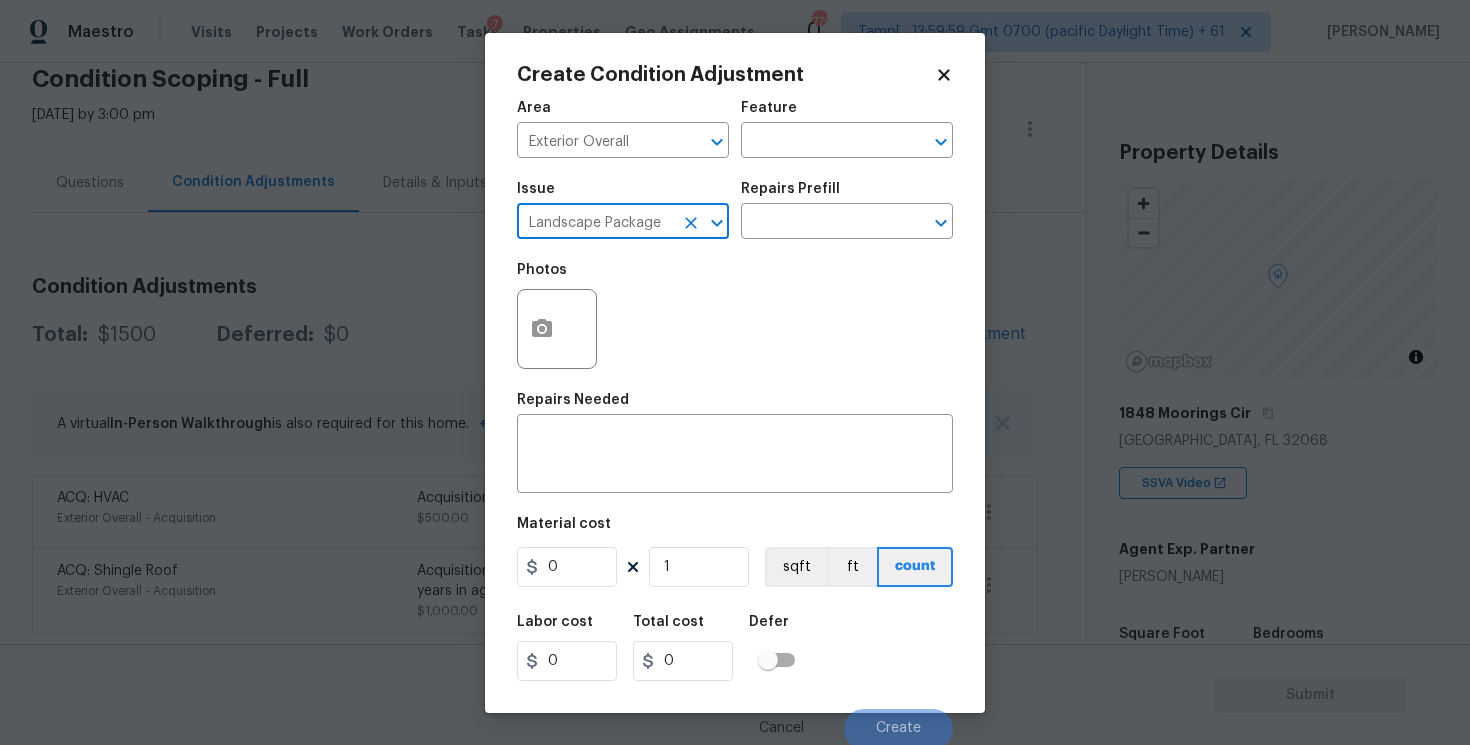 type on "Landscape Package" 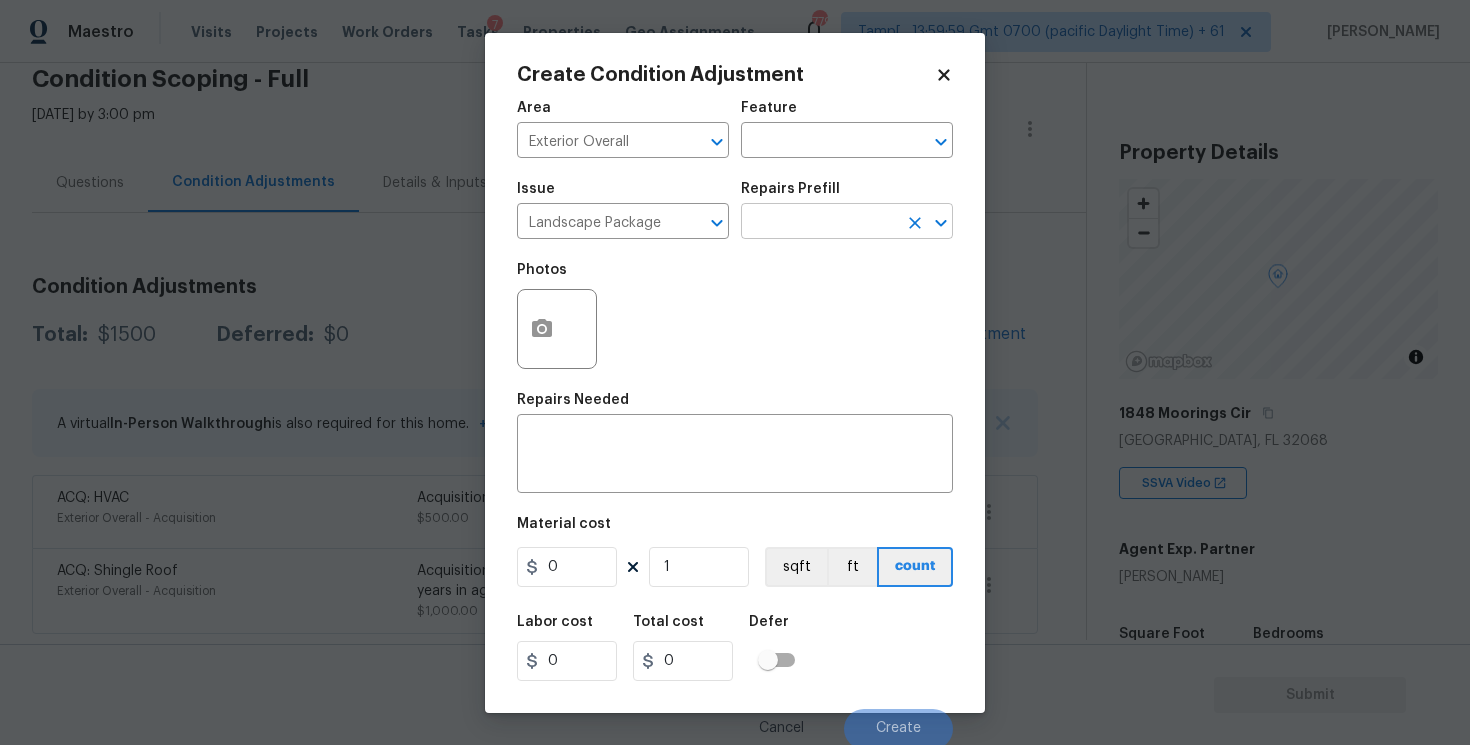 click at bounding box center (819, 223) 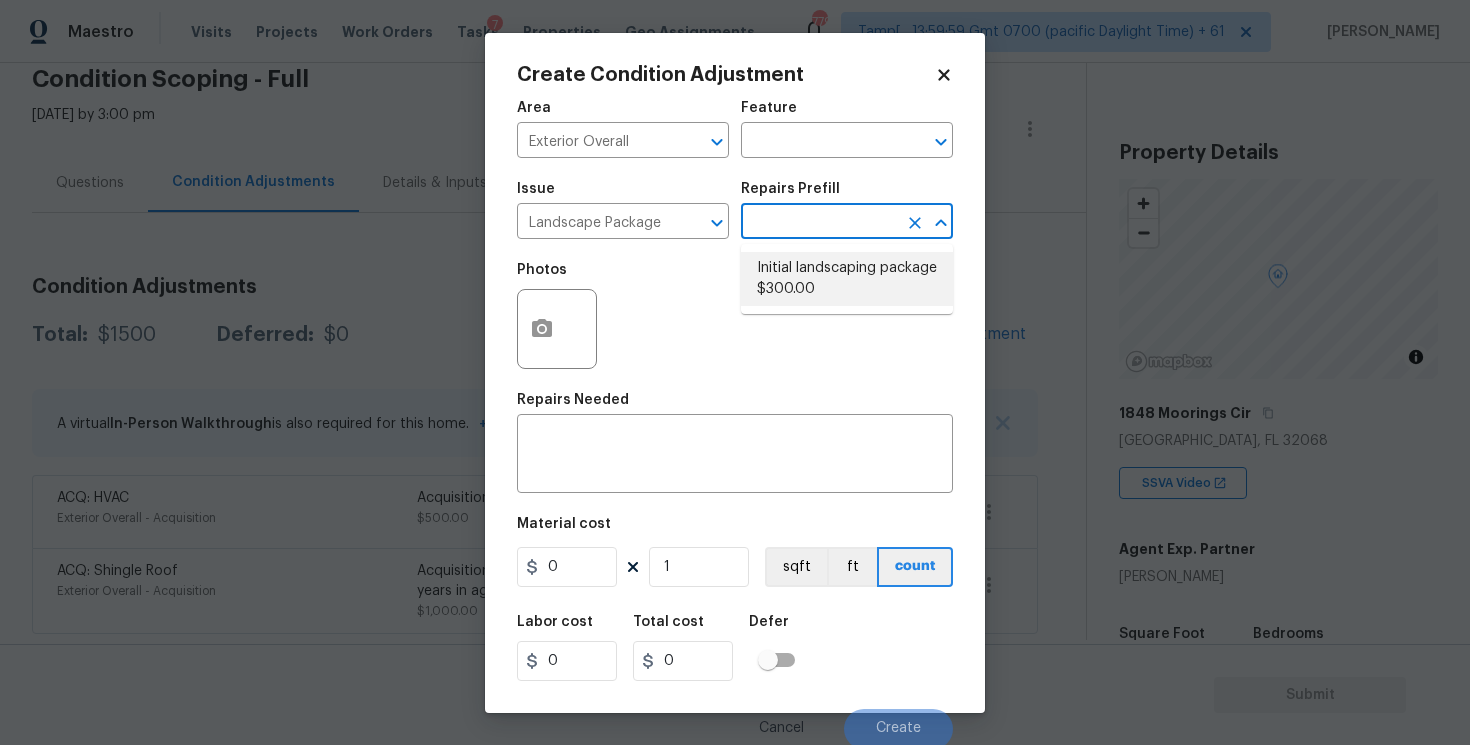 scroll, scrollTop: 4, scrollLeft: 0, axis: vertical 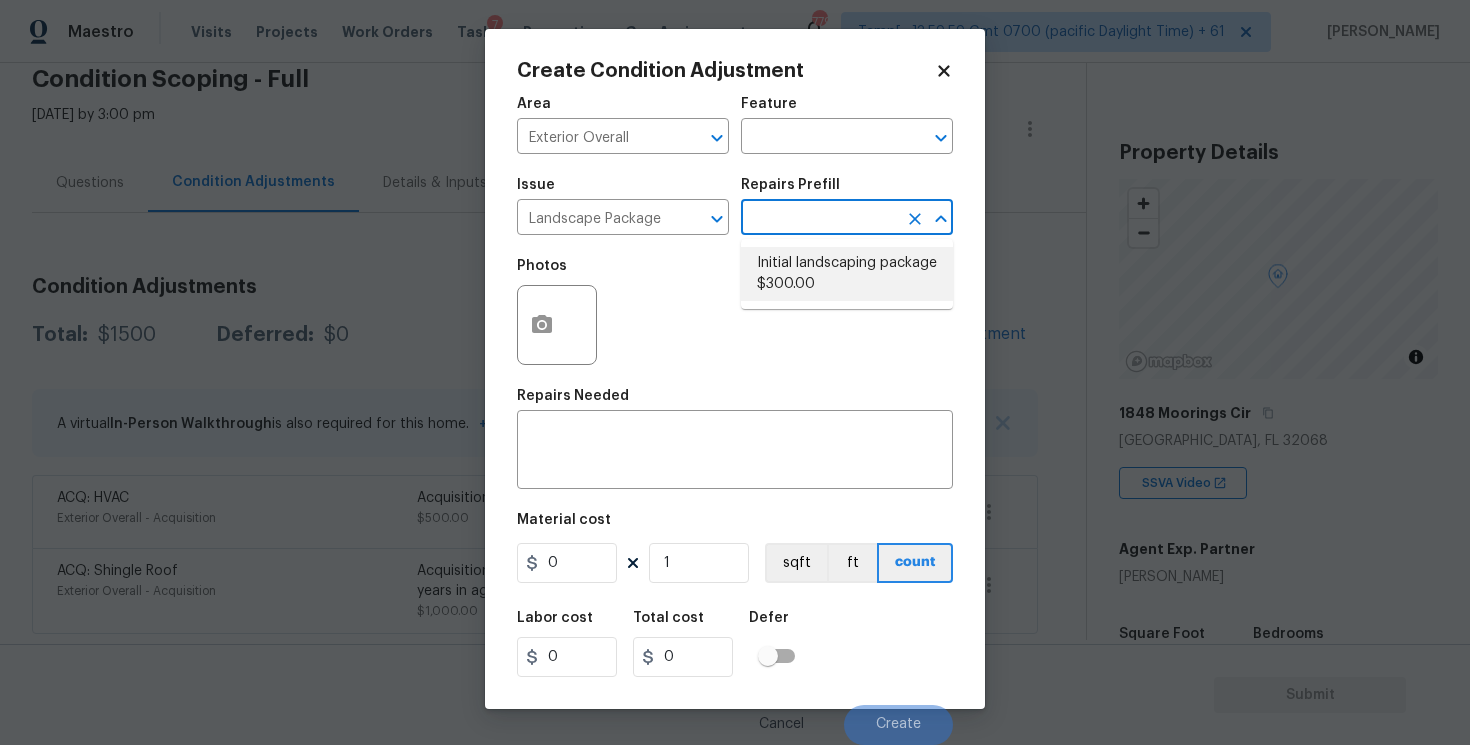 click on "Initial landscaping package $300.00" at bounding box center [847, 274] 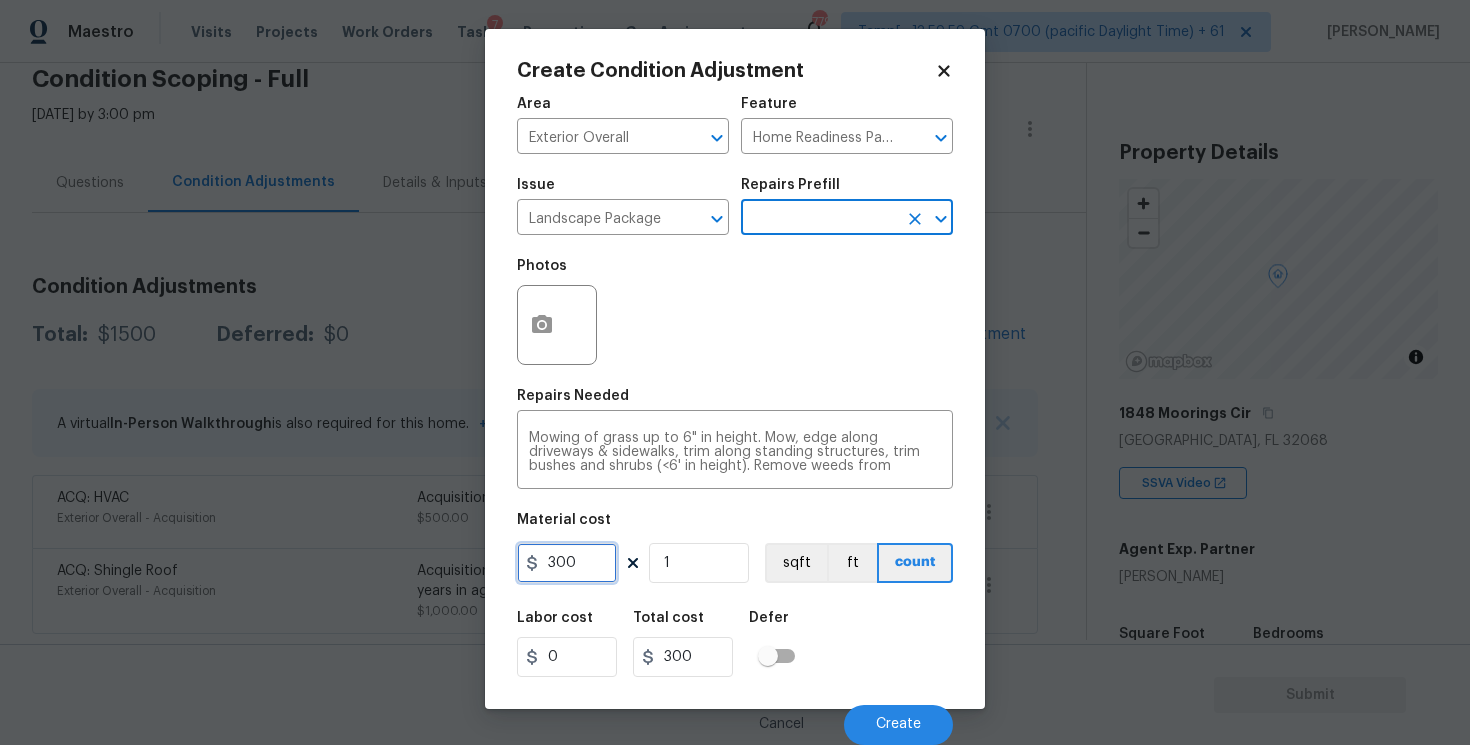 click on "300" at bounding box center (567, 563) 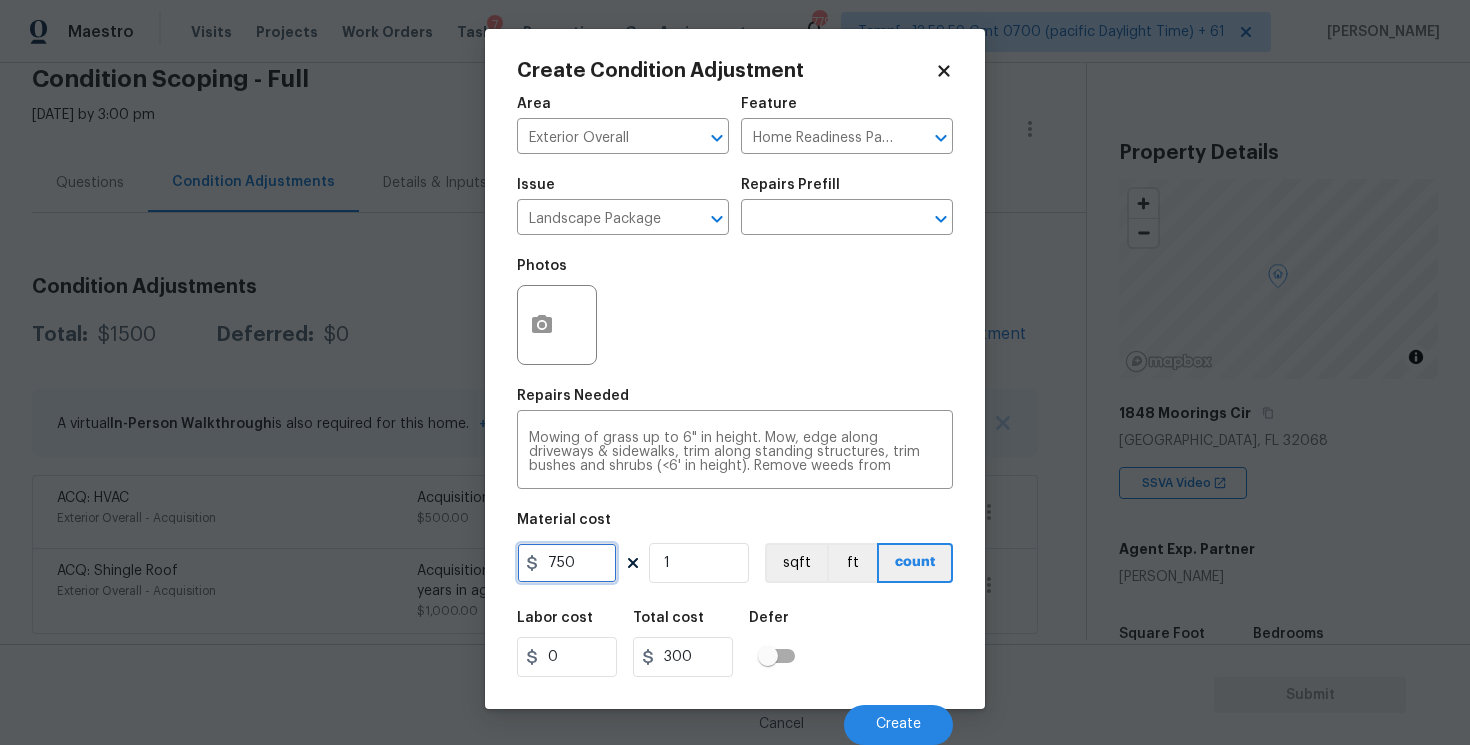 type on "750" 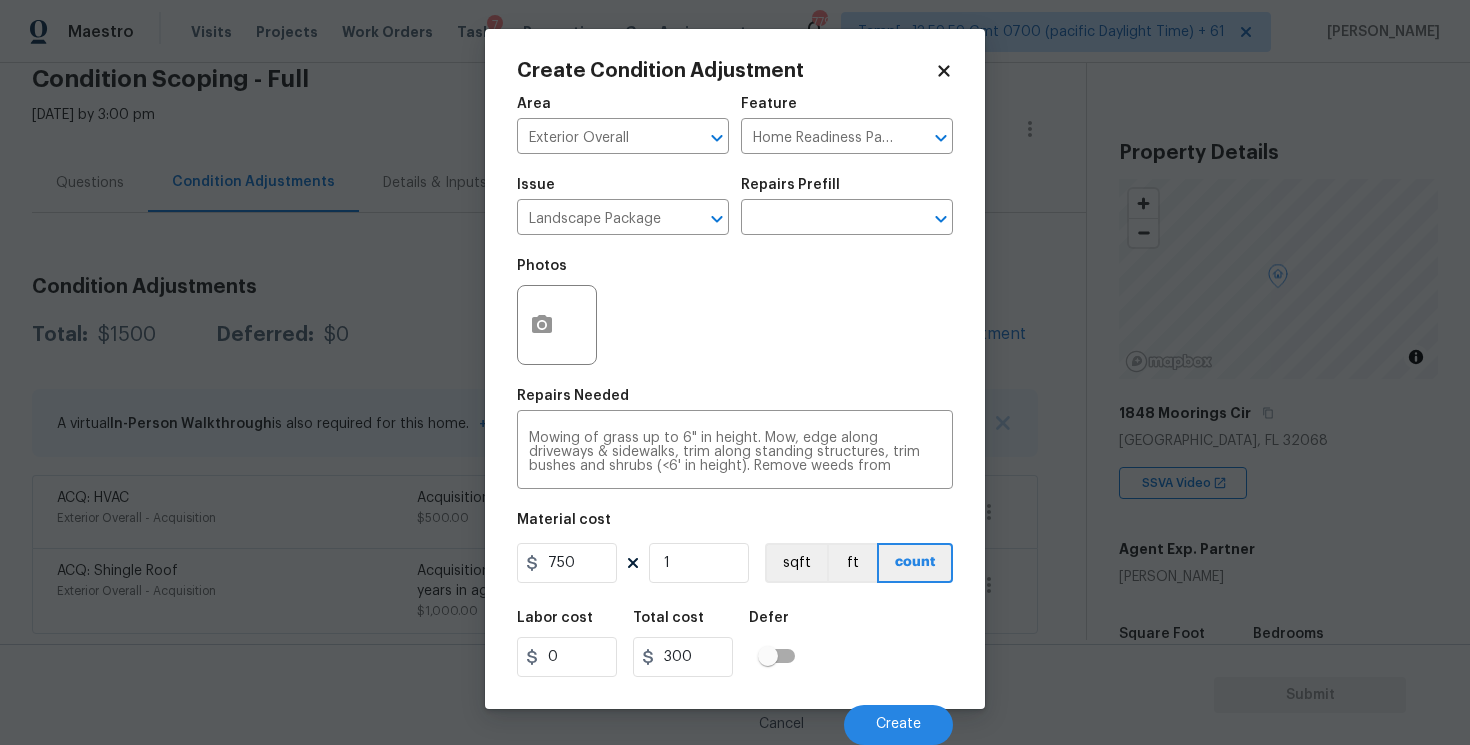 click on "Labor cost 0 Total cost 300 Defer" at bounding box center (735, 644) 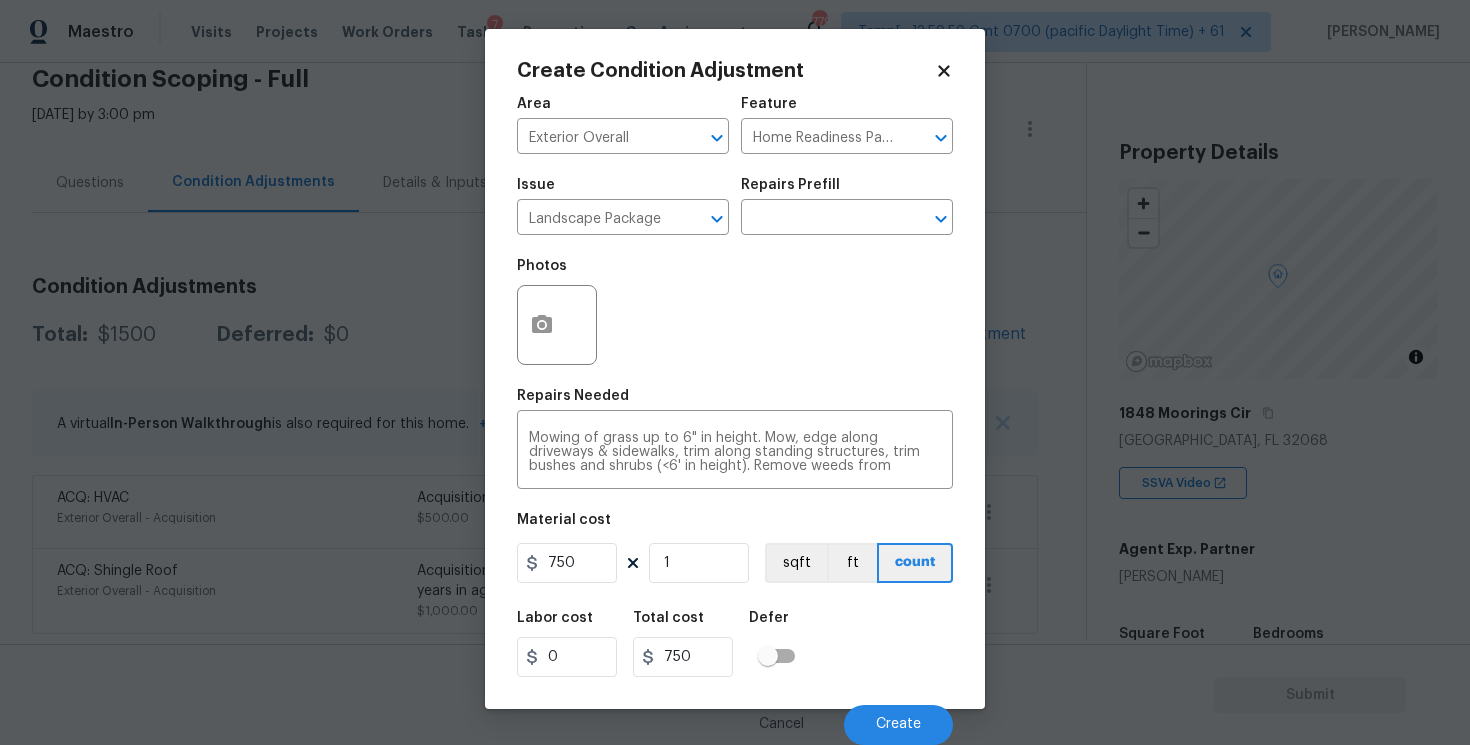 click at bounding box center (557, 325) 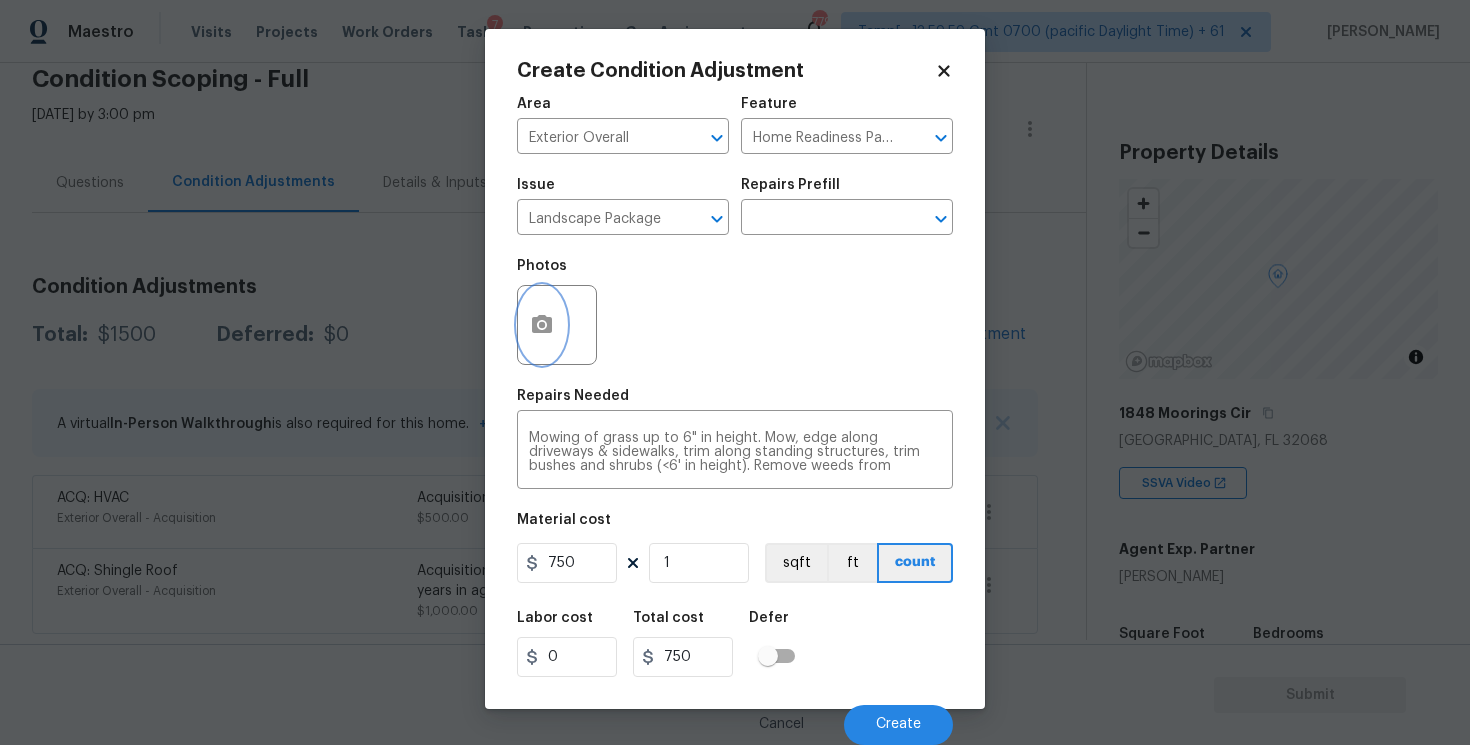 click at bounding box center (542, 325) 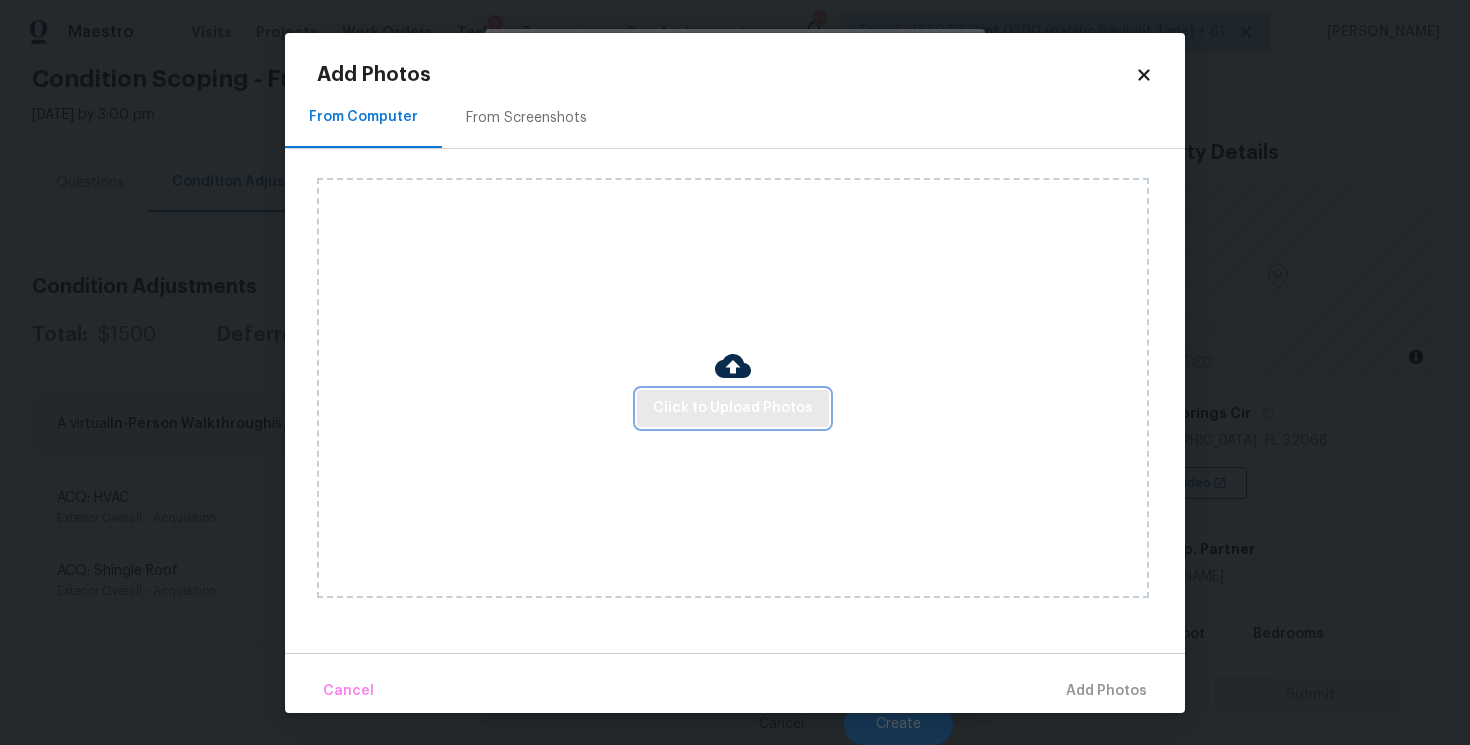 click on "Click to Upload Photos" at bounding box center (733, 408) 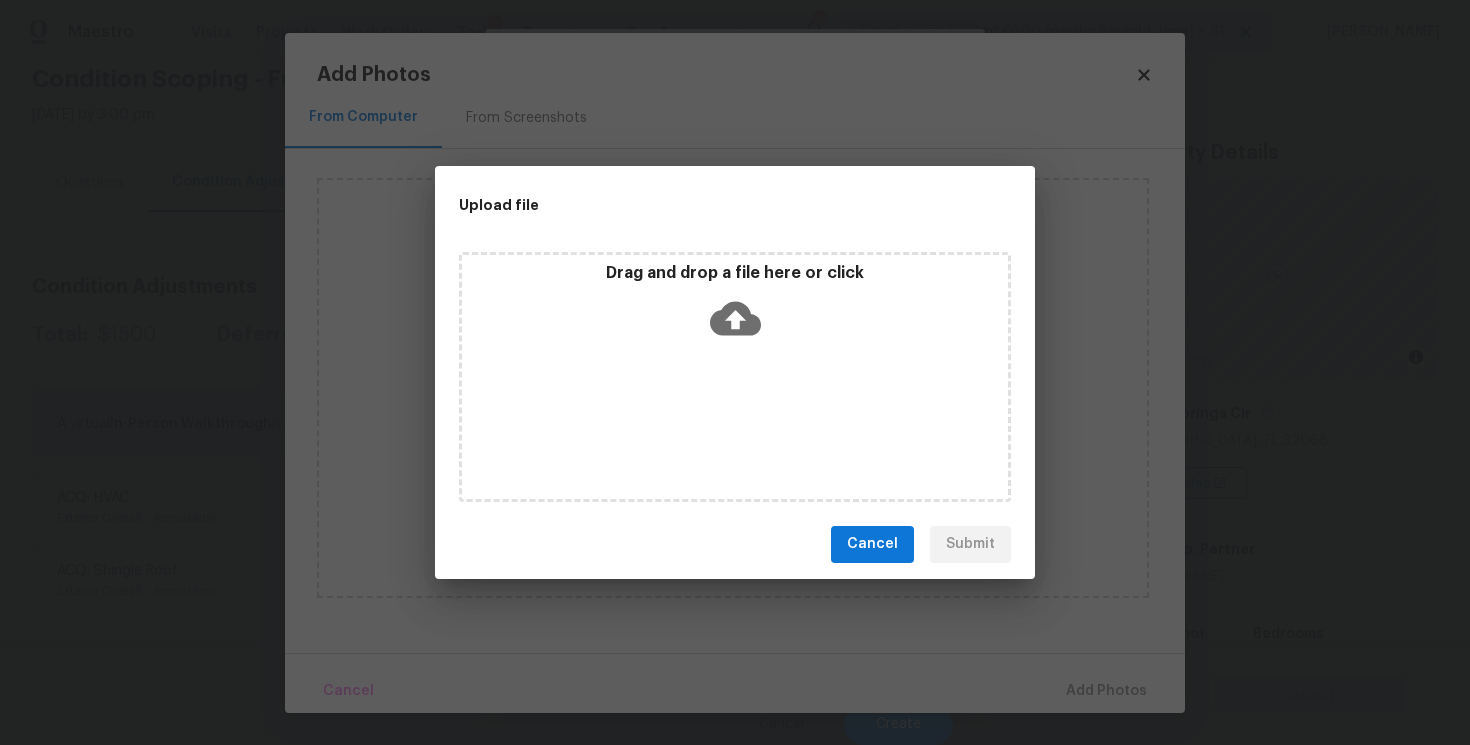 click on "Drag and drop a file here or click" at bounding box center [735, 306] 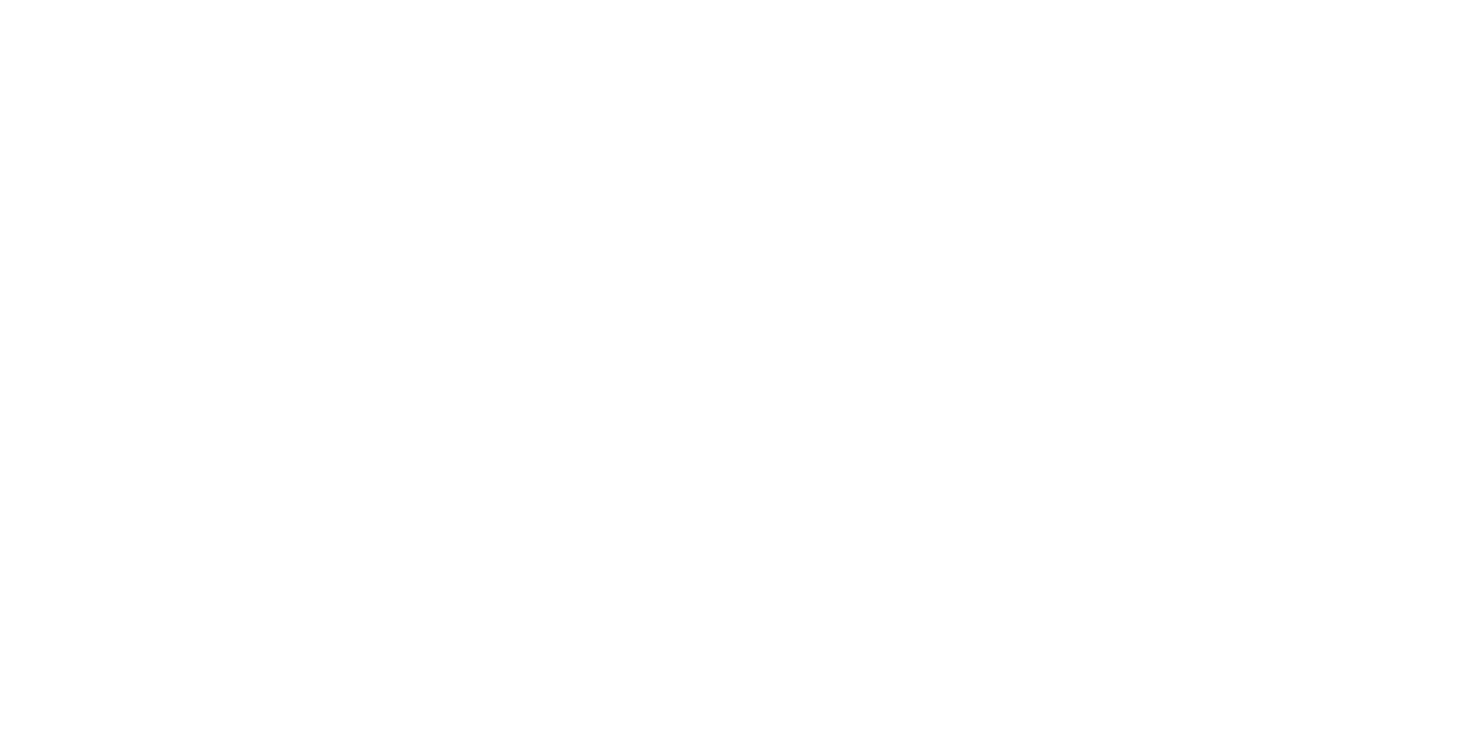 scroll, scrollTop: 0, scrollLeft: 0, axis: both 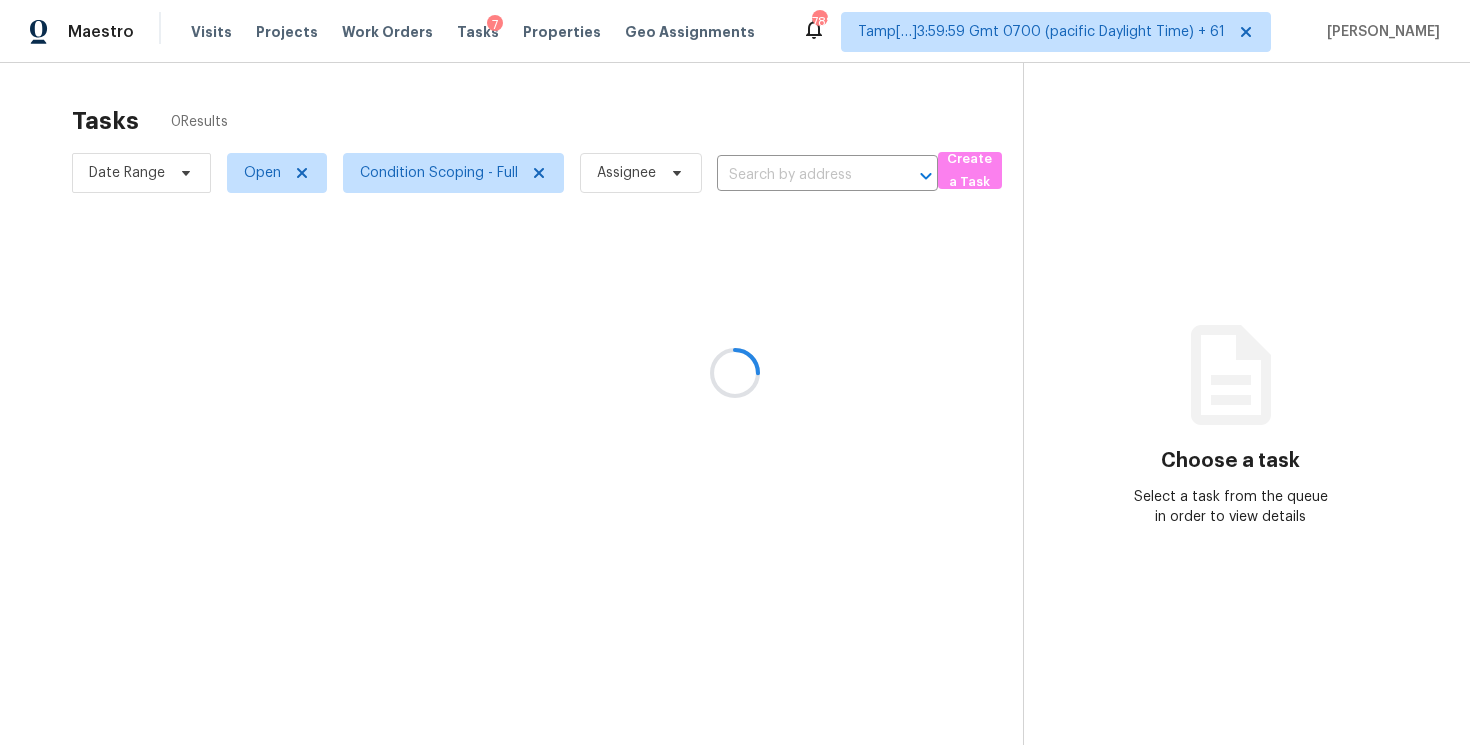 click at bounding box center (735, 372) 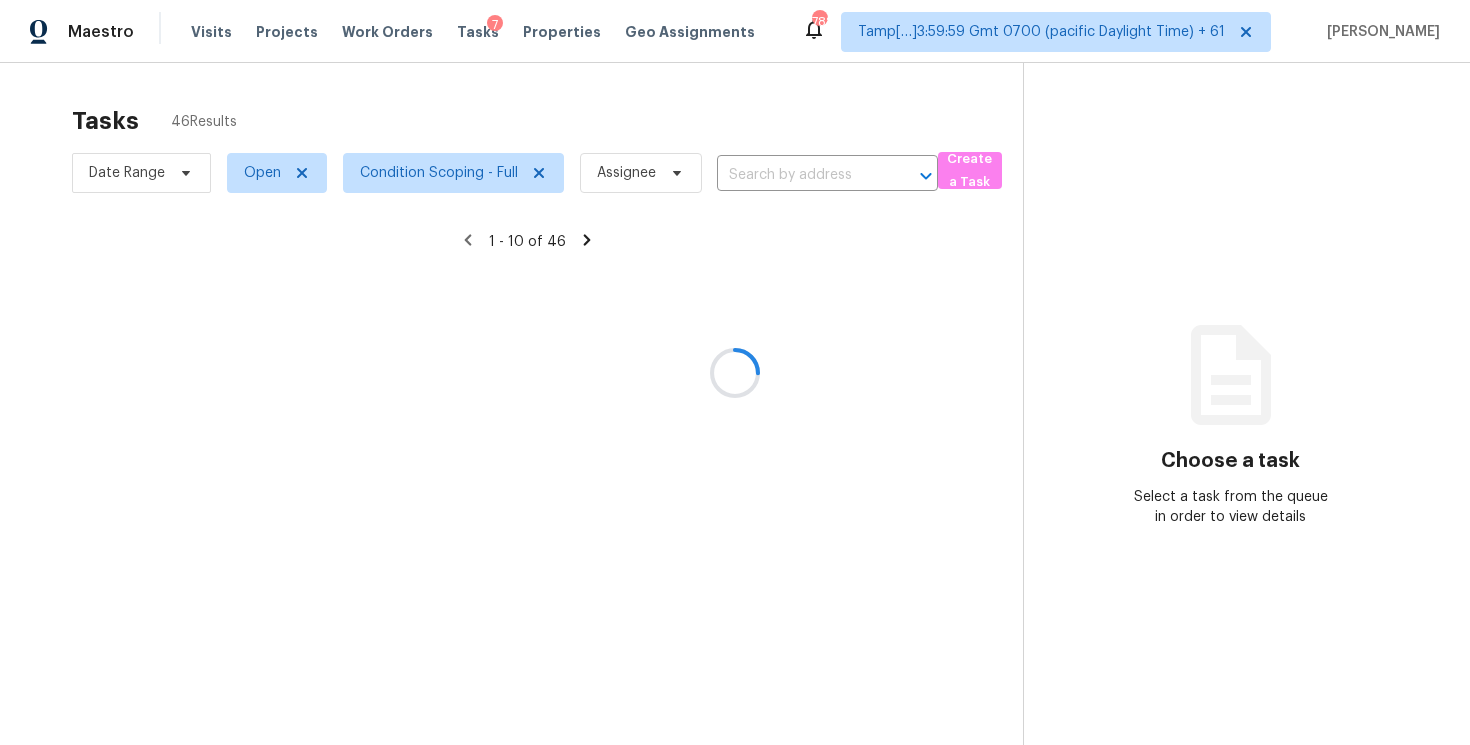 click at bounding box center [735, 372] 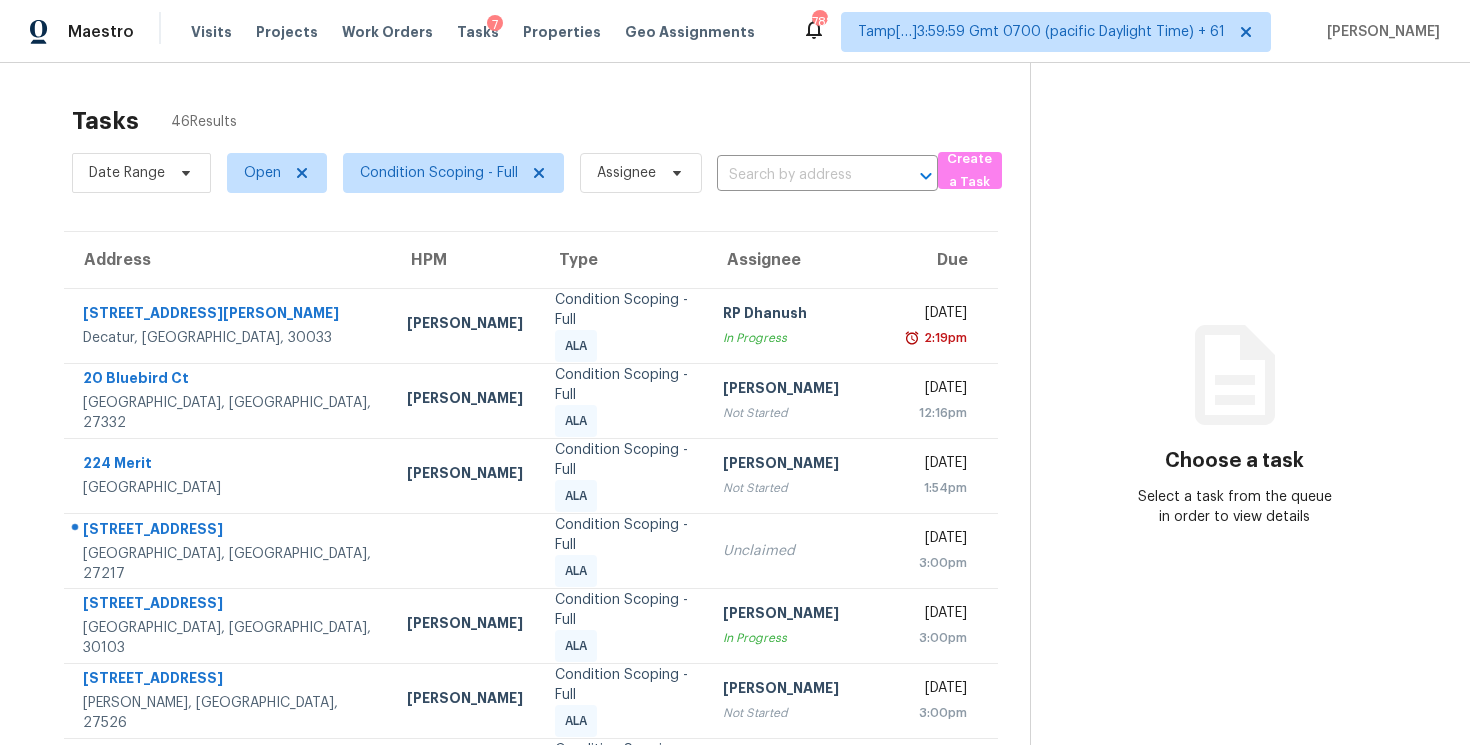 click at bounding box center [799, 175] 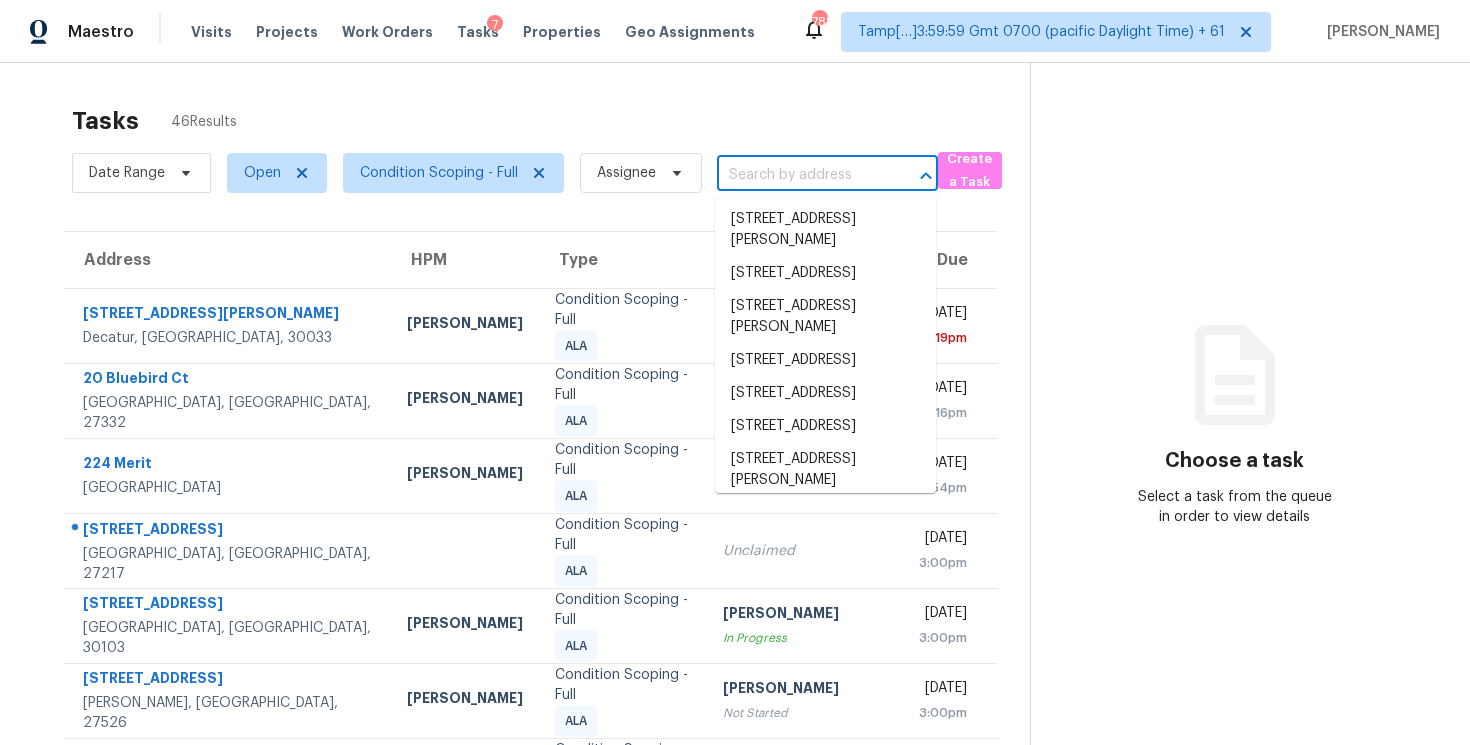 paste on "7066 54th Ave N, Saint Petersburg, FL 33709" 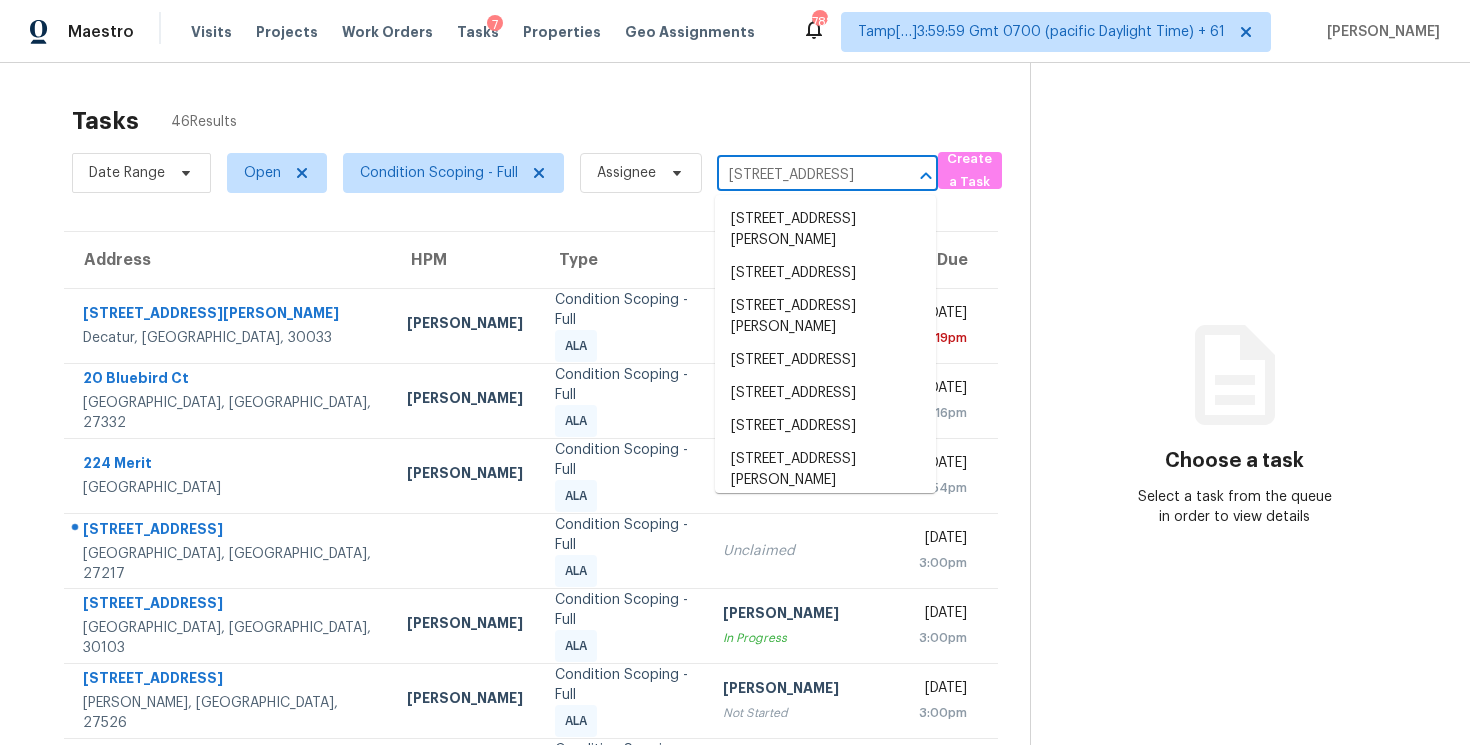 scroll, scrollTop: 0, scrollLeft: 141, axis: horizontal 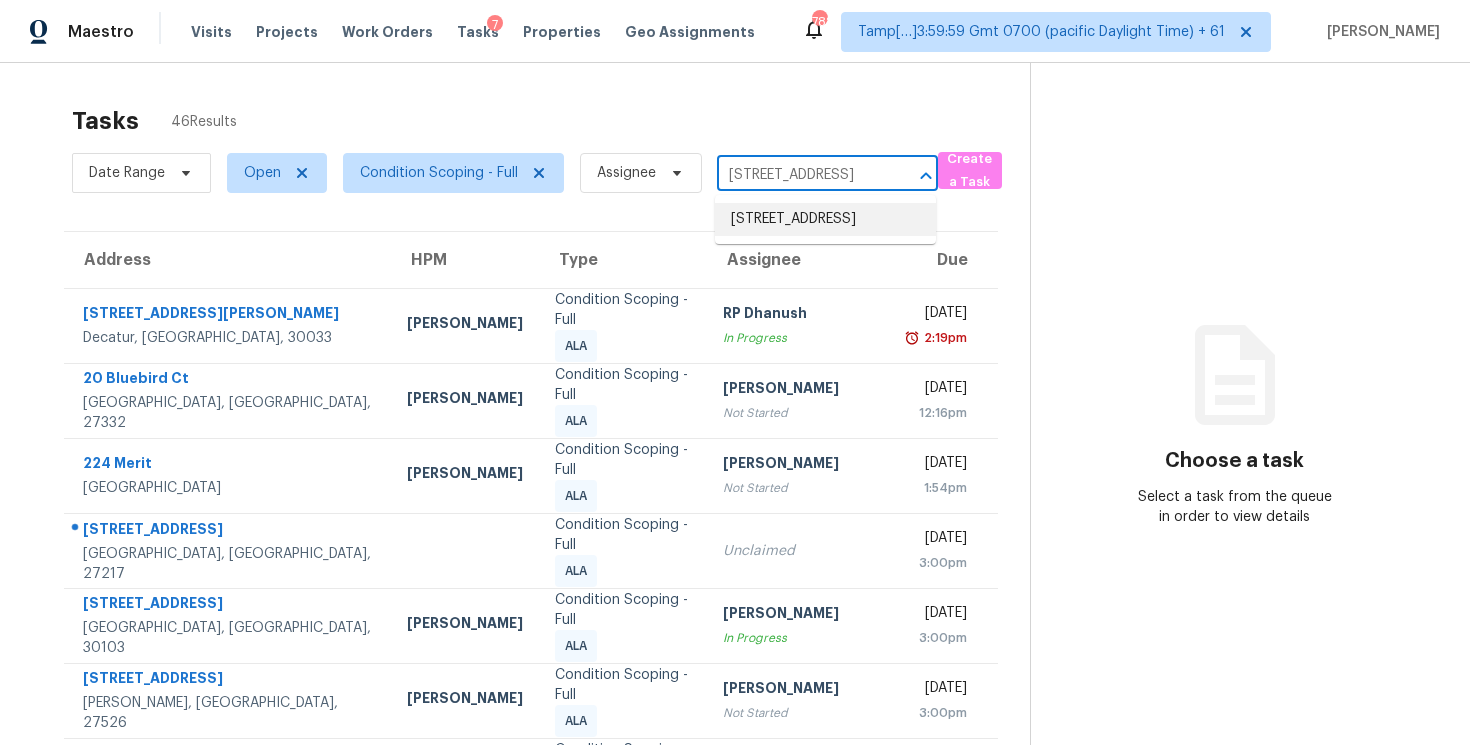 click on "7066 54th Ave N, Saint Petersburg, FL 33709" at bounding box center (825, 219) 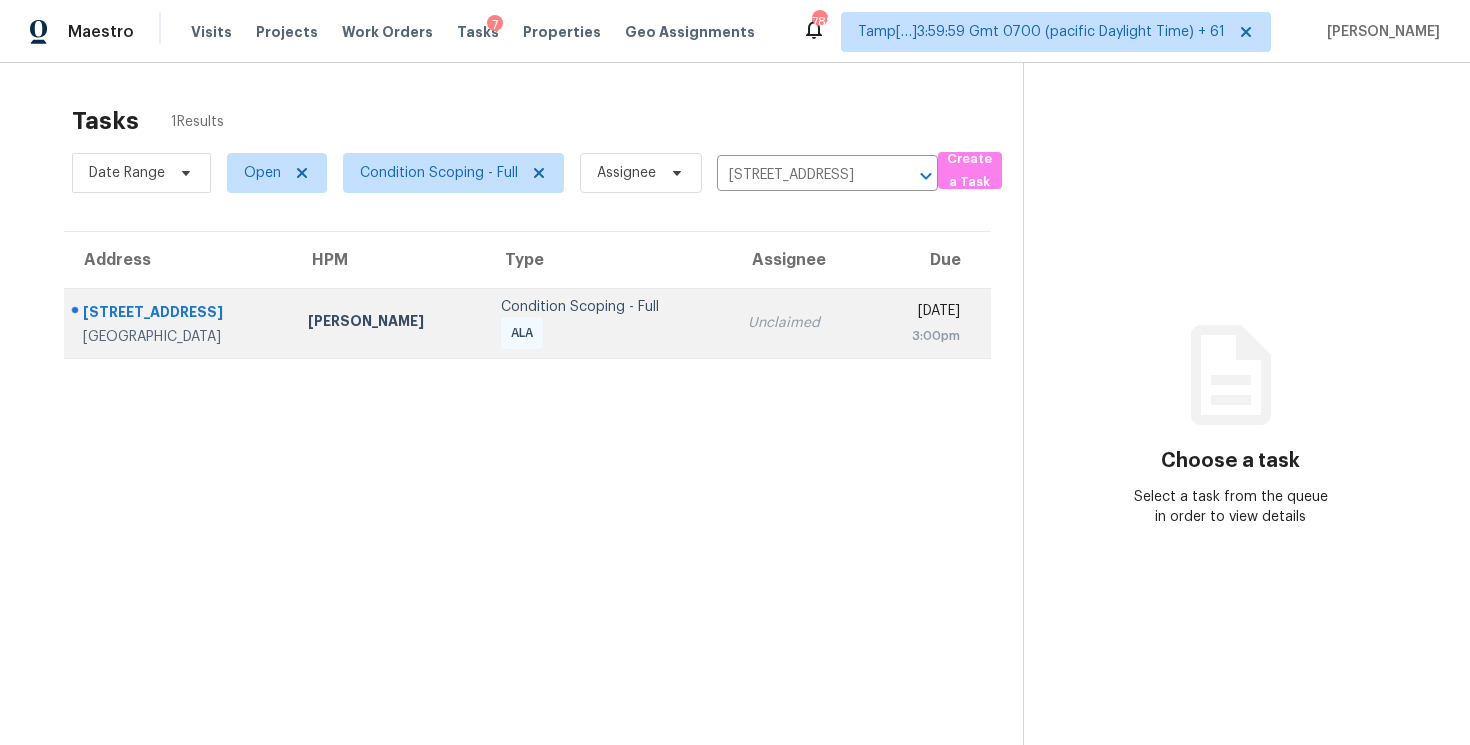 click on "Unclaimed" at bounding box center (799, 323) 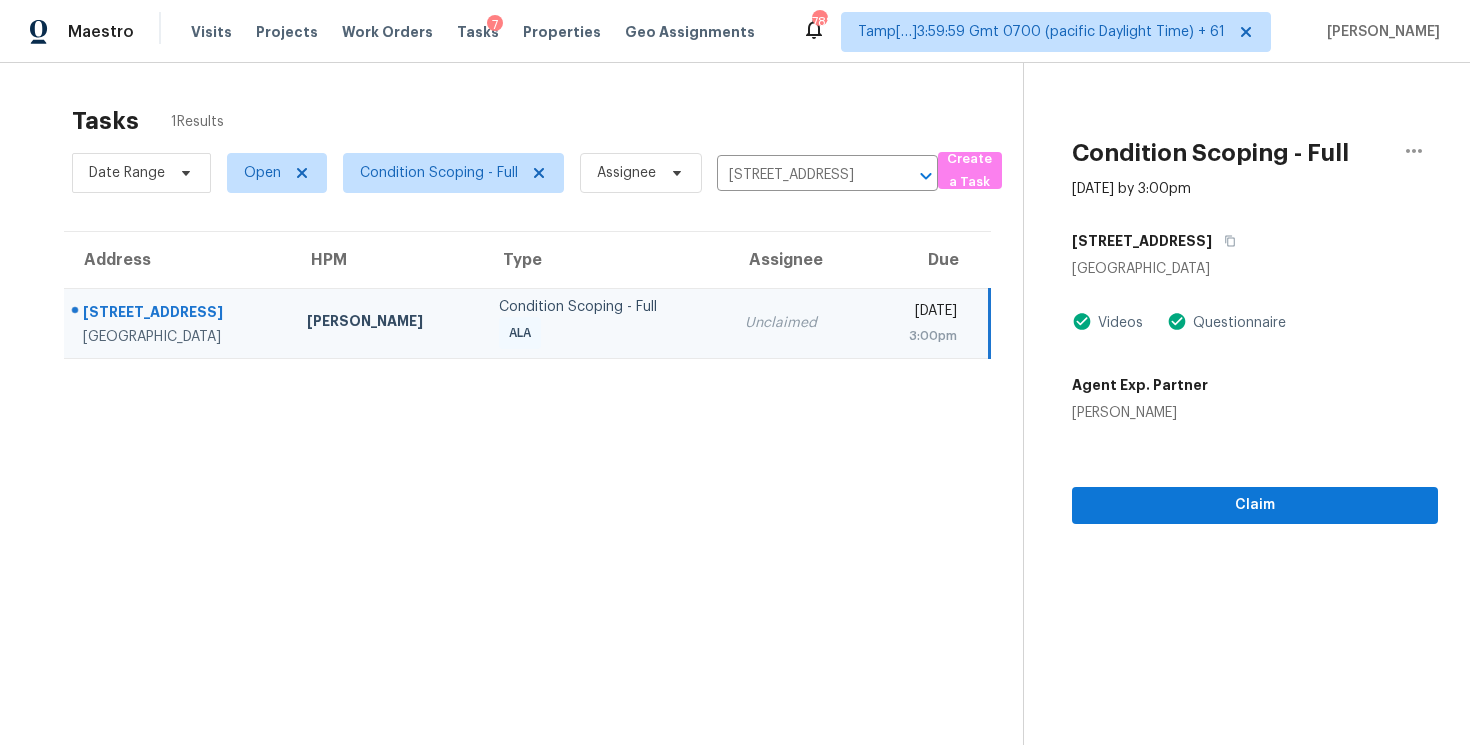 click on "Condition Scoping - Full Jul 16th 2025 by 3:00pm 7066 54th Ave N Saint Petersburg, FL 33709 Videos Questionnaire Agent Exp. Partner Tracey Olson Claim" at bounding box center [1230, 435] 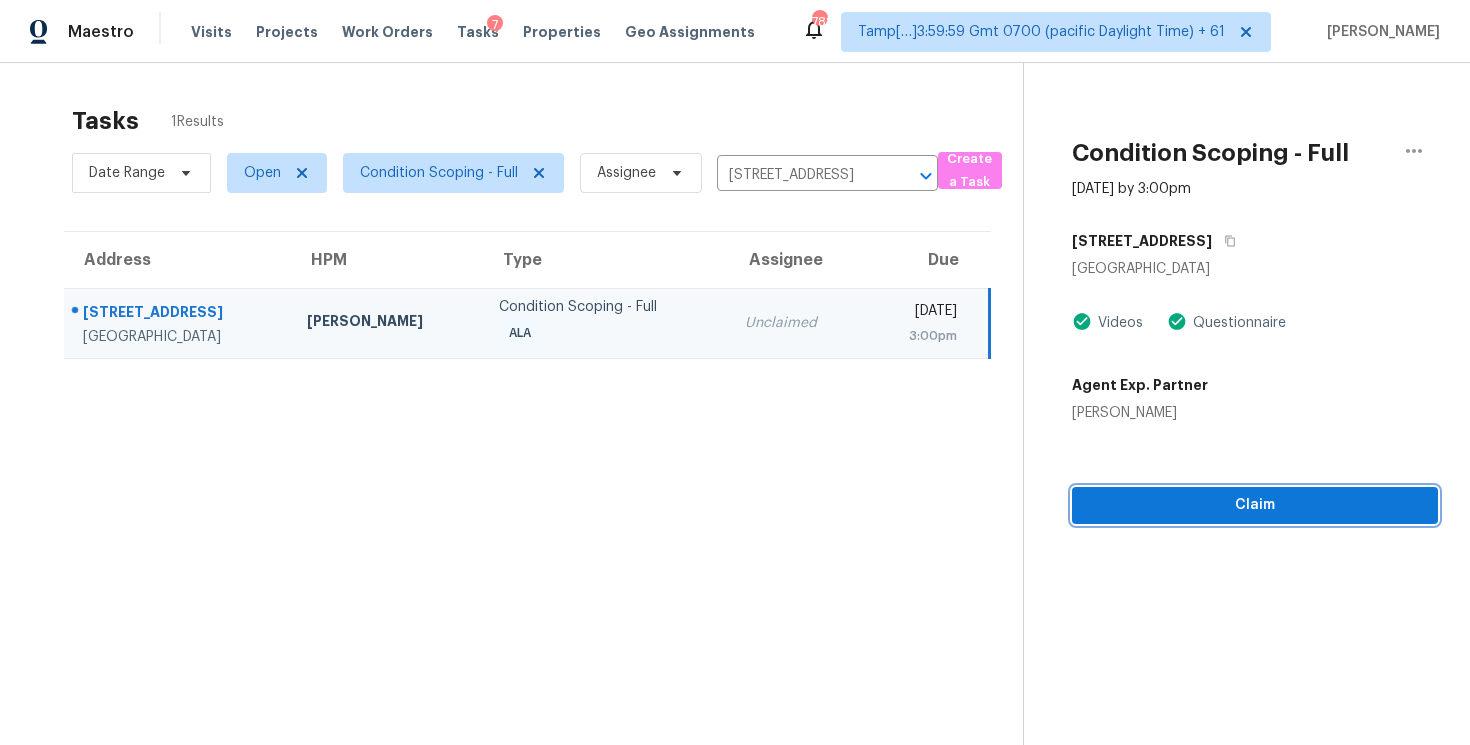 click on "Claim" at bounding box center [1255, 505] 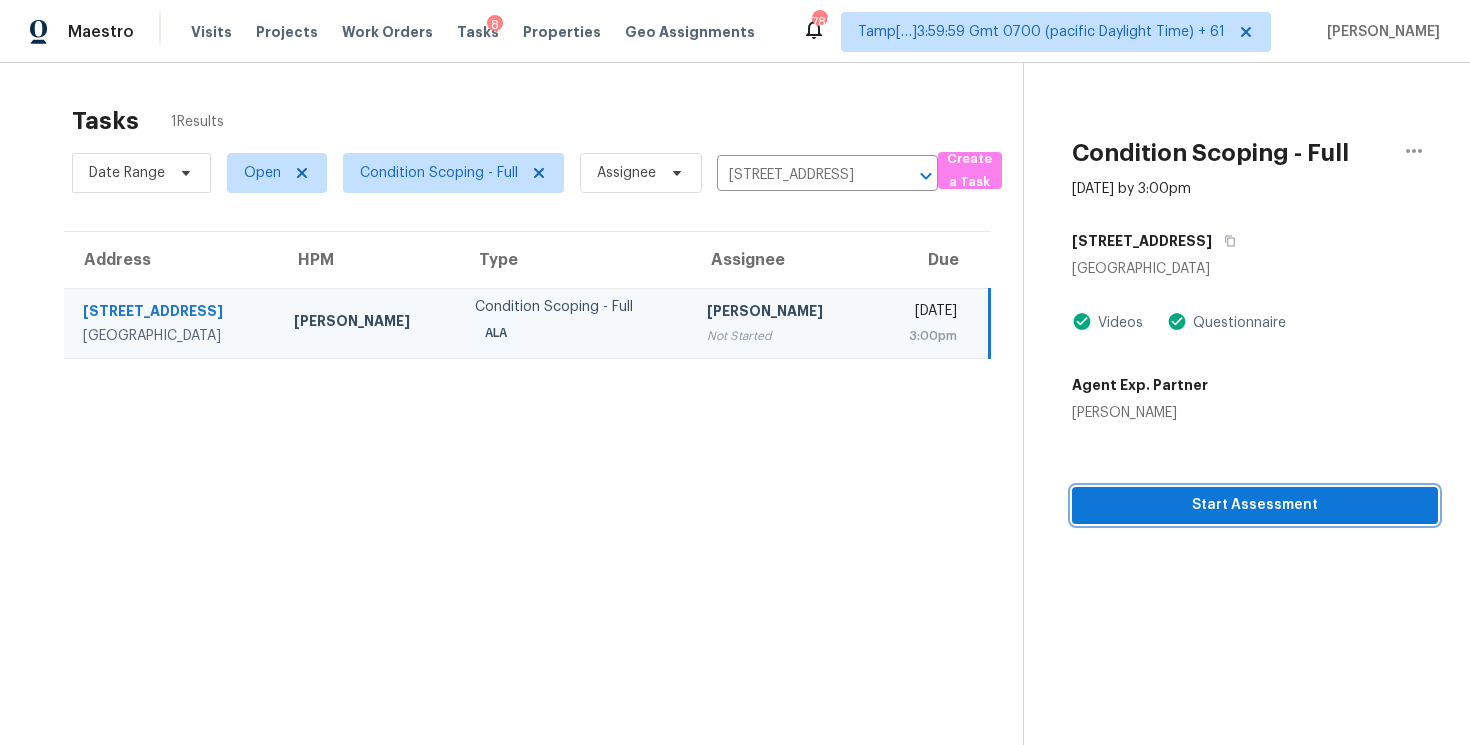 click on "Start Assessment" at bounding box center [1255, 505] 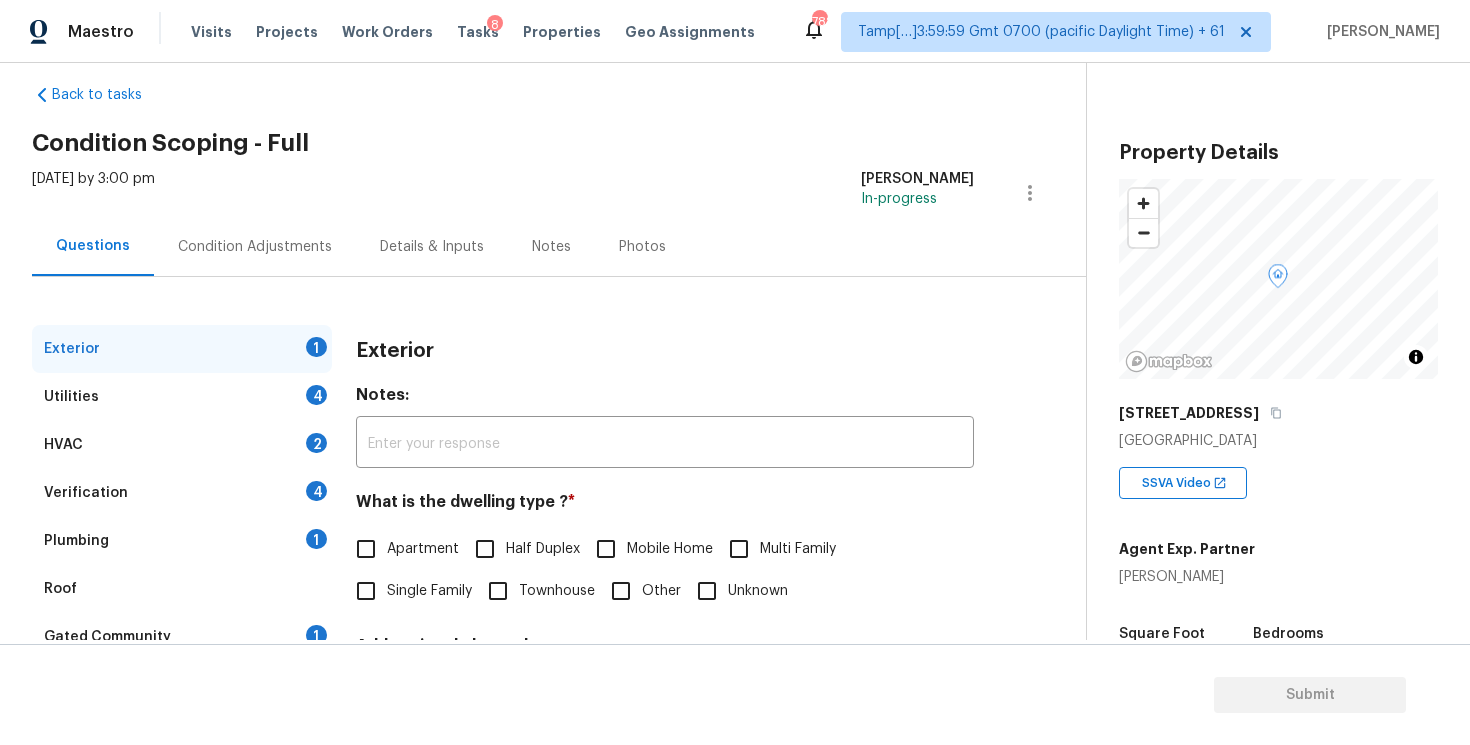scroll, scrollTop: 28, scrollLeft: 0, axis: vertical 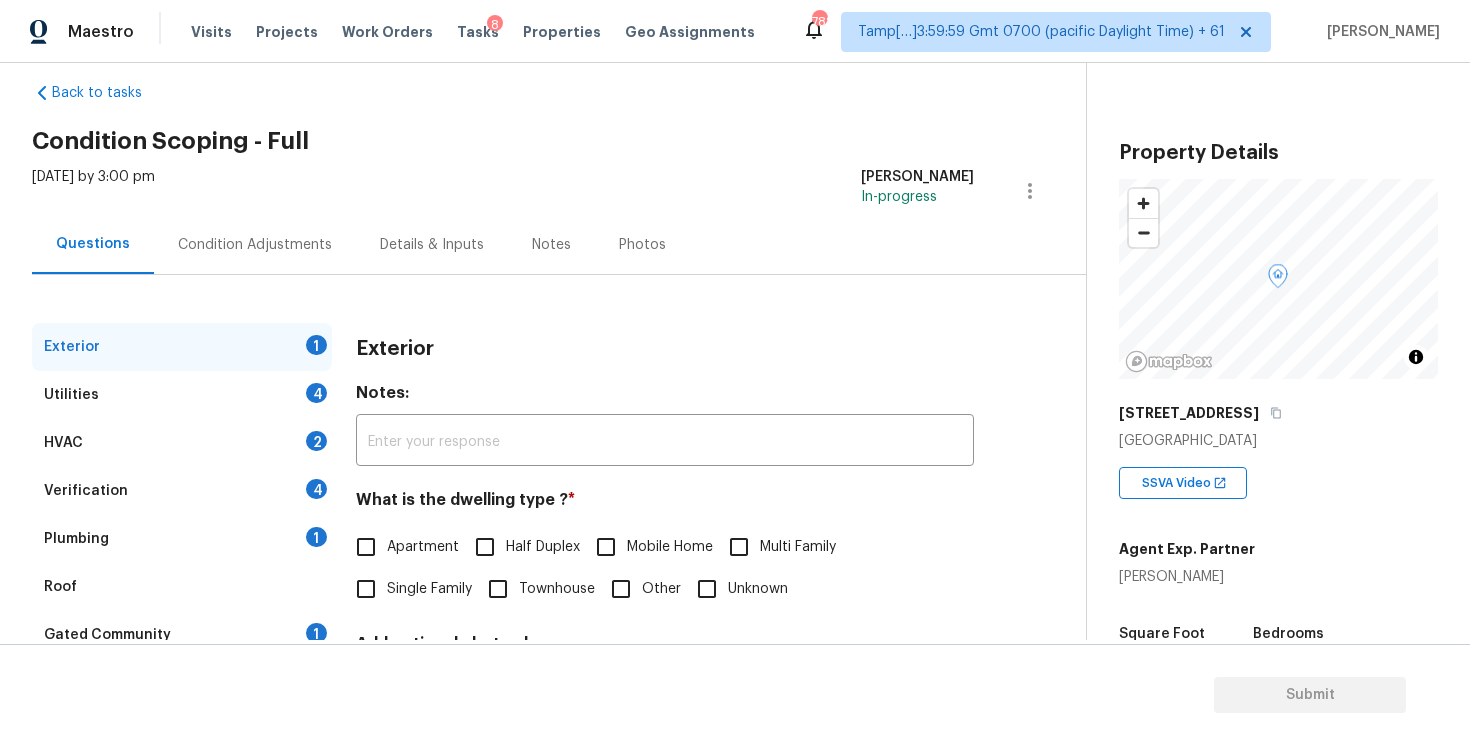 click on "Back to tasks Condition Scoping - Full [DATE] by 3:00 pm   [PERSON_NAME] B In-progress Questions Condition Adjustments Details & Inputs Notes Photos Exterior 1 Utilities 4 HVAC 2 Verification 4 Plumbing 1 Roof Gated Community 1 Pricing 5 Add Area Exterior Notes: ​ What is the dwelling type ?  * Apartment Half Duplex Mobile Home Multi Family Single Family Townhouse Other Unknown Add optional photos here Photos" at bounding box center [559, 448] 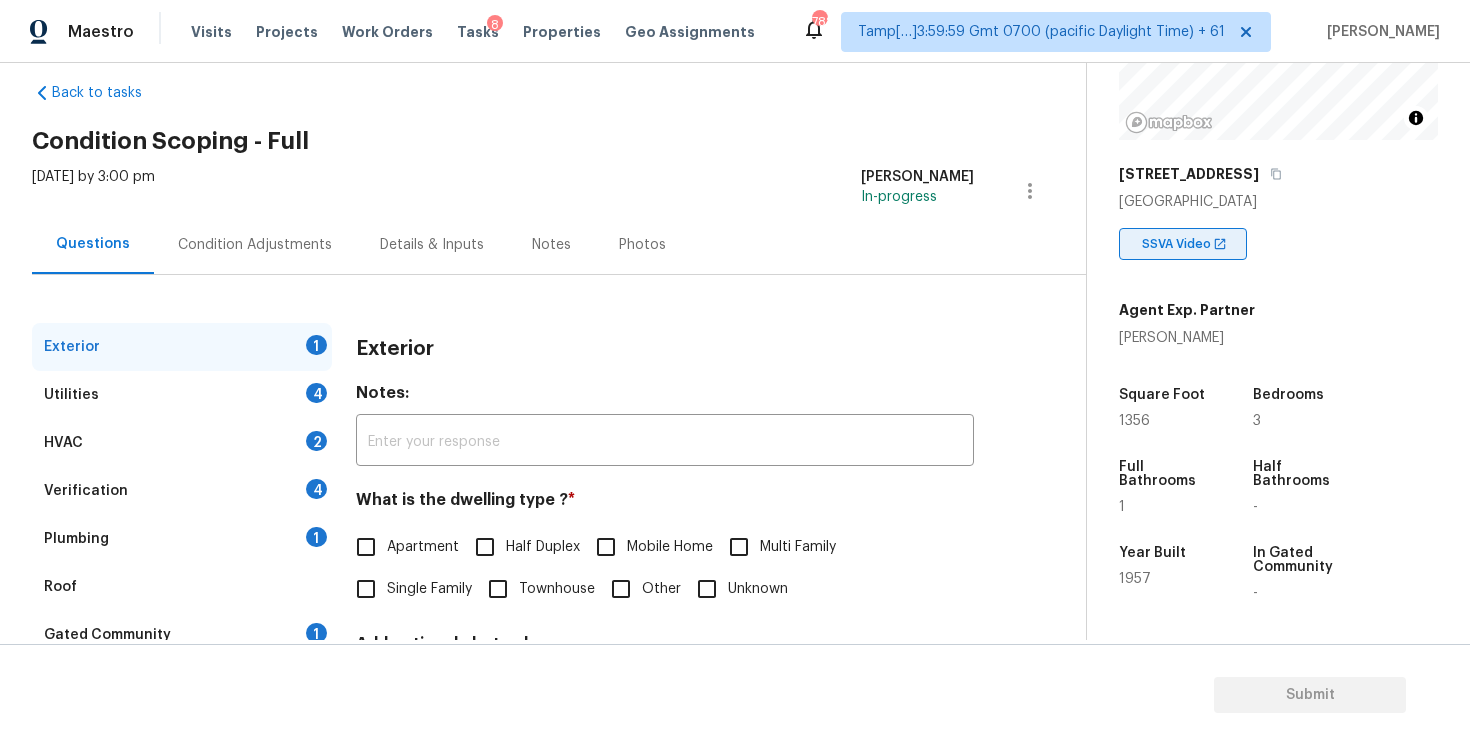 scroll, scrollTop: 292, scrollLeft: 0, axis: vertical 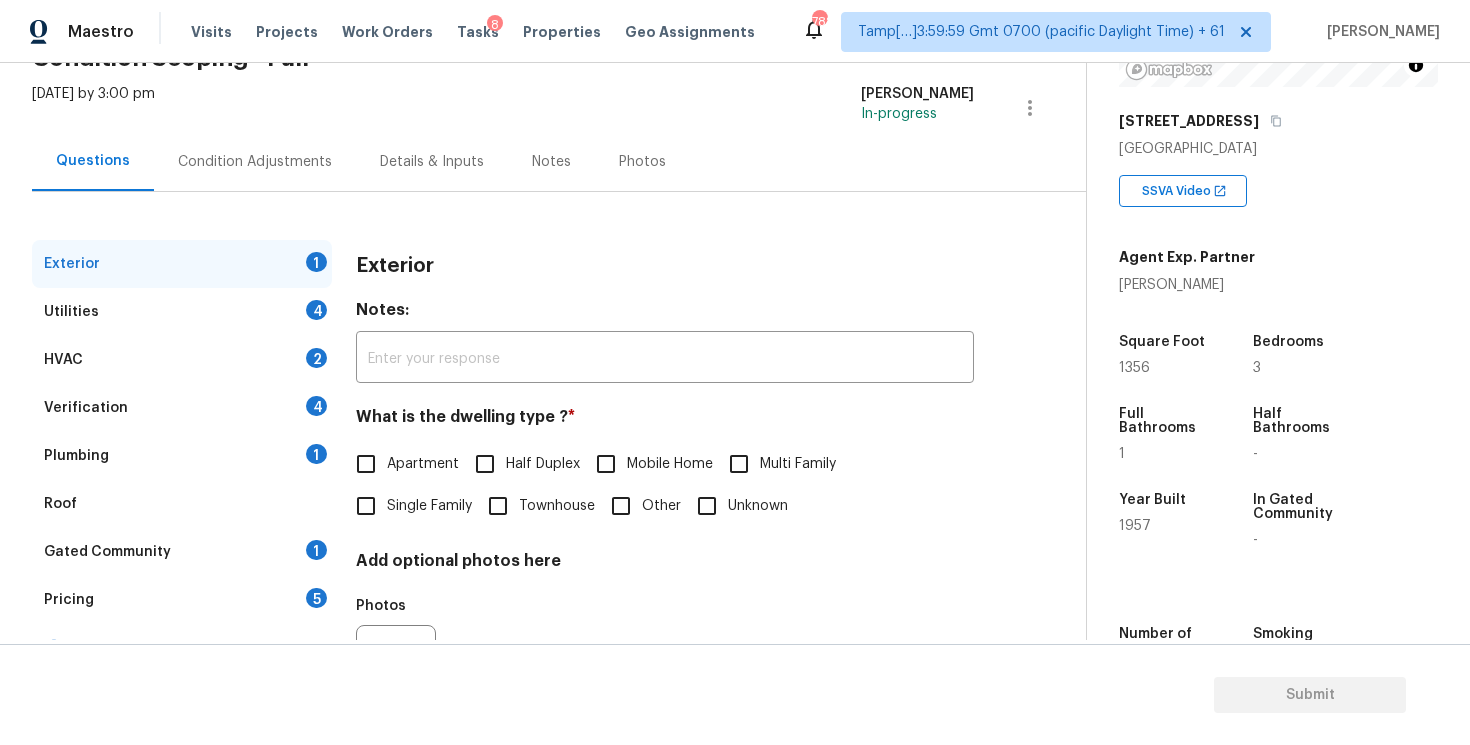 click on "Condition Adjustments" at bounding box center (255, 161) 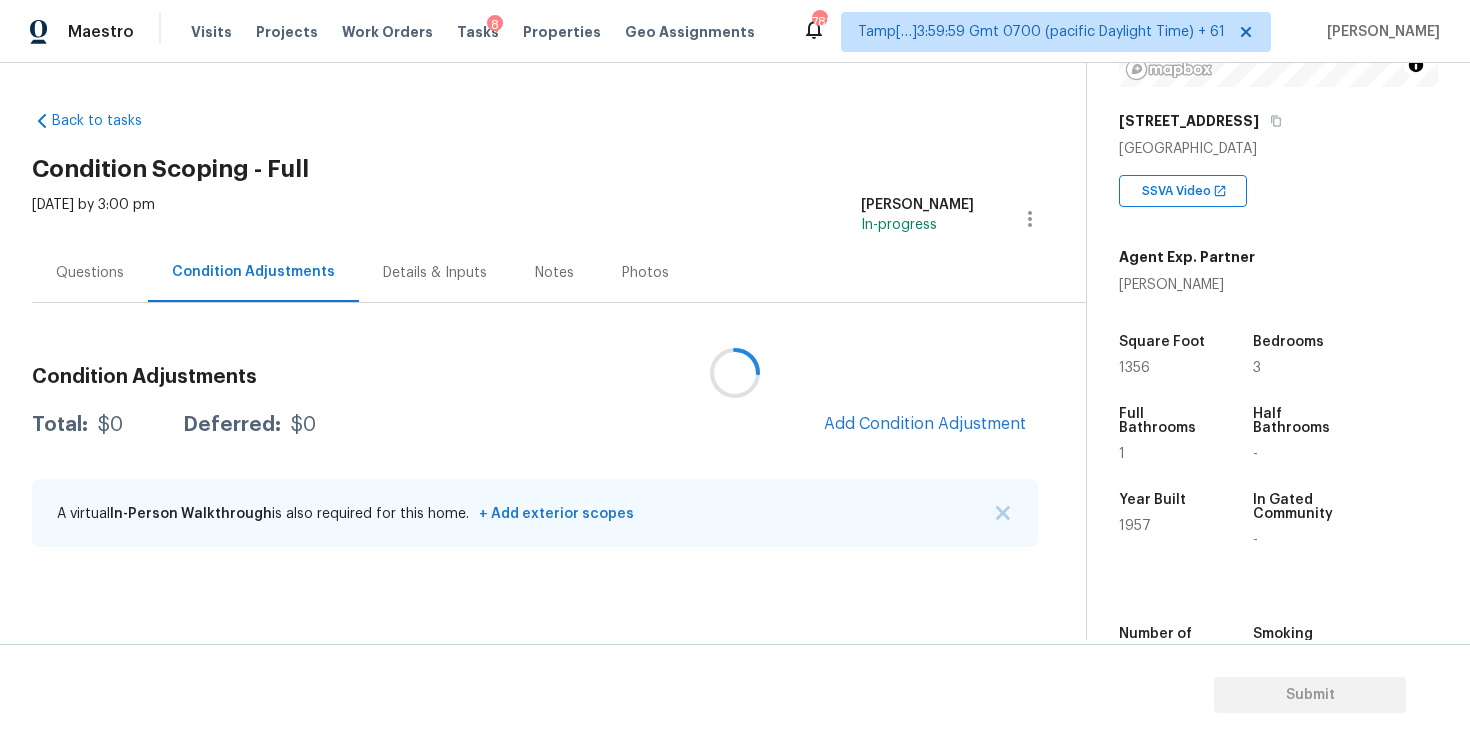 scroll, scrollTop: 0, scrollLeft: 0, axis: both 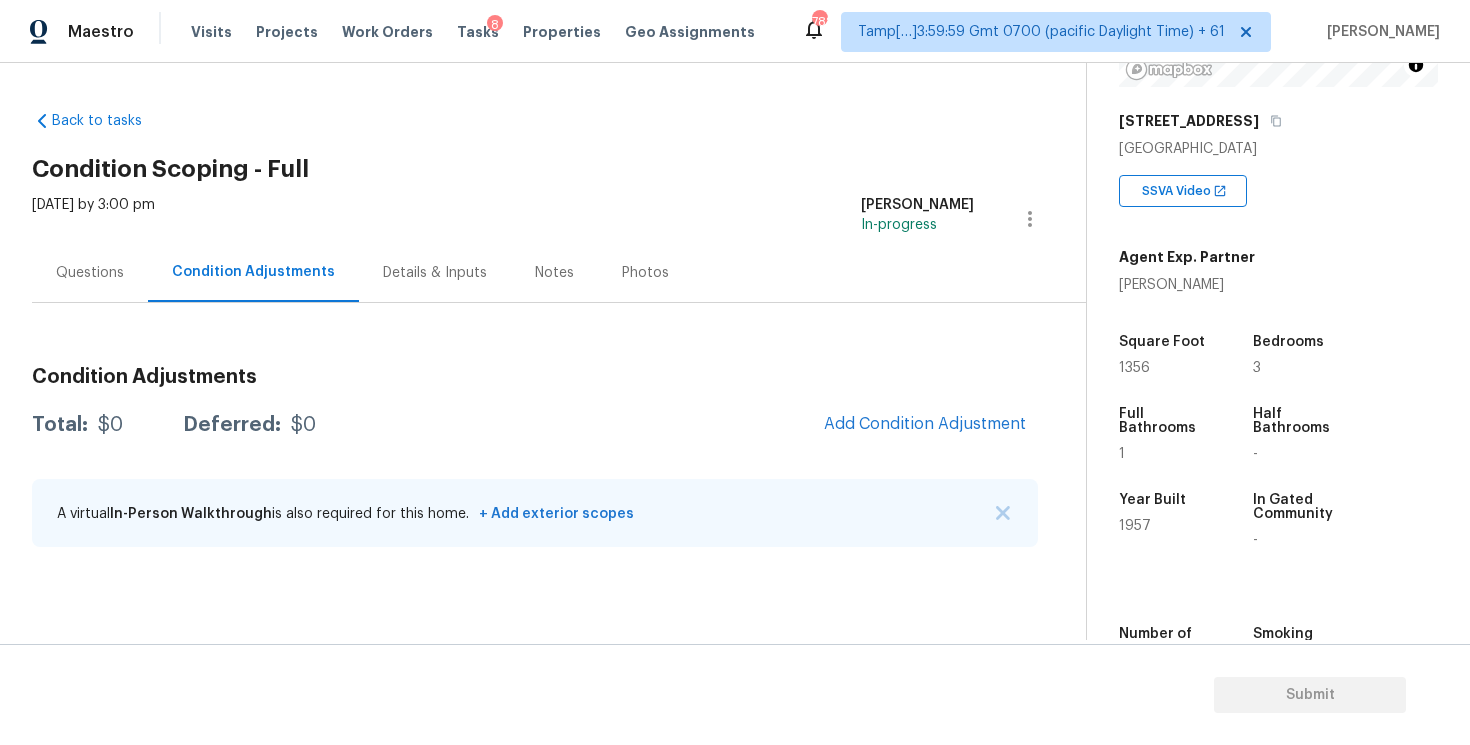 click on "Questions" at bounding box center (90, 272) 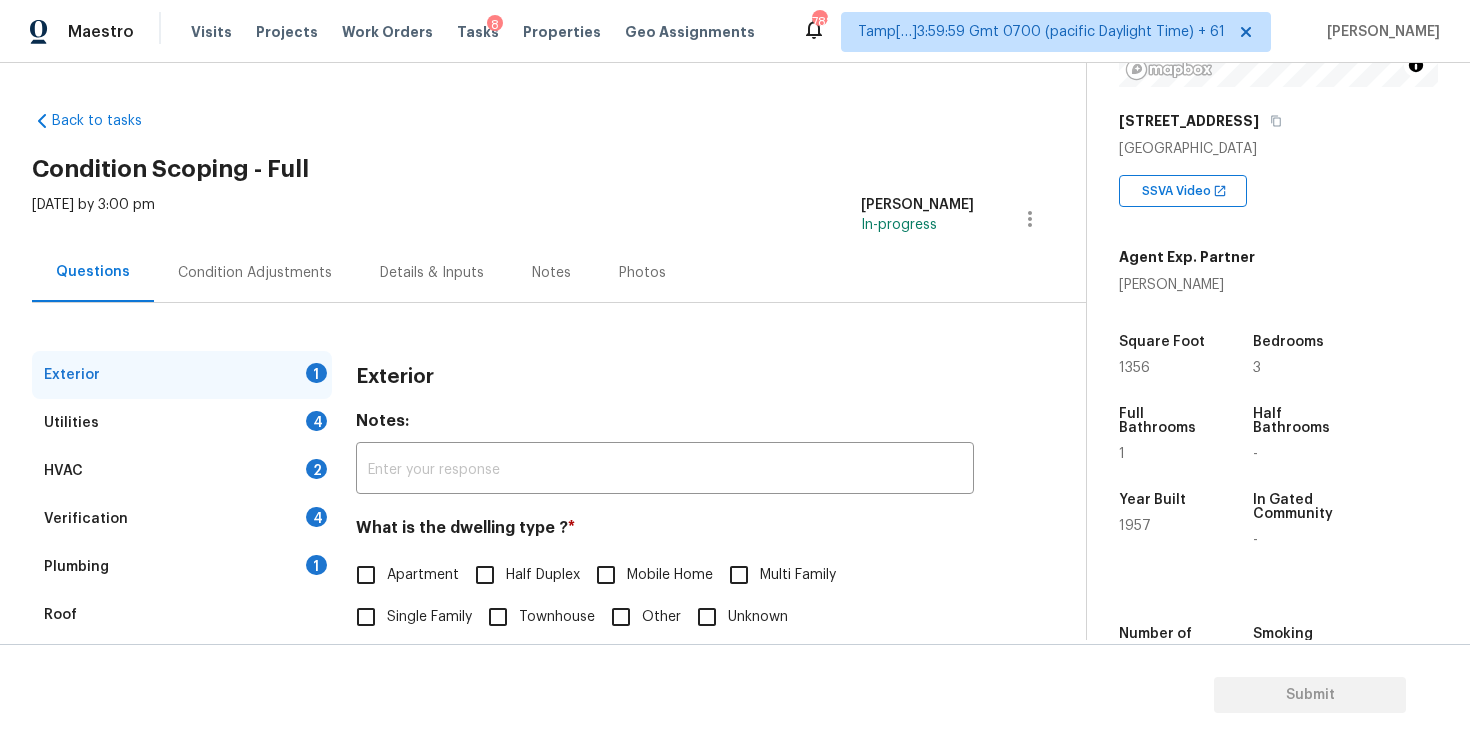scroll, scrollTop: 162, scrollLeft: 0, axis: vertical 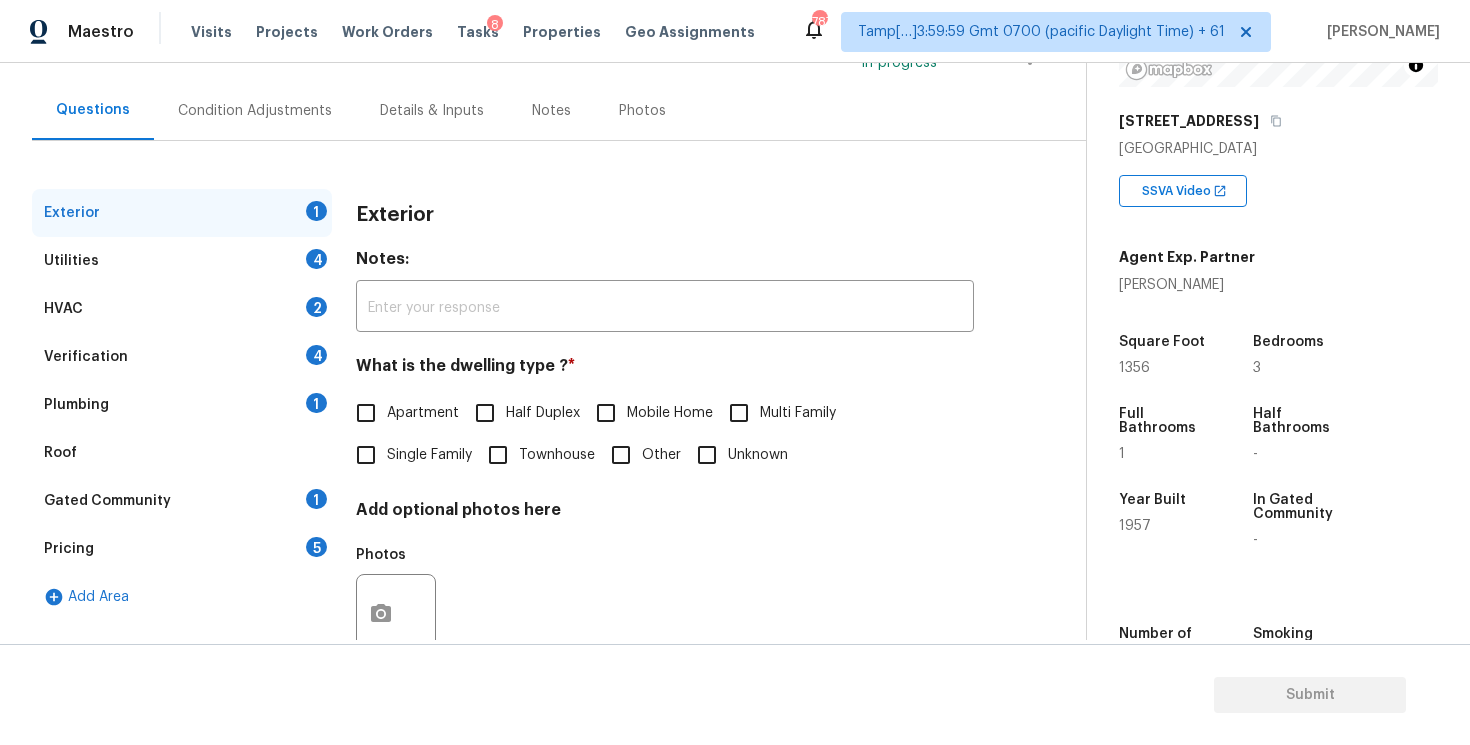 click on "Pricing 5" at bounding box center [182, 549] 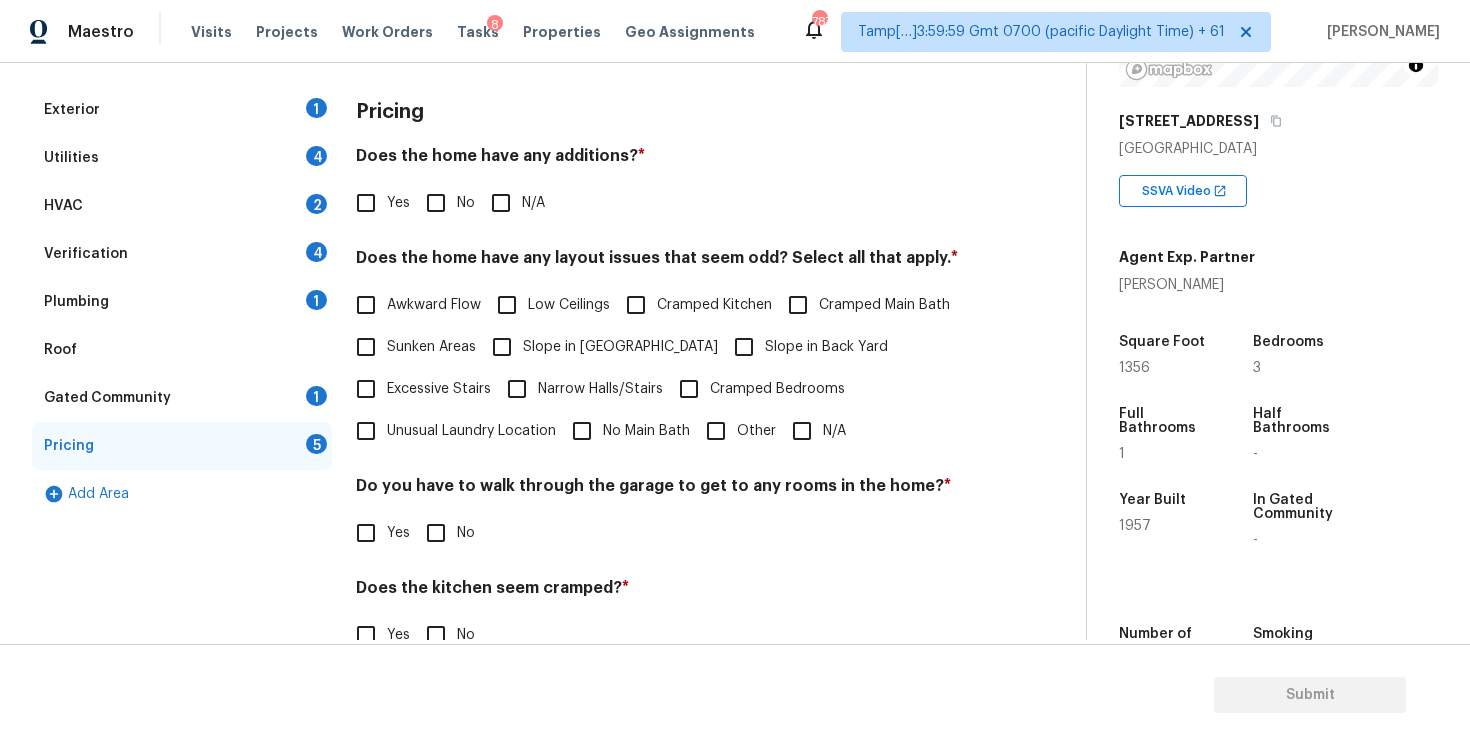 scroll, scrollTop: 413, scrollLeft: 0, axis: vertical 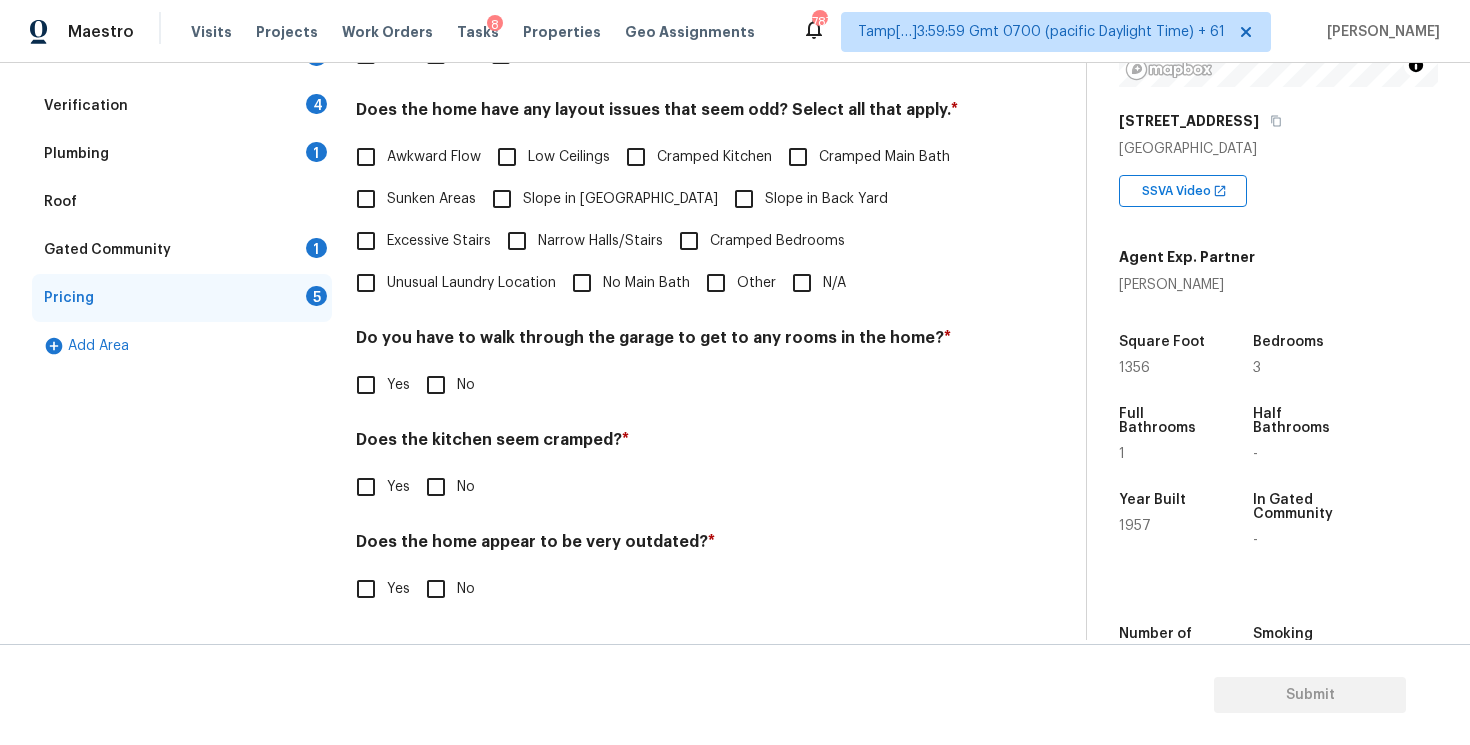 click on "Other" at bounding box center (756, 283) 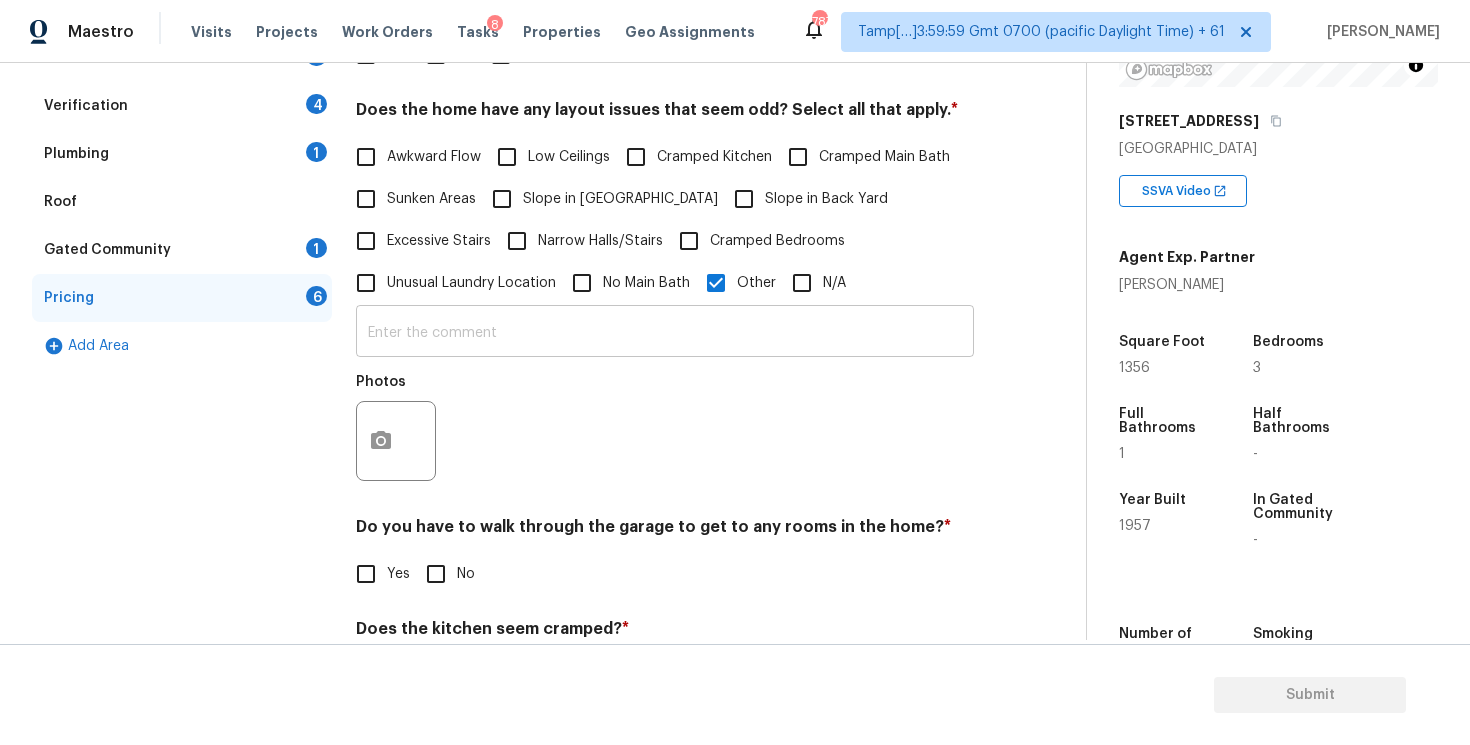 click at bounding box center (665, 333) 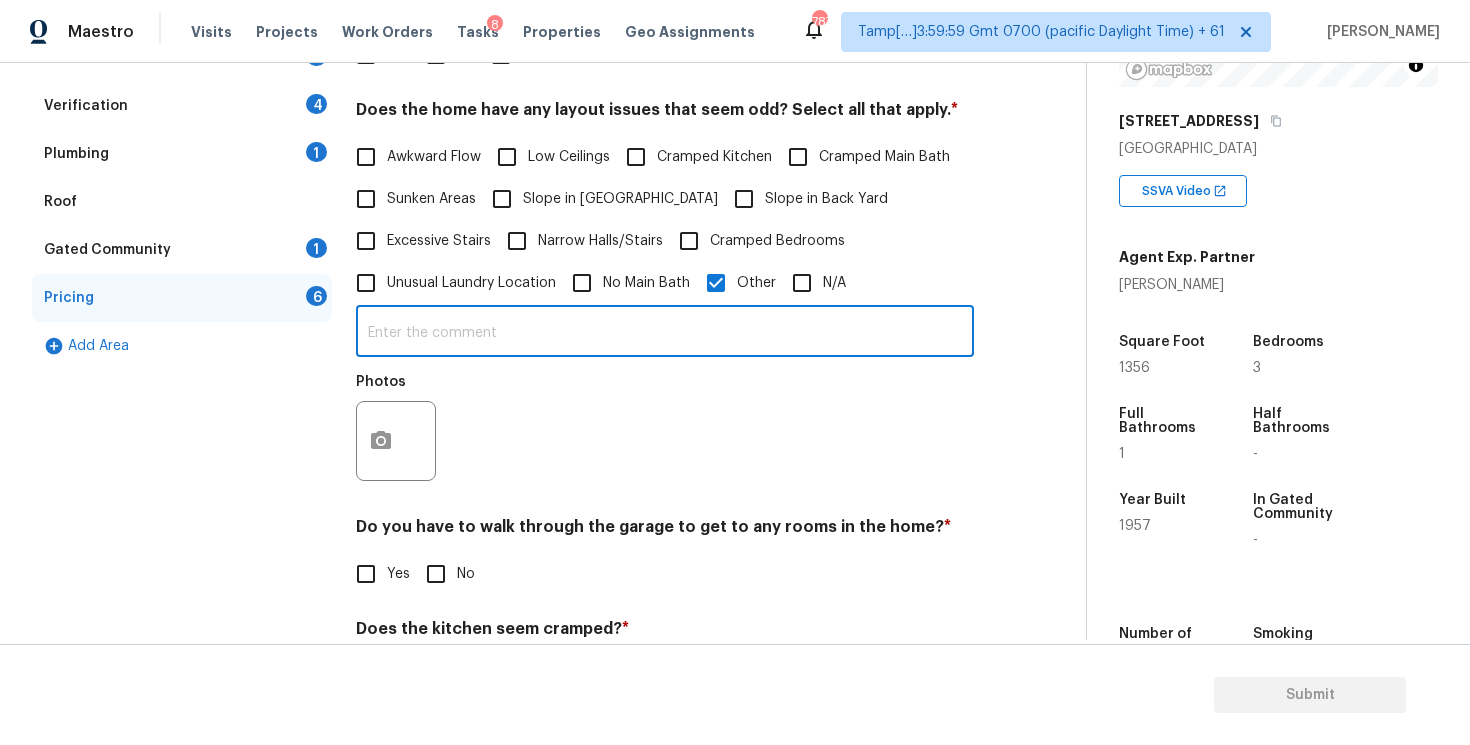 click at bounding box center (396, 441) 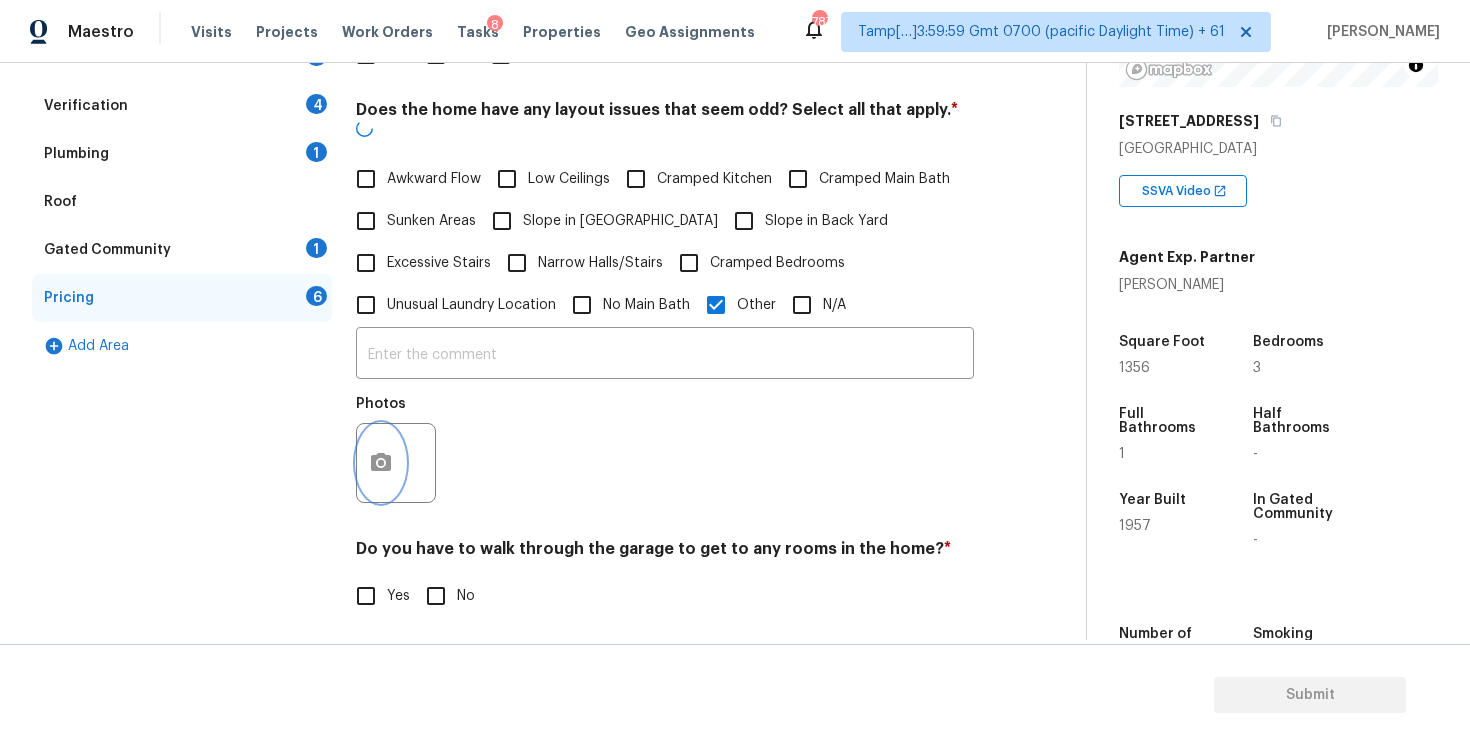 click at bounding box center (381, 463) 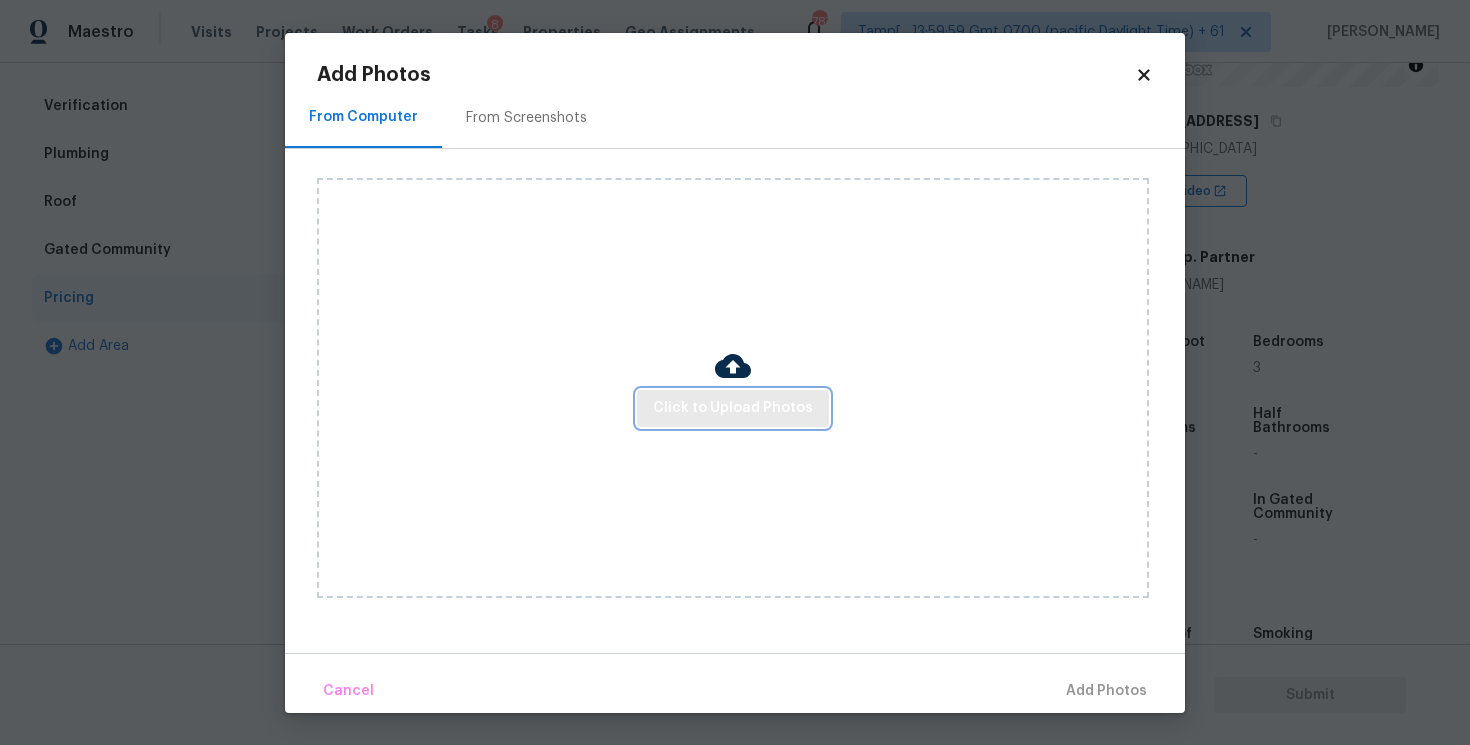 click on "Click to Upload Photos" at bounding box center (733, 408) 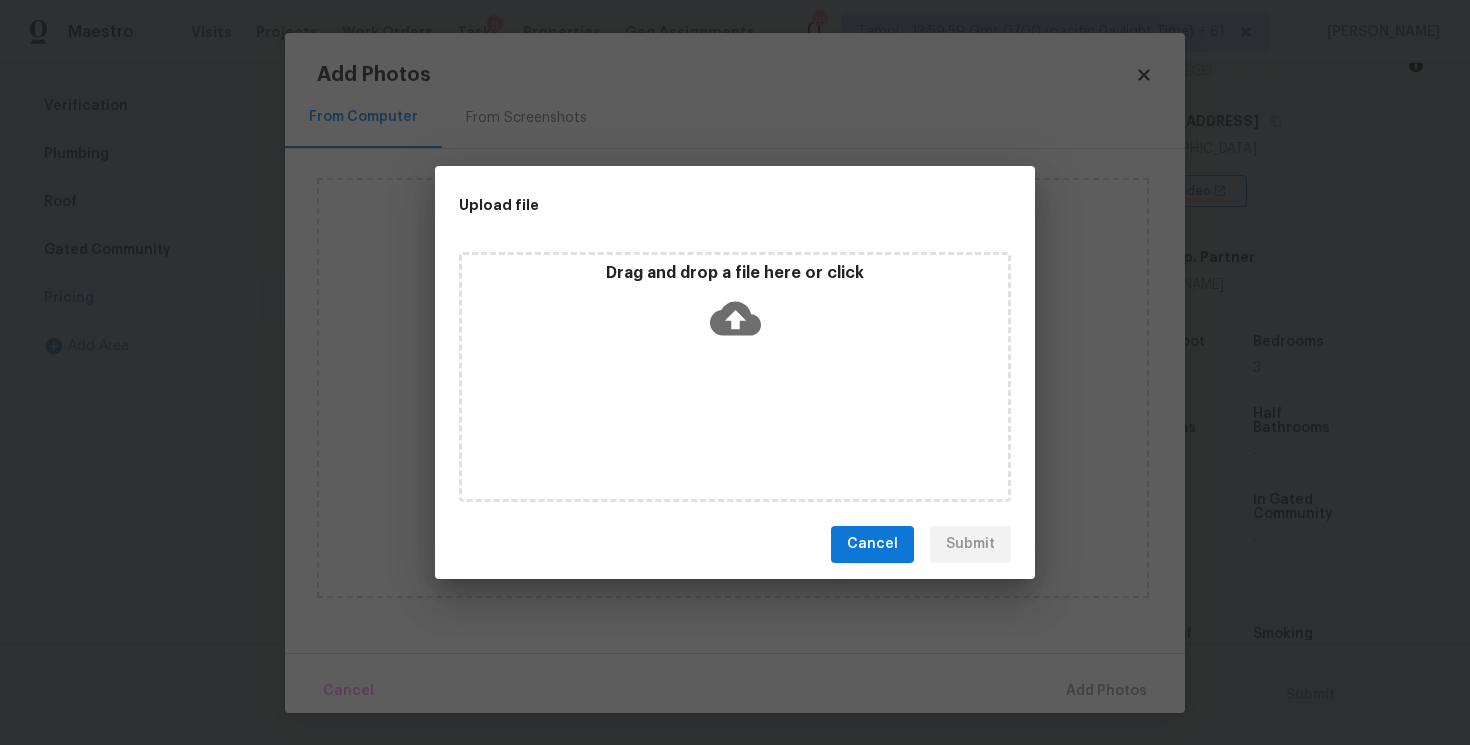 click 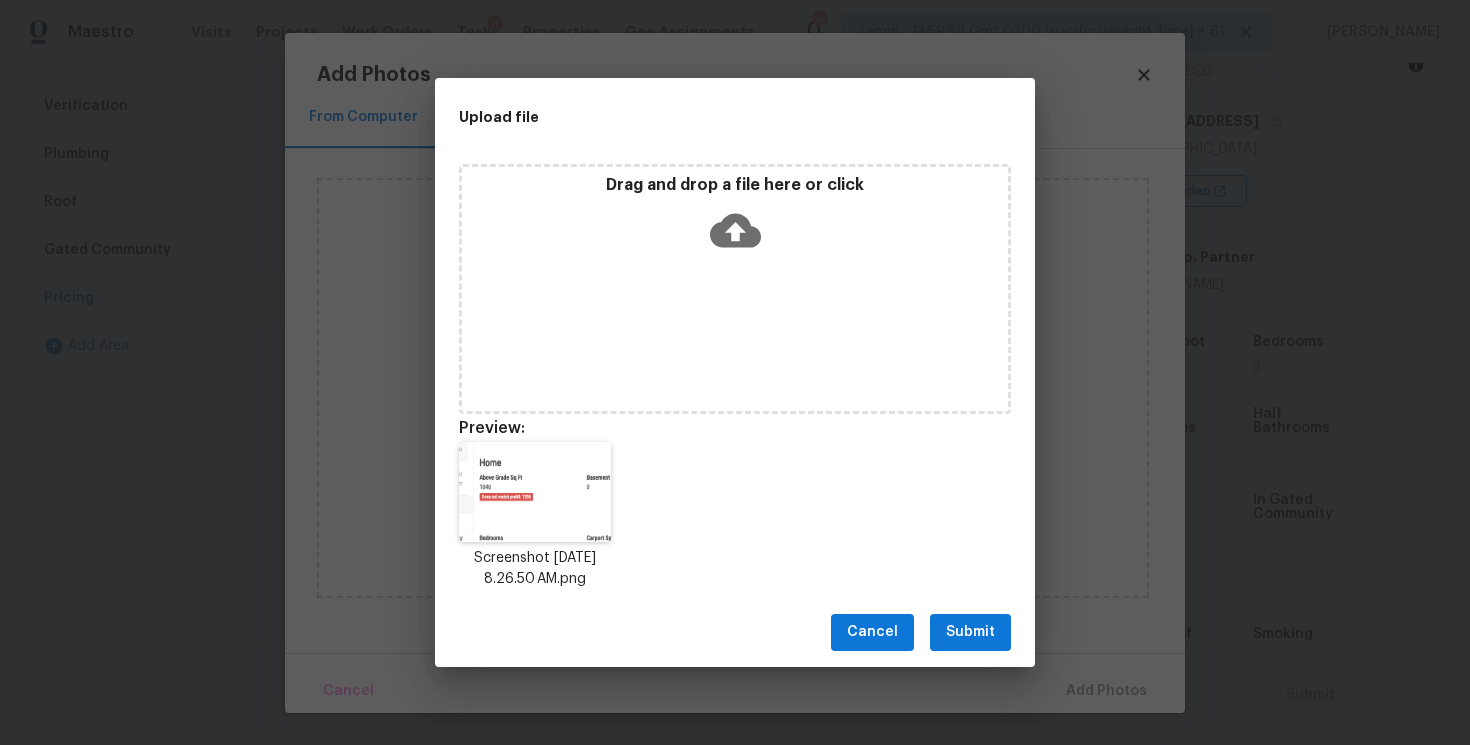 click on "Submit" at bounding box center (970, 632) 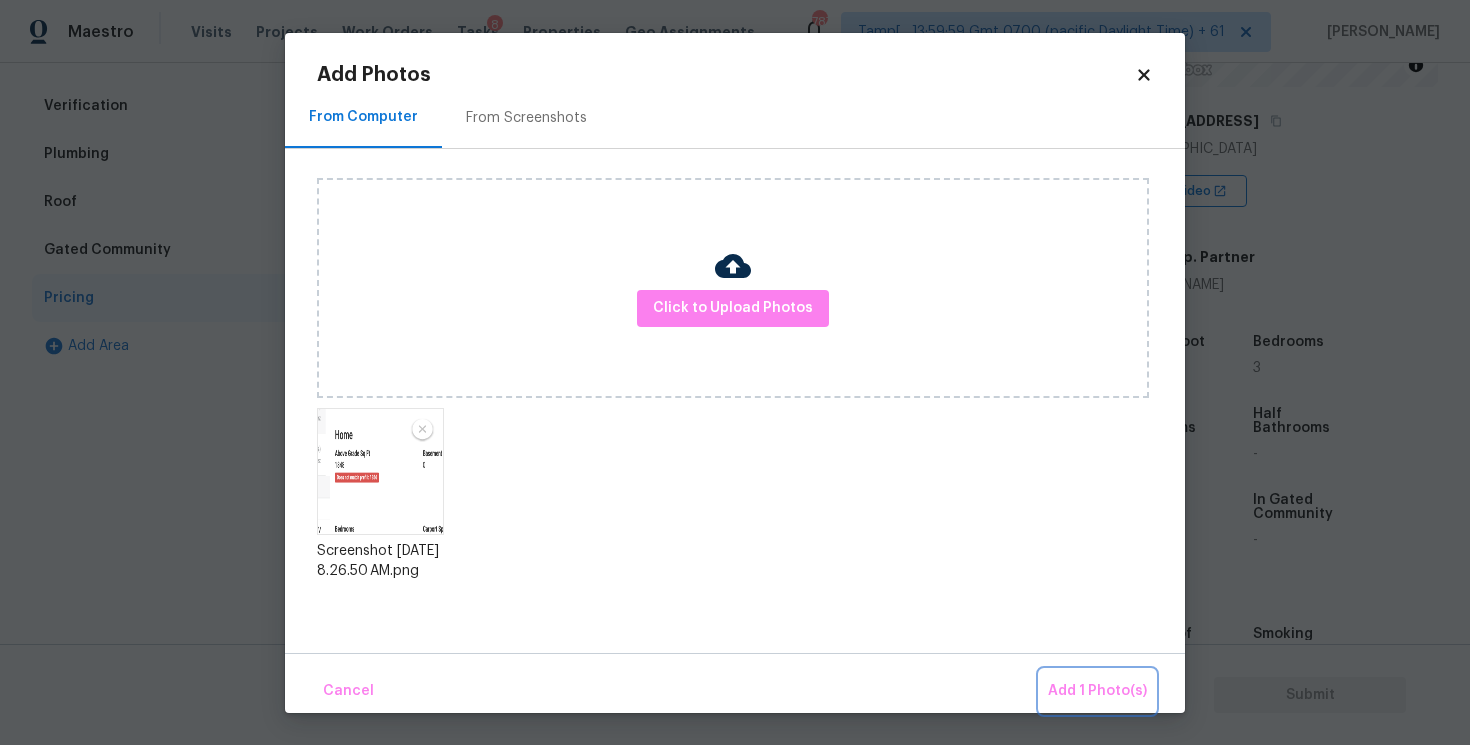 click on "Add 1 Photo(s)" at bounding box center [1097, 691] 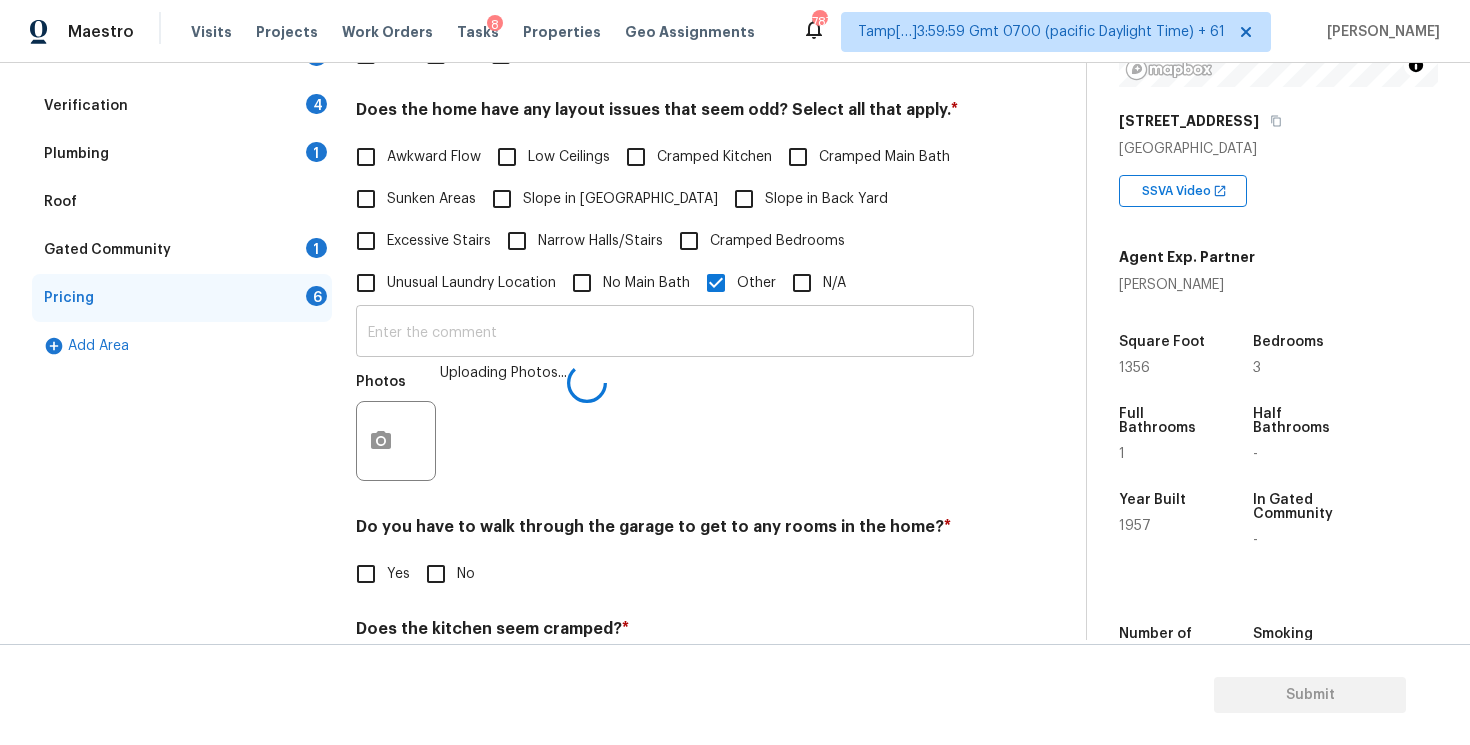 click at bounding box center (665, 333) 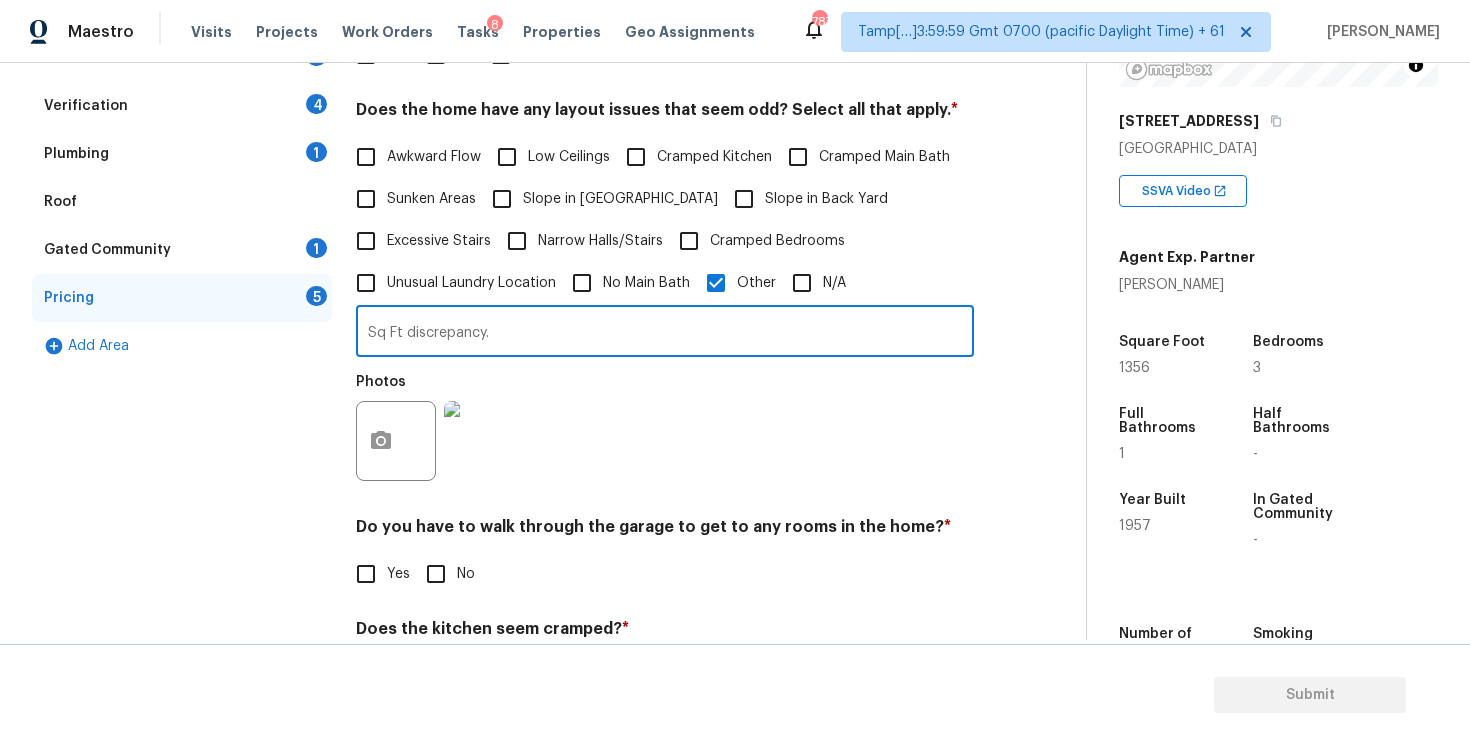 type on "Sq Ft discrepancy." 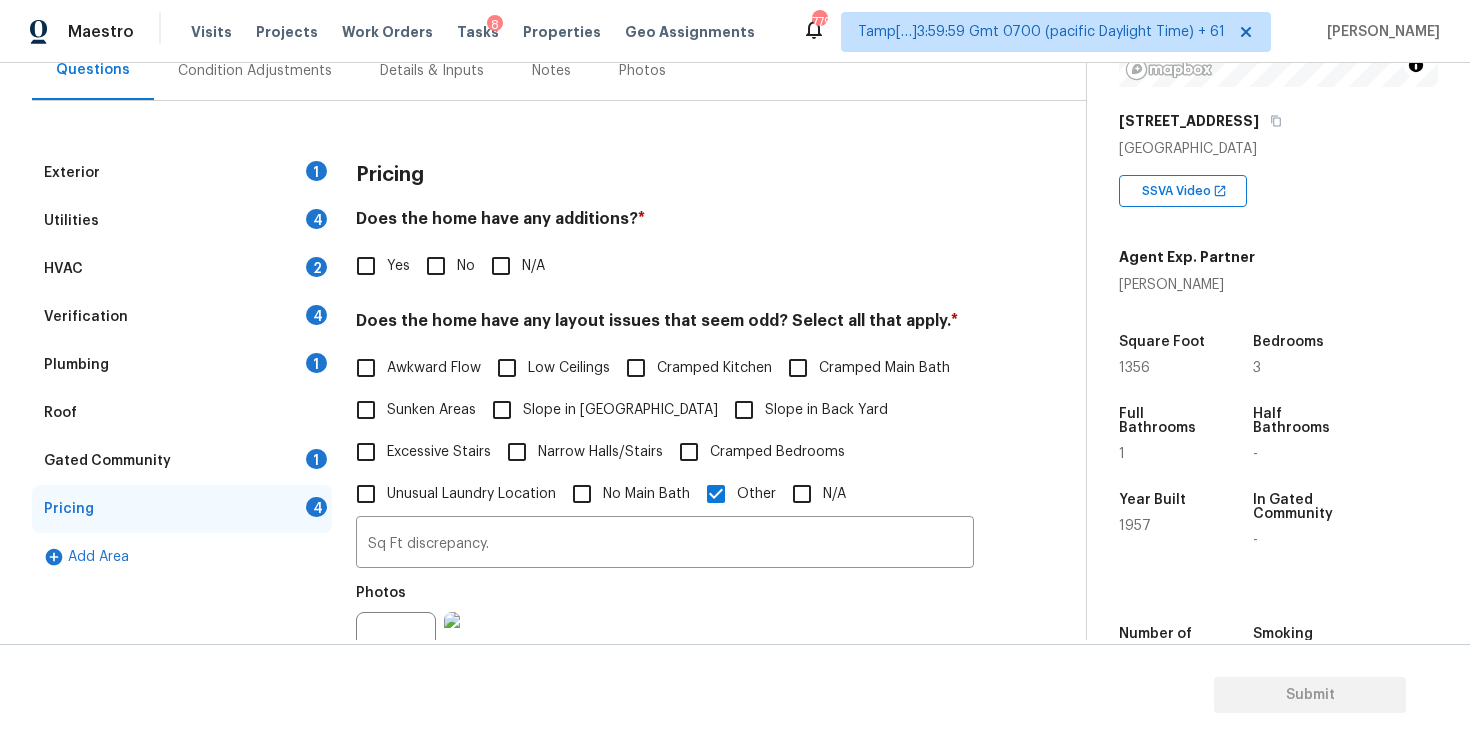 scroll, scrollTop: 198, scrollLeft: 0, axis: vertical 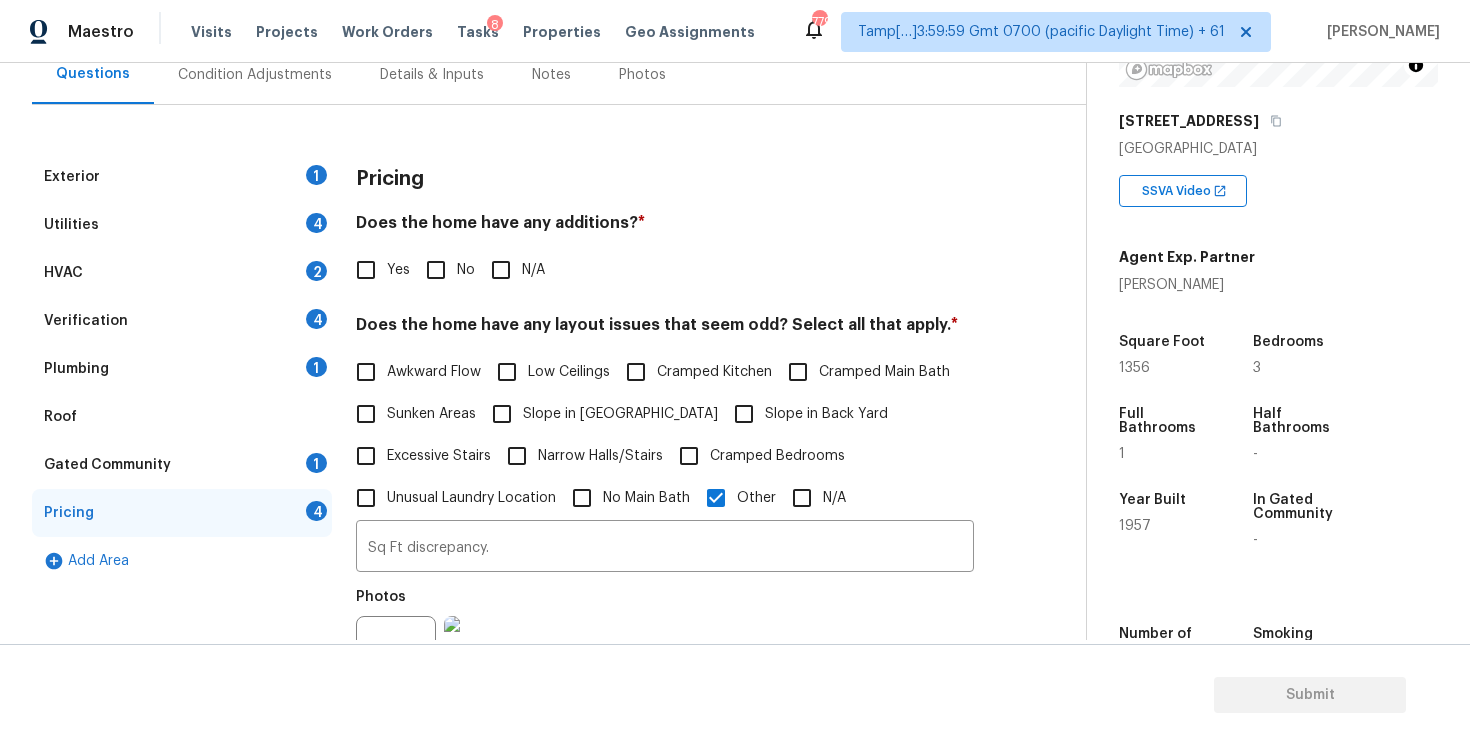 click on "Condition Adjustments" at bounding box center [255, 75] 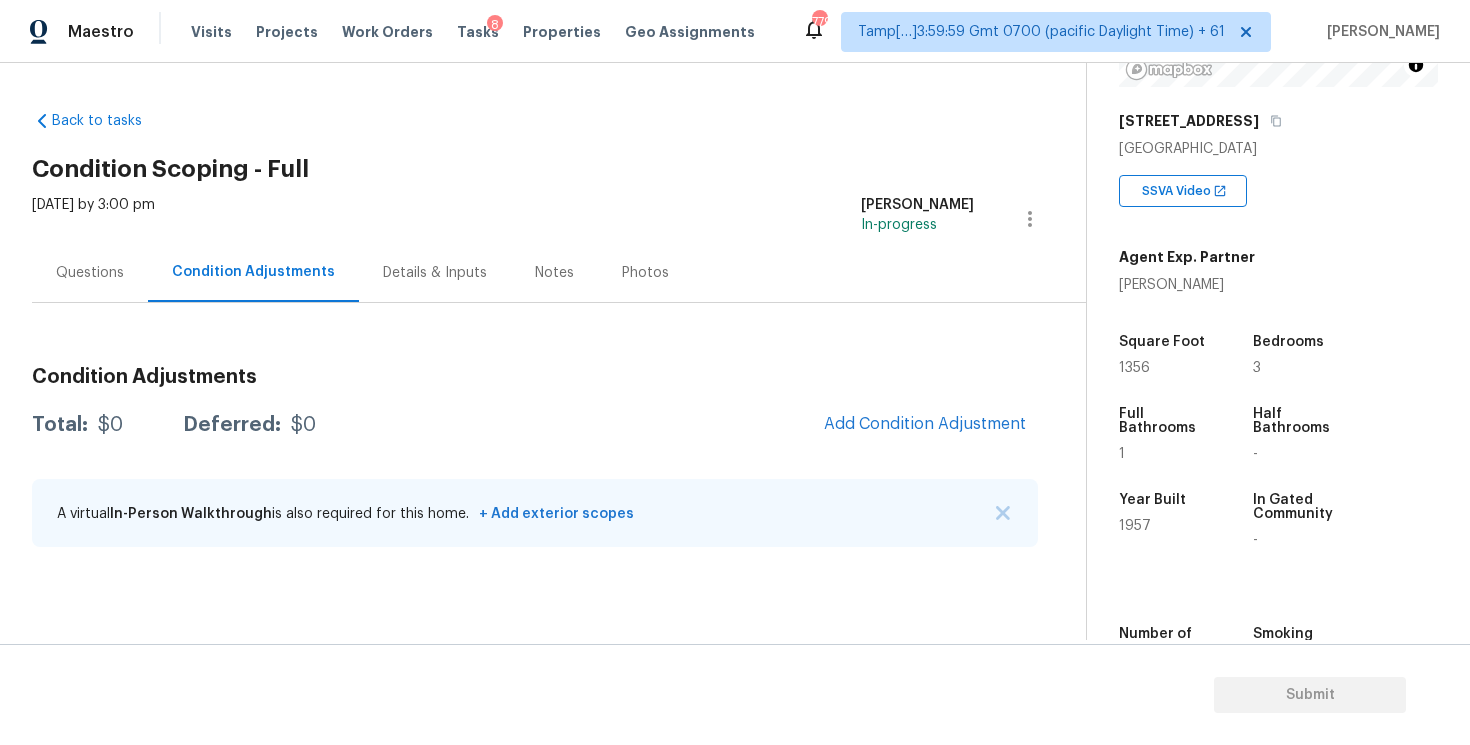 click on "Condition Adjustments" at bounding box center (535, 377) 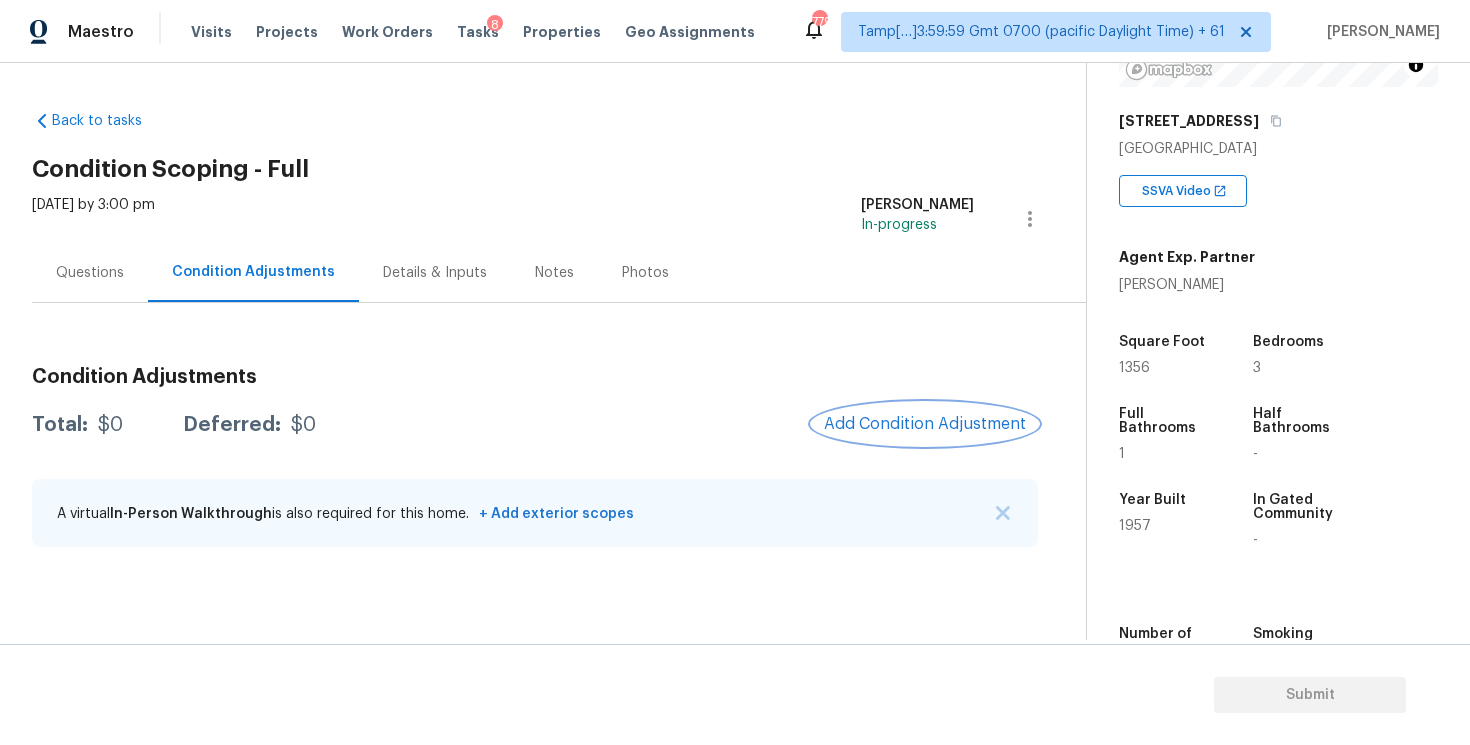 click on "Add Condition Adjustment" at bounding box center [925, 424] 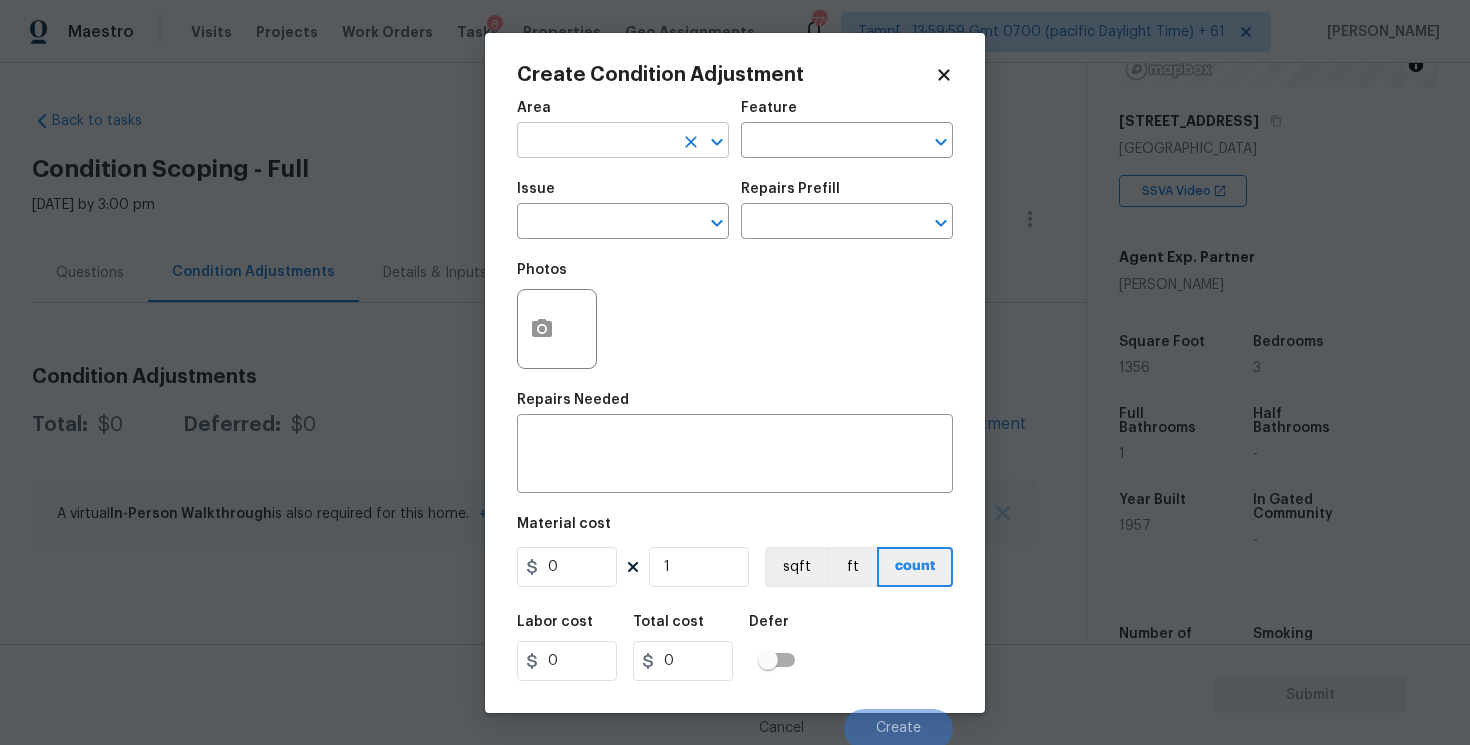 click at bounding box center [595, 142] 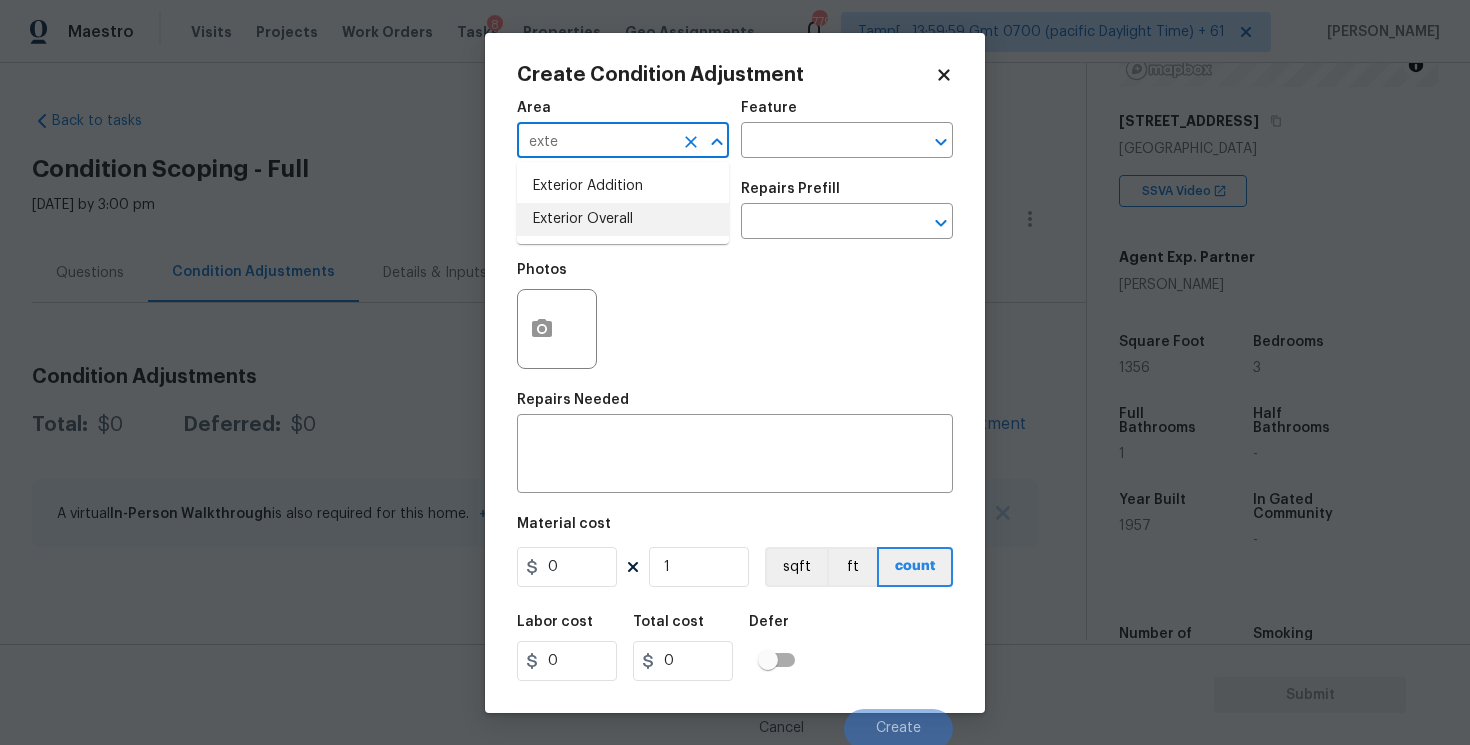 click on "Exterior Overall" at bounding box center [623, 219] 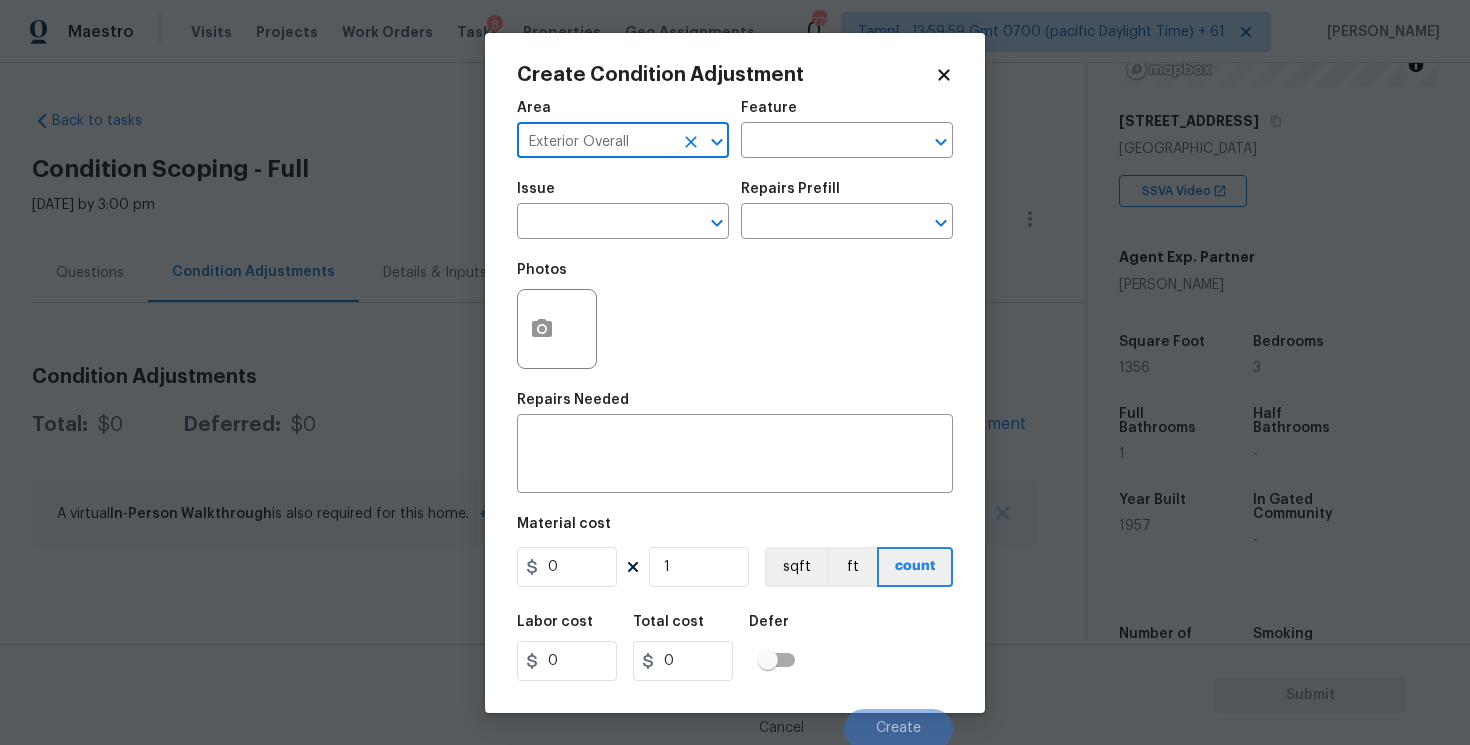 type on "Exterior Overall" 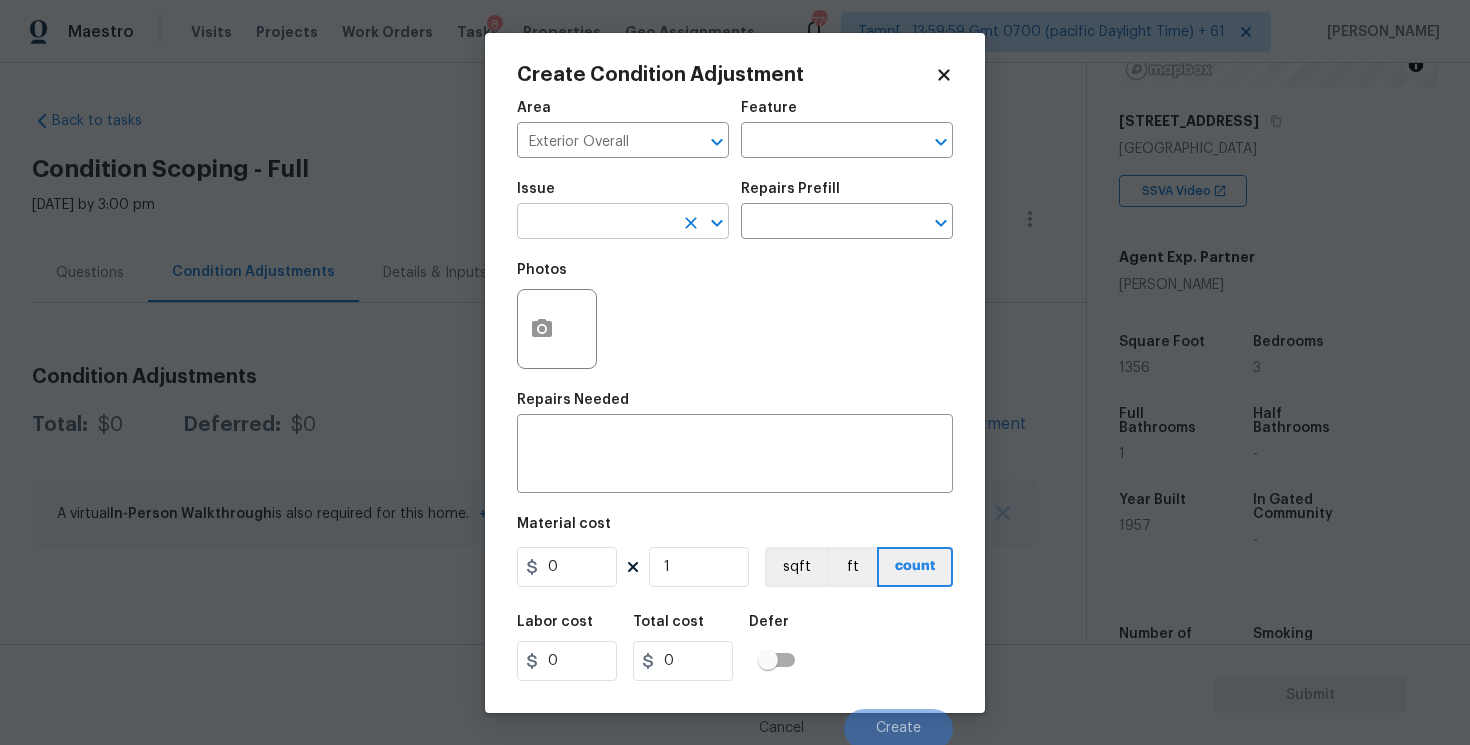 click at bounding box center (595, 223) 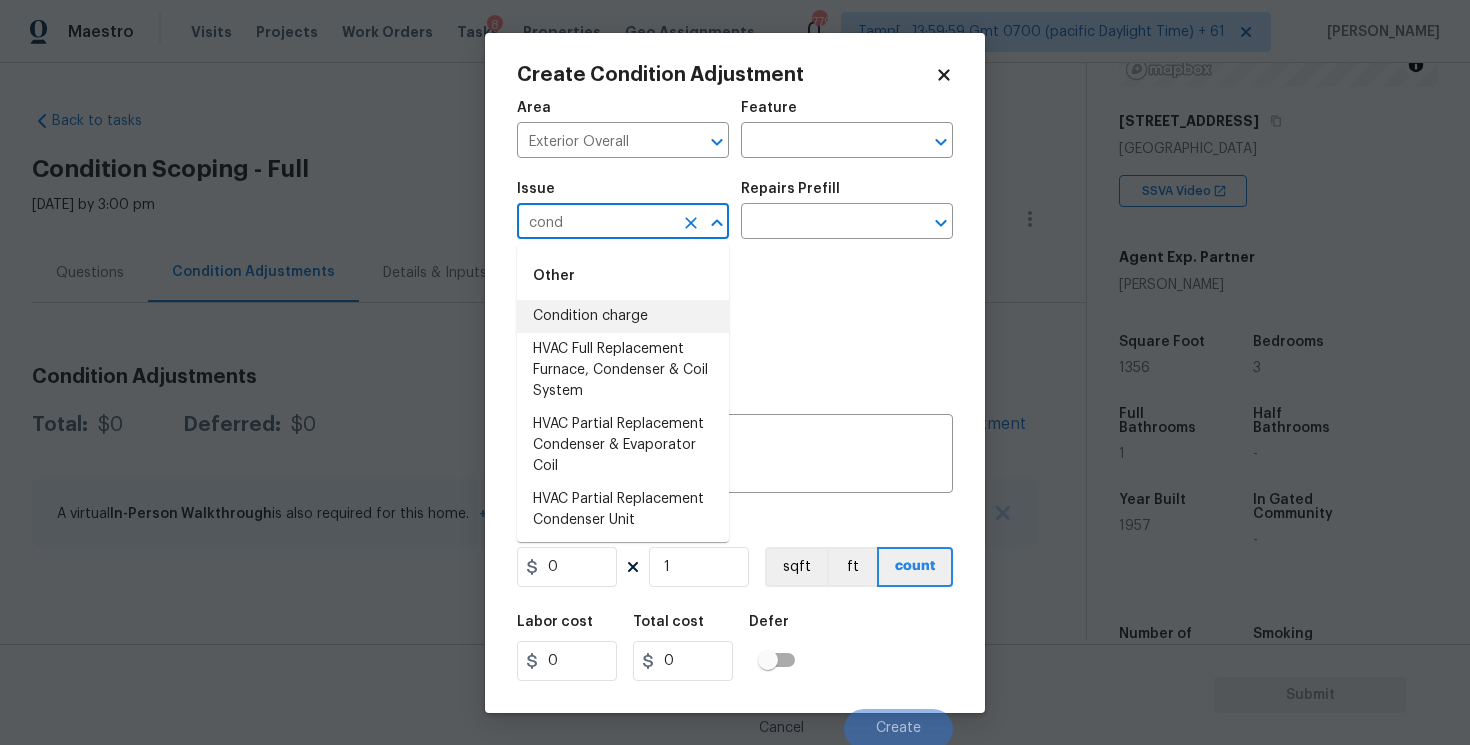 click on "Condition charge" at bounding box center [623, 316] 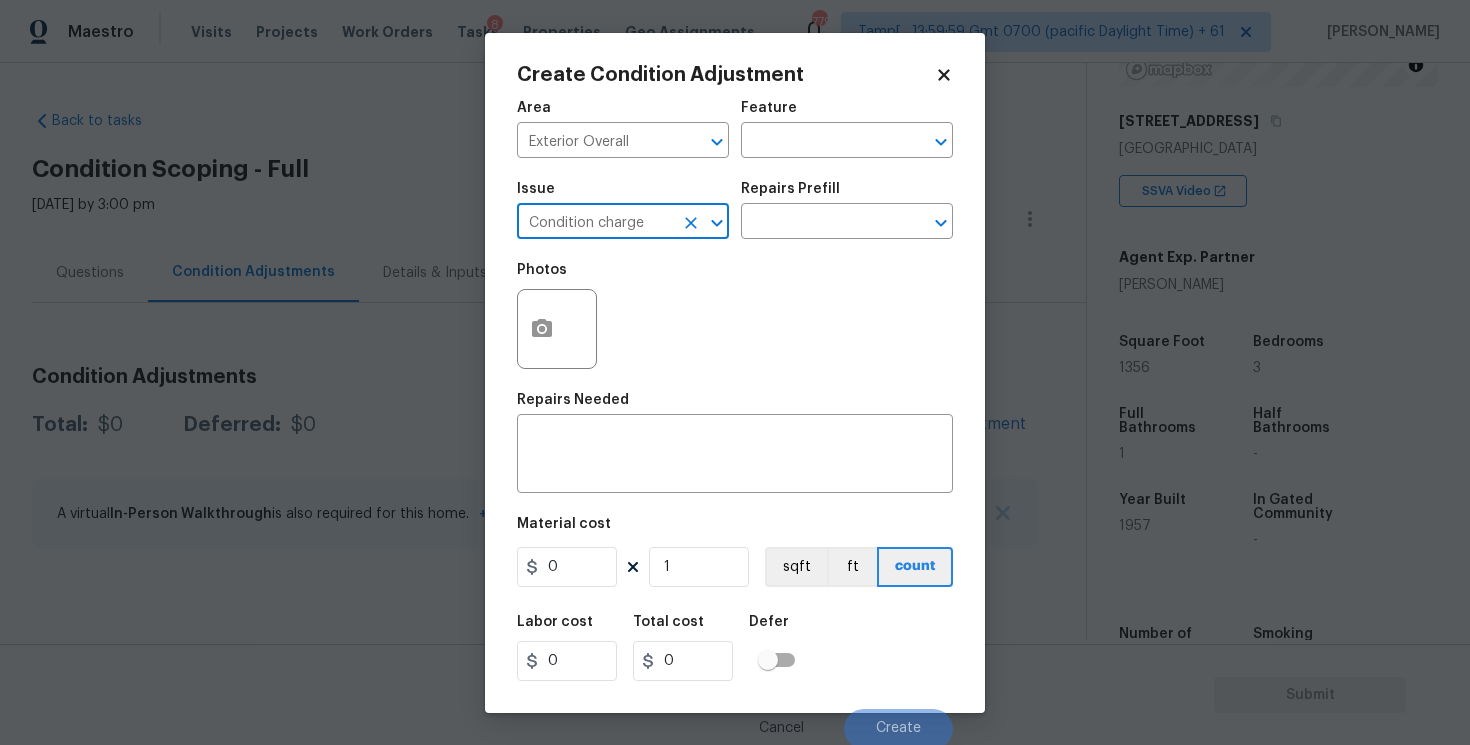 type on "Condition charge" 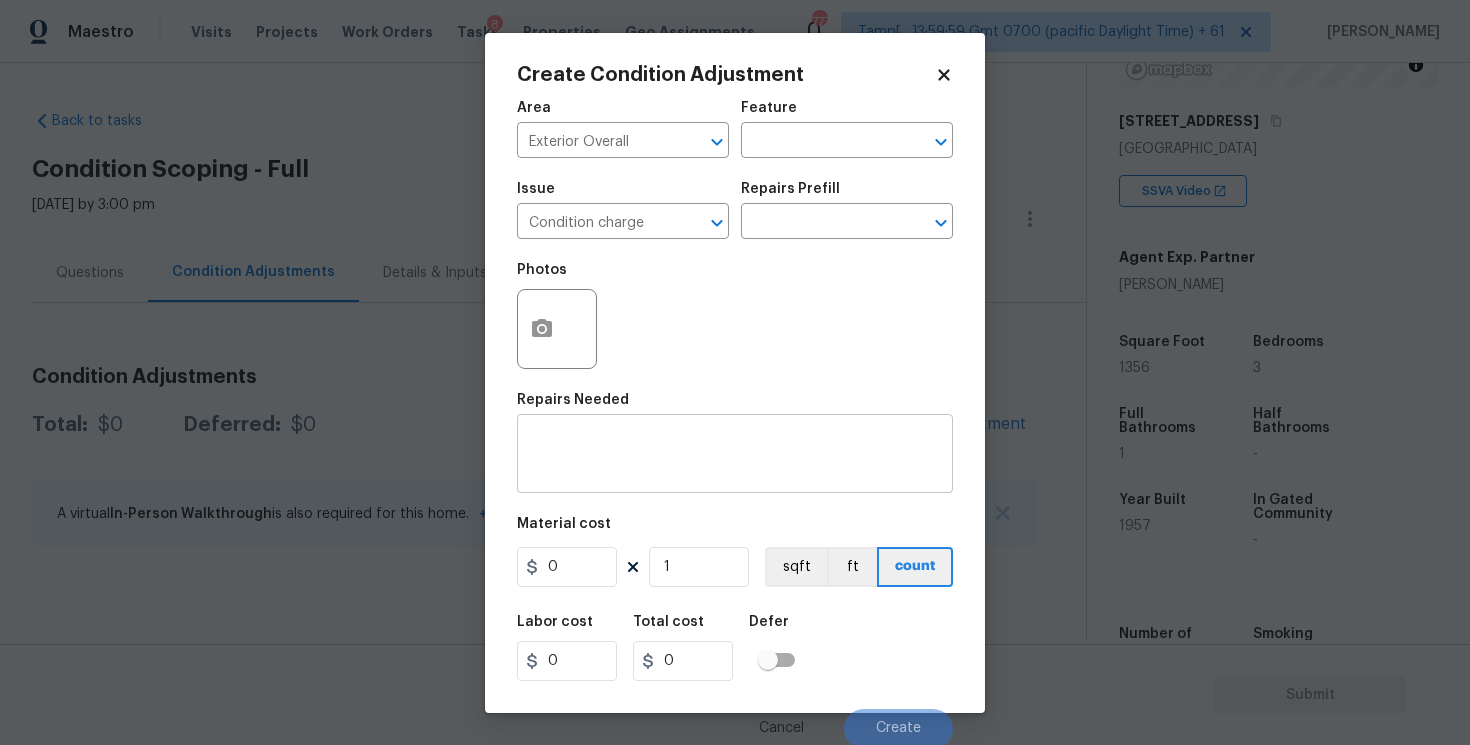click at bounding box center (735, 456) 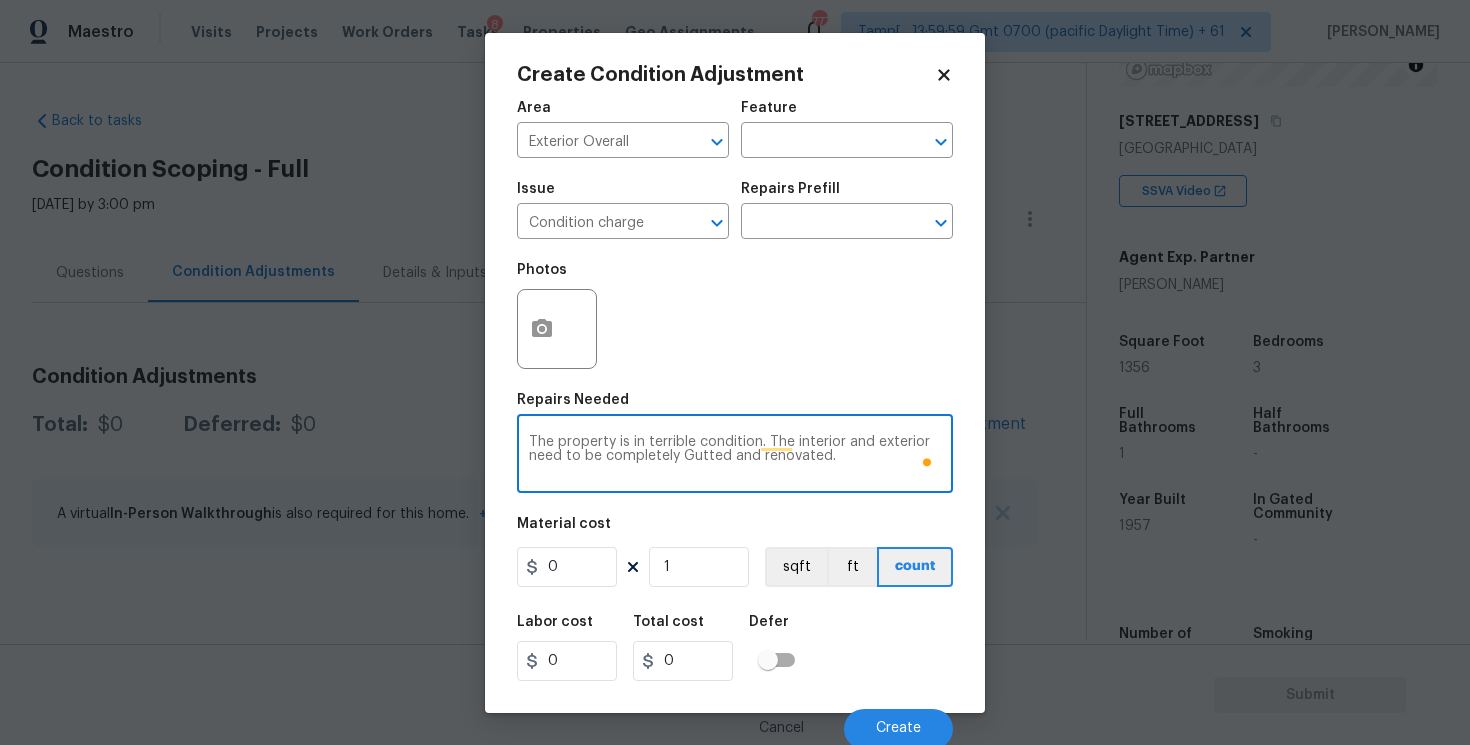 click on "The property is in terrible condition. The interior and exterior need to be completely Gutted and renovated." at bounding box center [735, 456] 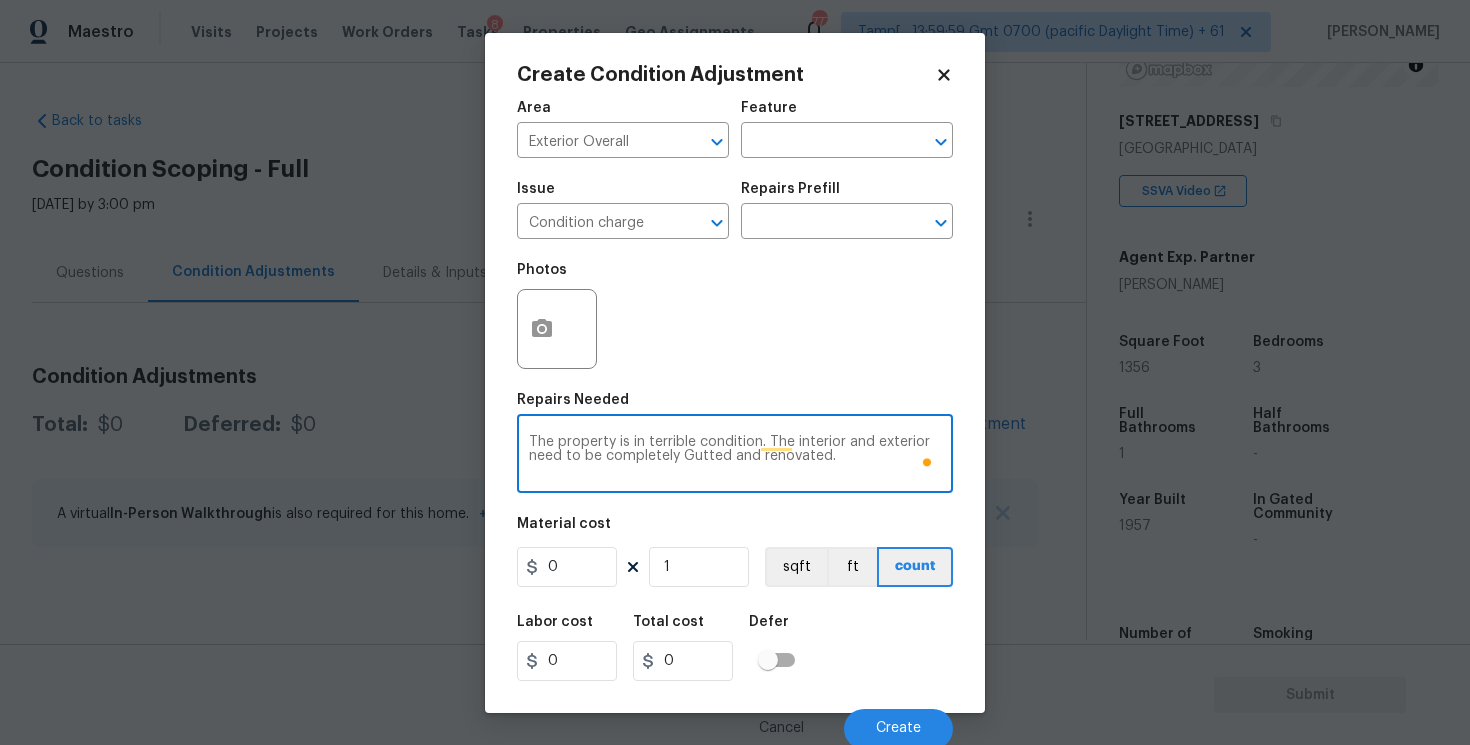 type on "The property is in terrible condition. The interior and exterior need to be completely Gutted and renovated." 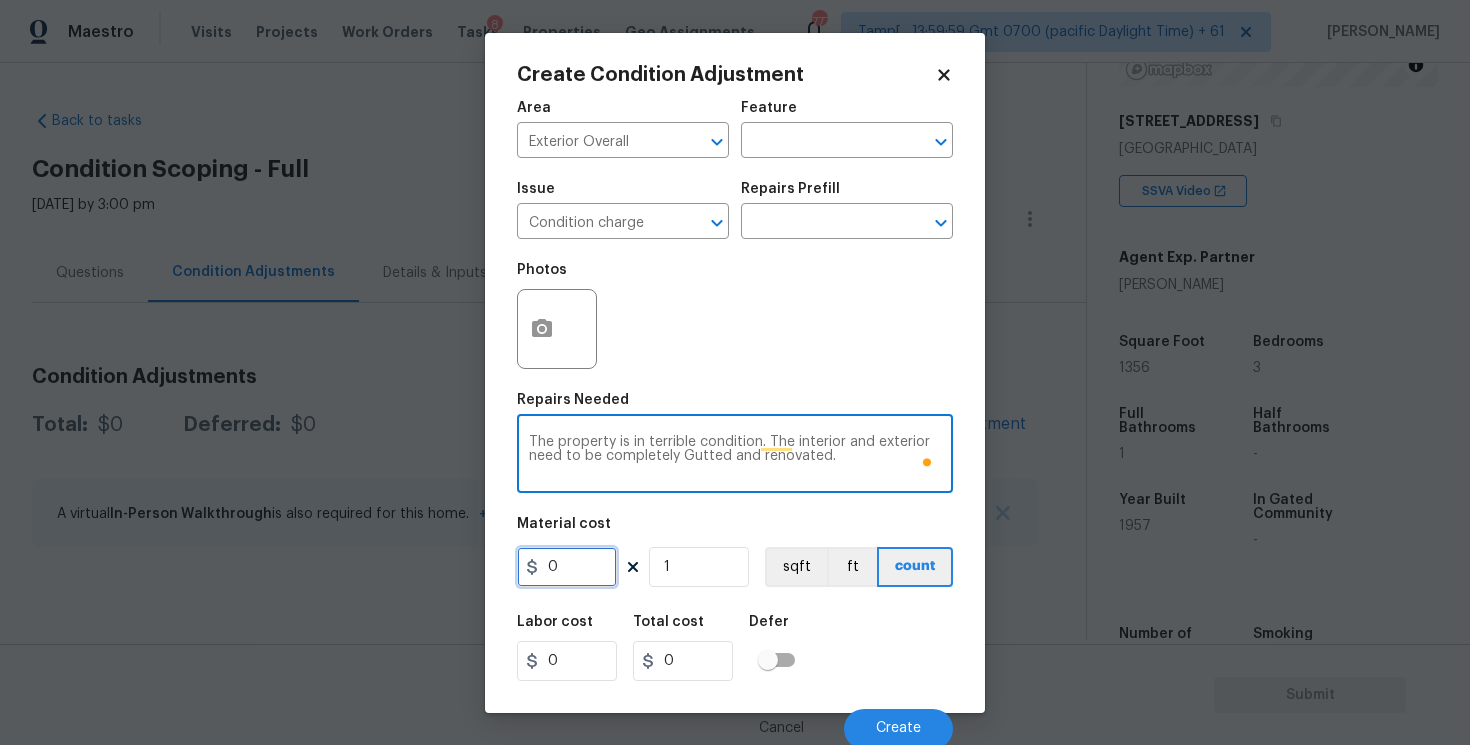 click on "0" at bounding box center (567, 567) 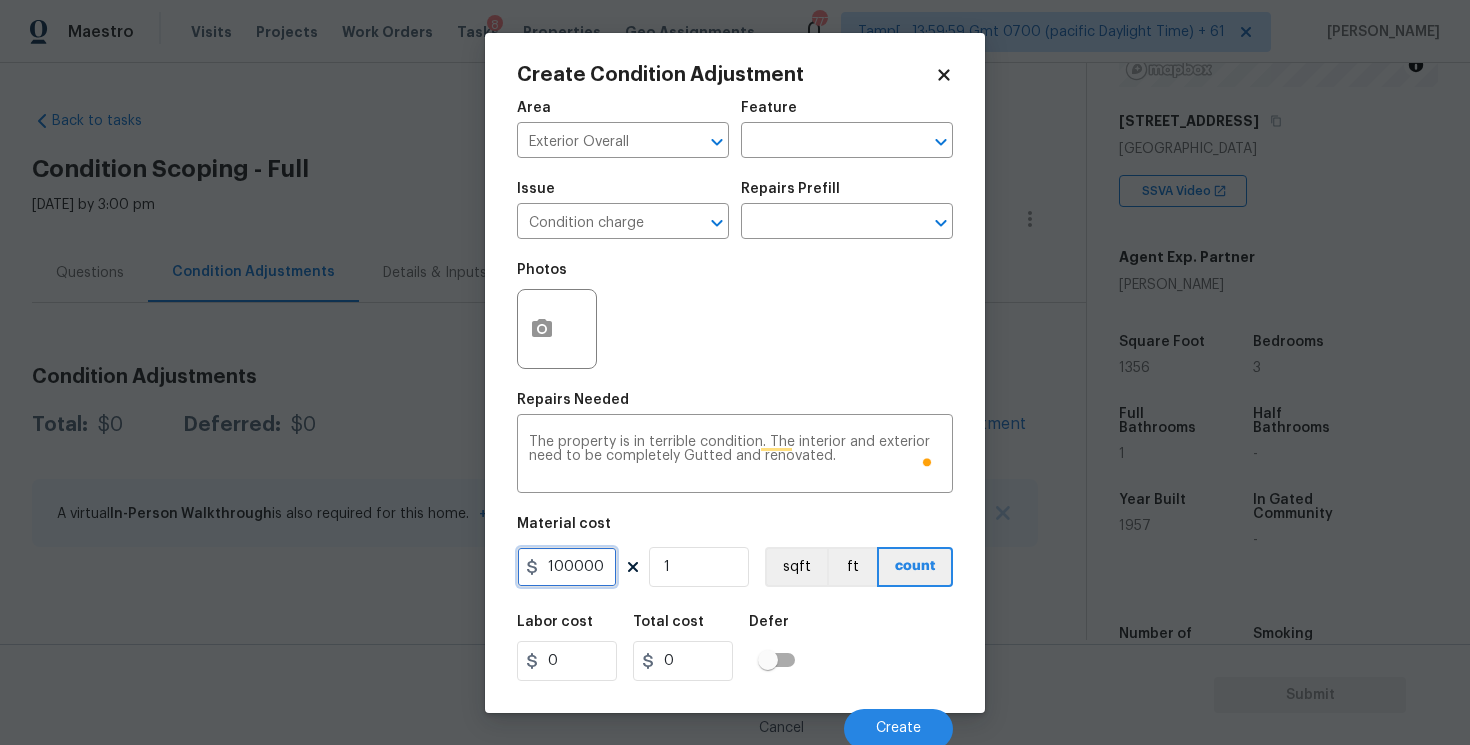 type on "100000" 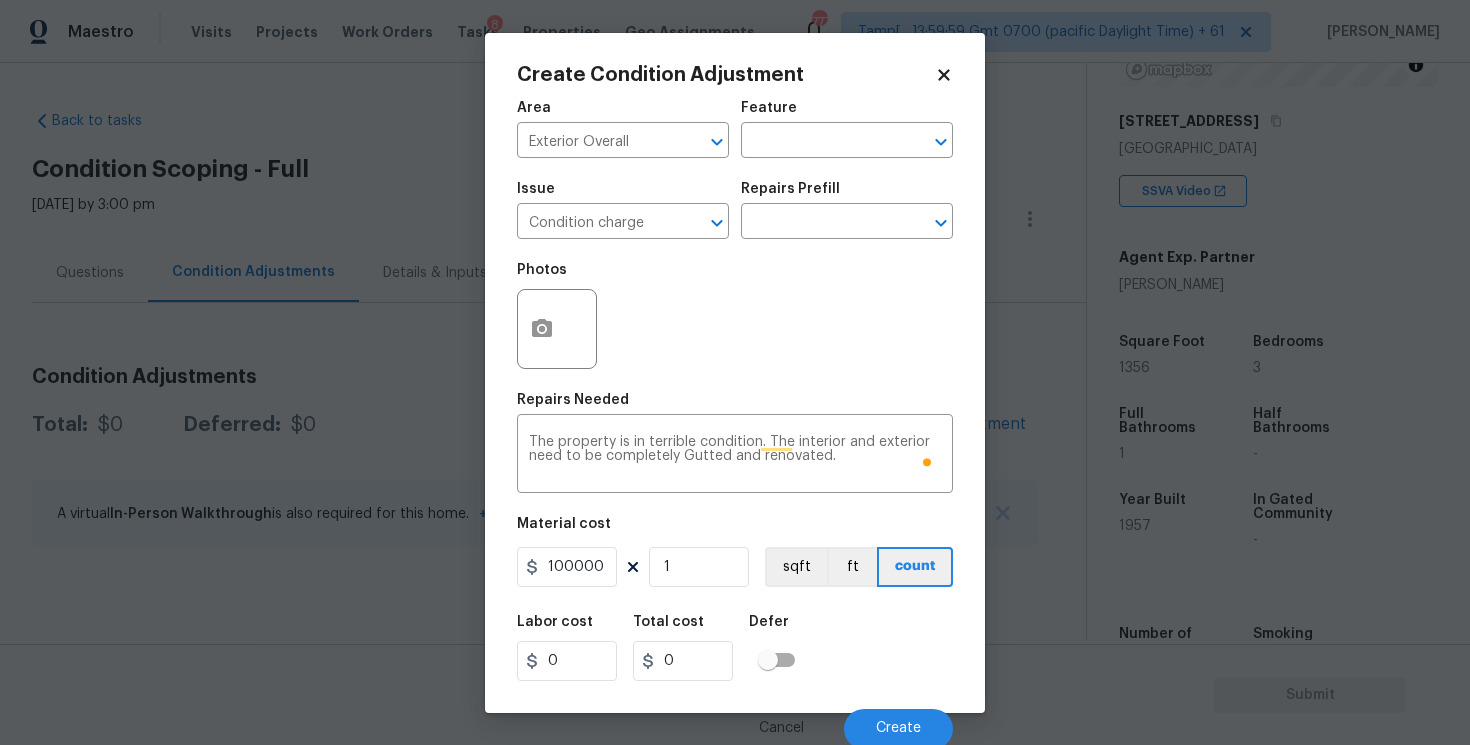 type on "100000" 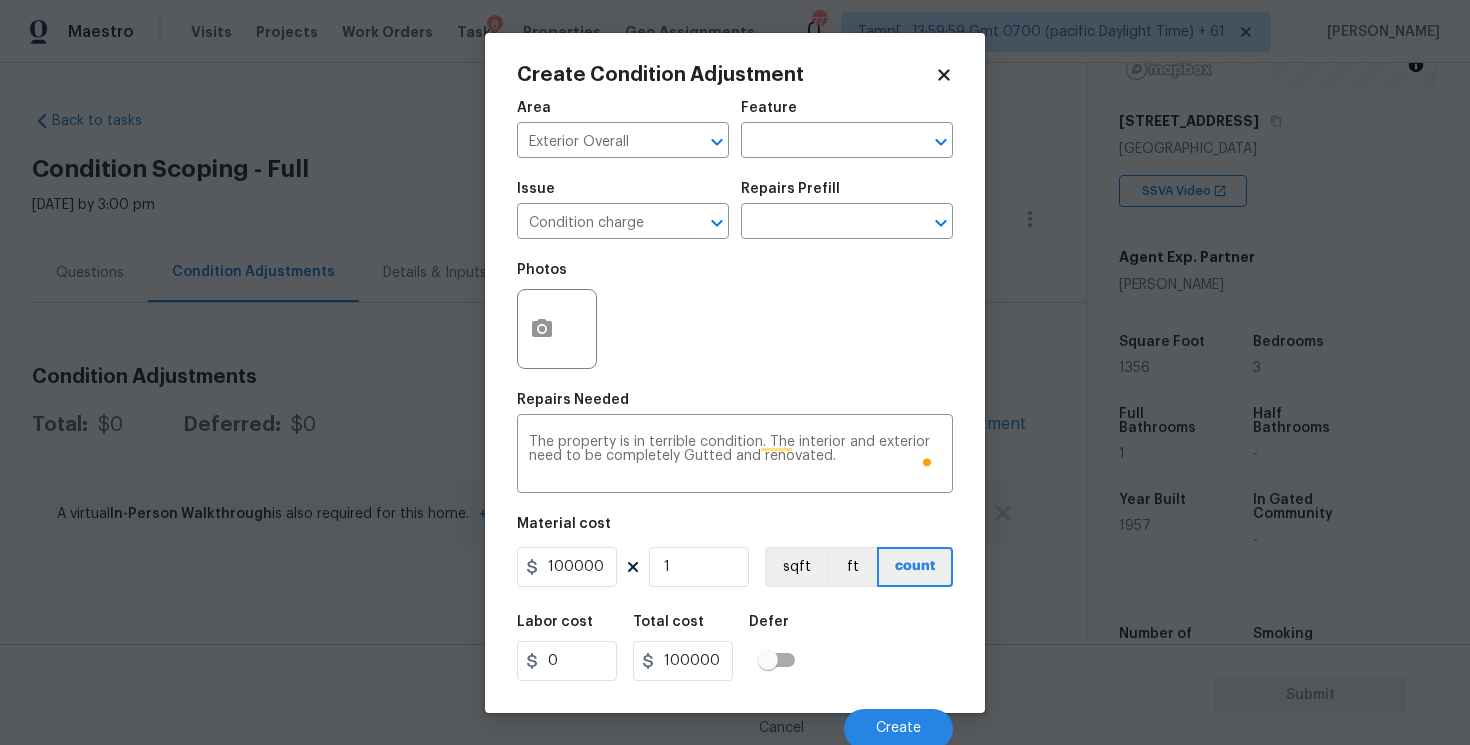 click on "Labor cost 0 Total cost 100000 Defer" at bounding box center (735, 648) 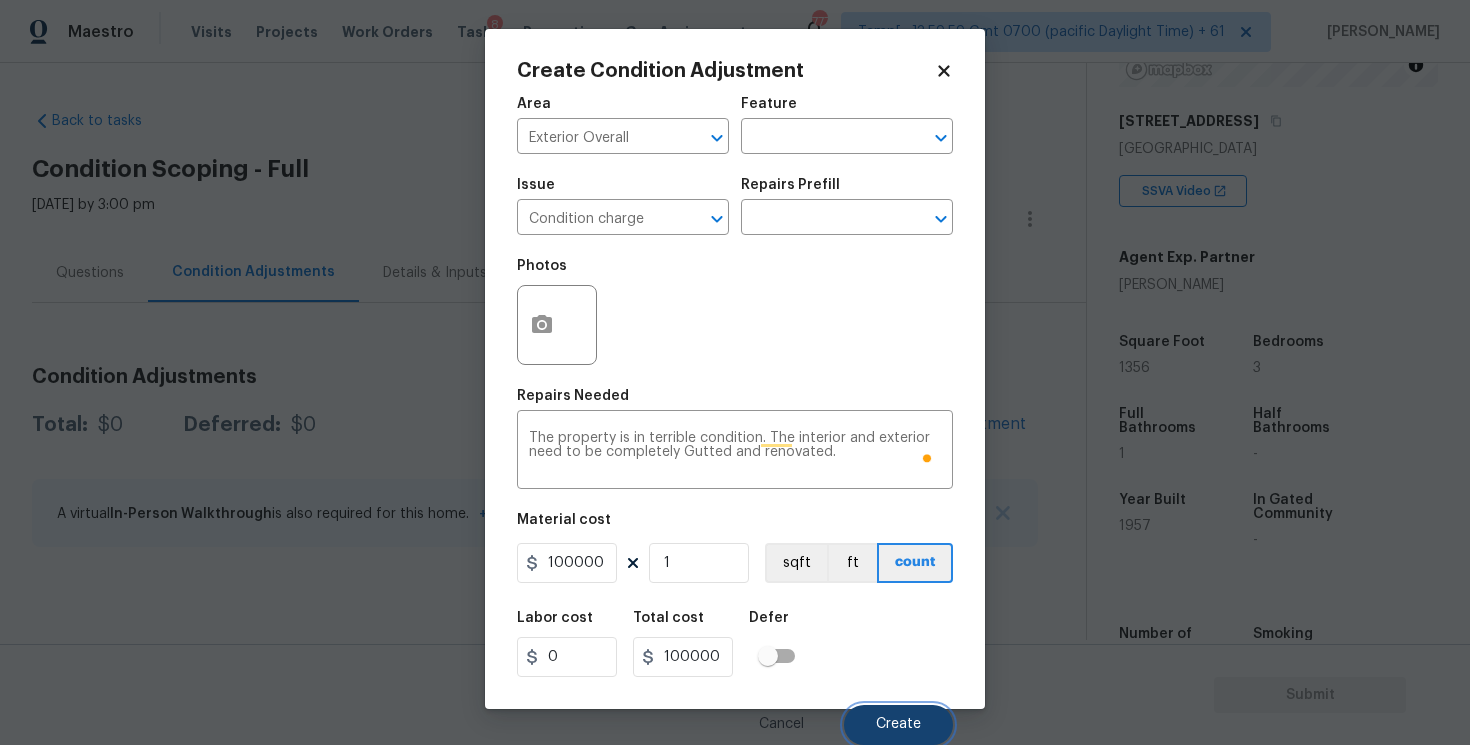 click on "Create" at bounding box center (898, 725) 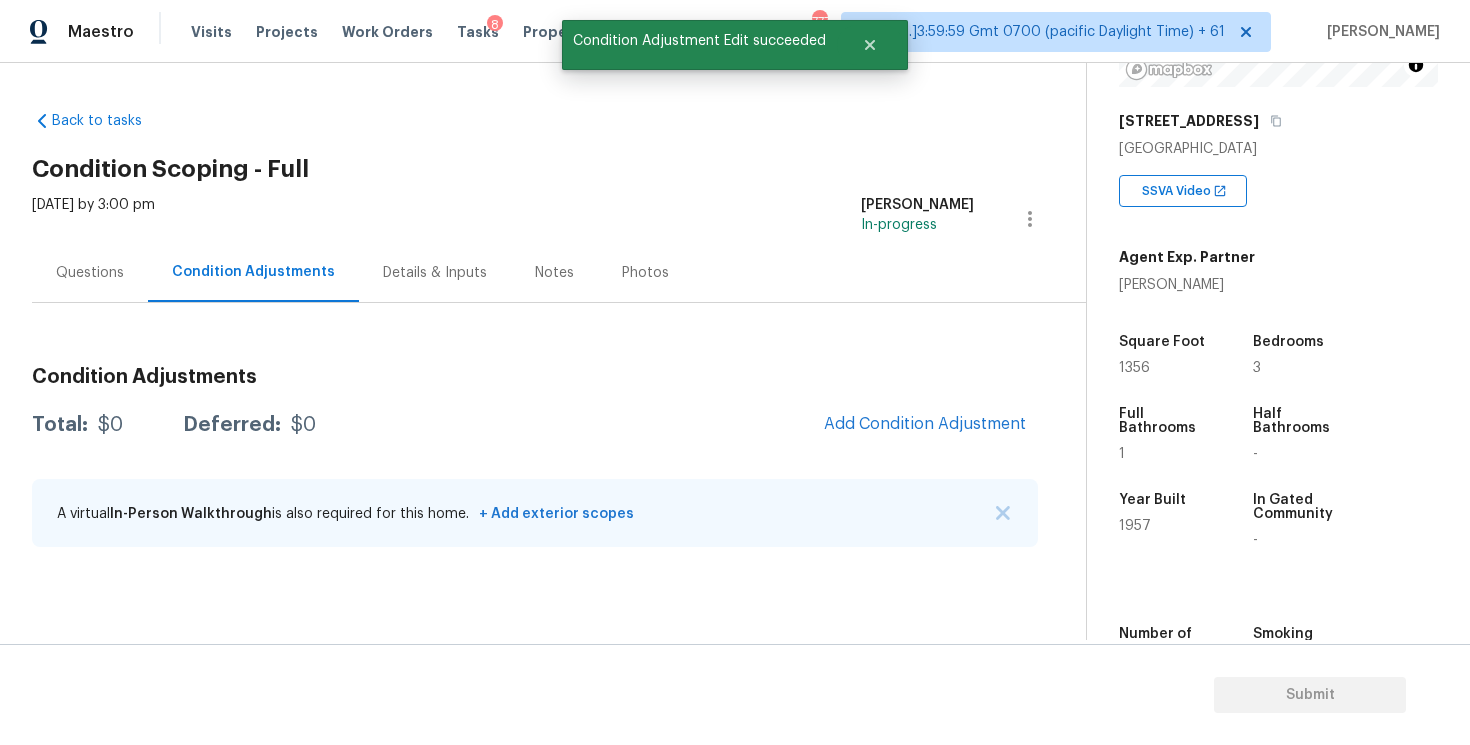 scroll, scrollTop: 0, scrollLeft: 0, axis: both 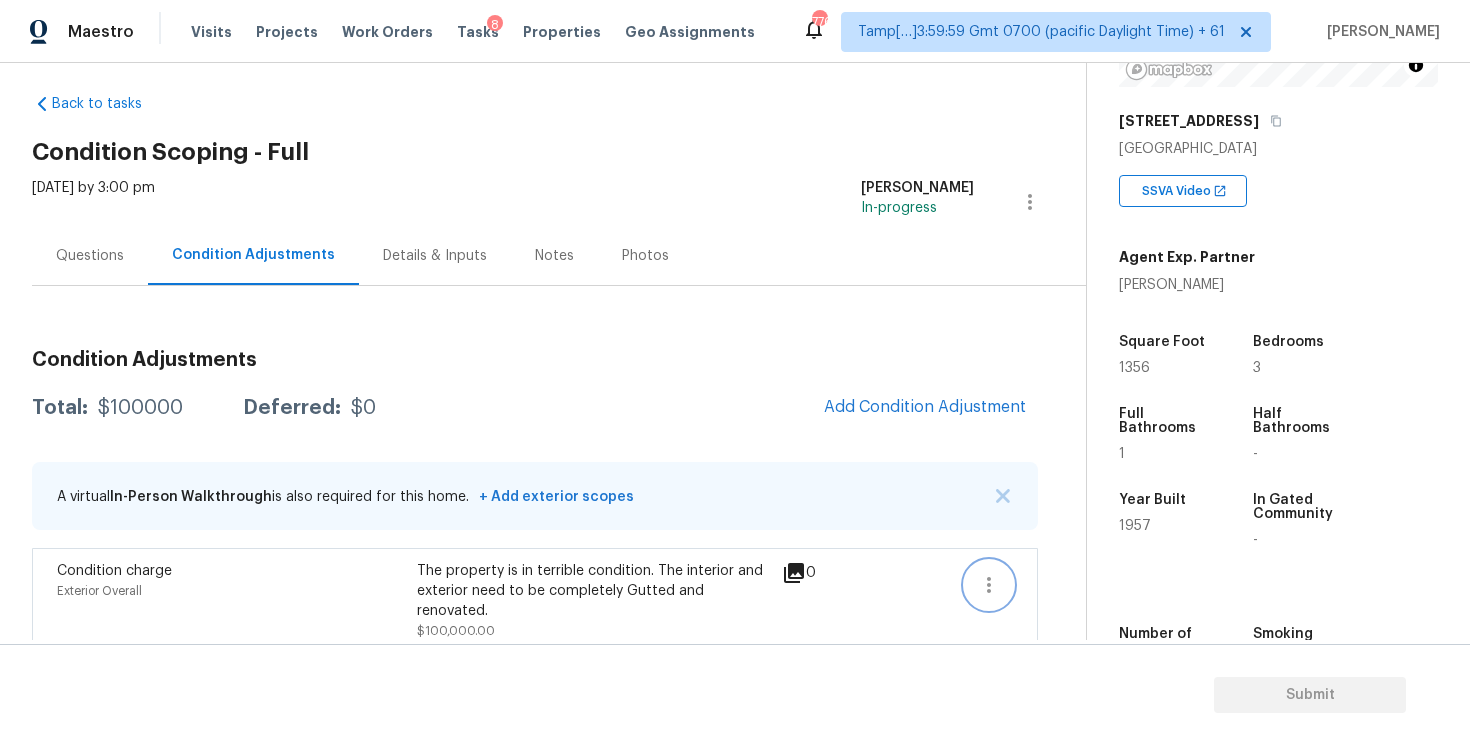 click at bounding box center (989, 585) 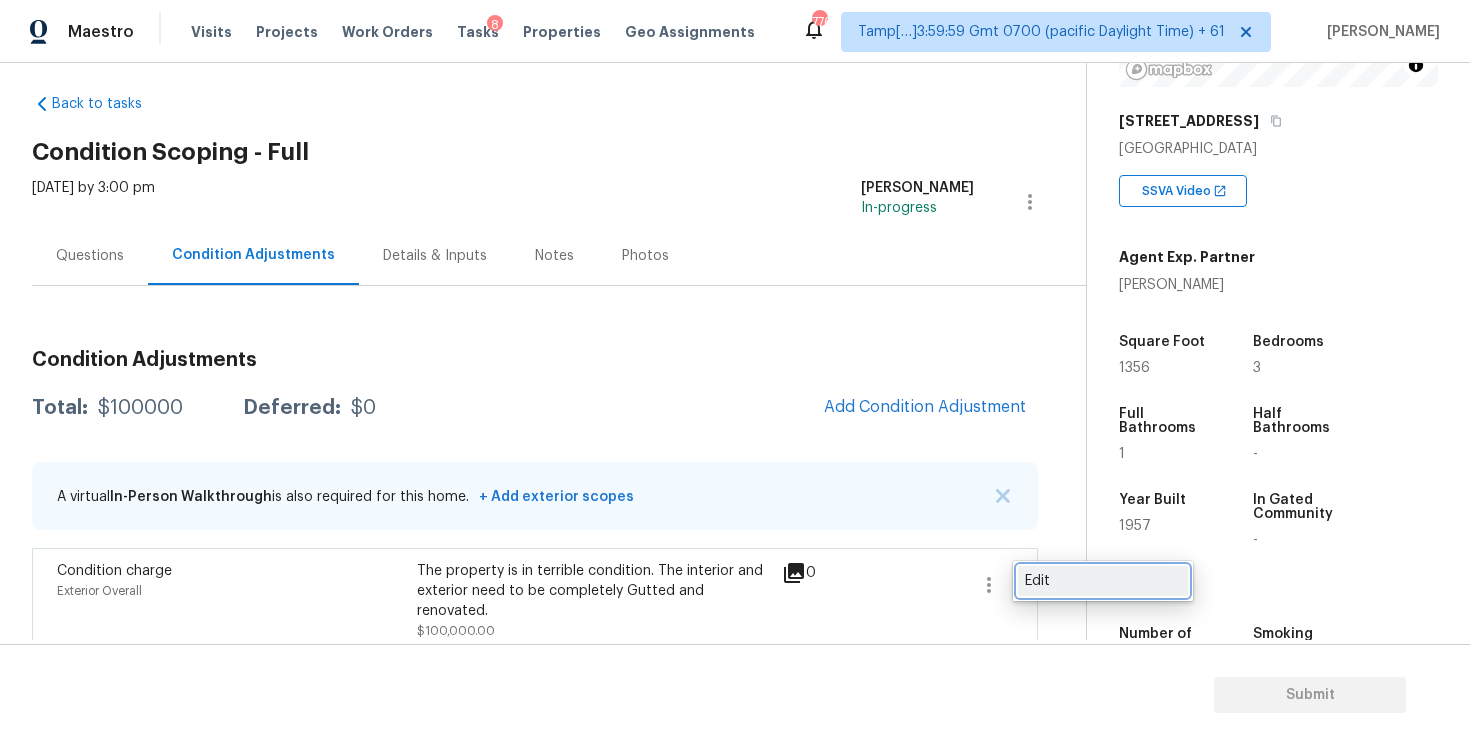 click on "Edit" at bounding box center (1103, 581) 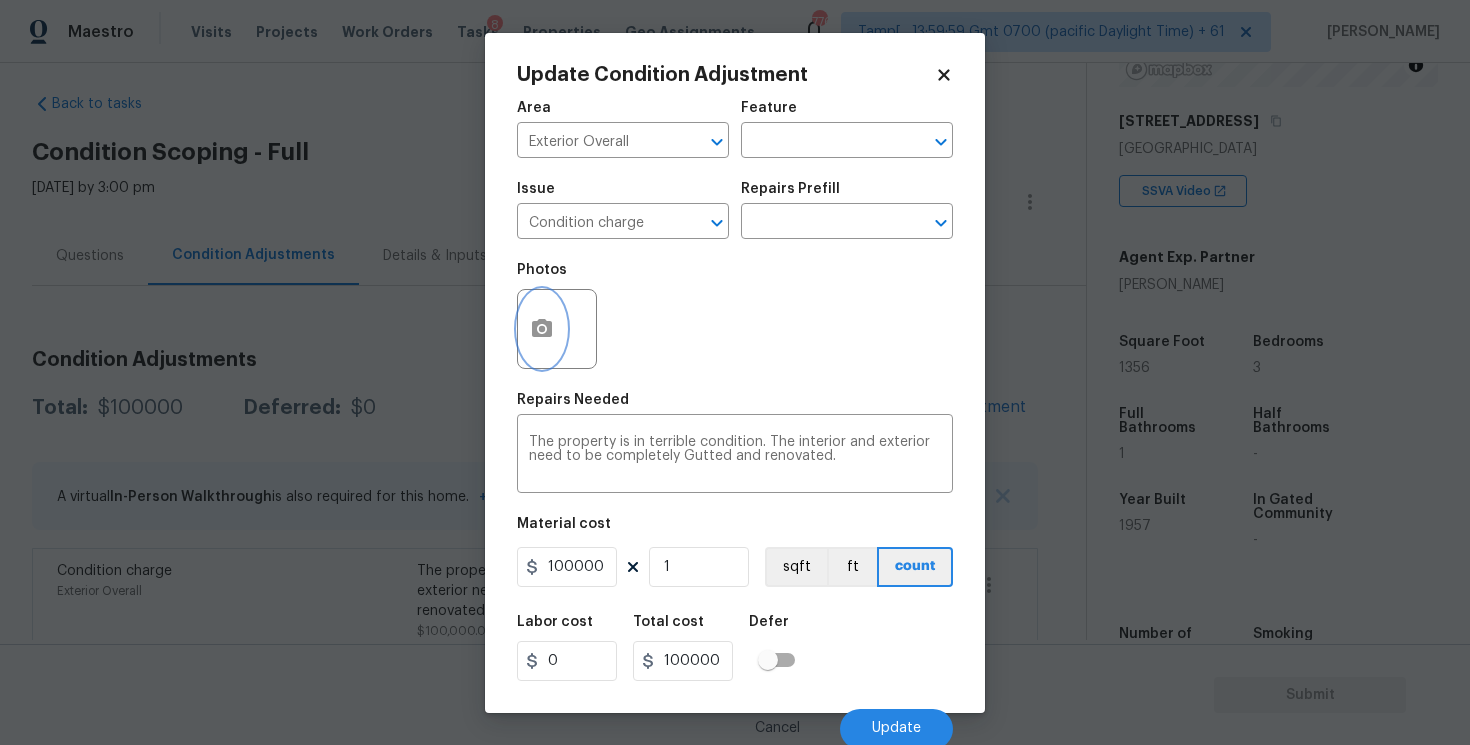 click at bounding box center [542, 329] 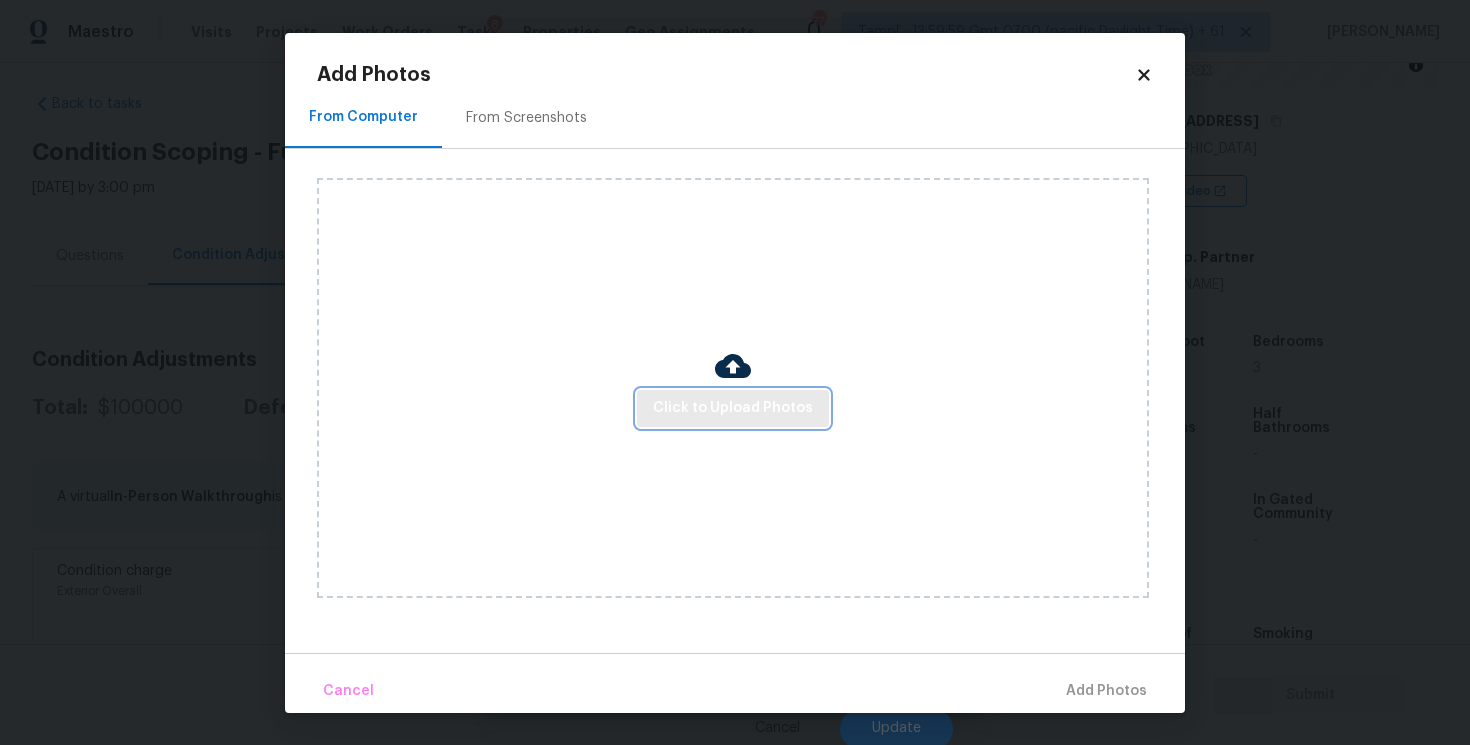 click on "Click to Upload Photos" at bounding box center (733, 408) 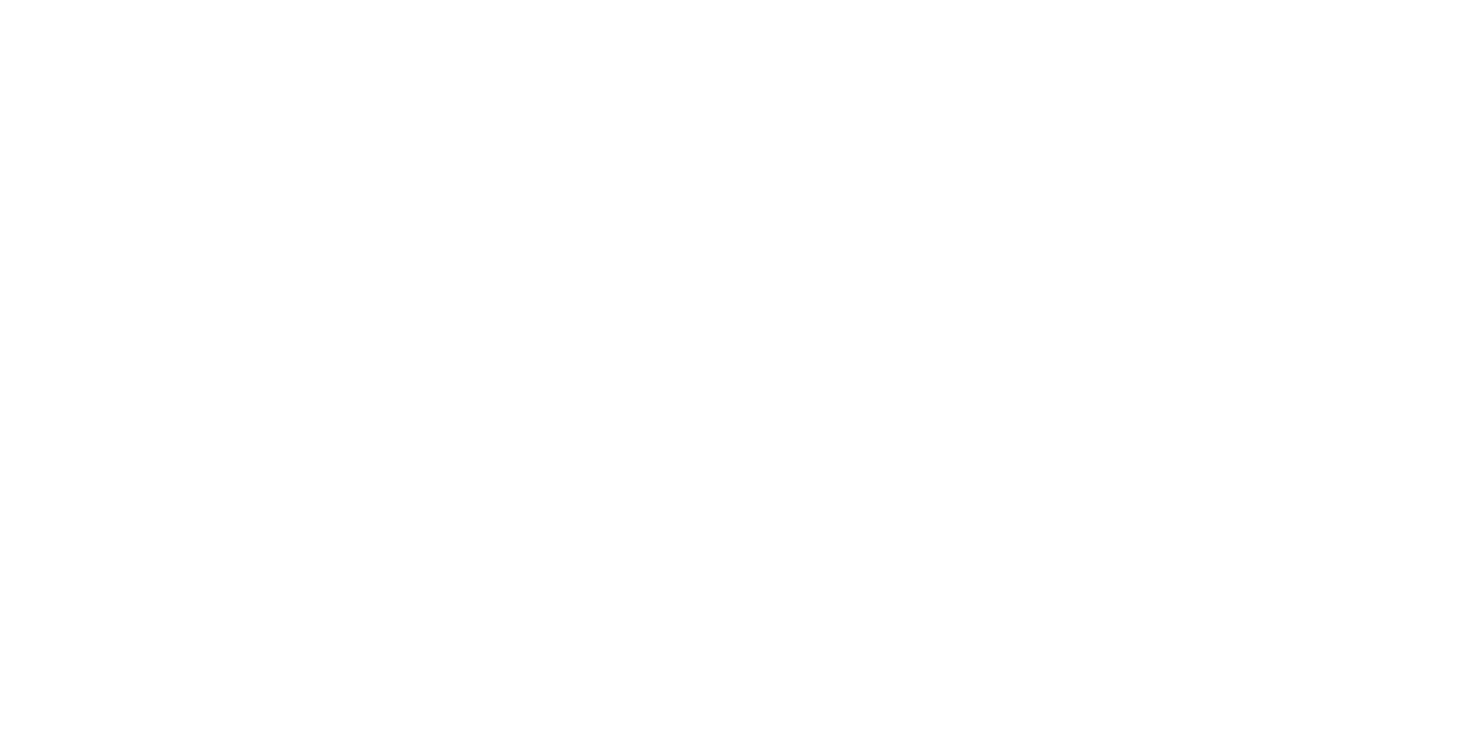 scroll, scrollTop: 0, scrollLeft: 0, axis: both 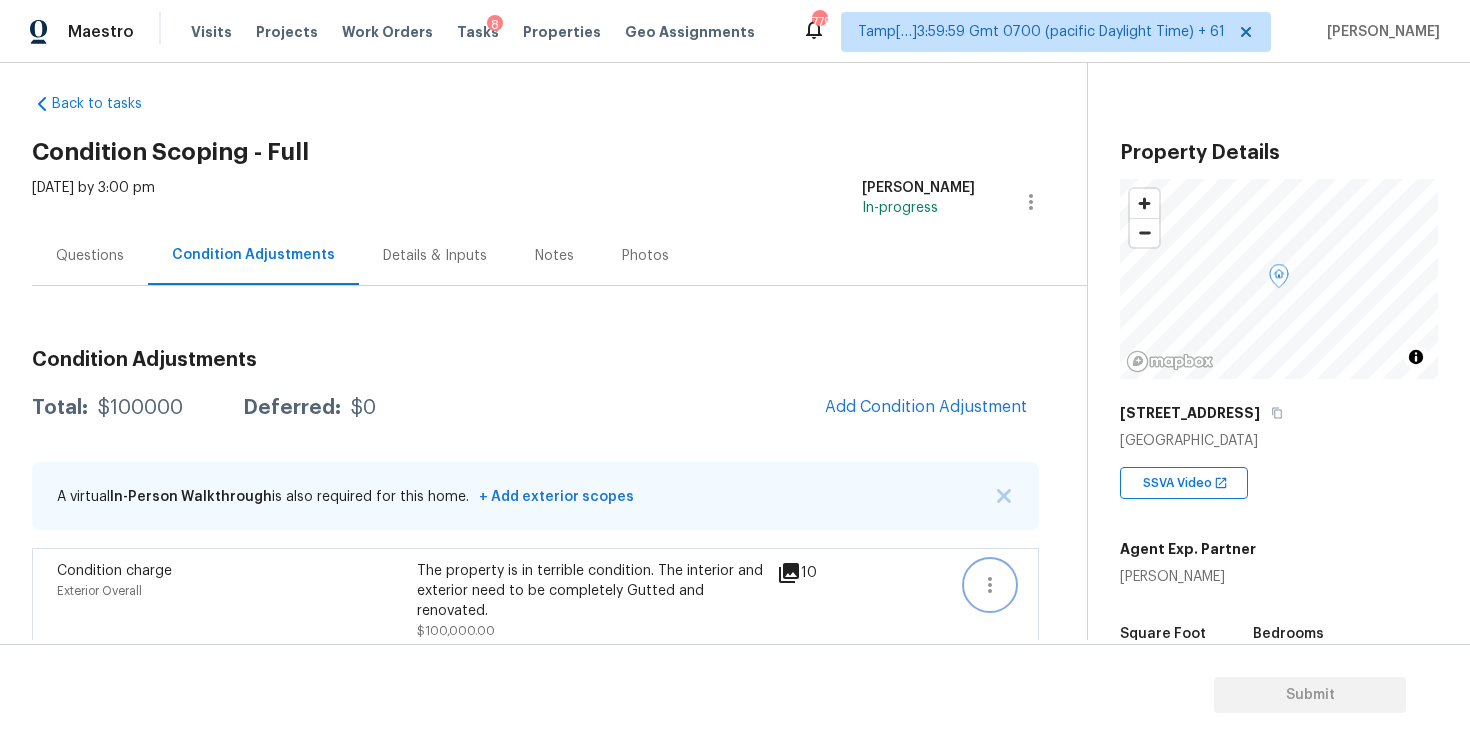 click 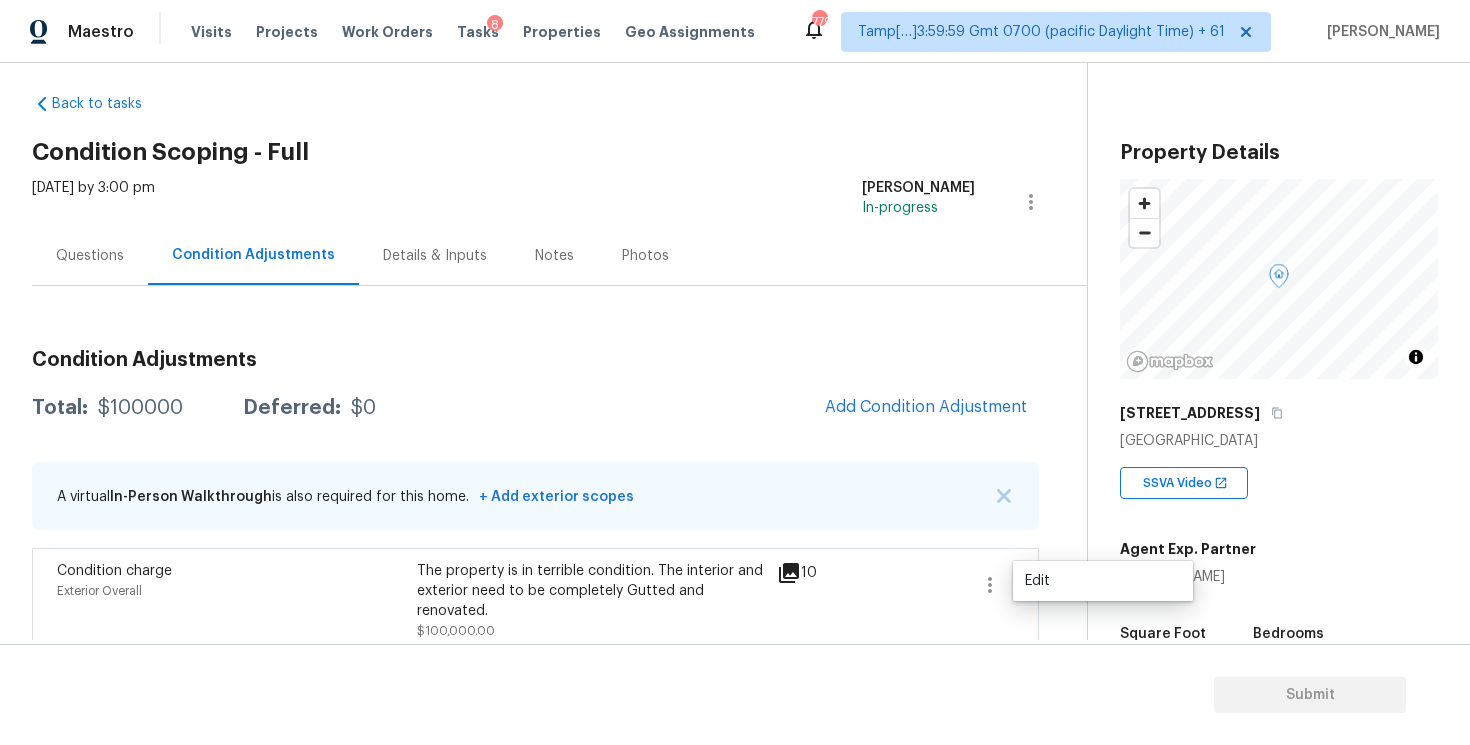 click on "Edit" at bounding box center [1103, 581] 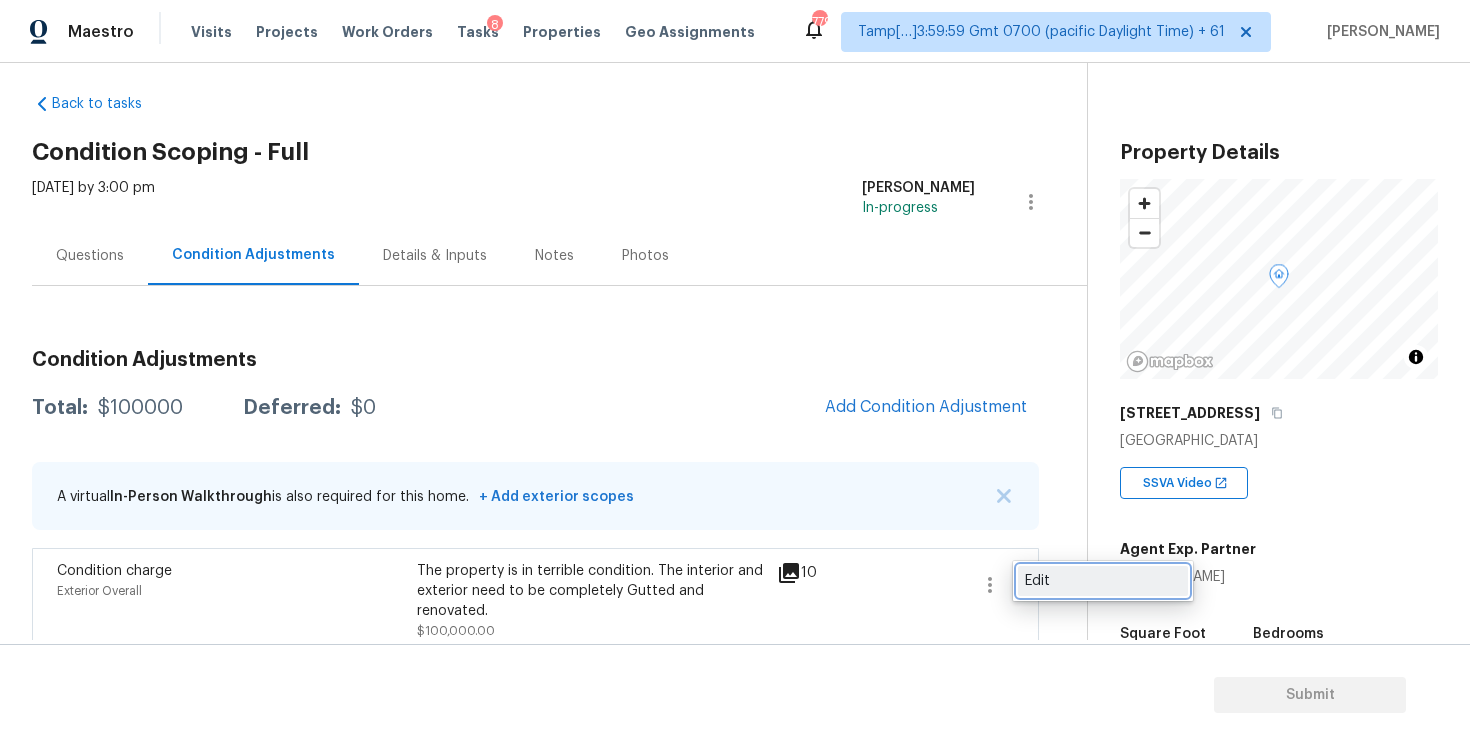 click on "Edit" at bounding box center (1103, 581) 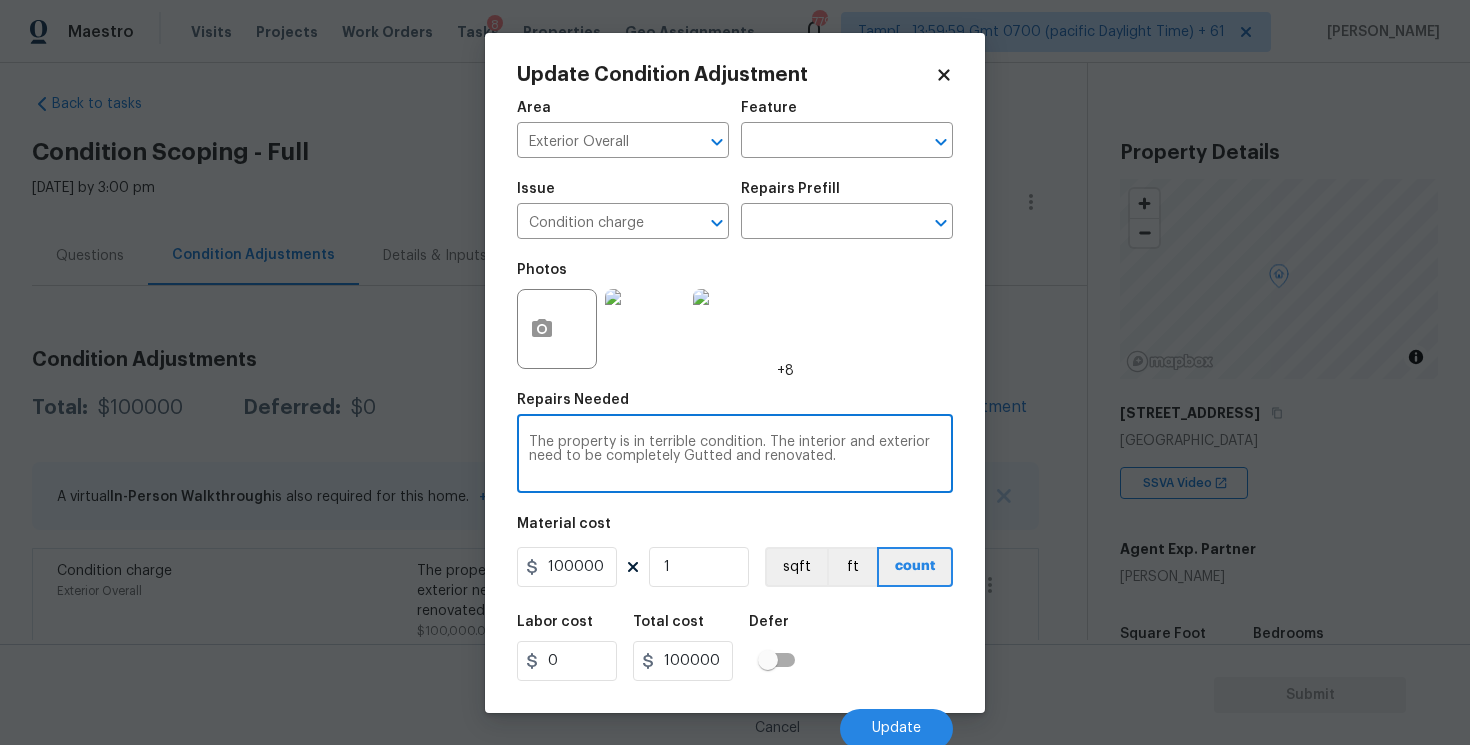 click on "The property is in terrible condition. The interior and exterior need to be completely Gutted and renovated." at bounding box center (735, 456) 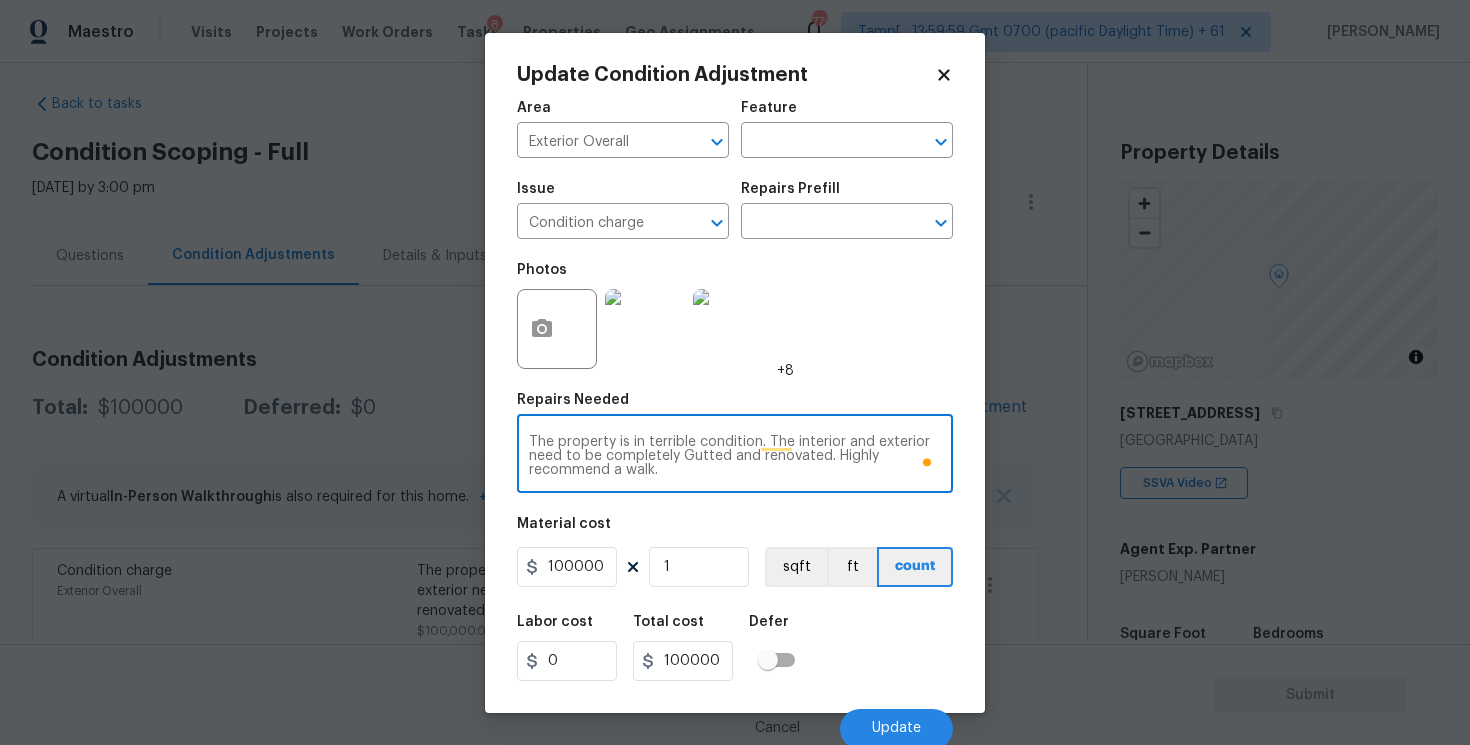 type on "The property is in terrible condition. The interior and exterior need to be completely Gutted and renovated. Highly recommend a walk." 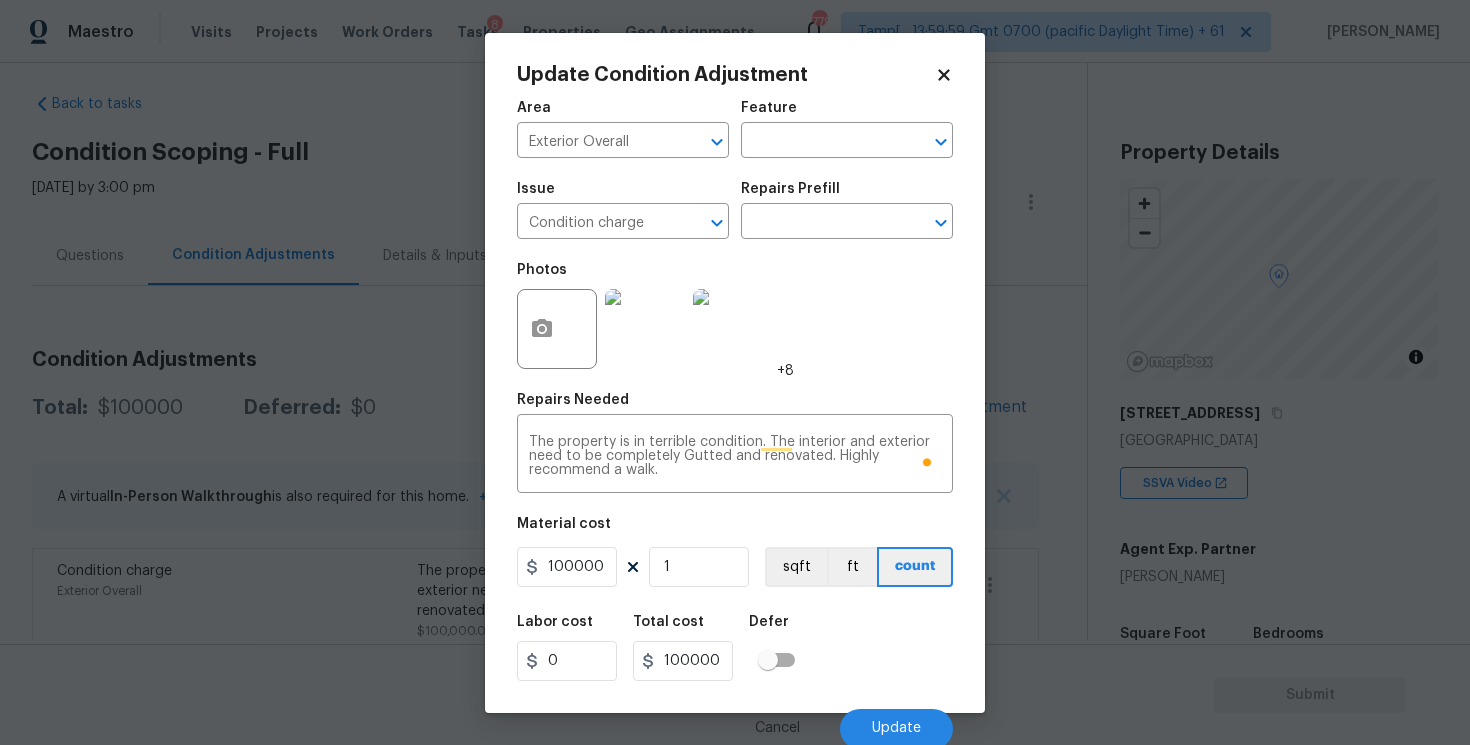 scroll, scrollTop: 4, scrollLeft: 0, axis: vertical 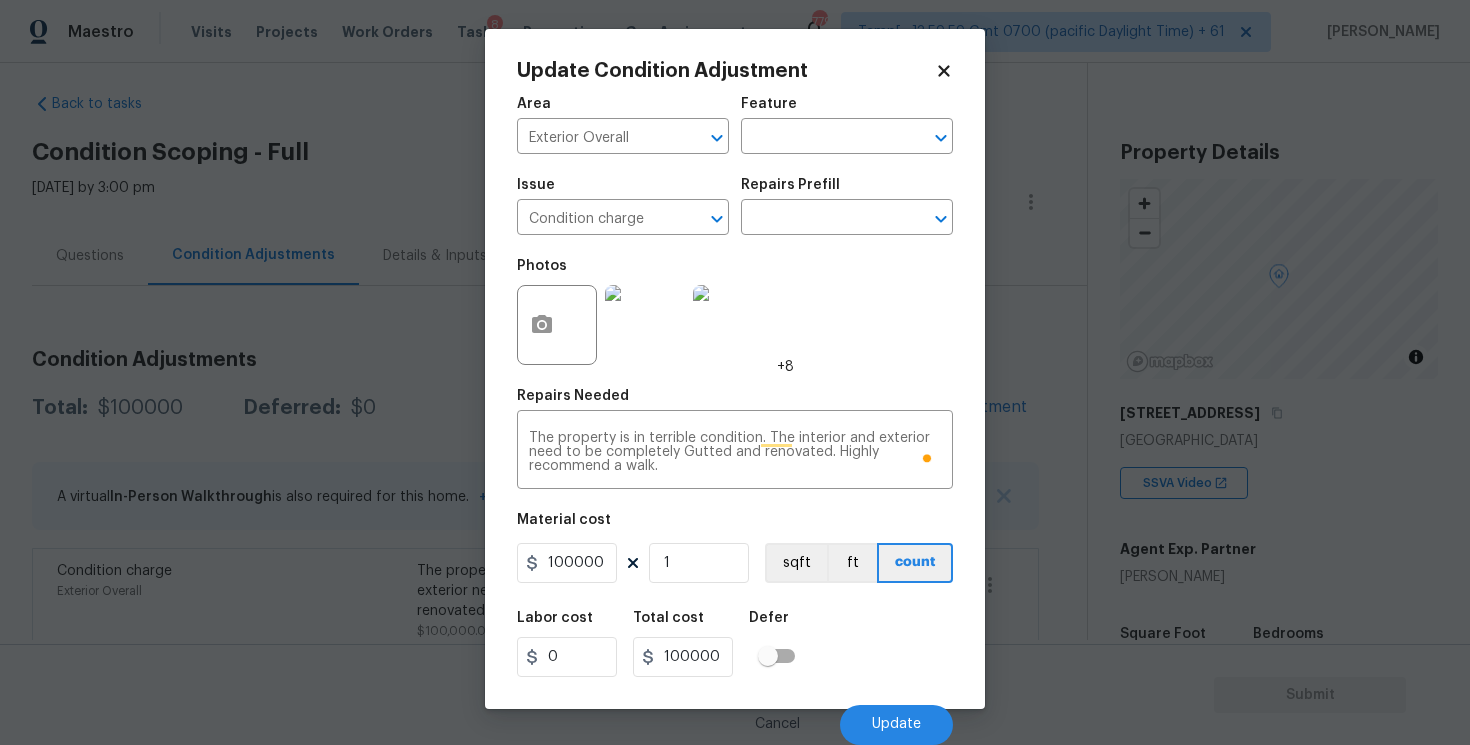 click on "Labor cost 0 Total cost 100000 Defer" at bounding box center [735, 644] 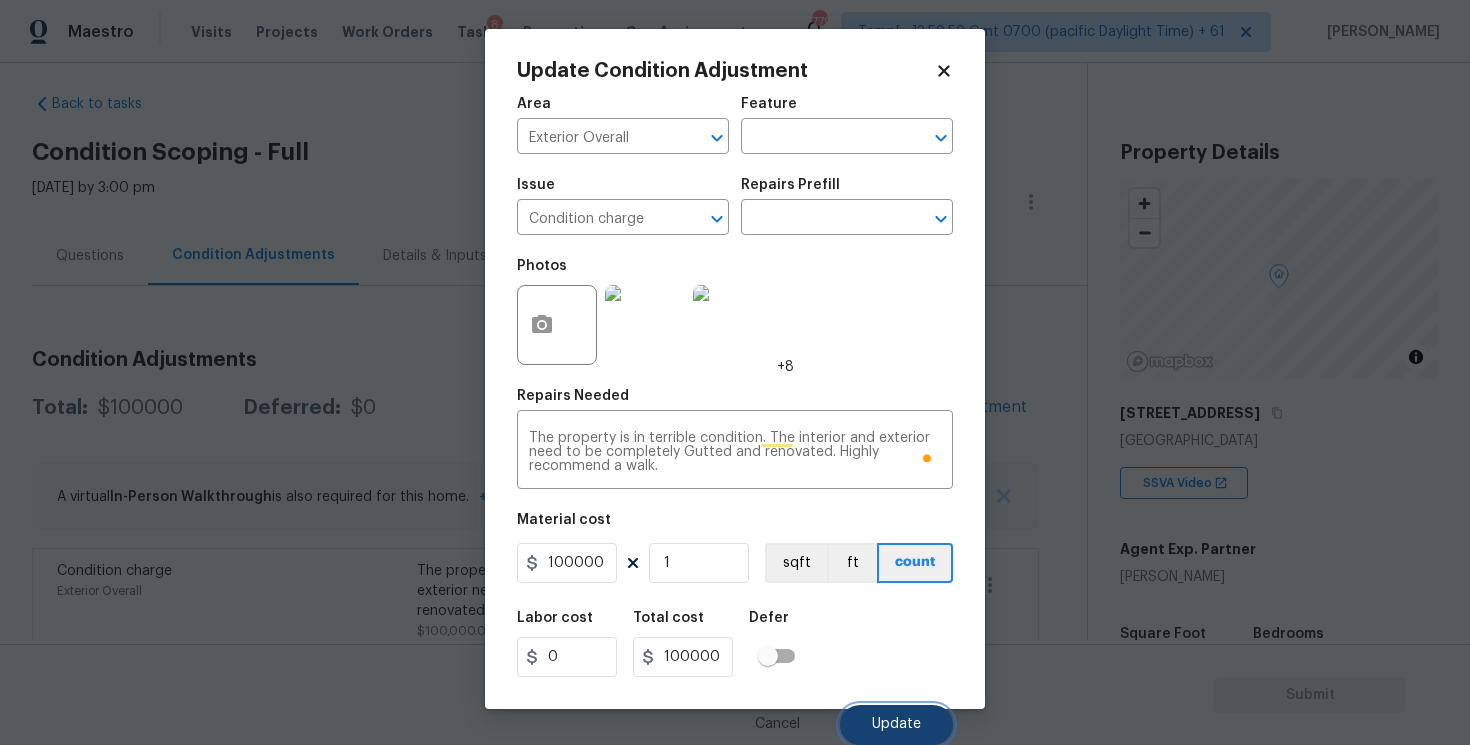 click on "Update" at bounding box center (896, 725) 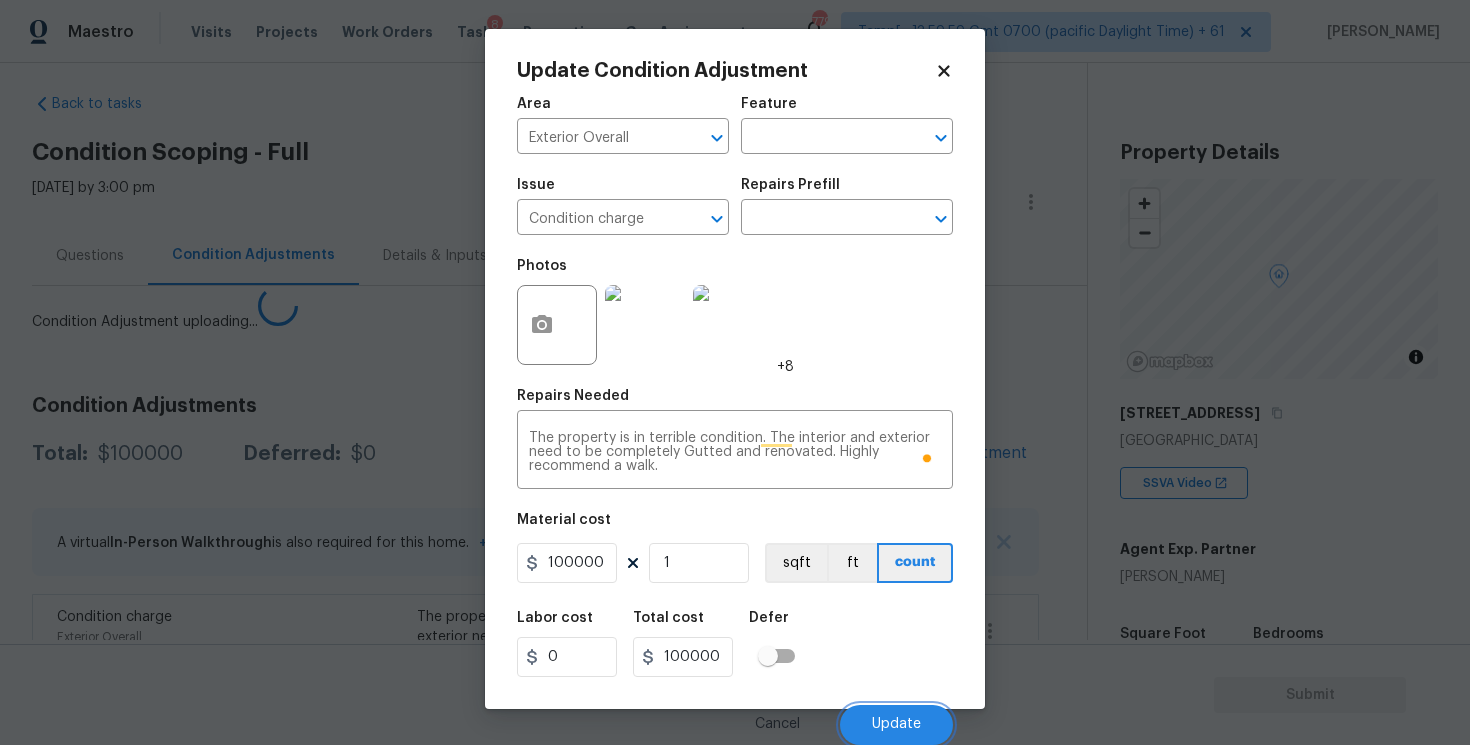 scroll, scrollTop: 0, scrollLeft: 0, axis: both 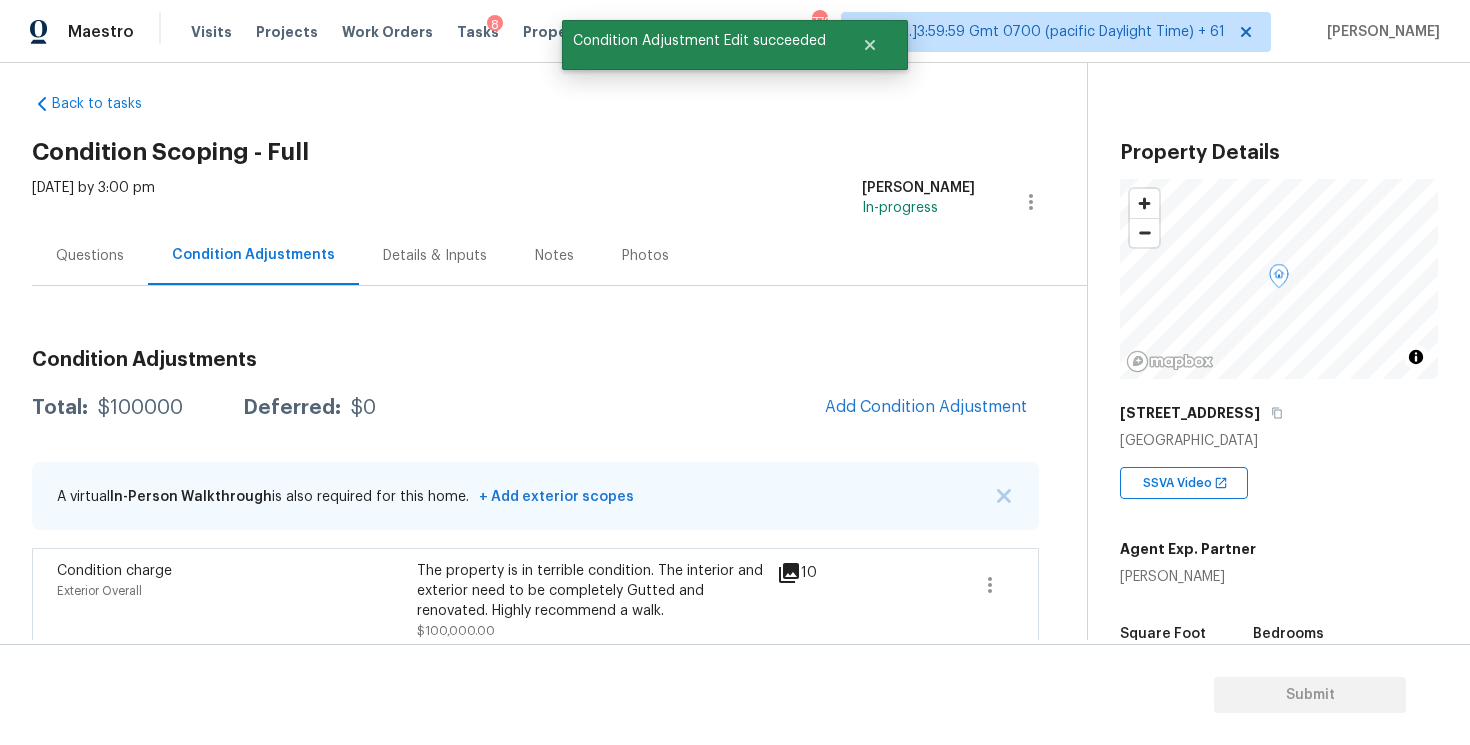 click on "Questions" at bounding box center (90, 255) 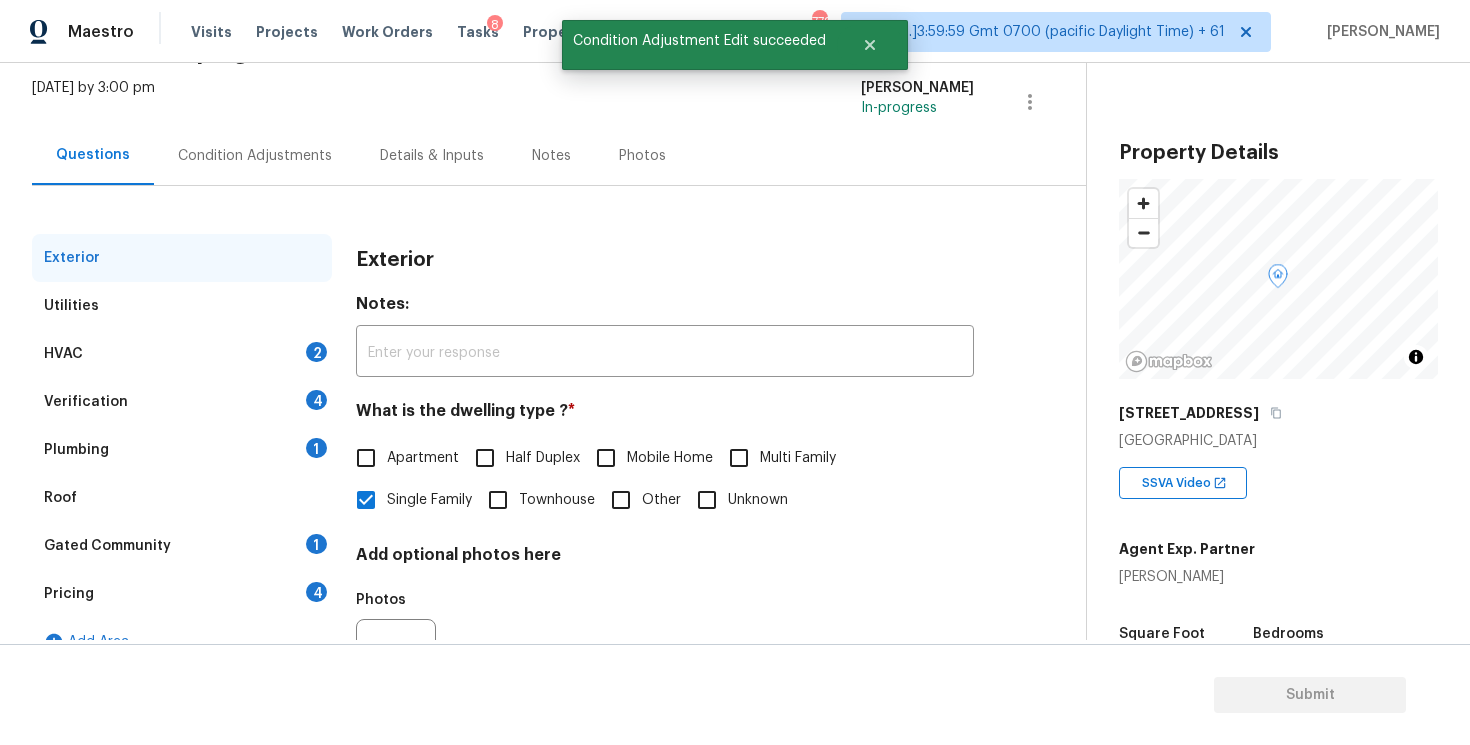 scroll, scrollTop: 218, scrollLeft: 0, axis: vertical 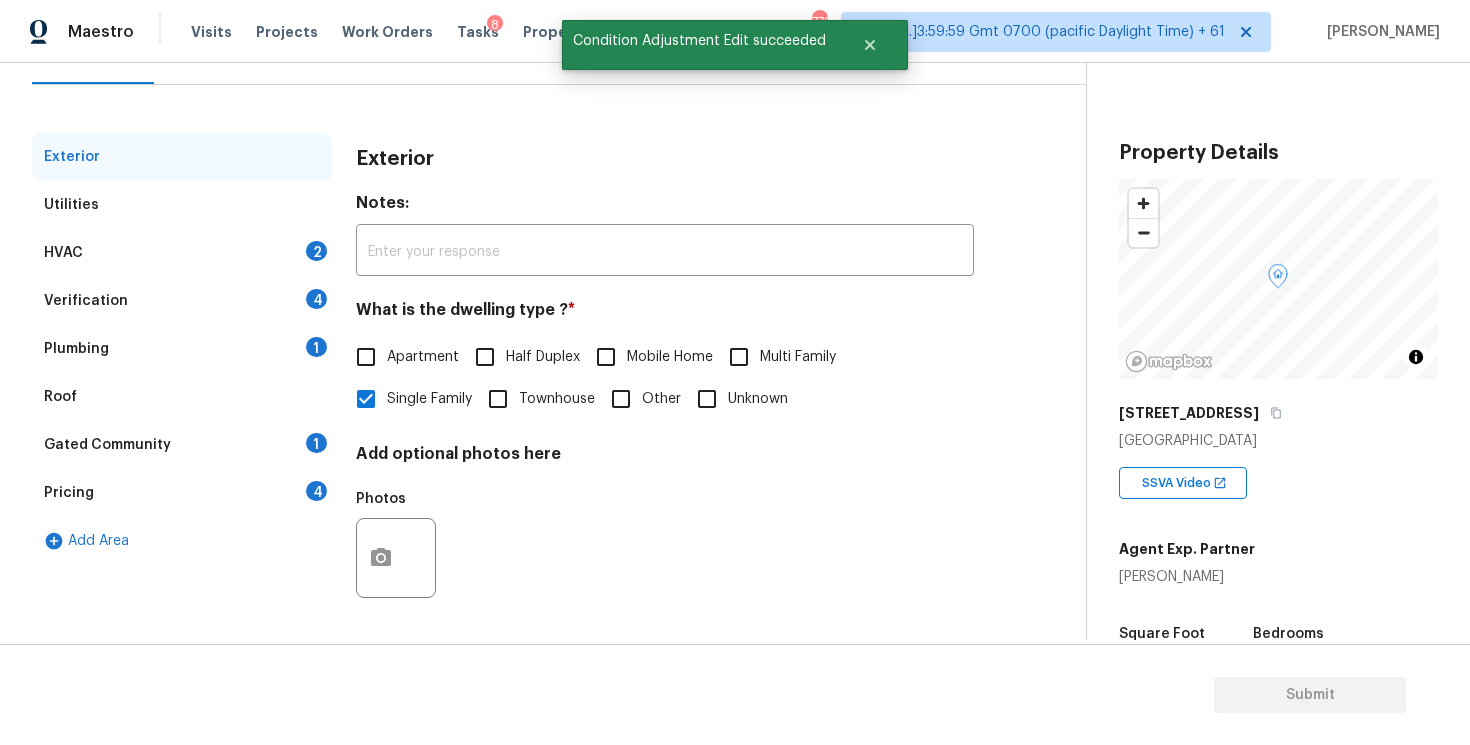 click on "Utilities" at bounding box center [182, 205] 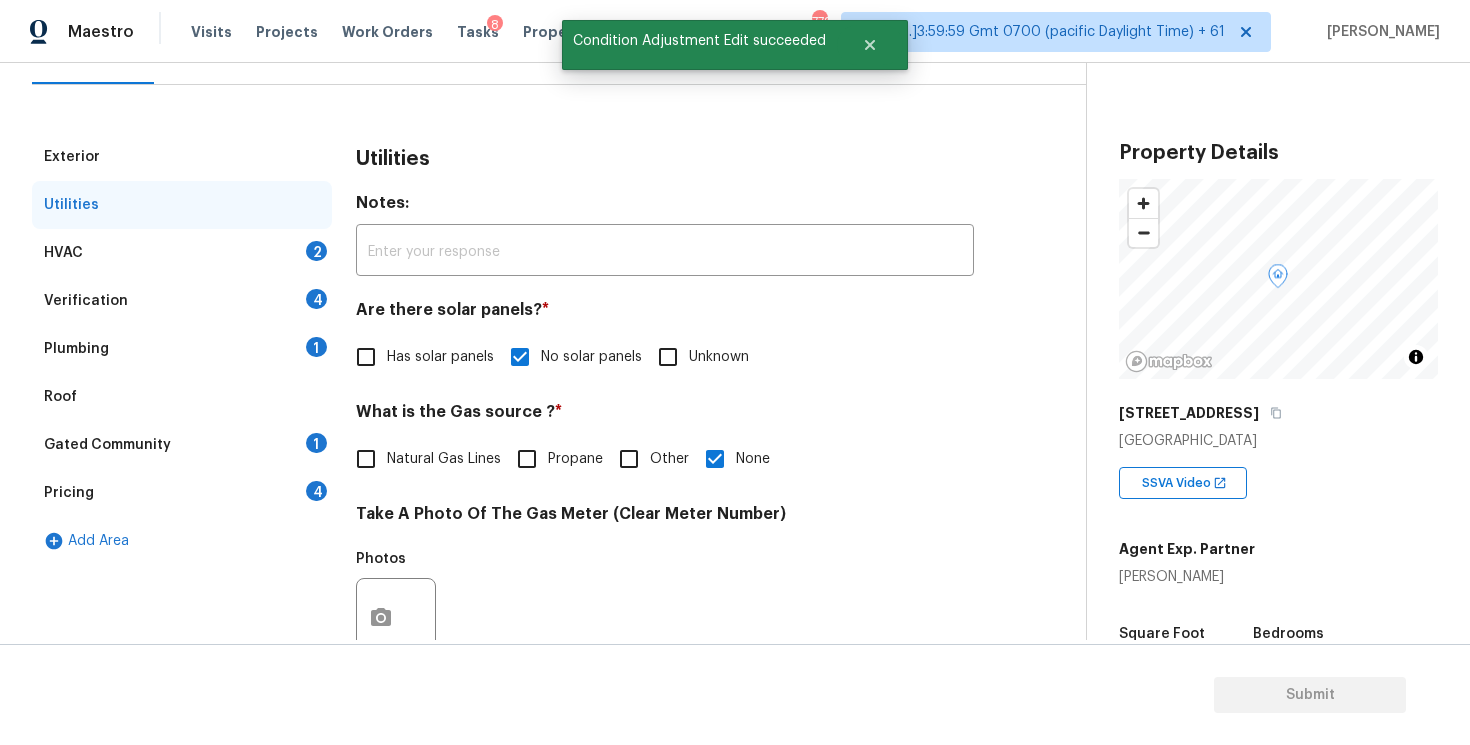 click on "HVAC 2" at bounding box center (182, 253) 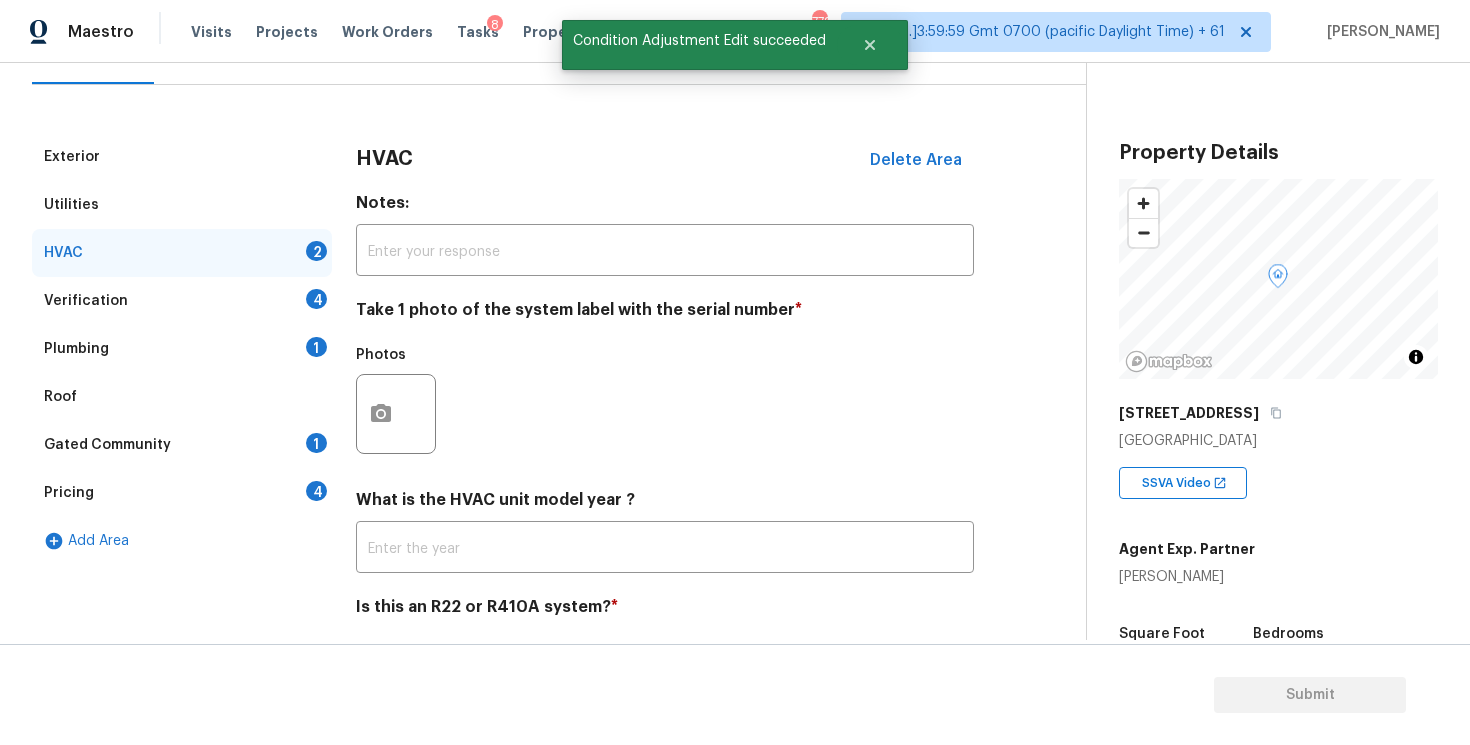 scroll, scrollTop: 284, scrollLeft: 0, axis: vertical 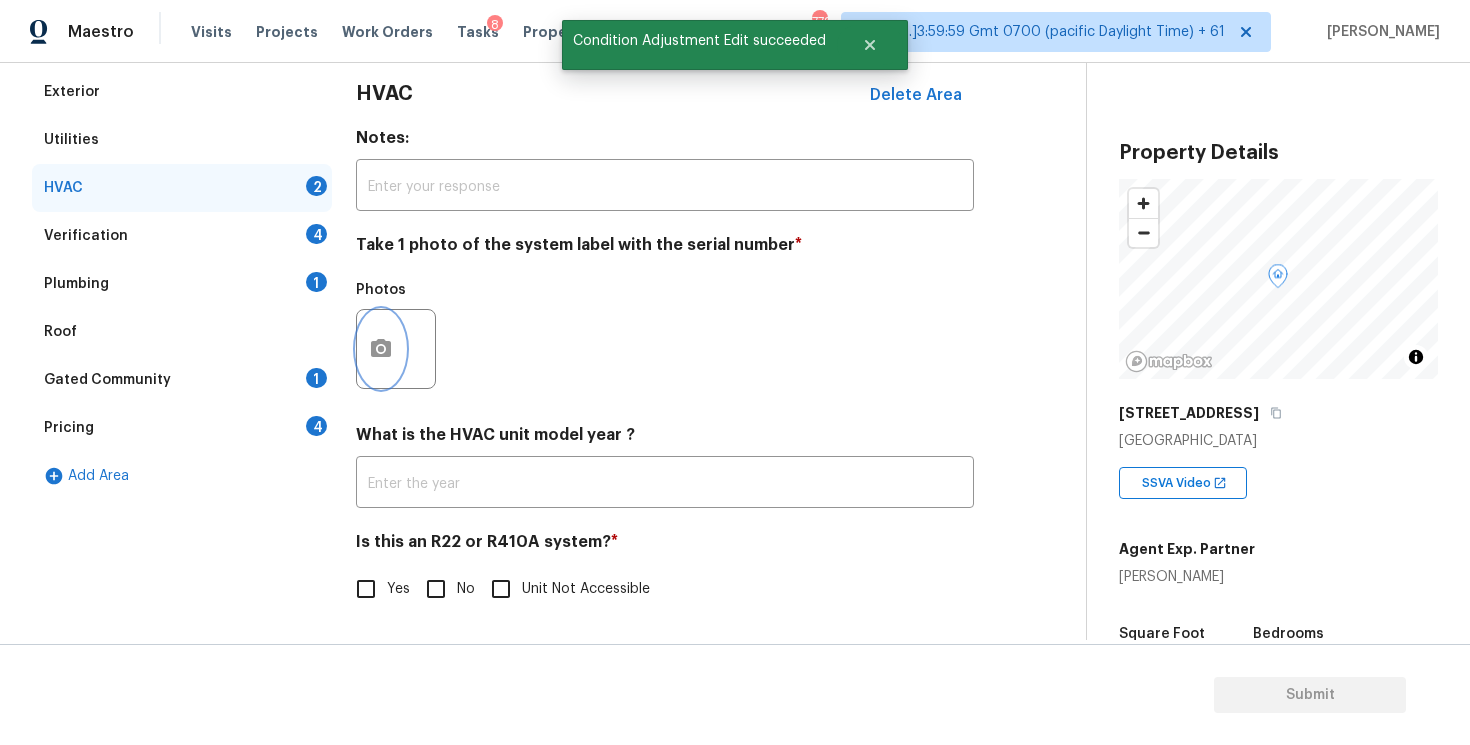 click at bounding box center [381, 349] 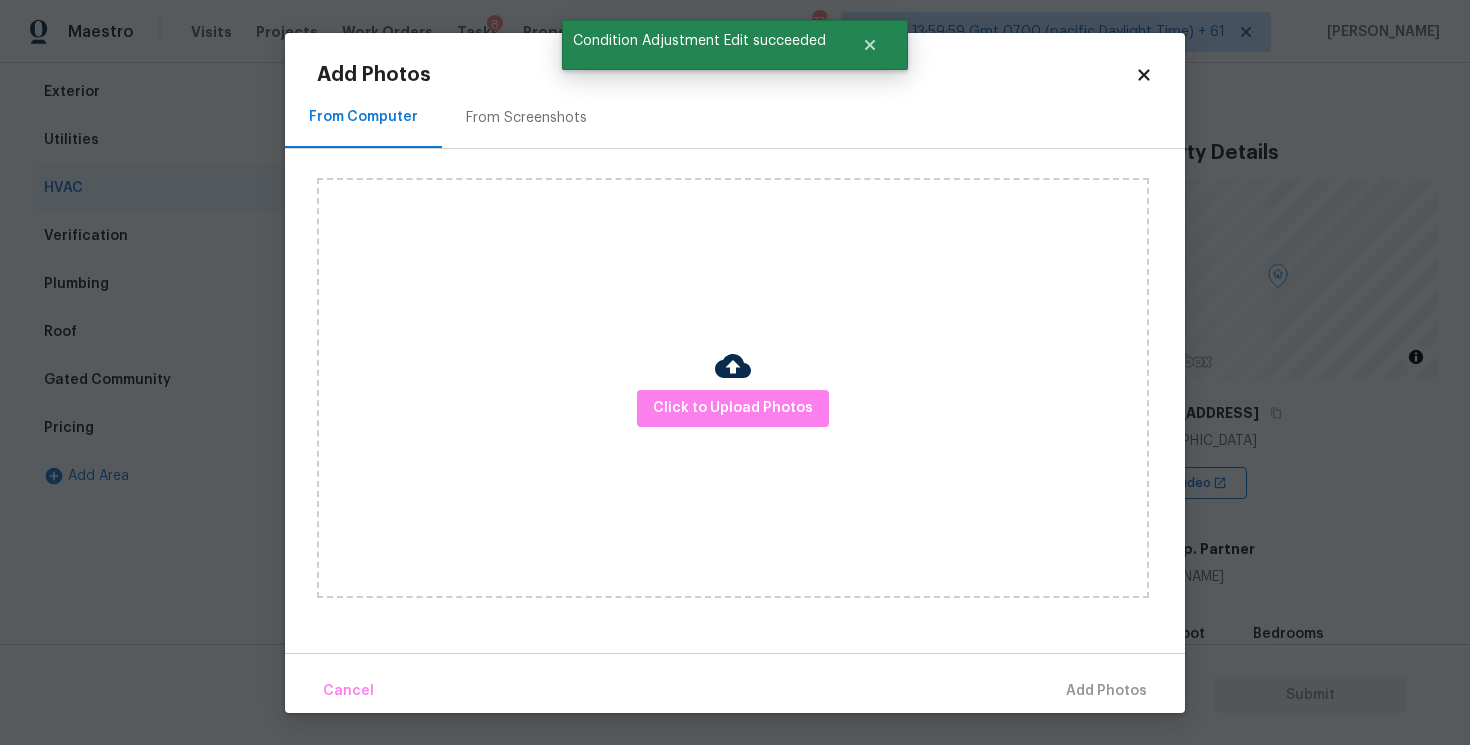 click on "Click to Upload Photos" at bounding box center [733, 388] 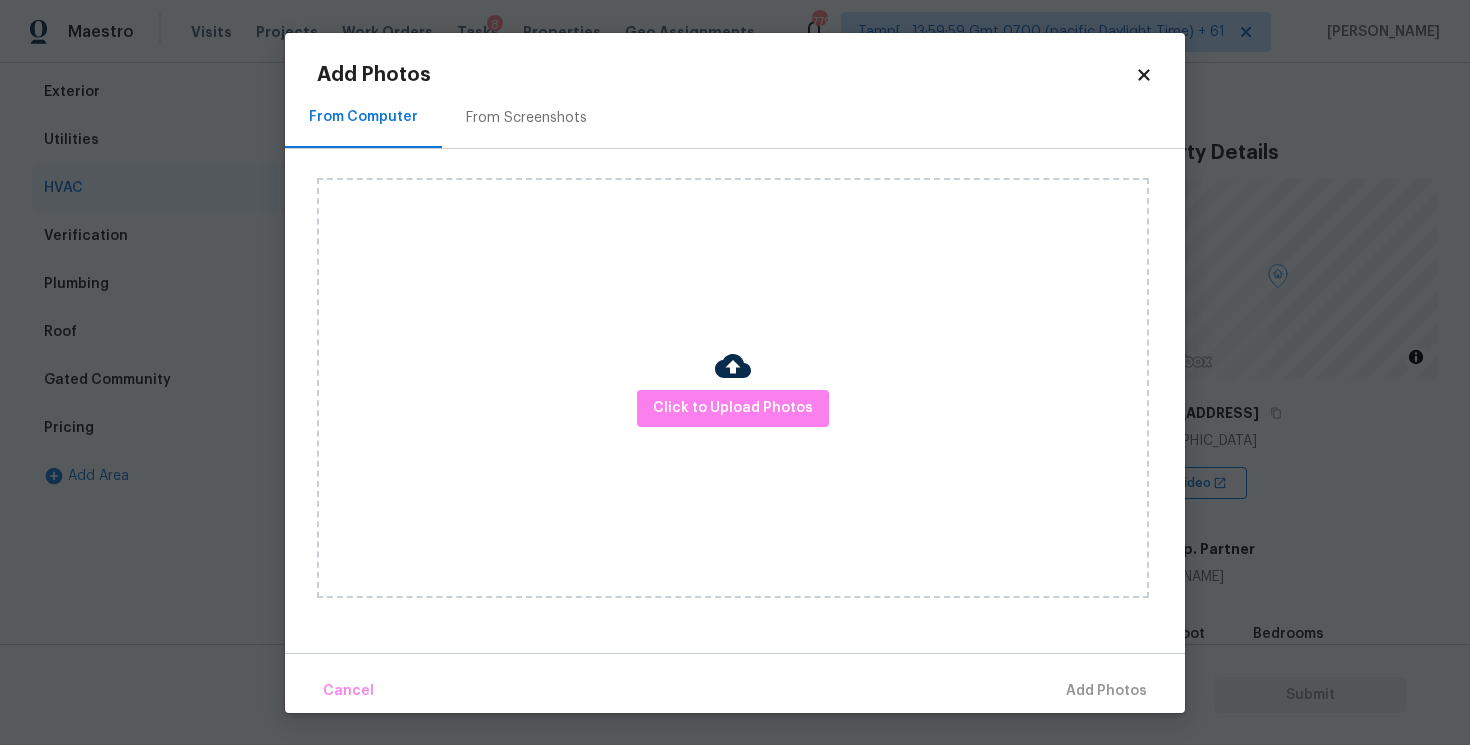 click at bounding box center [733, 366] 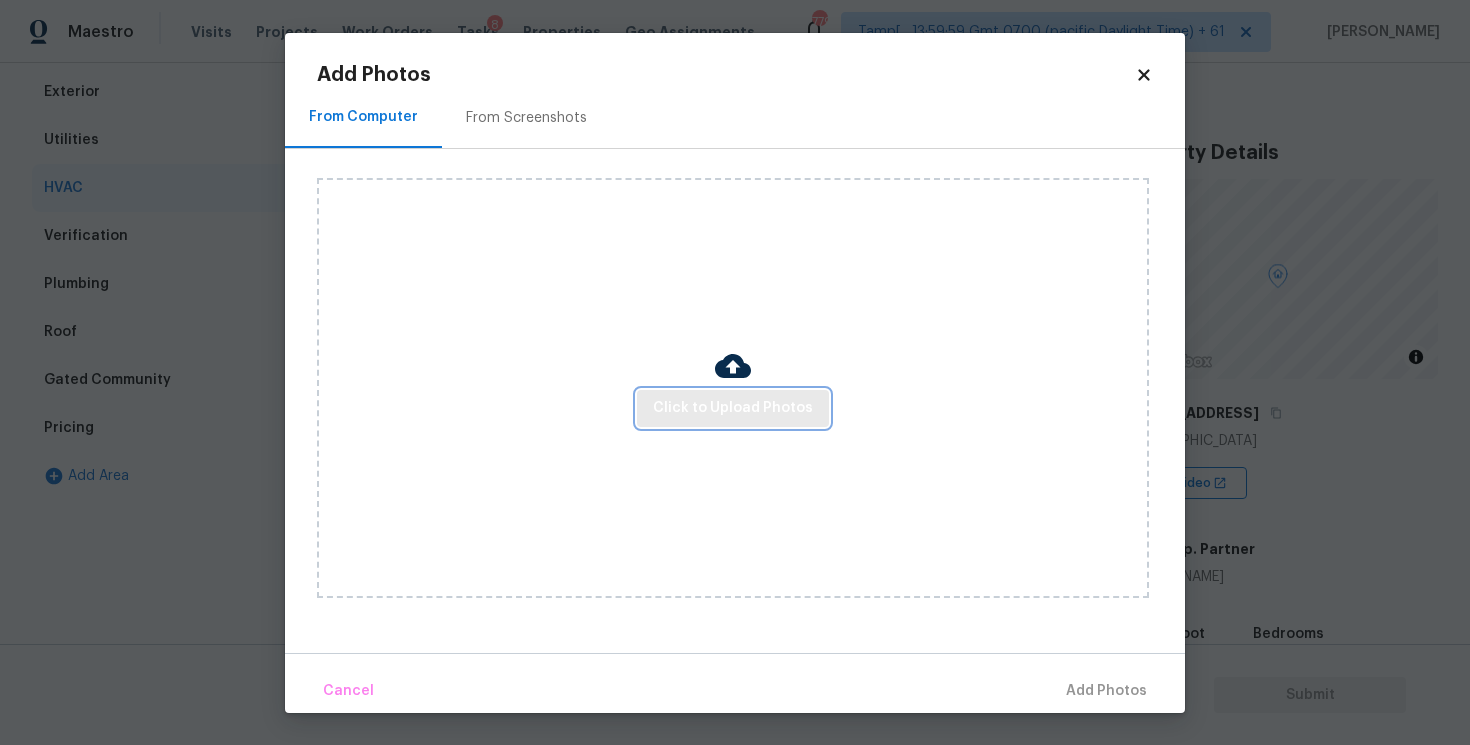 click on "Click to Upload Photos" at bounding box center [733, 408] 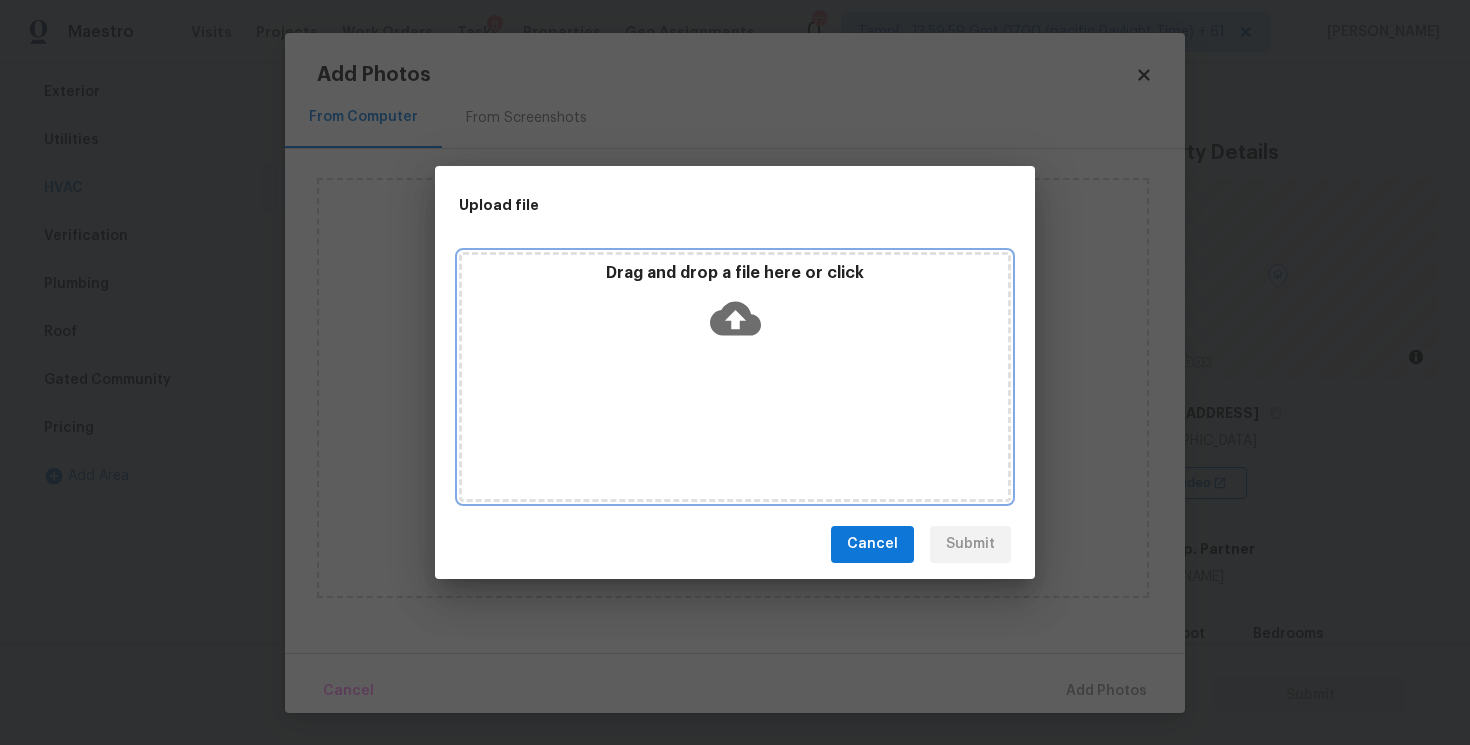 click 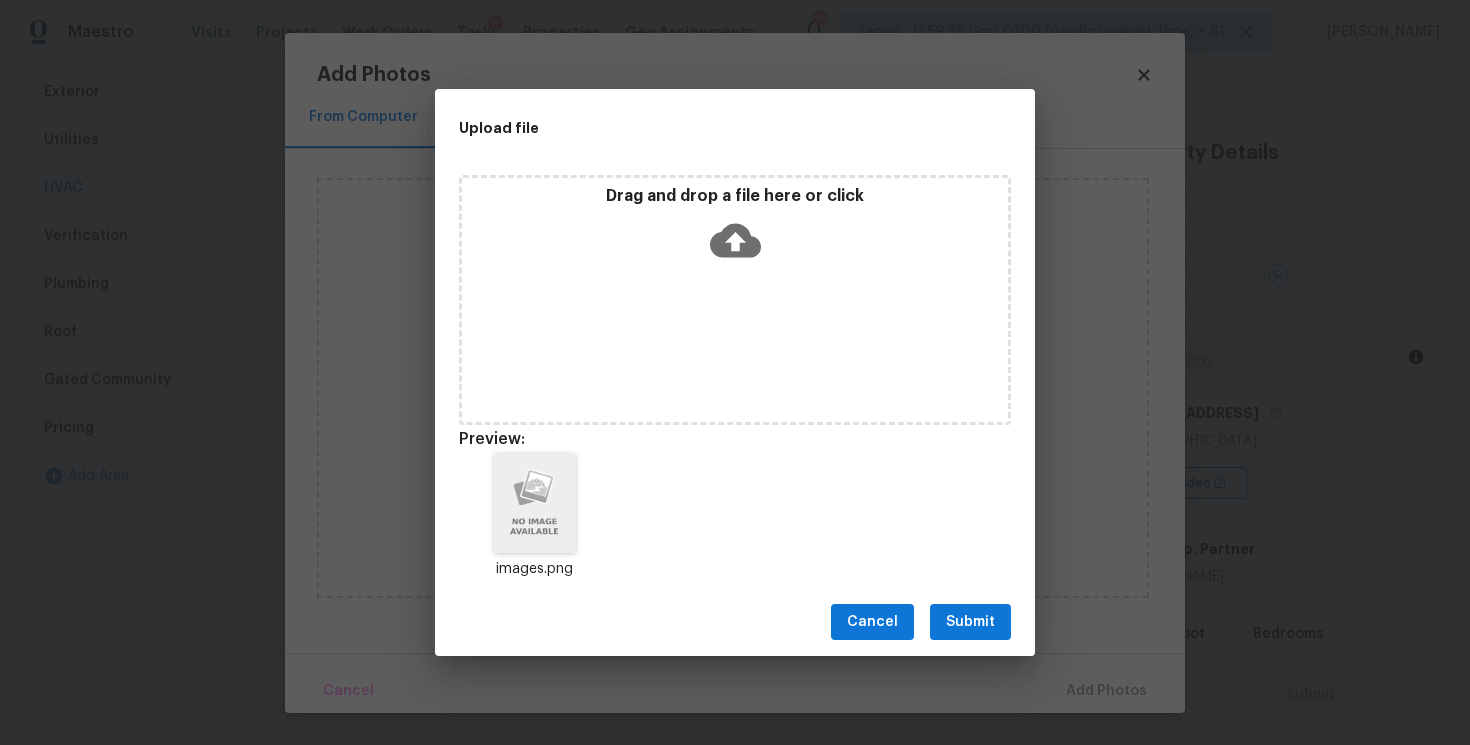click on "Submit" at bounding box center [970, 622] 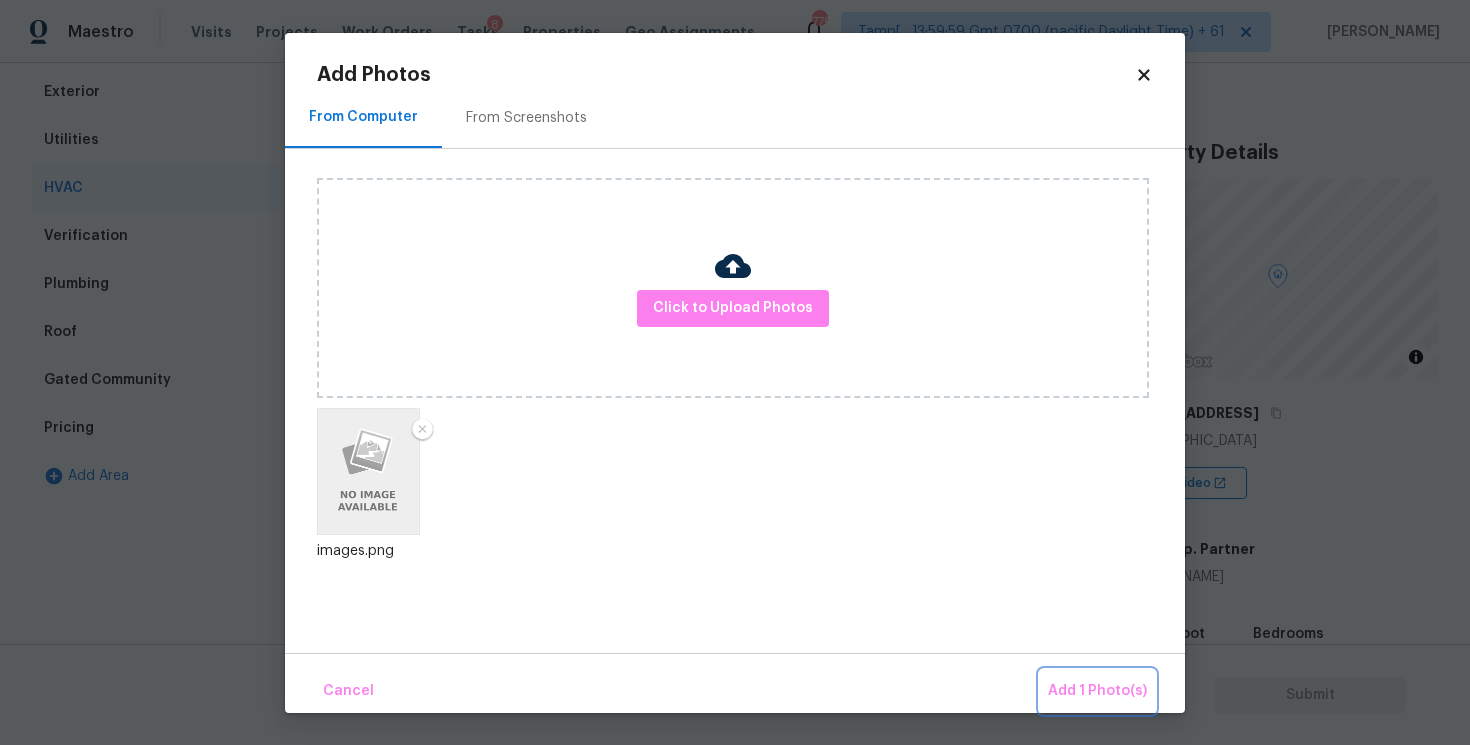 click on "Add 1 Photo(s)" at bounding box center [1097, 691] 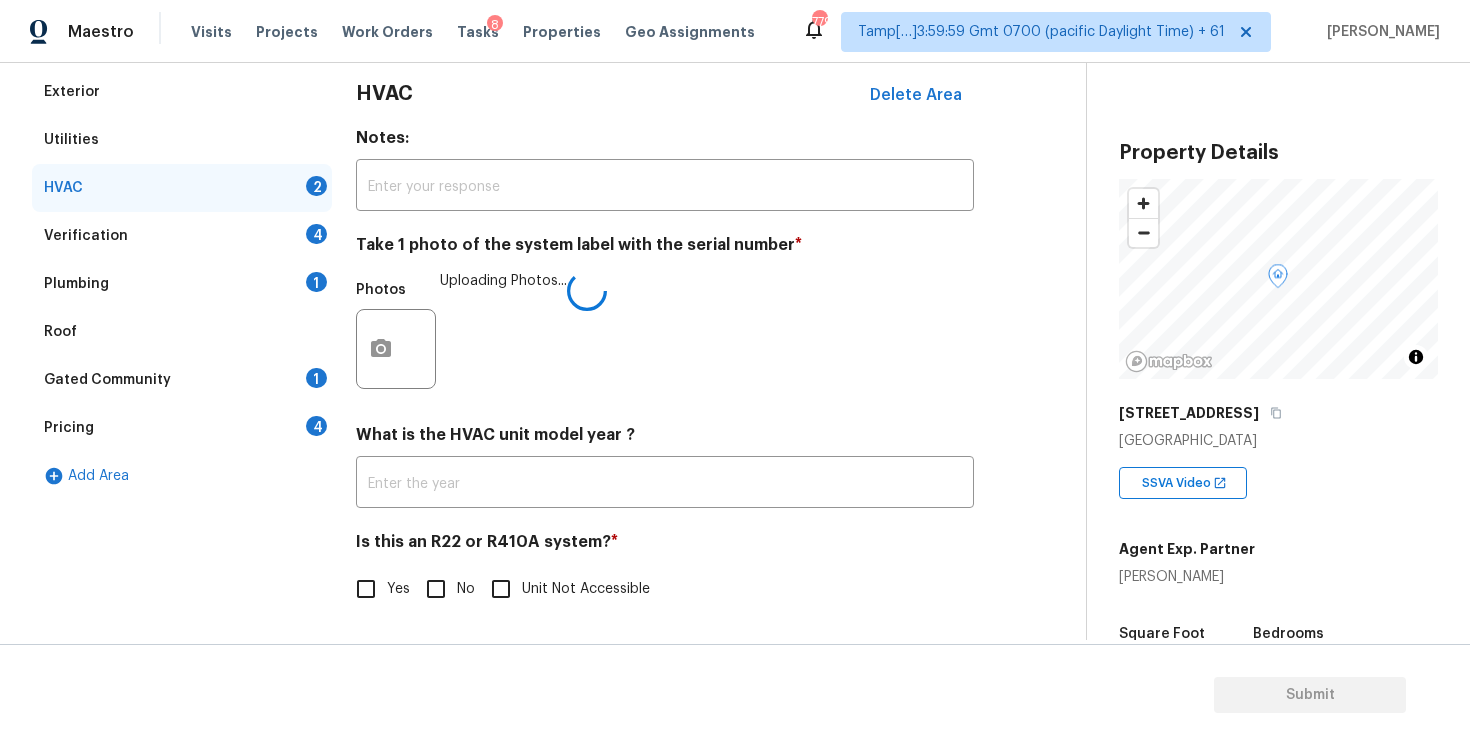click on "No" at bounding box center [436, 589] 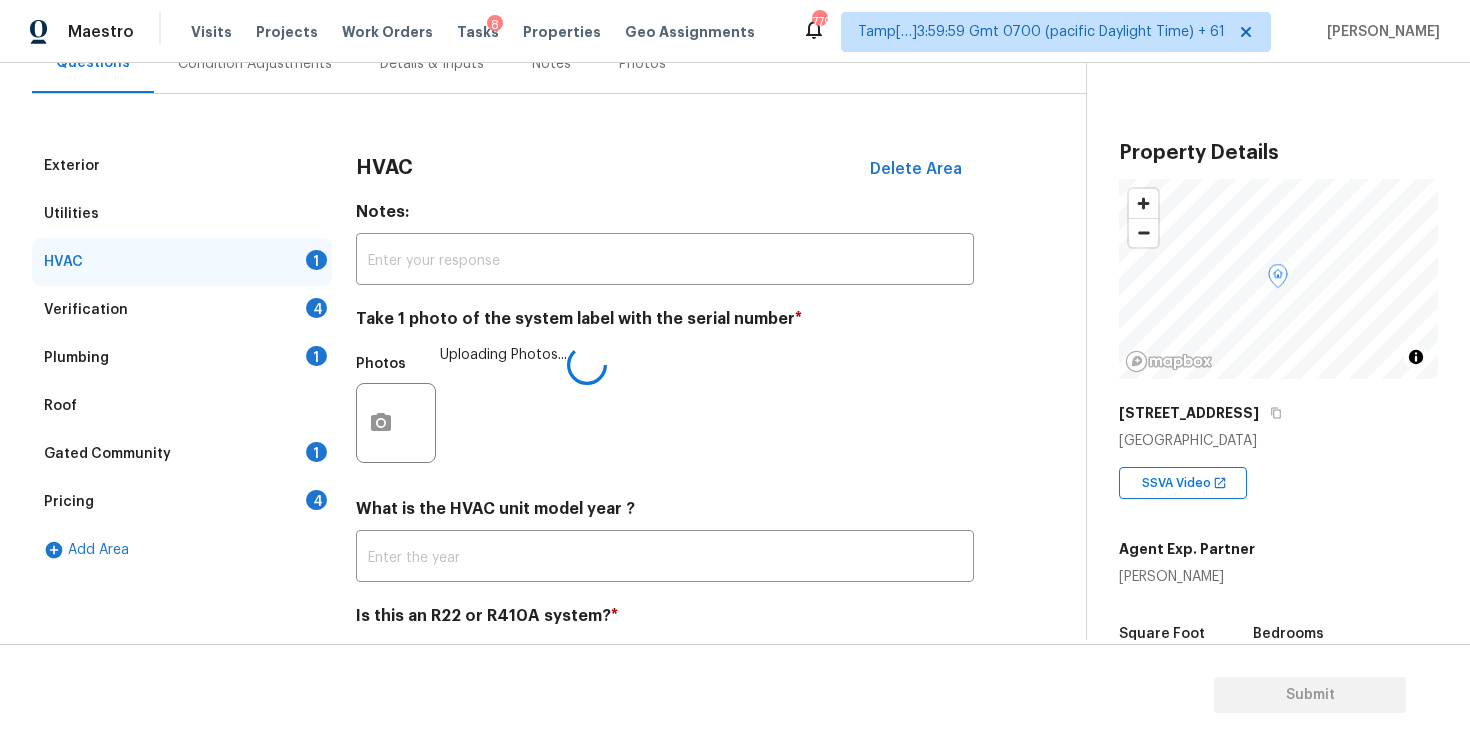 scroll, scrollTop: 210, scrollLeft: 0, axis: vertical 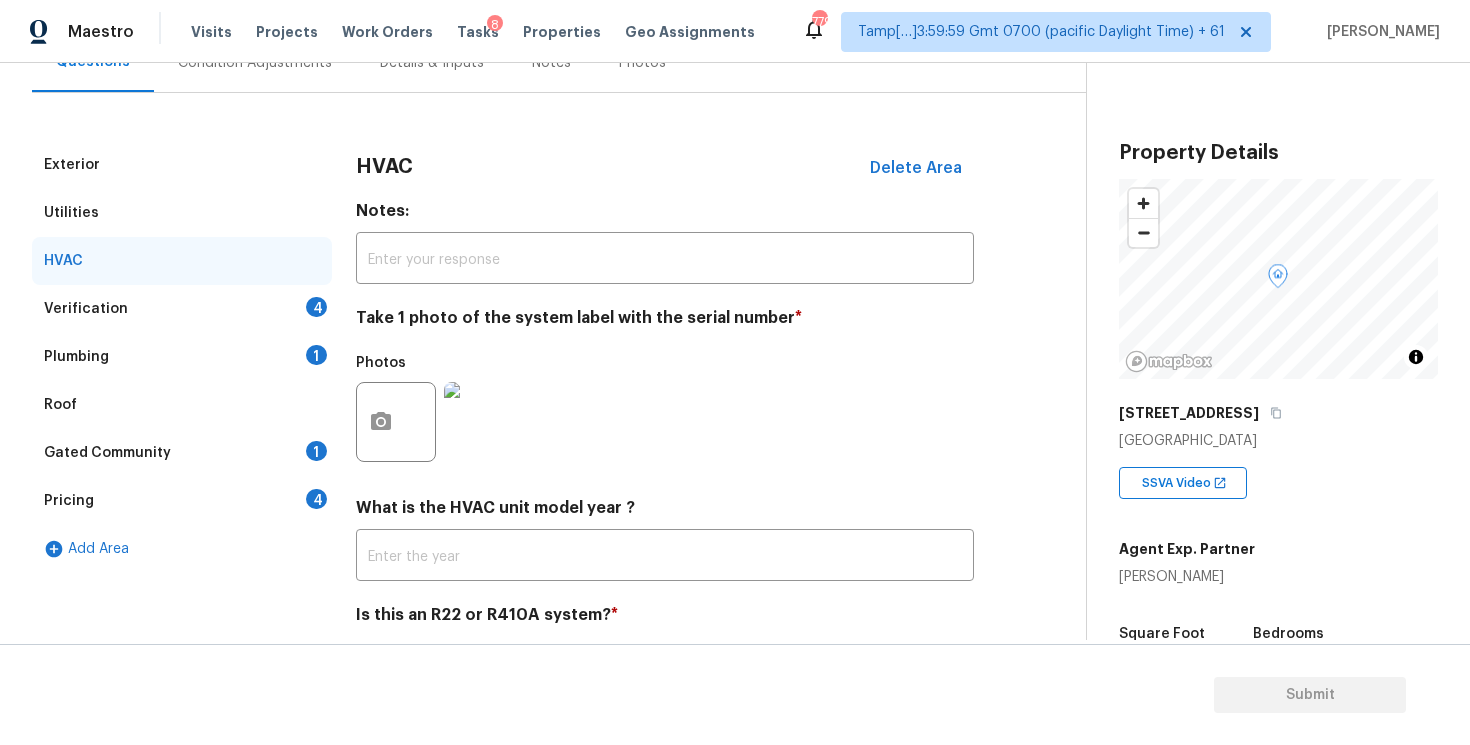 click on "Verification 4" at bounding box center (182, 309) 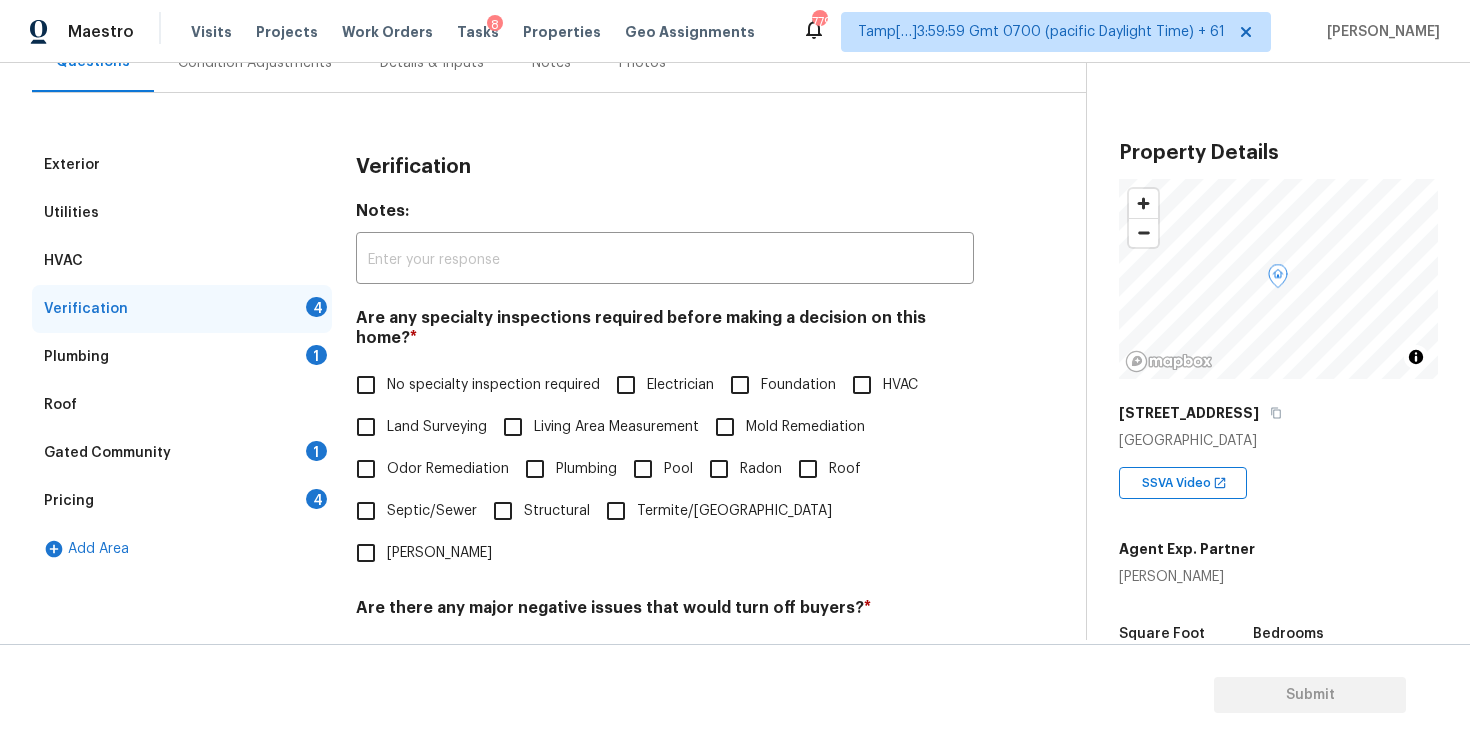 scroll, scrollTop: 322, scrollLeft: 0, axis: vertical 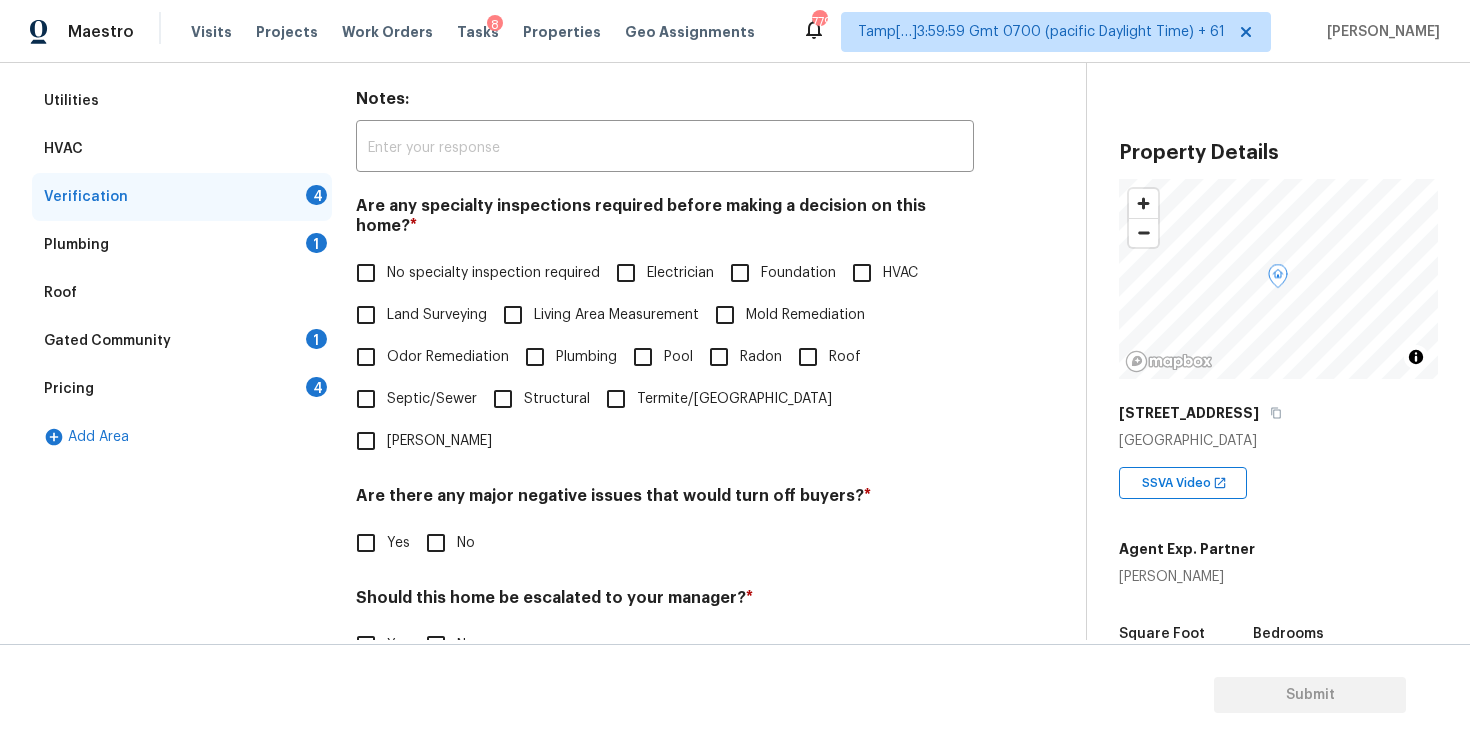 click on "No specialty inspection required" at bounding box center [493, 273] 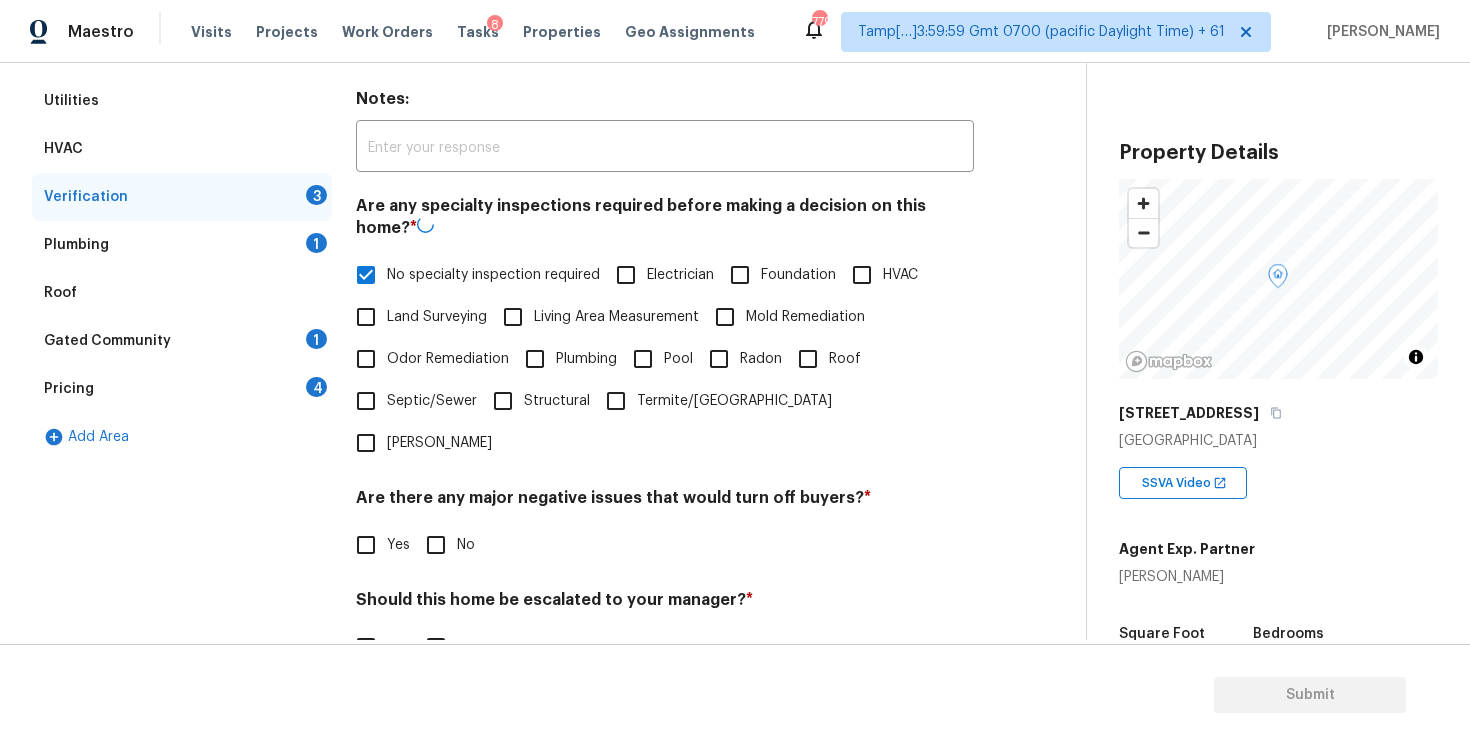 click on "No specialty inspection required" at bounding box center (493, 275) 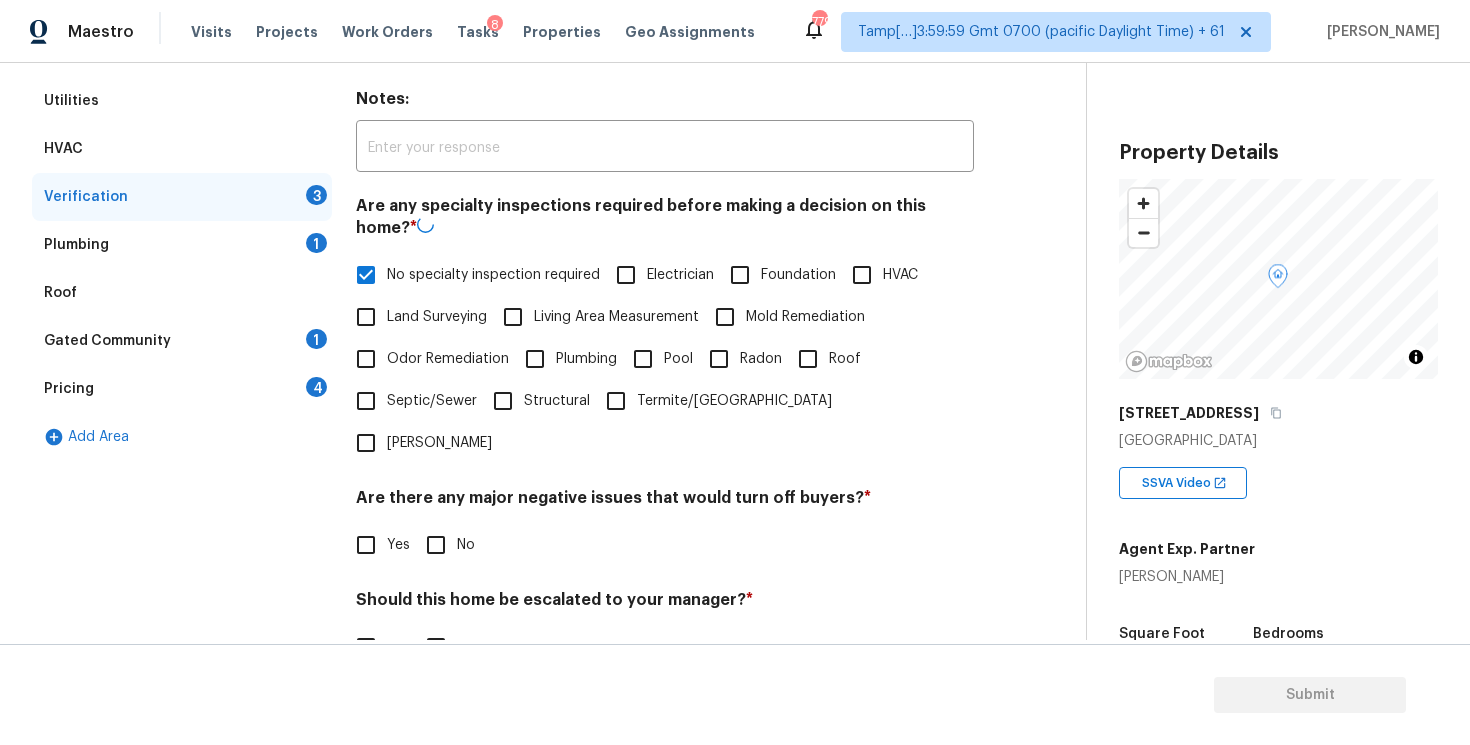 click on "No specialty inspection required" at bounding box center (366, 275) 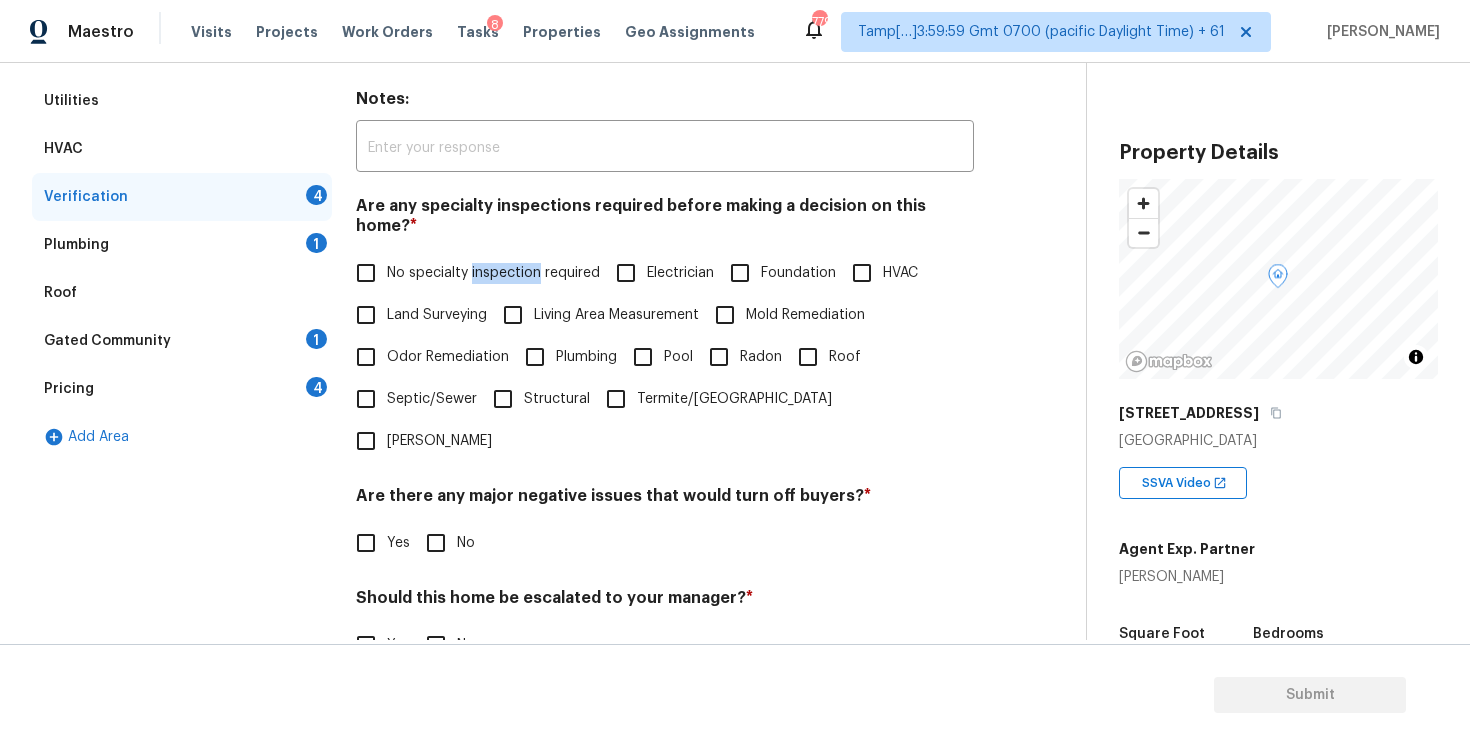 click on "Electrician" at bounding box center (626, 273) 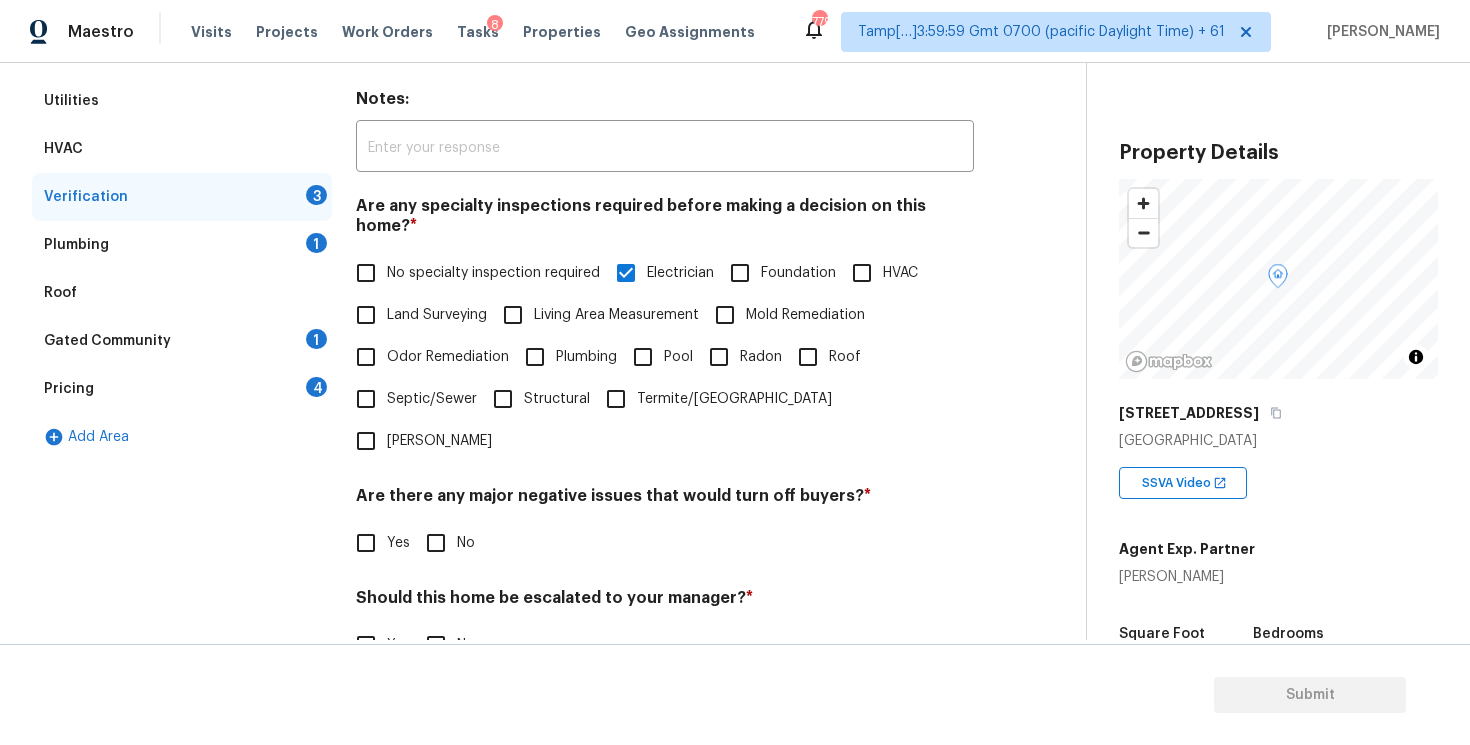 click on "Foundation" at bounding box center [777, 273] 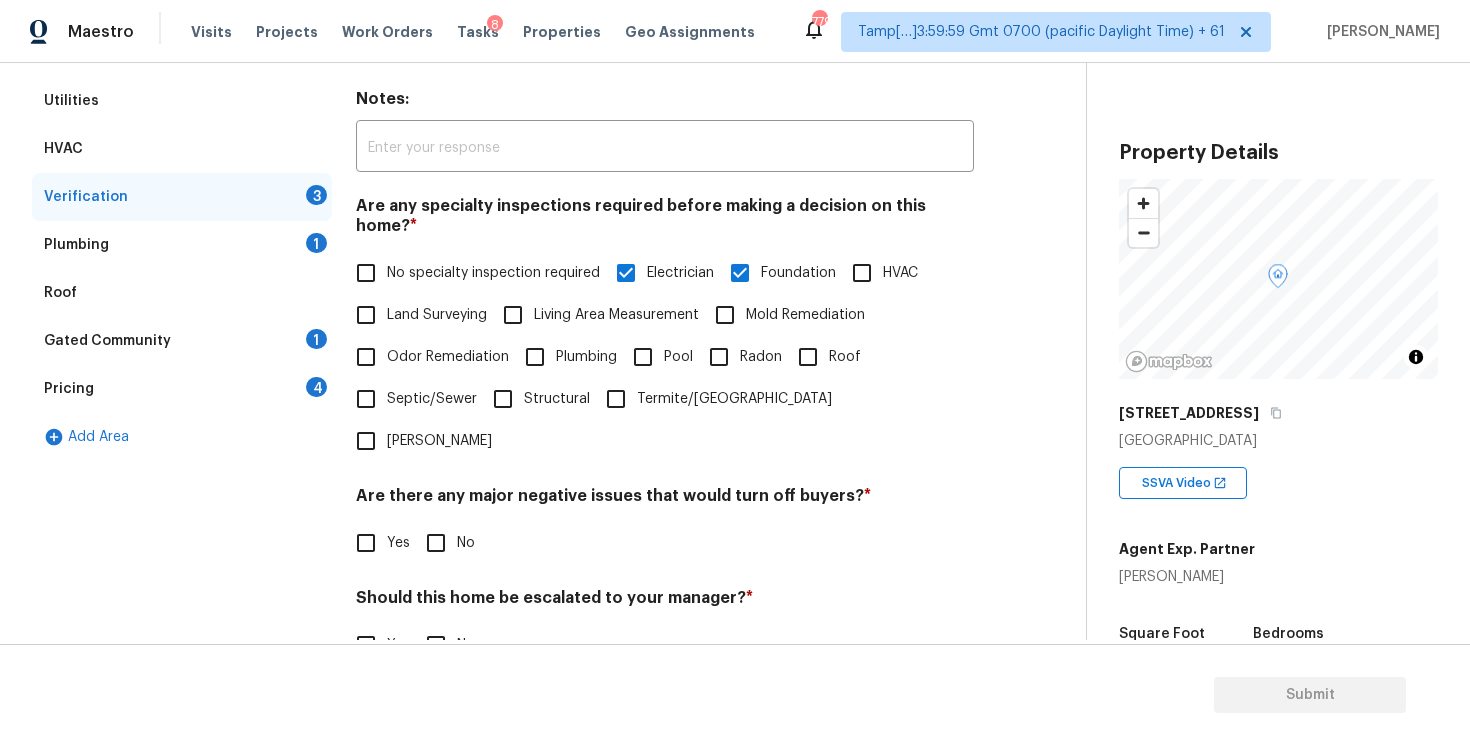 click on "HVAC" at bounding box center [862, 273] 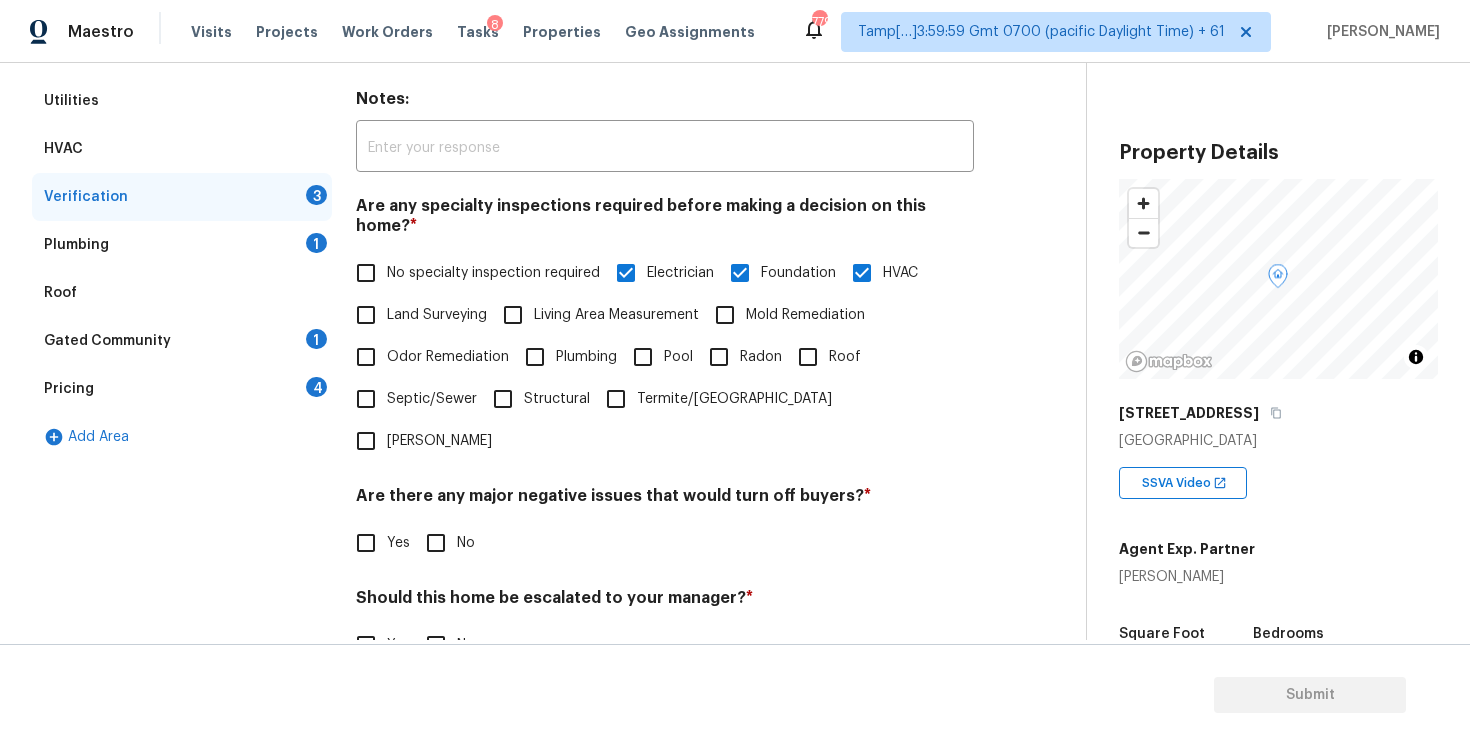 click on "Land Surveying" at bounding box center [416, 315] 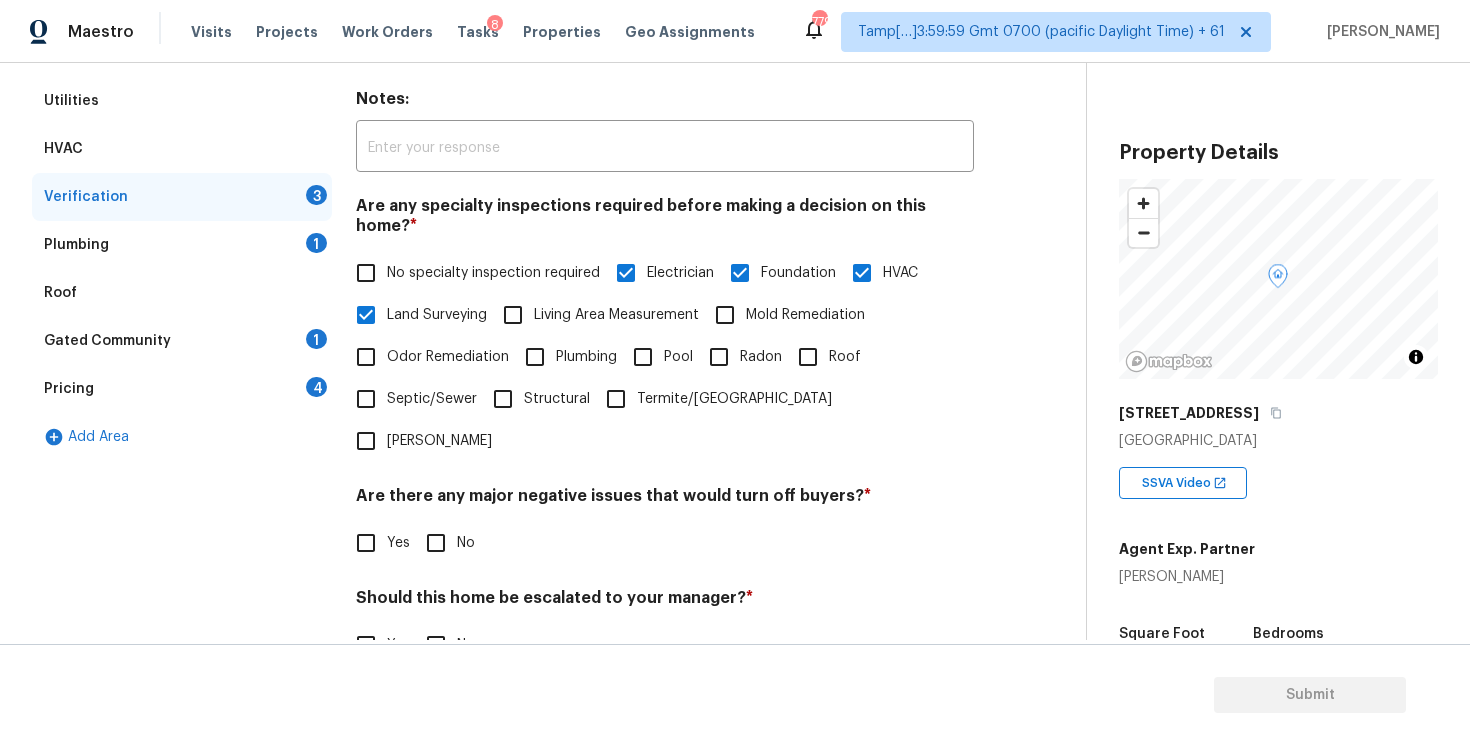 click on "Living Area Measurement" at bounding box center (616, 315) 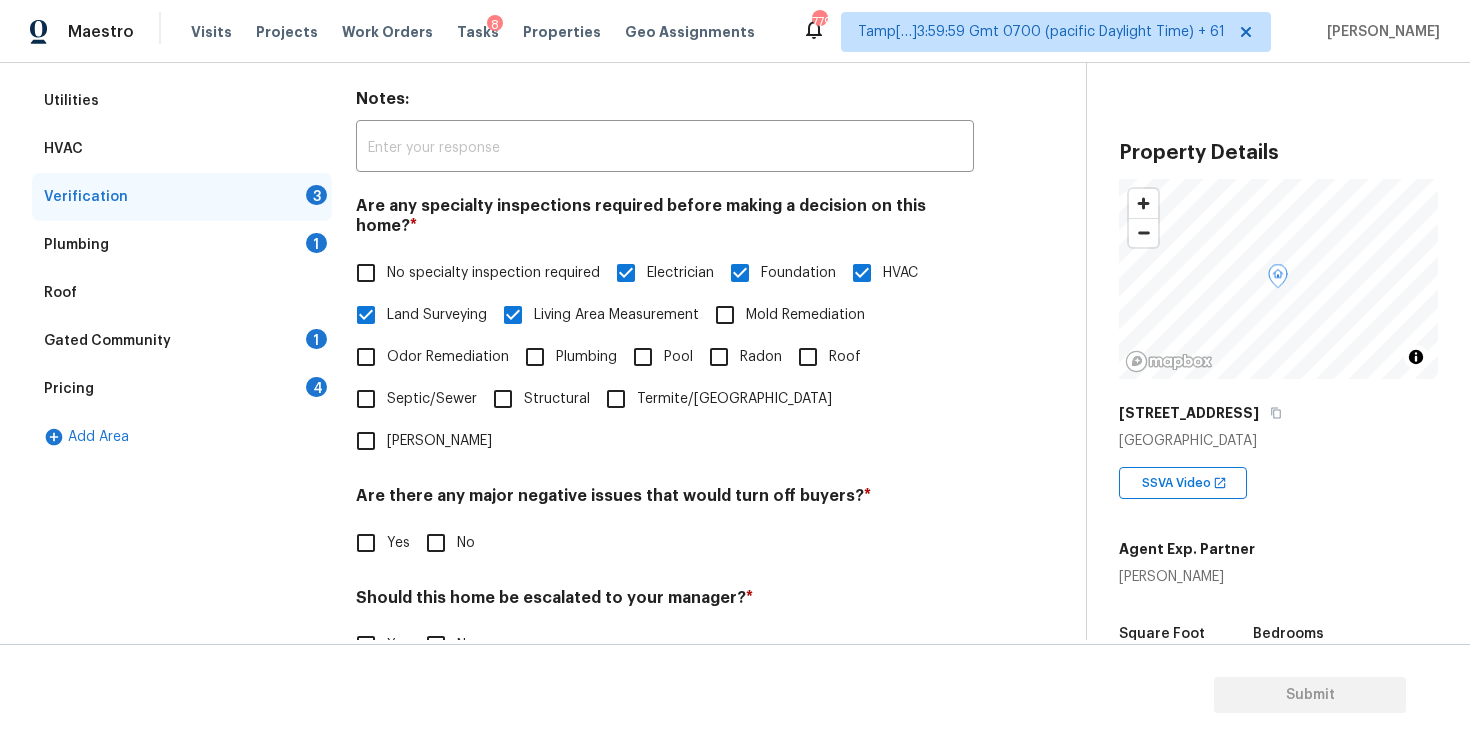 click on "Mold Remediation" at bounding box center (805, 315) 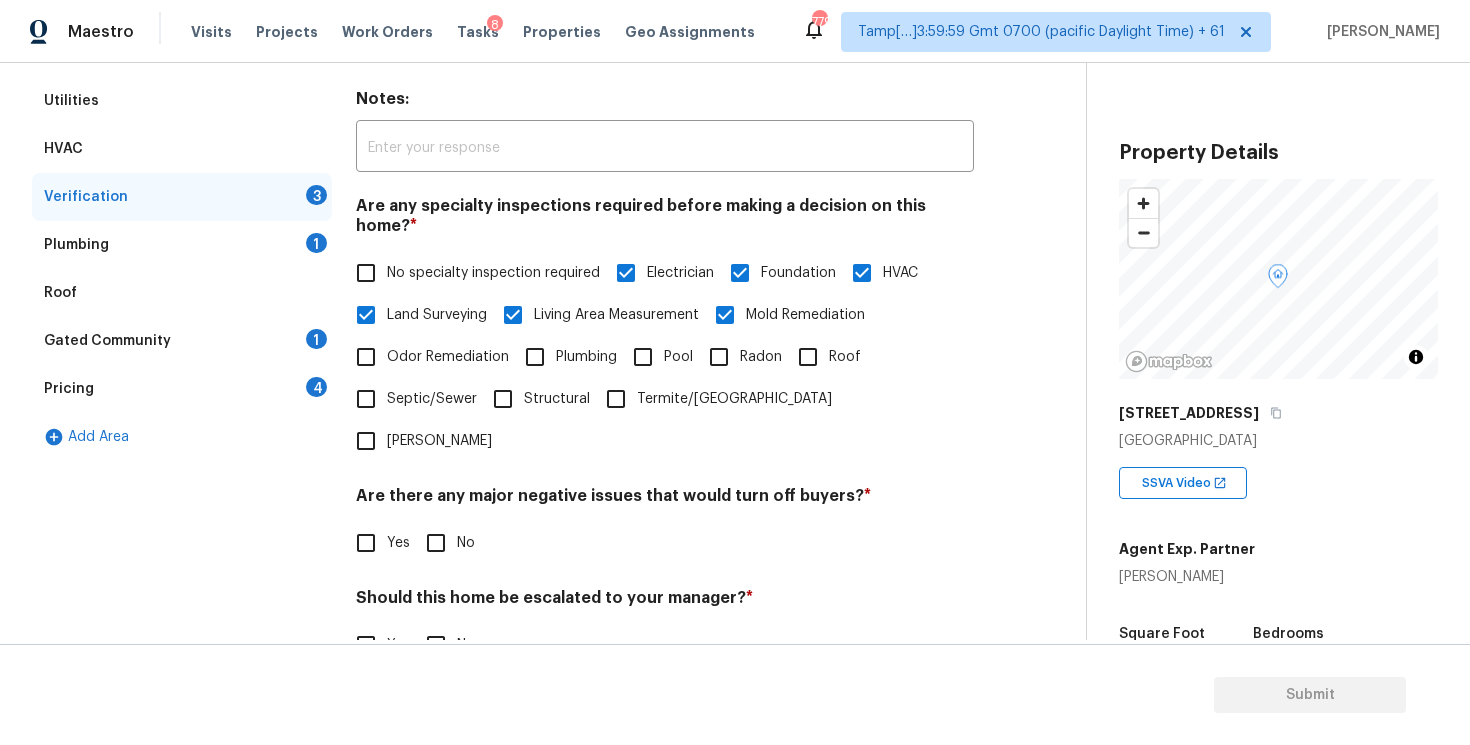 click on "Odor Remediation" at bounding box center (448, 357) 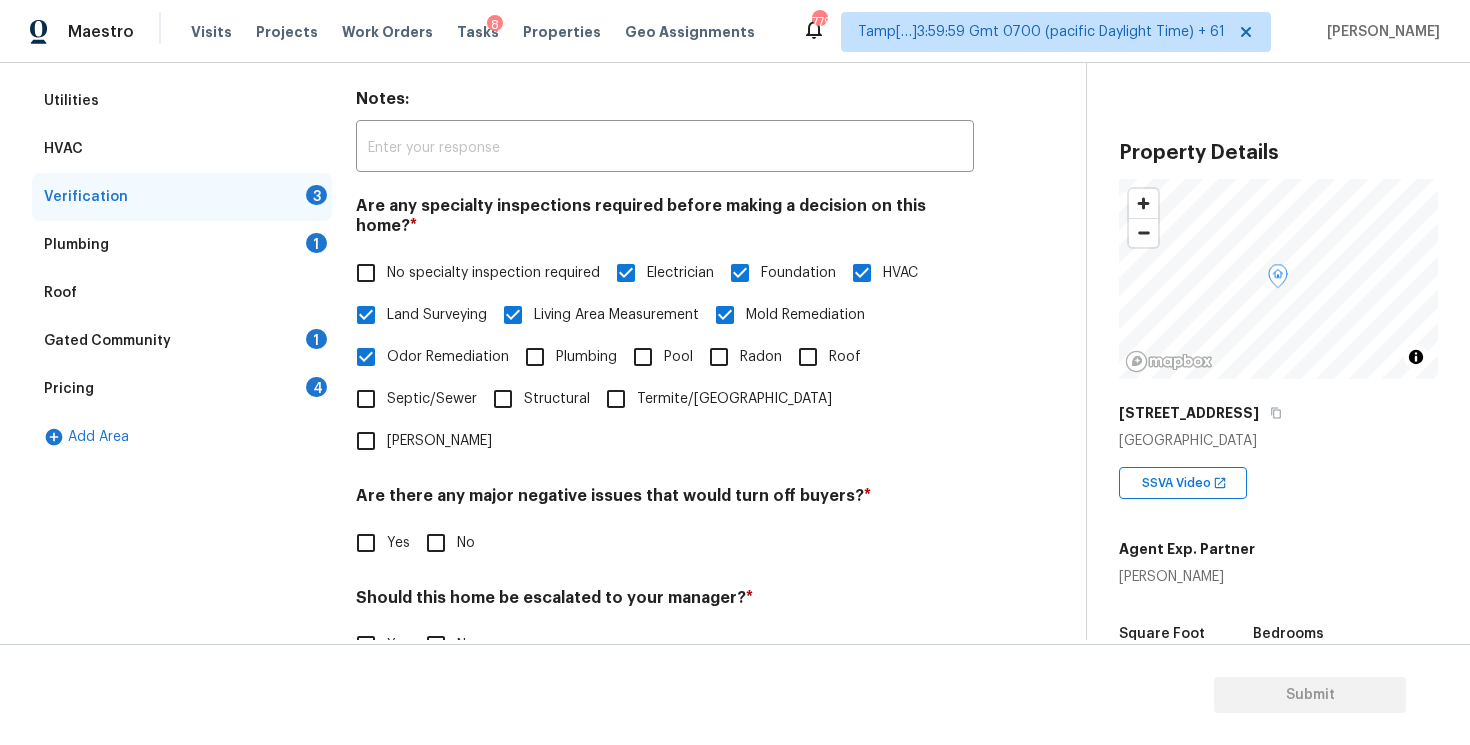 click on "Plumbing" at bounding box center [565, 357] 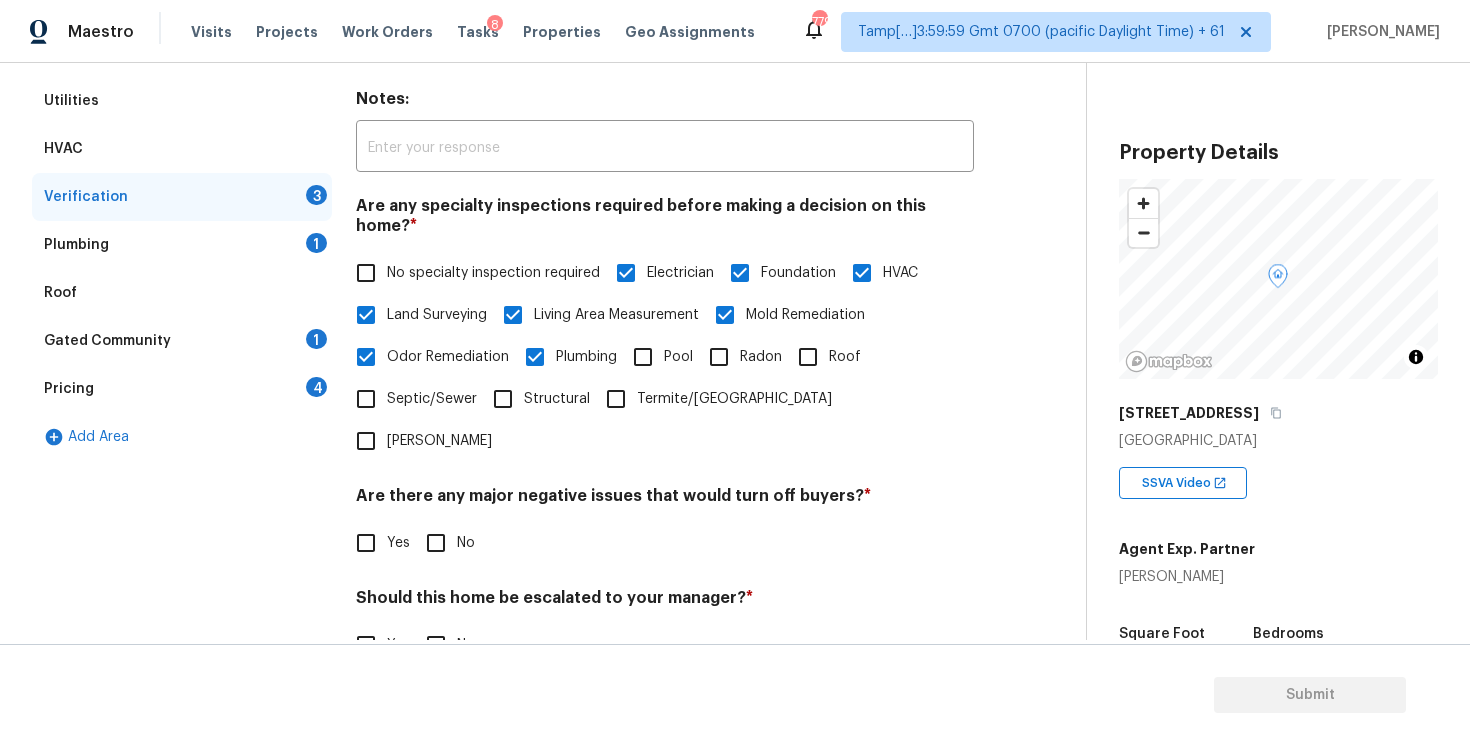 click on "Odor Remediation" at bounding box center (448, 357) 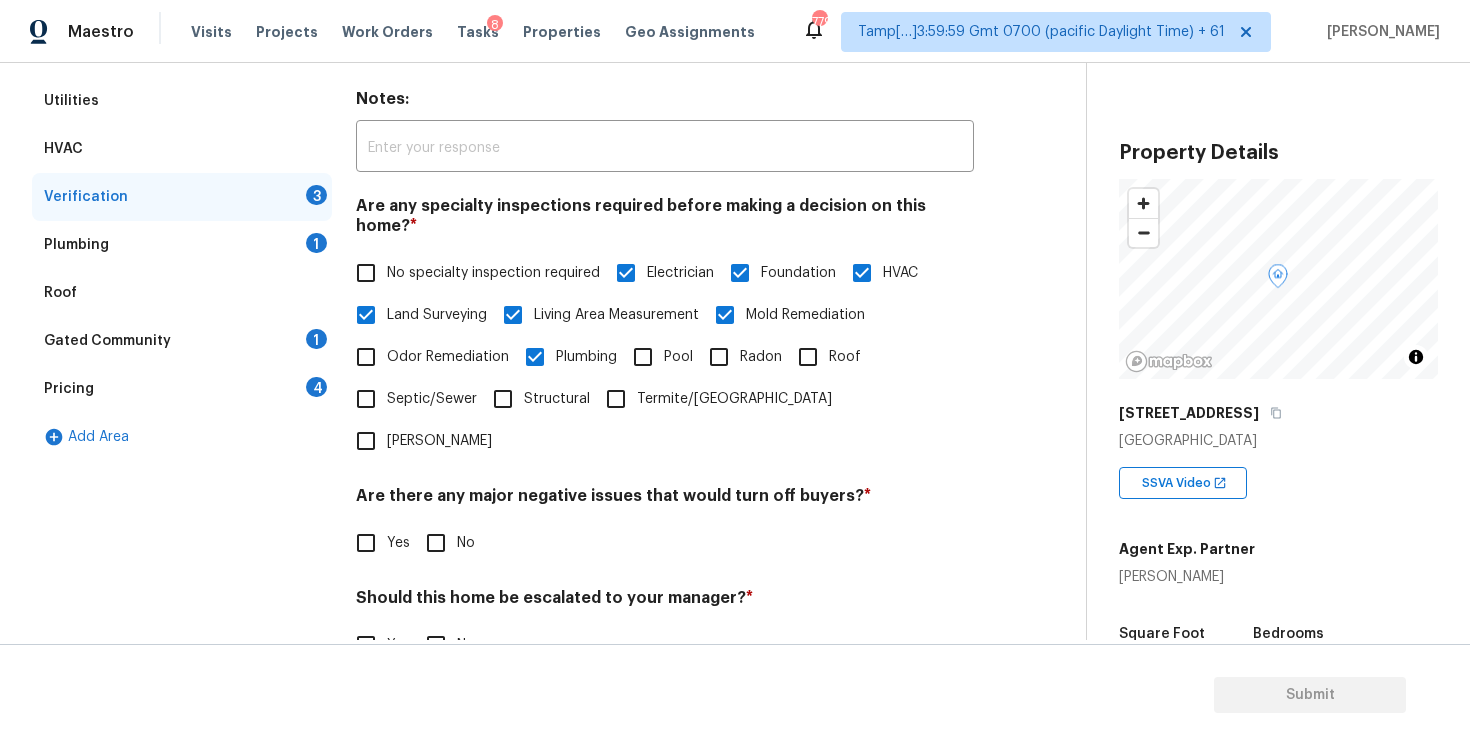 click on "Roof" at bounding box center [808, 357] 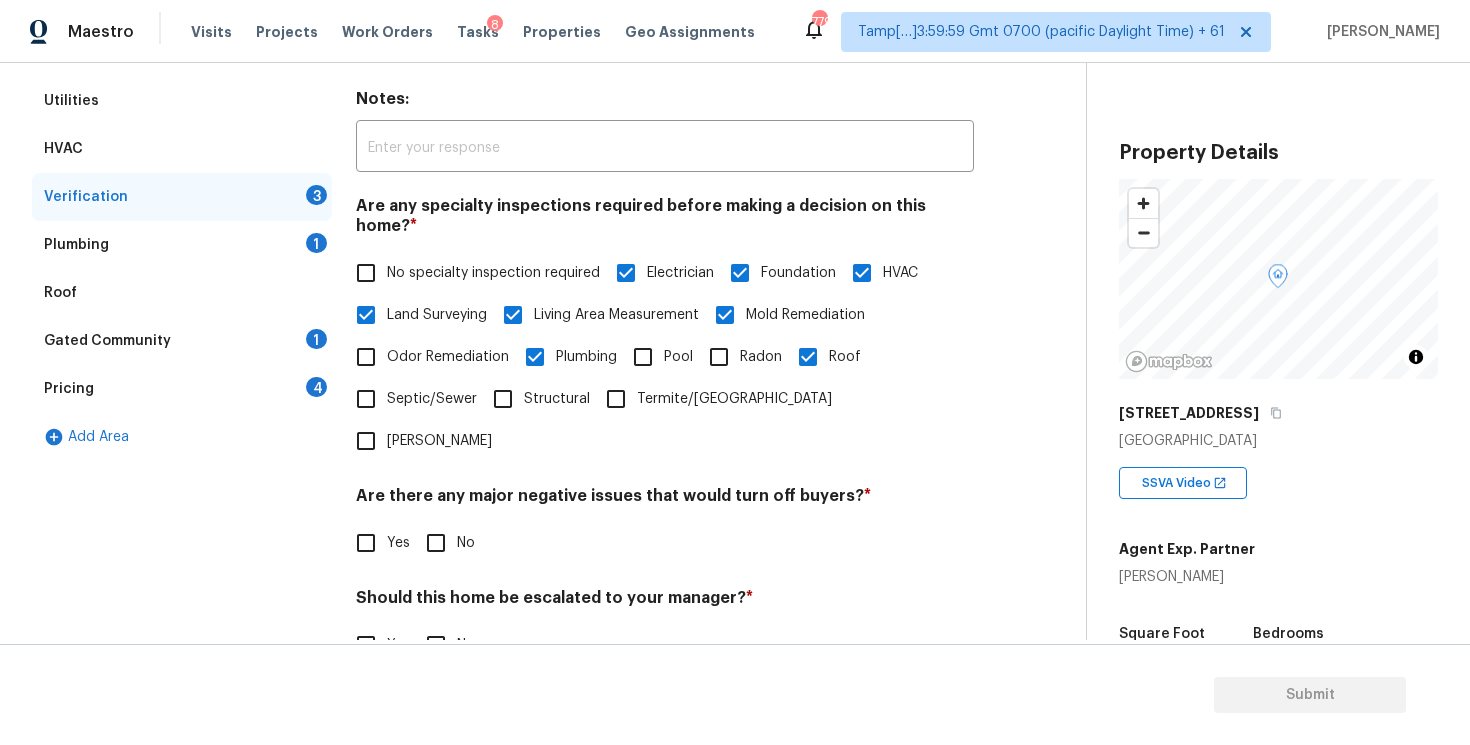 click on "Septic/Sewer" at bounding box center [432, 399] 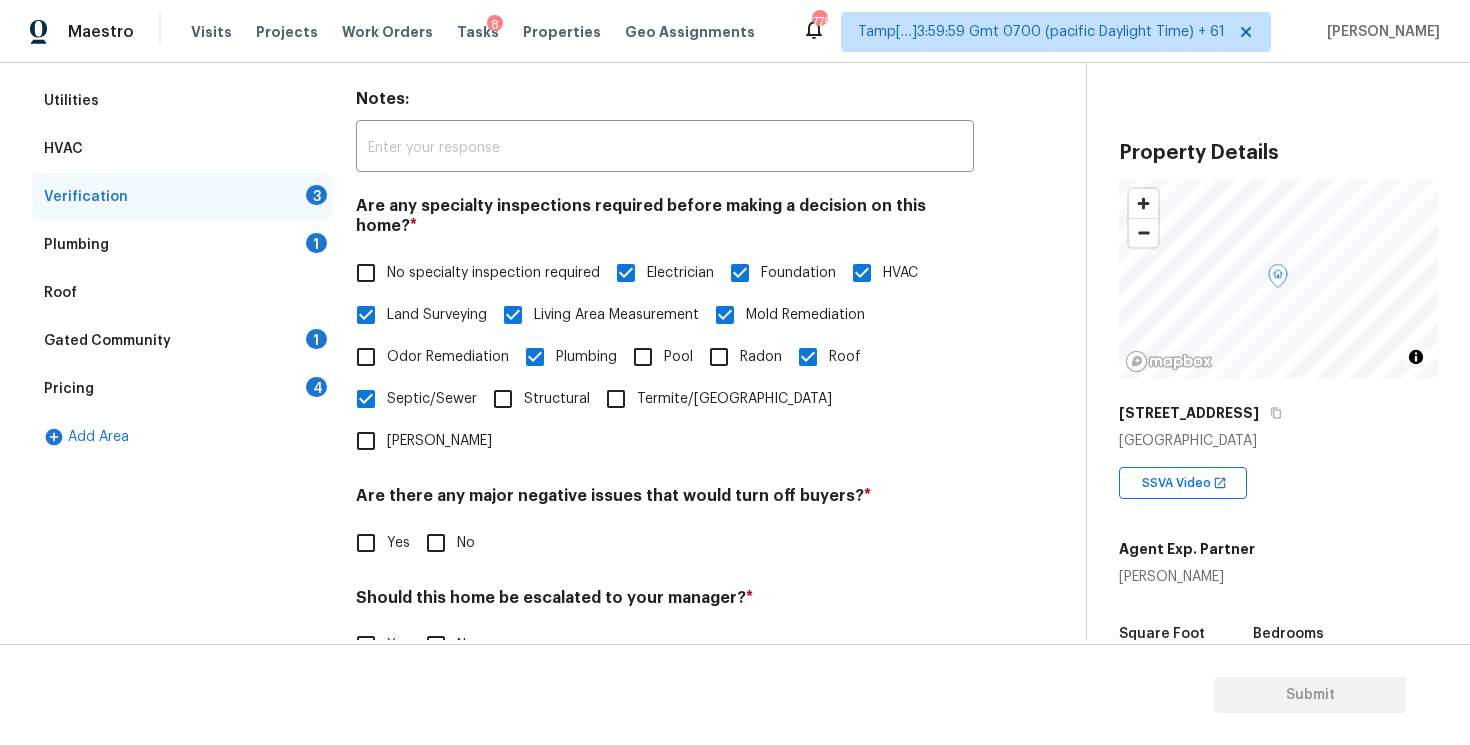 click on "Structural" at bounding box center [536, 399] 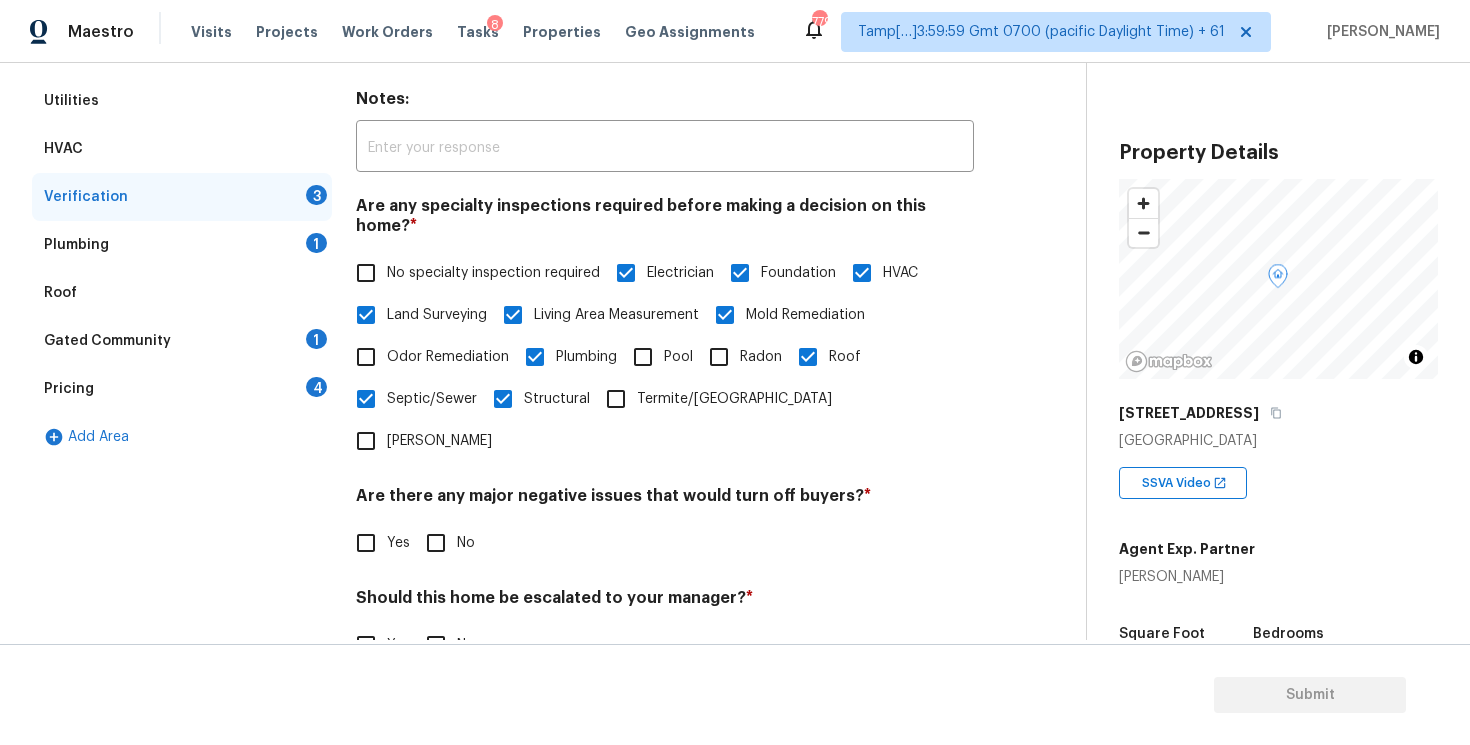 scroll, scrollTop: 428, scrollLeft: 0, axis: vertical 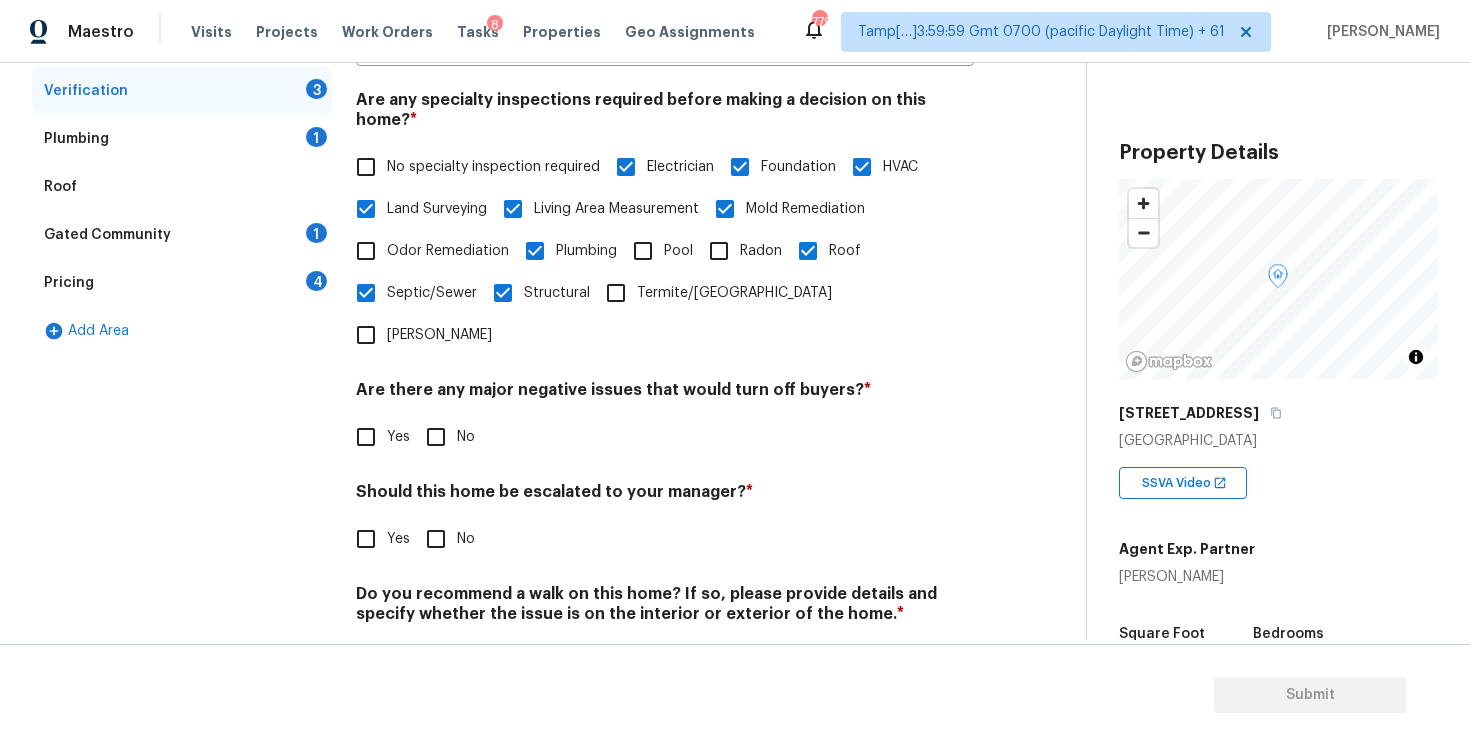 click on "Living Area Measurement" at bounding box center (513, 209) 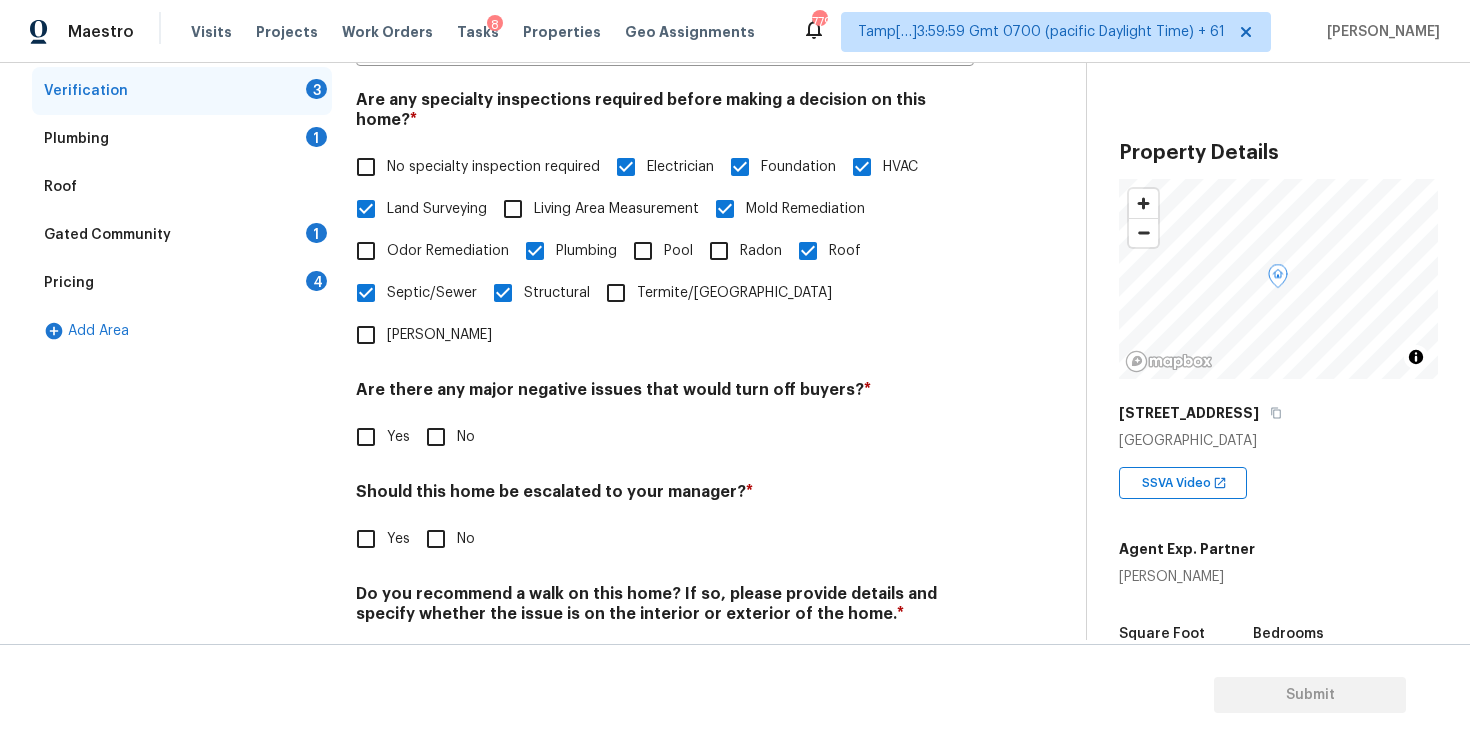 scroll, scrollTop: 438, scrollLeft: 0, axis: vertical 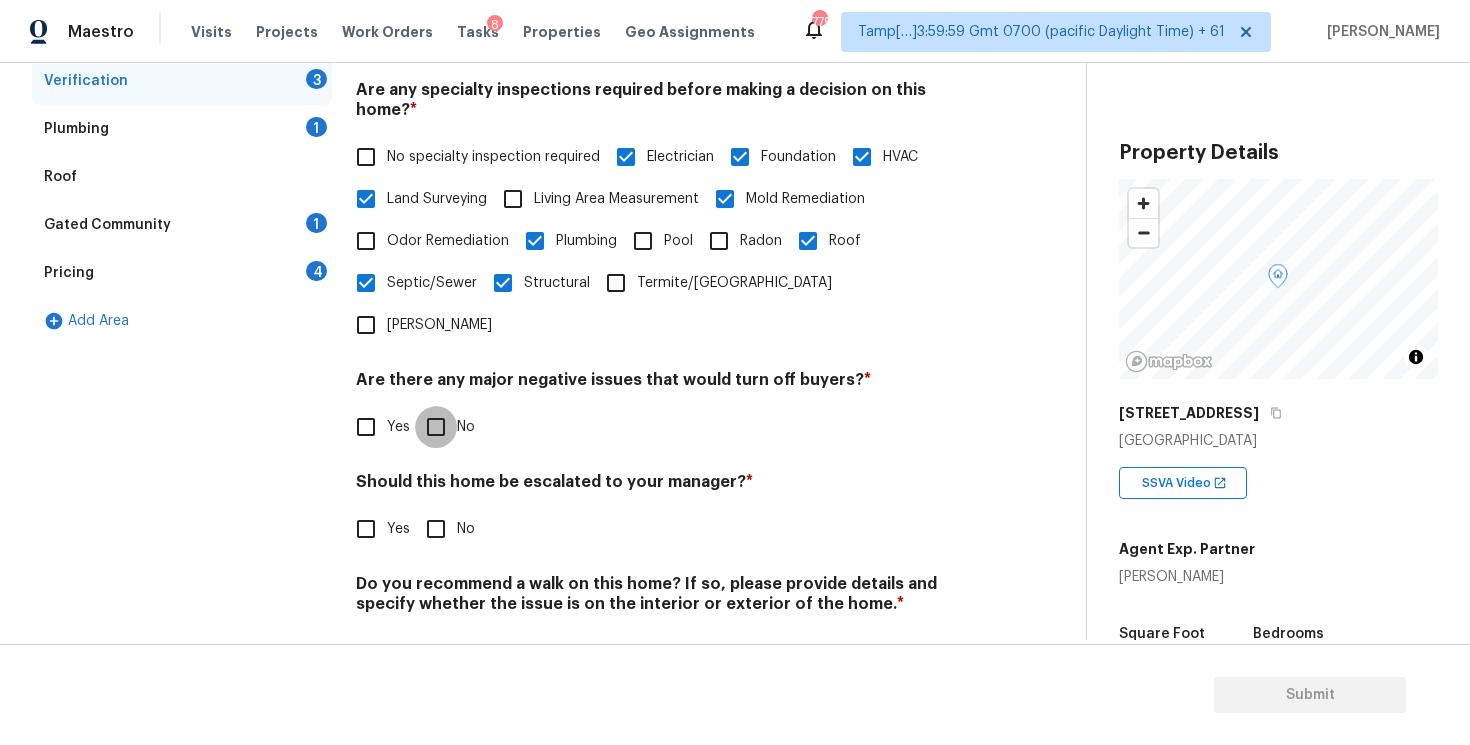 click on "No" at bounding box center [436, 427] 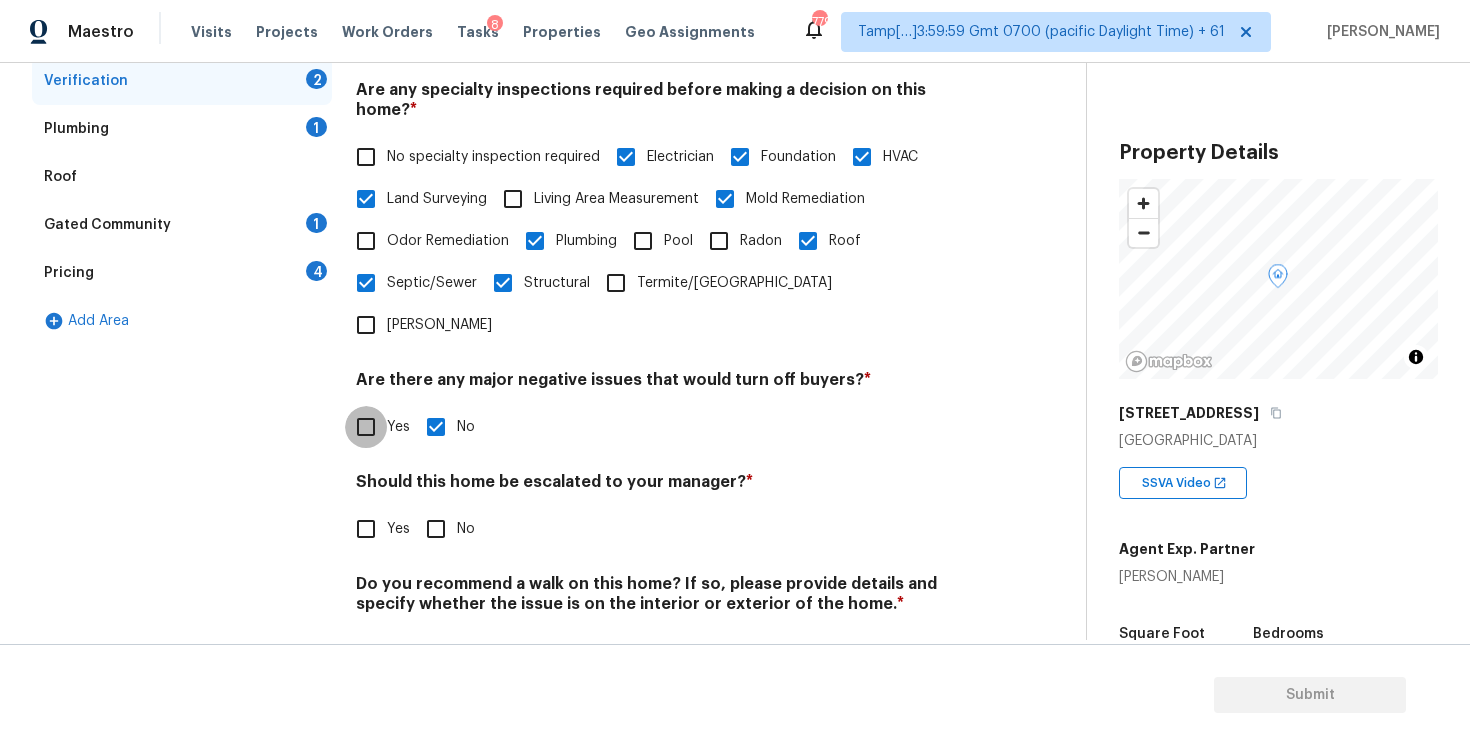 click on "Yes" at bounding box center [366, 427] 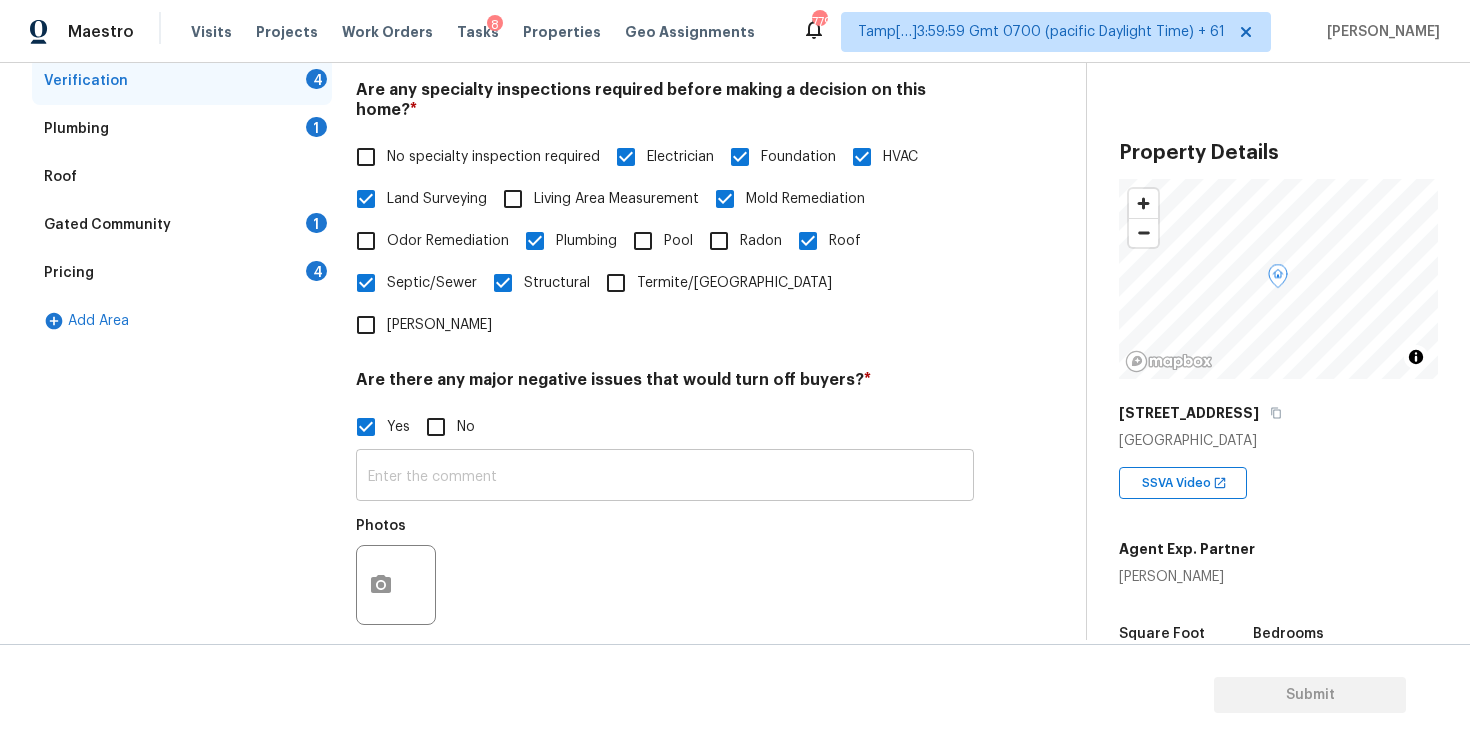 click at bounding box center [665, 477] 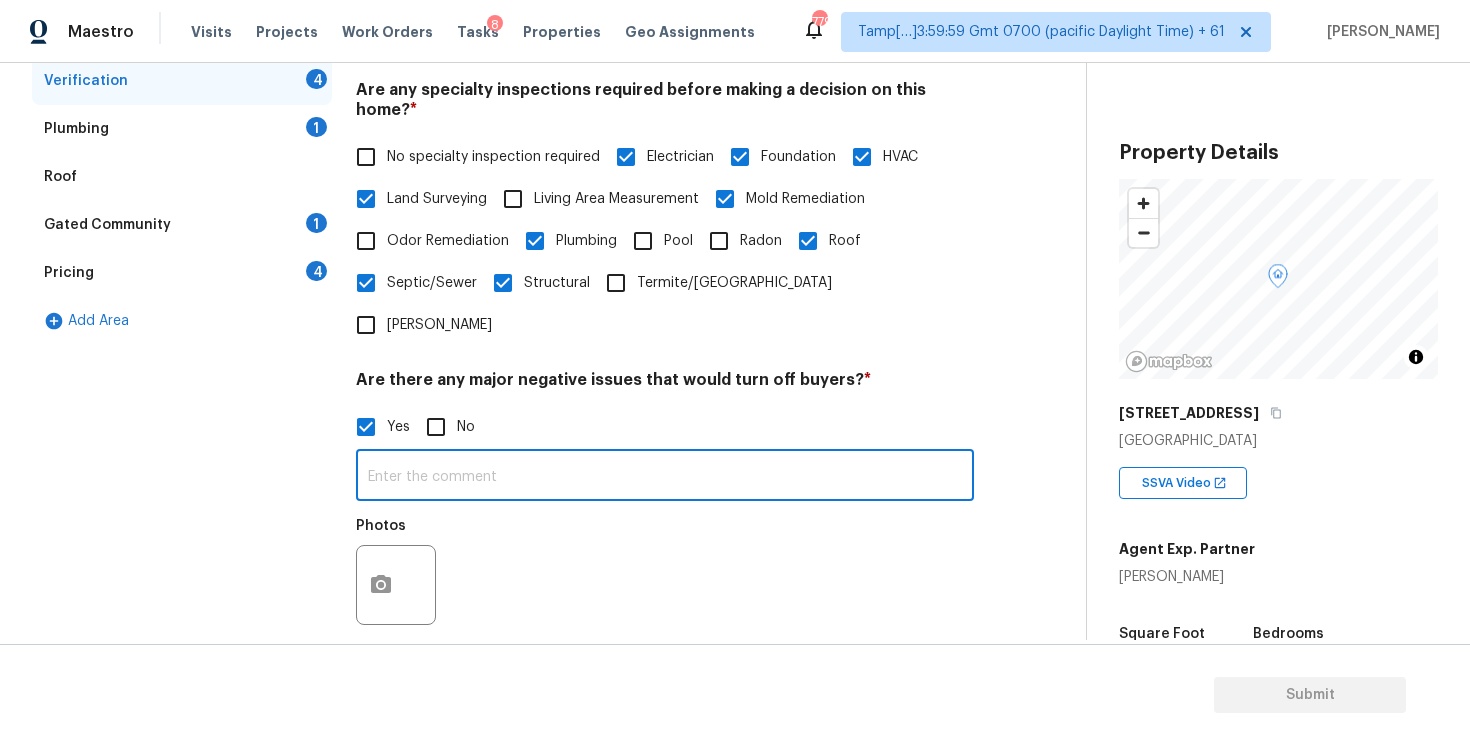paste on "The property is in terrible condition. The interior and exterior need to be completely Gutted and renovated." 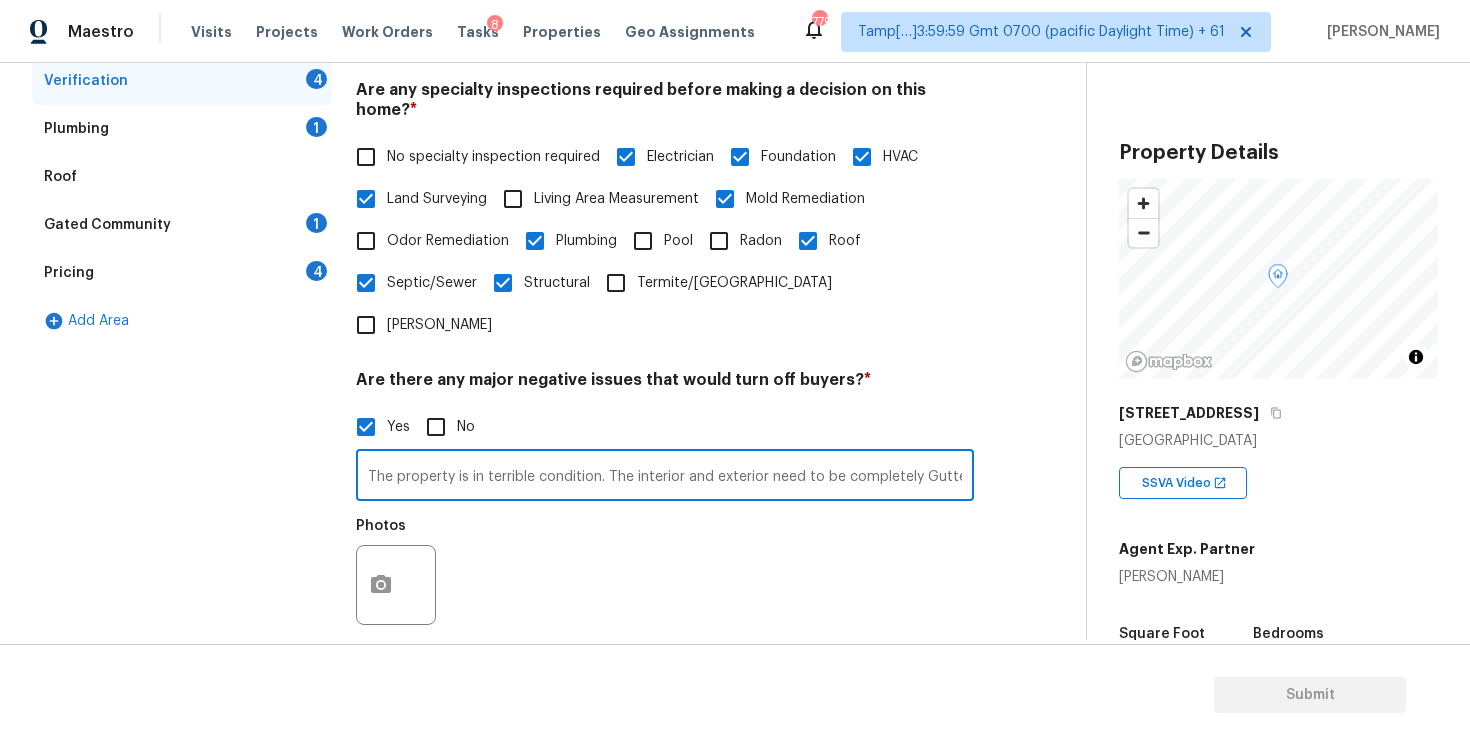 scroll, scrollTop: 0, scrollLeft: 109, axis: horizontal 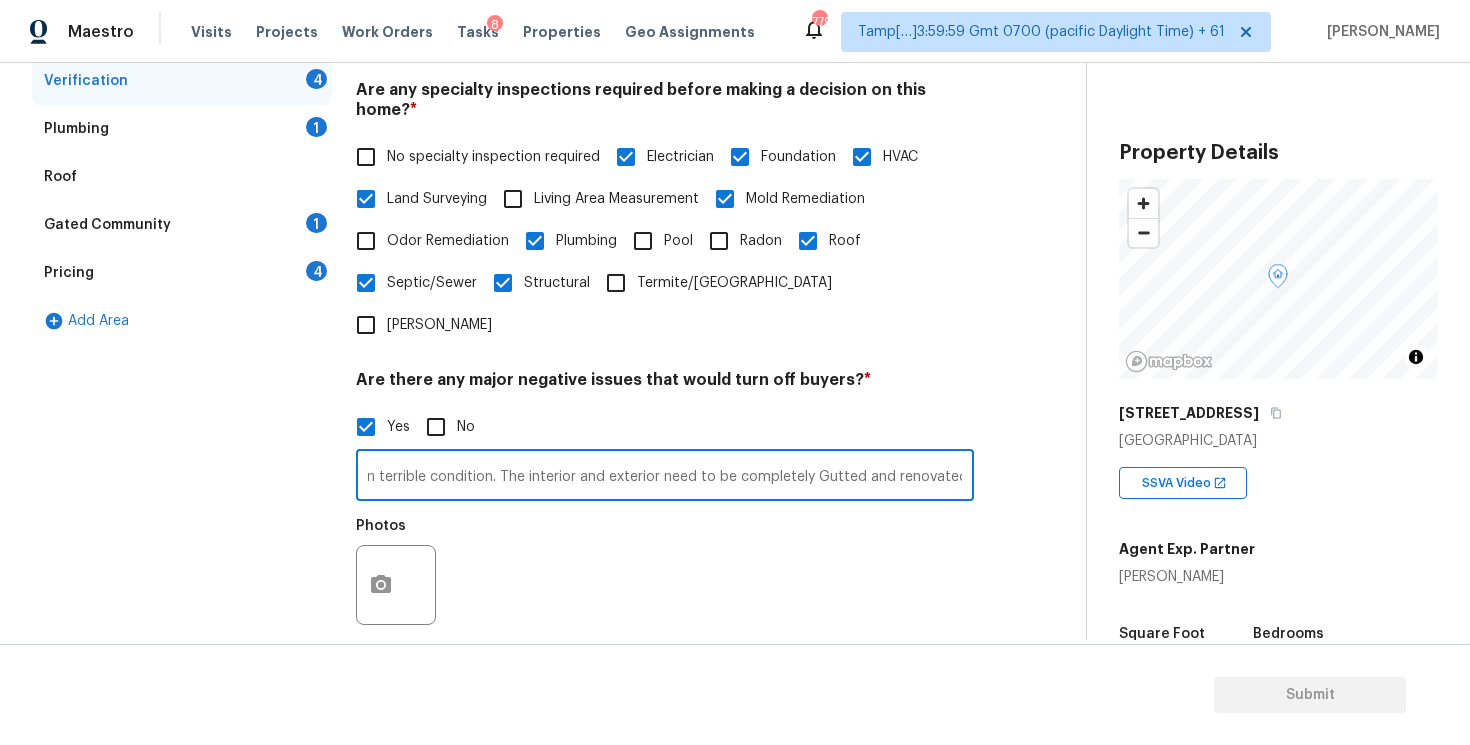 type on "The property is in terrible condition. The interior and exterior need to be completely Gutted and renovated." 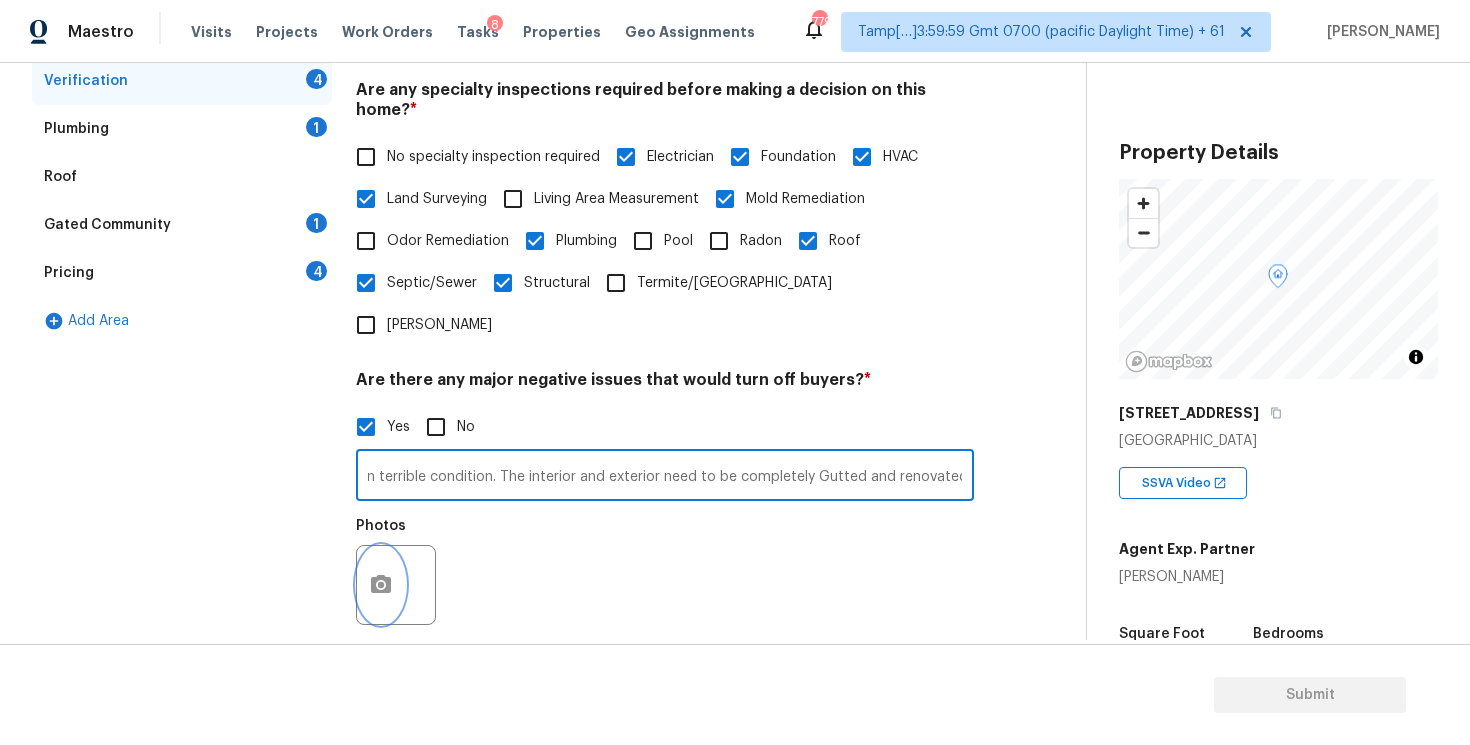 click at bounding box center (381, 585) 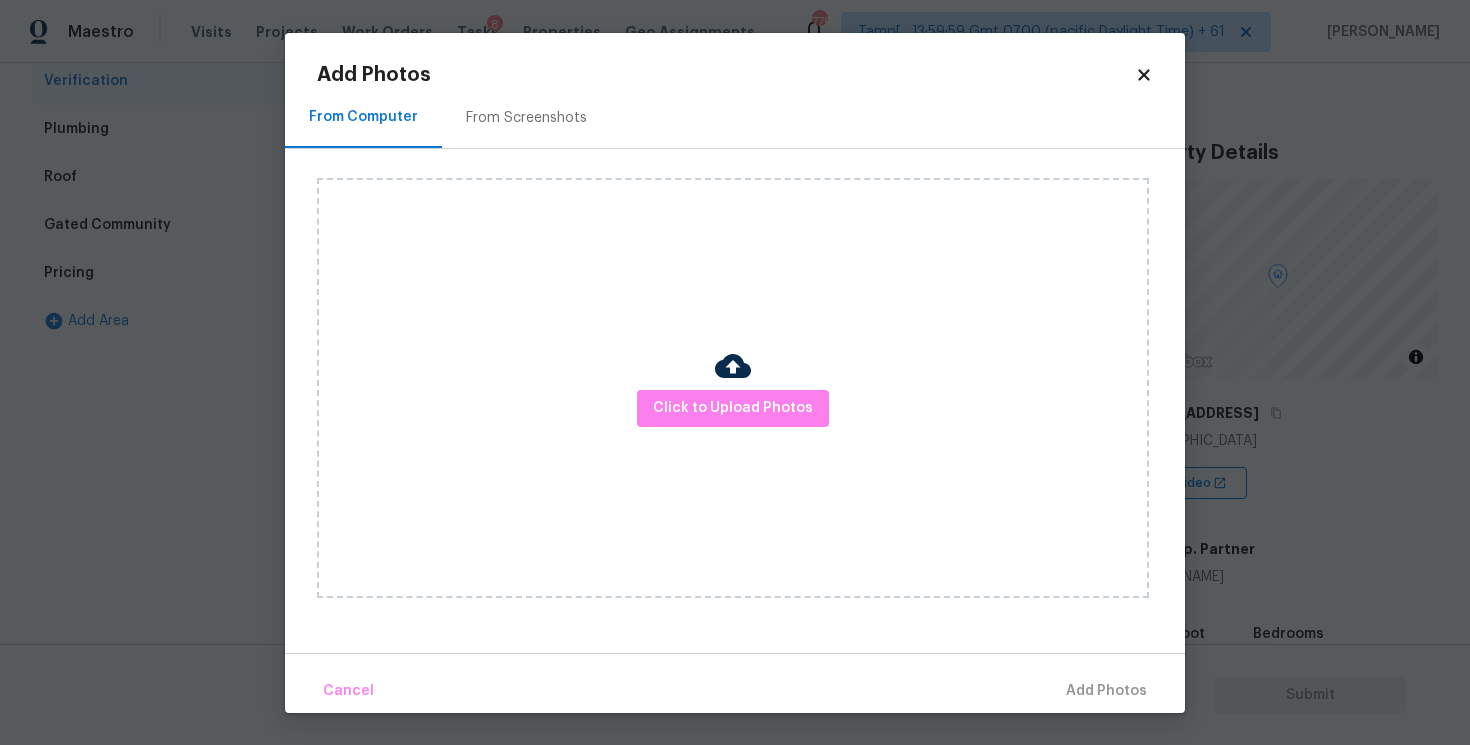 scroll, scrollTop: 0, scrollLeft: 0, axis: both 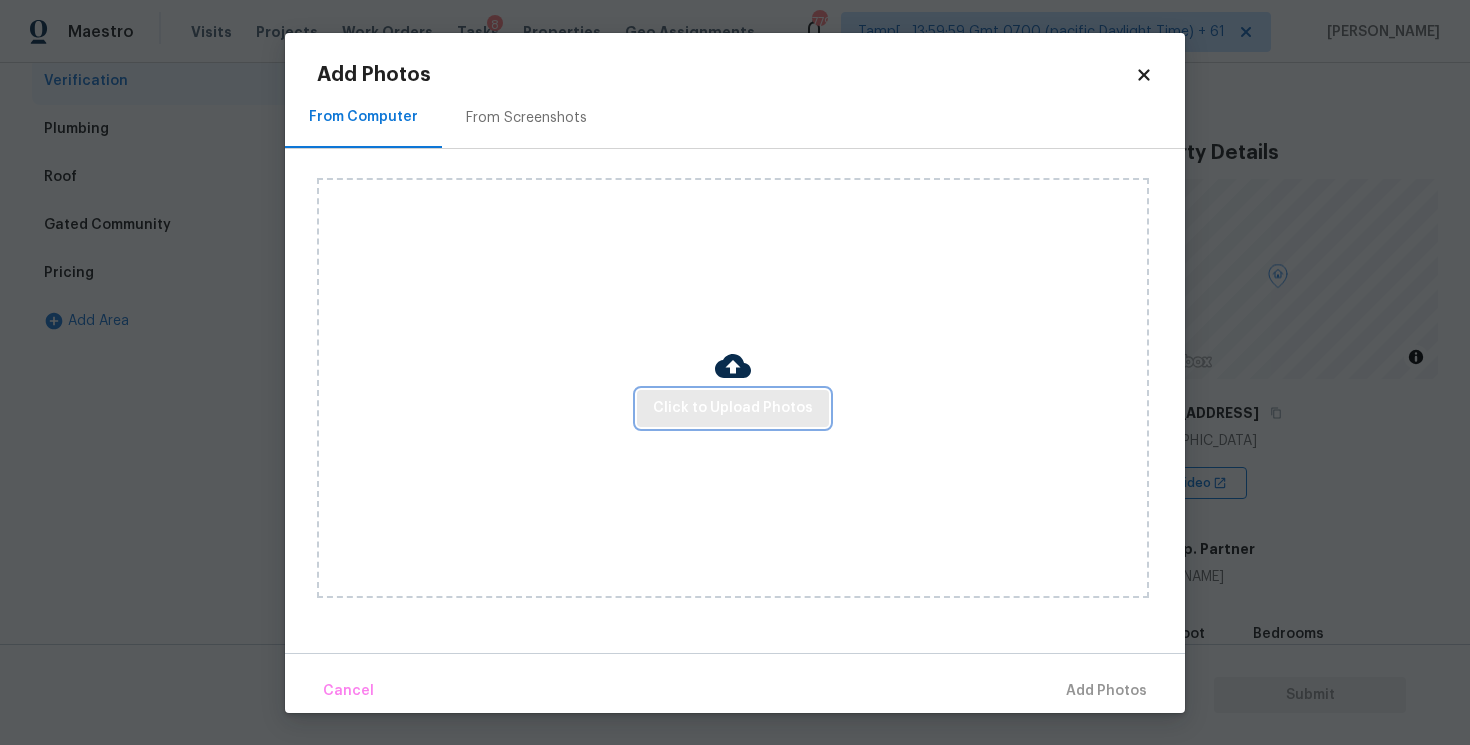 click on "Click to Upload Photos" at bounding box center [733, 408] 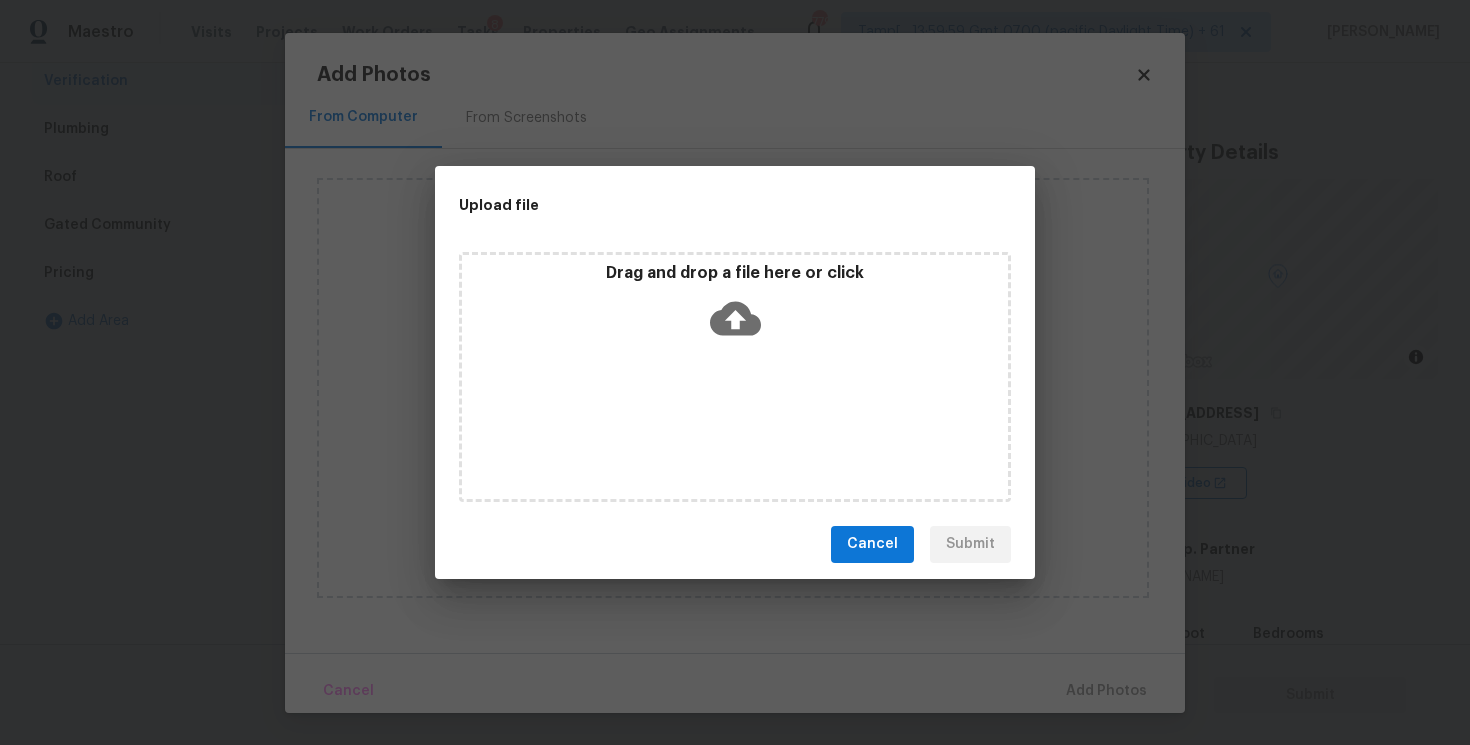 click 